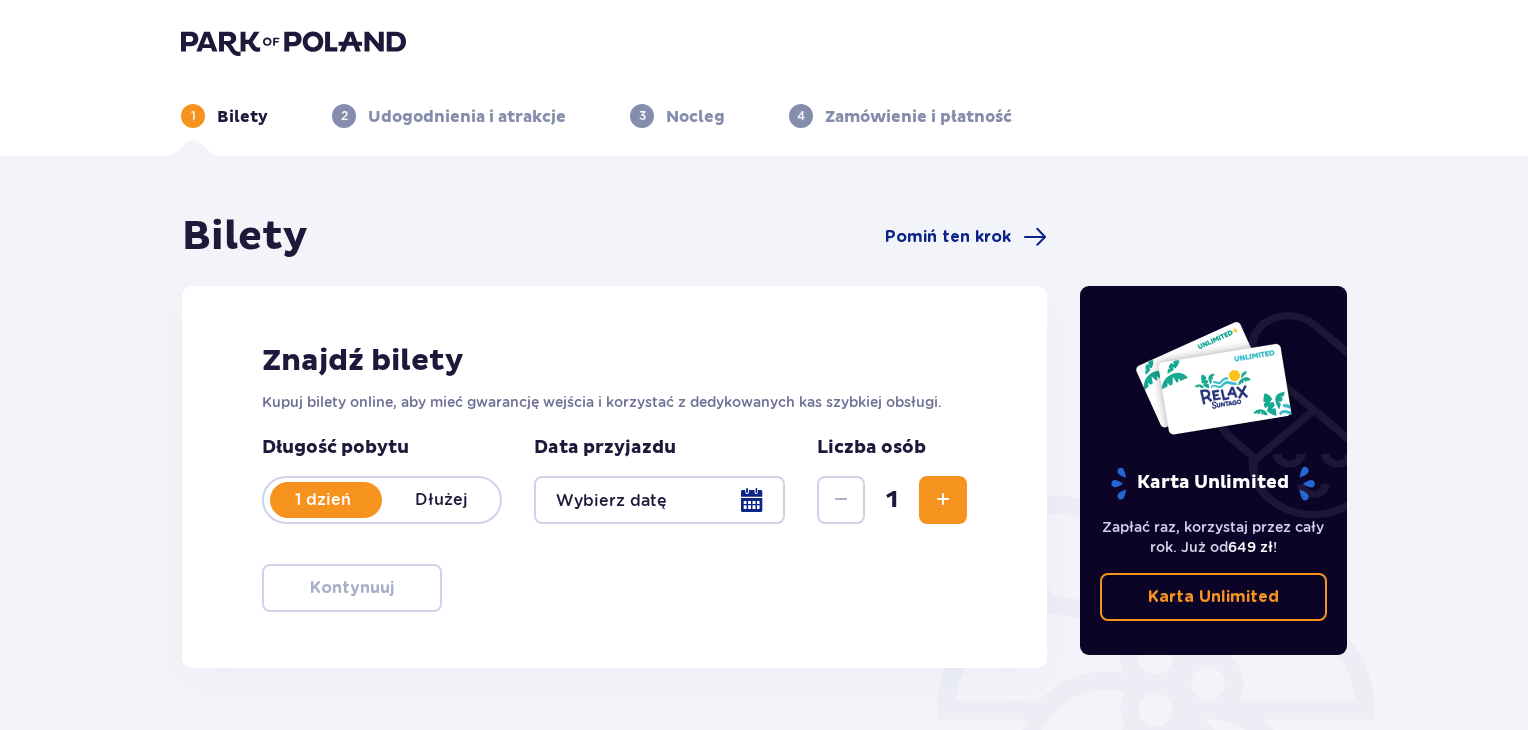 scroll, scrollTop: 0, scrollLeft: 0, axis: both 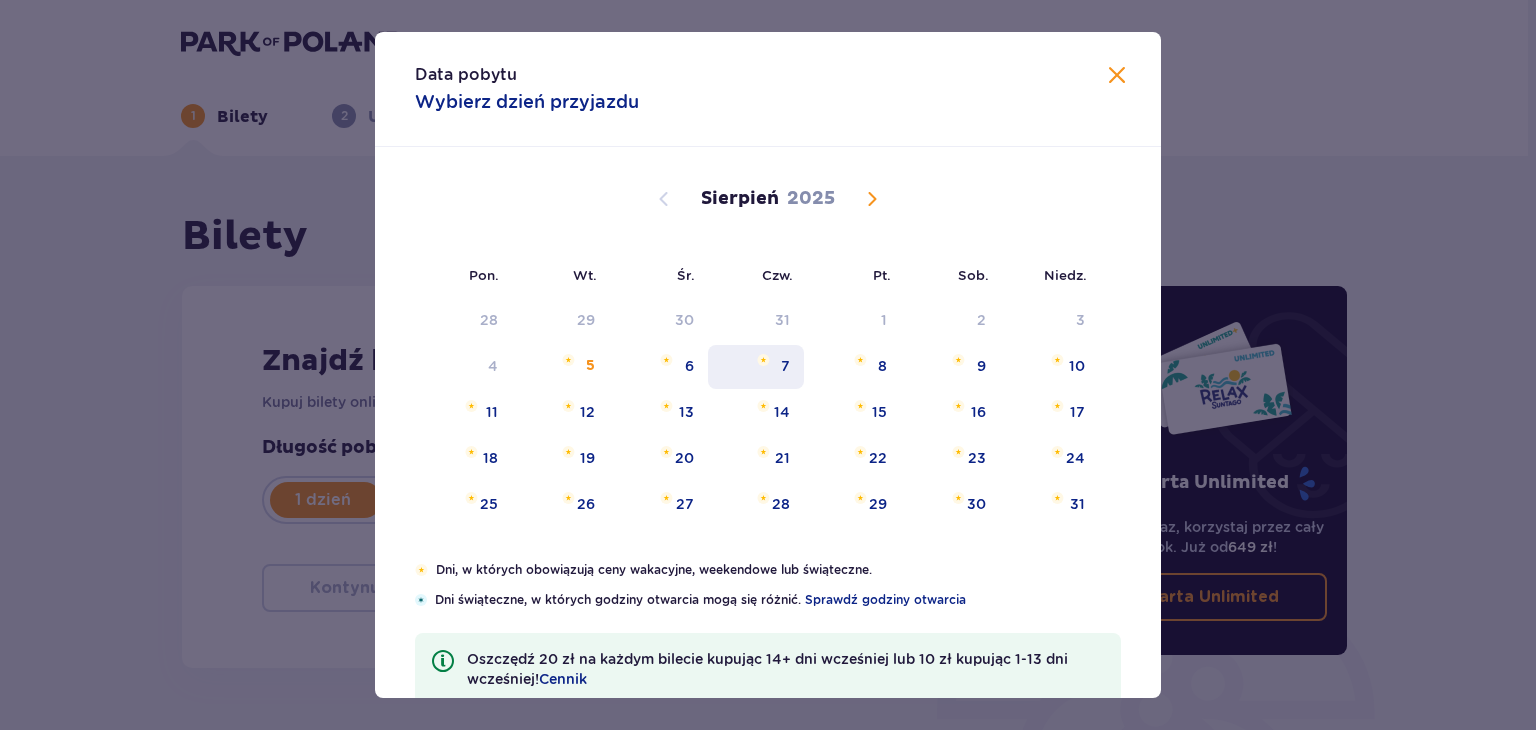 click on "7" at bounding box center (785, 366) 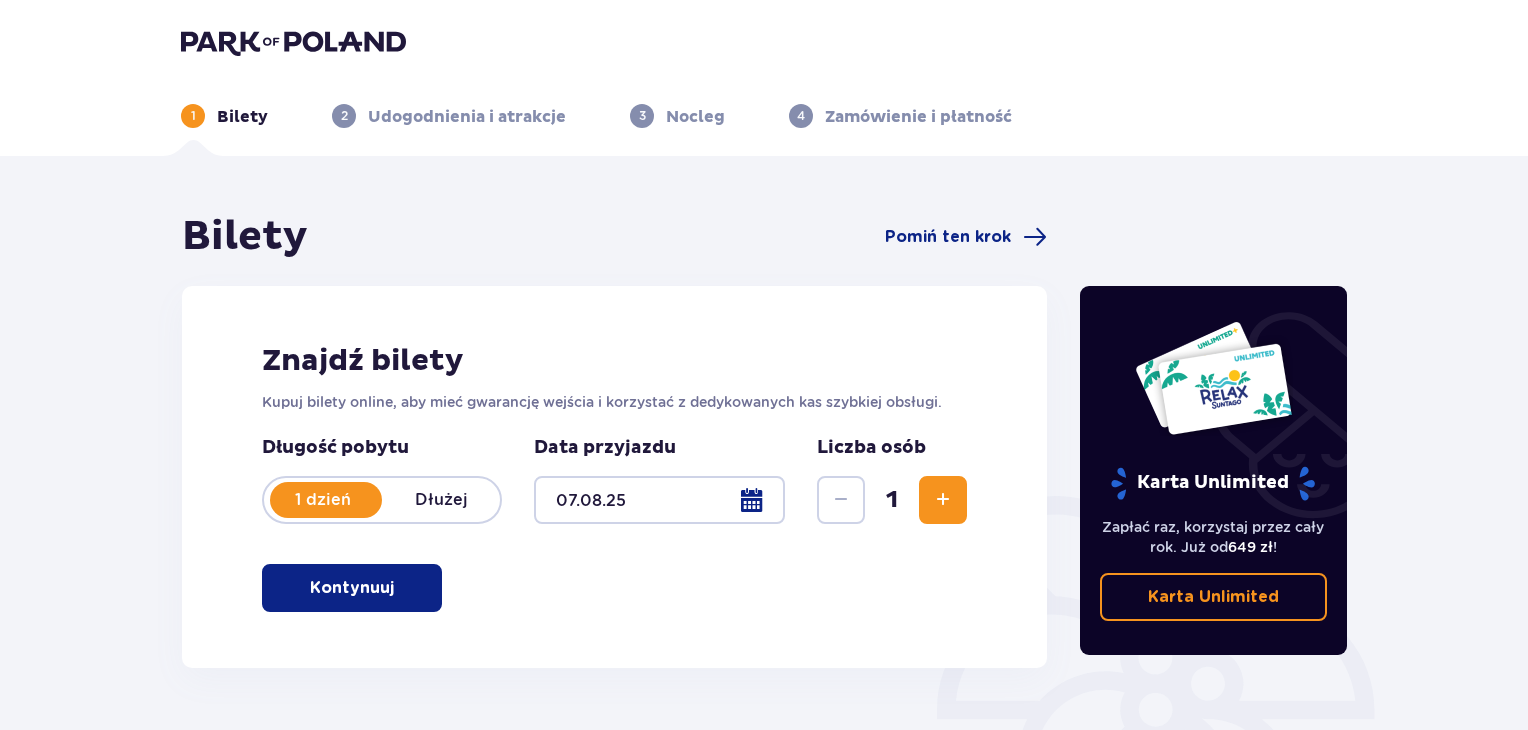 click at bounding box center (943, 500) 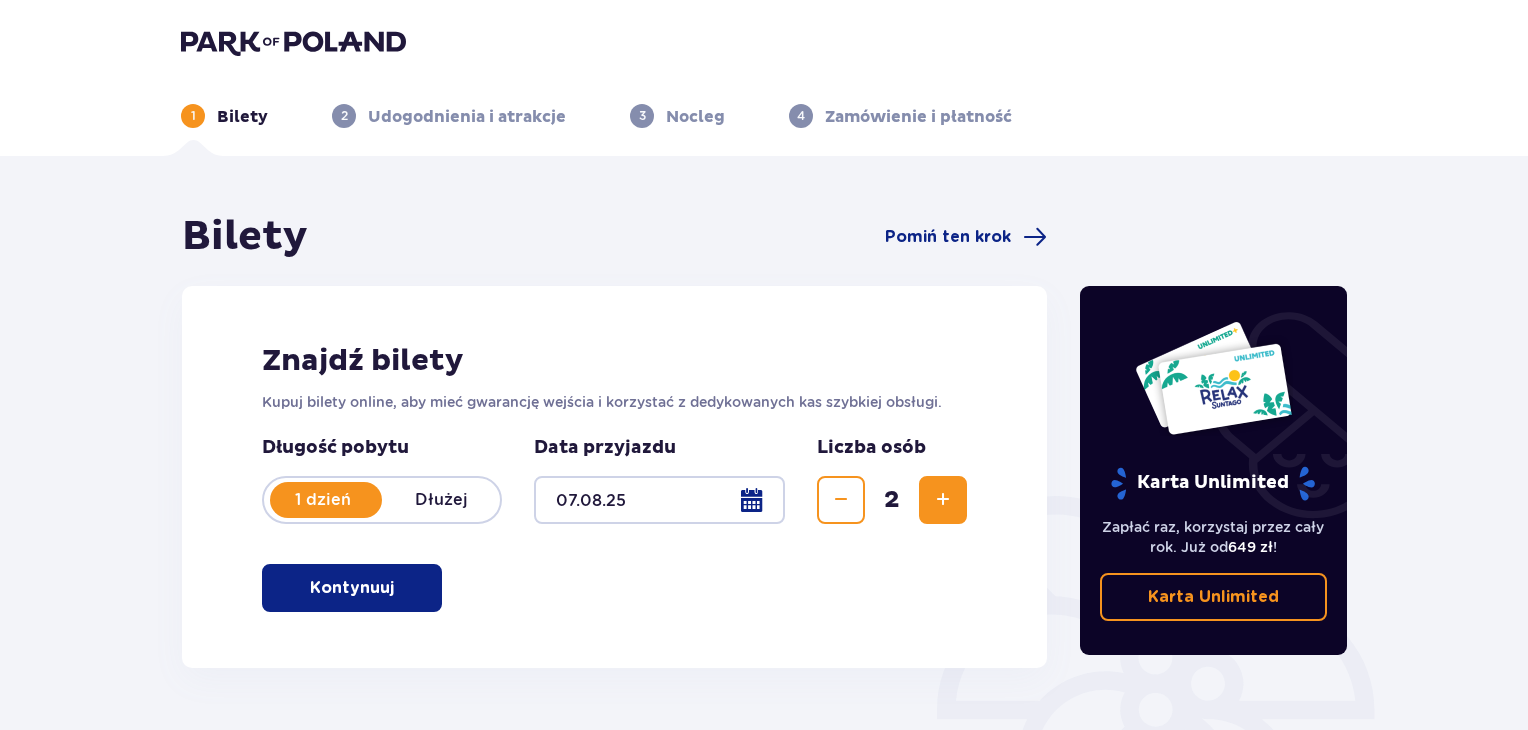 click at bounding box center [943, 500] 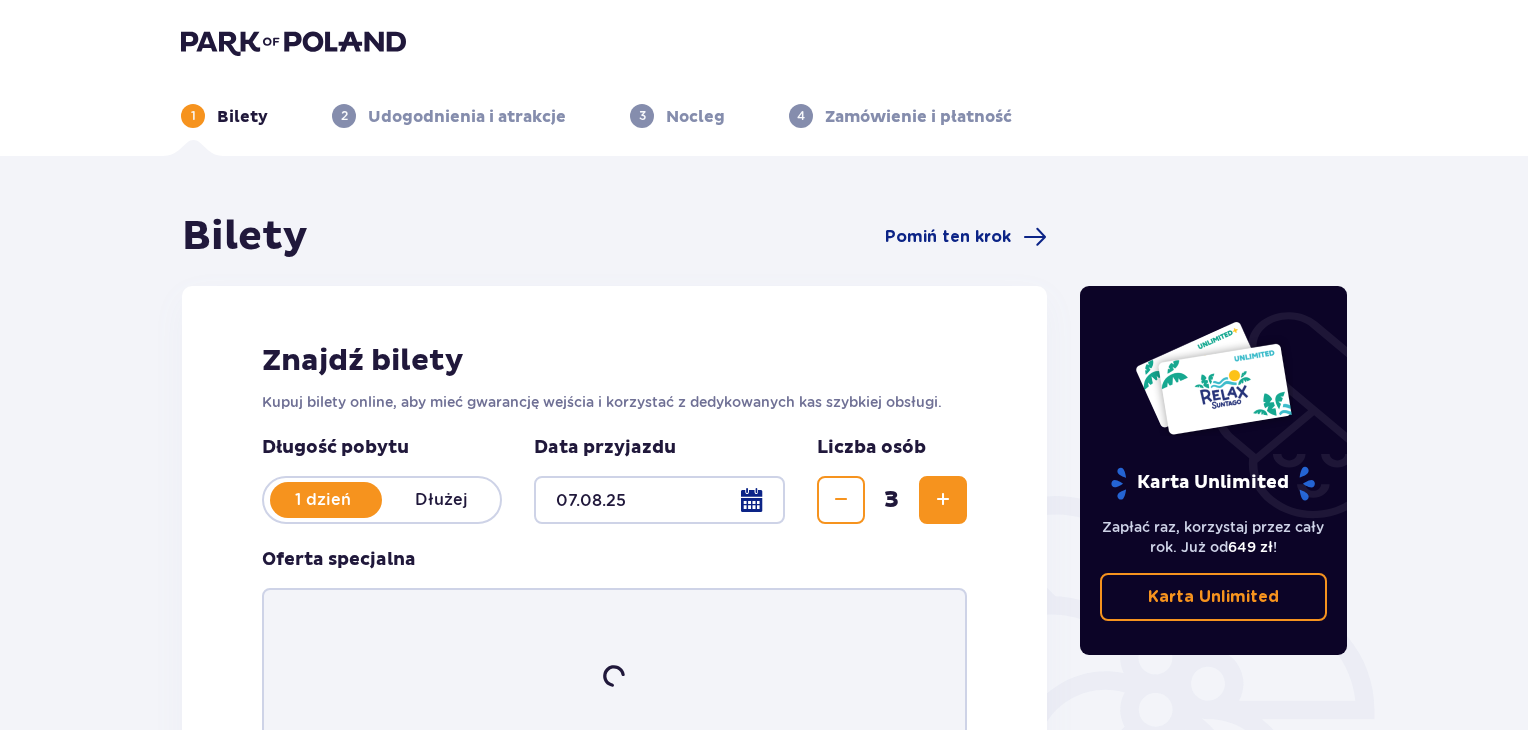 click at bounding box center (943, 500) 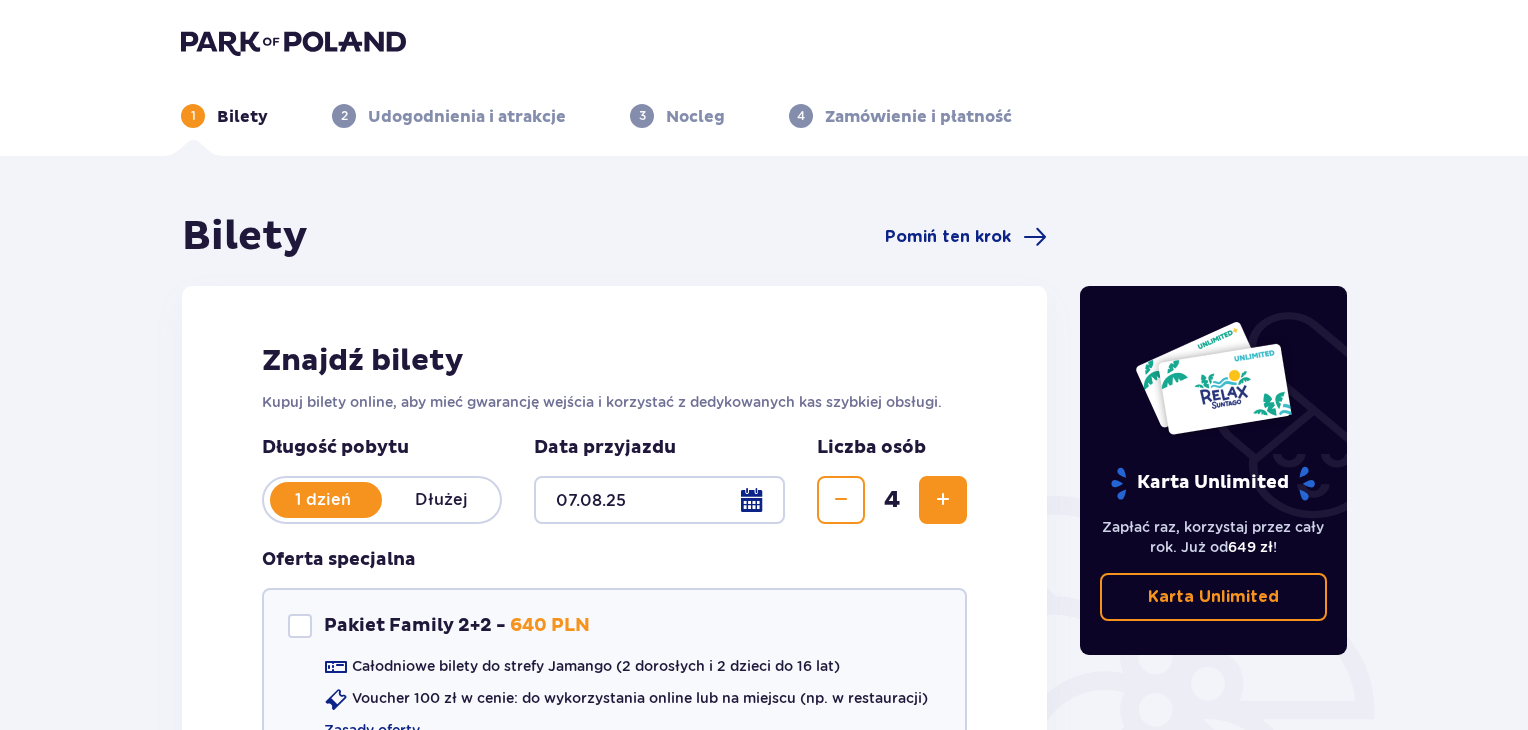 click at bounding box center (943, 500) 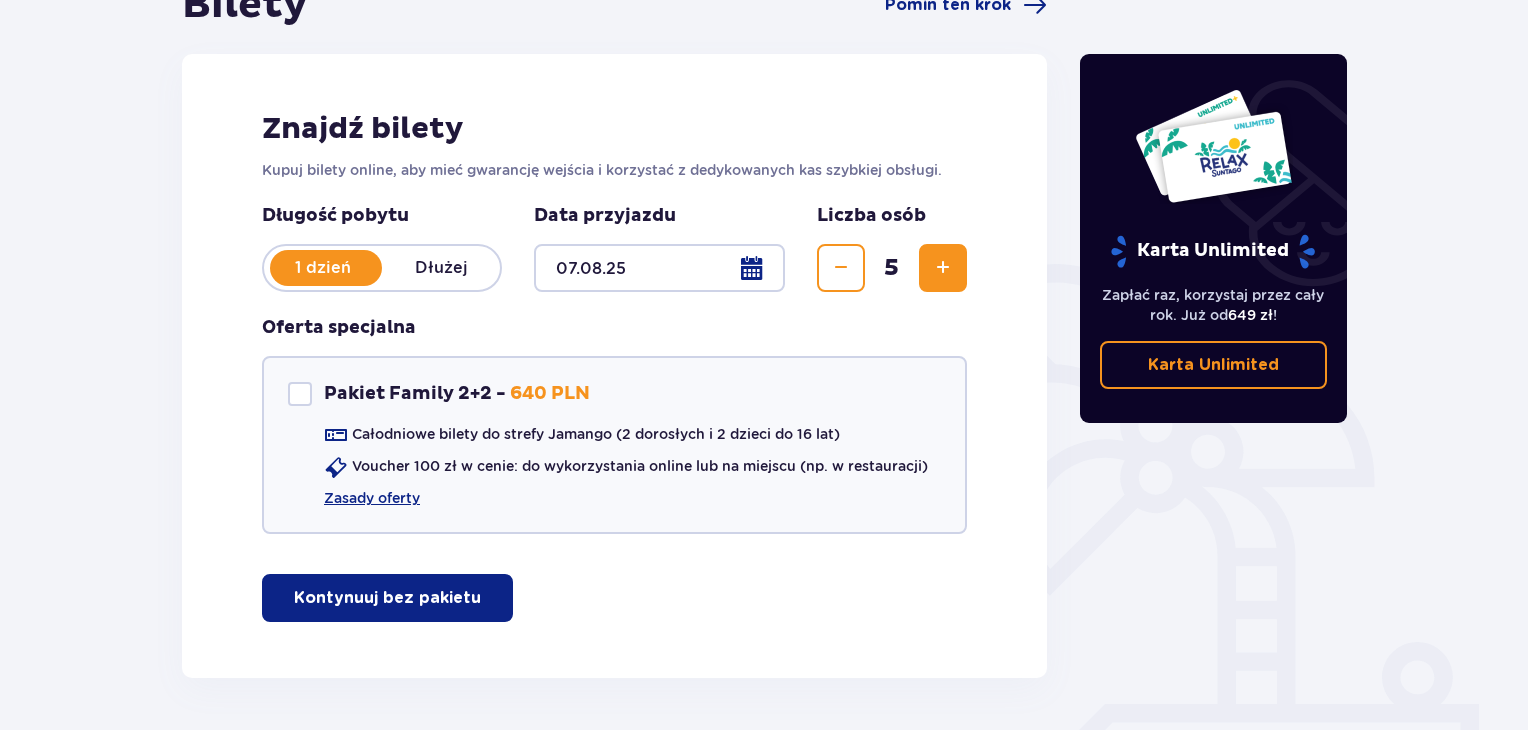 scroll, scrollTop: 300, scrollLeft: 0, axis: vertical 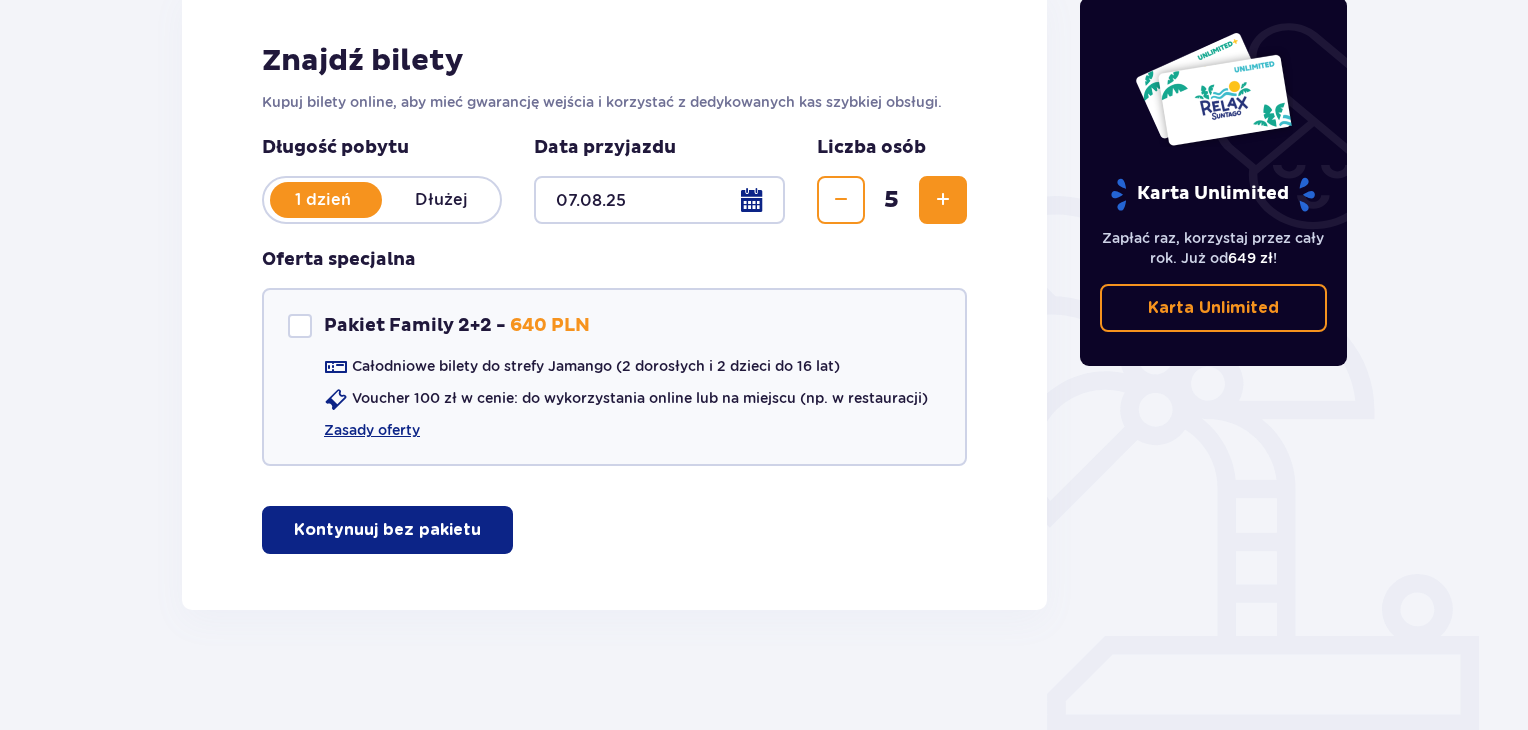 click on "Kontynuuj bez pakietu" at bounding box center (387, 530) 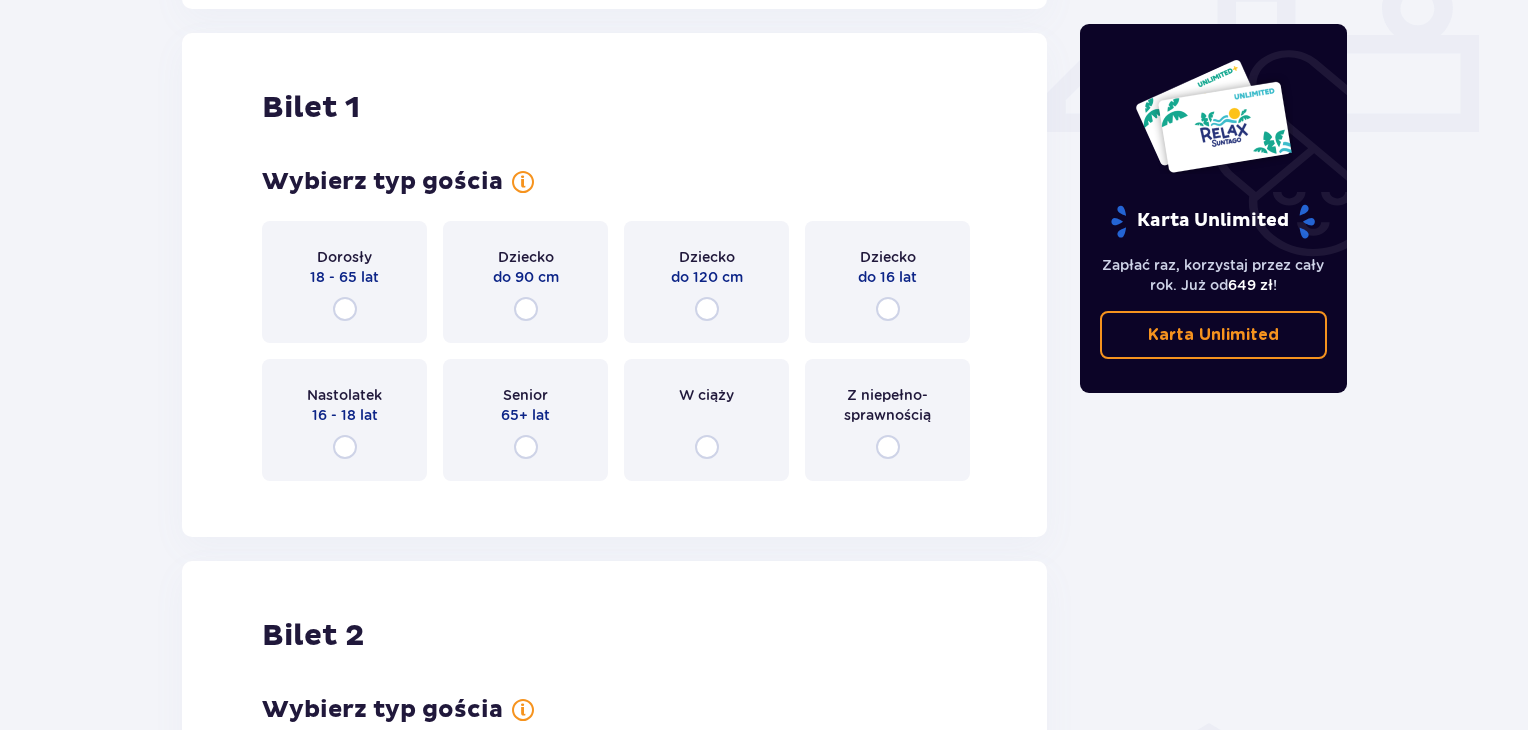 scroll, scrollTop: 909, scrollLeft: 0, axis: vertical 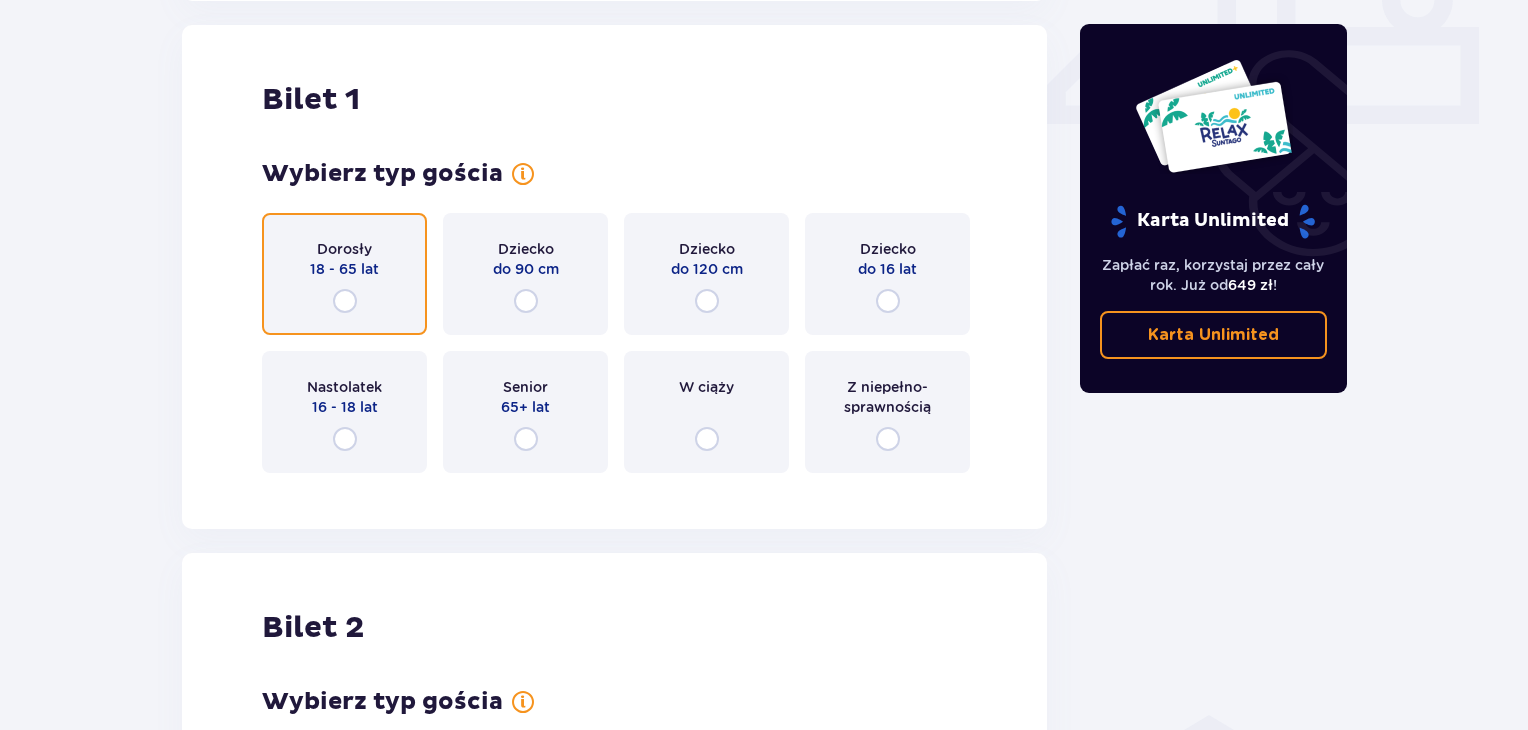 click at bounding box center (345, 301) 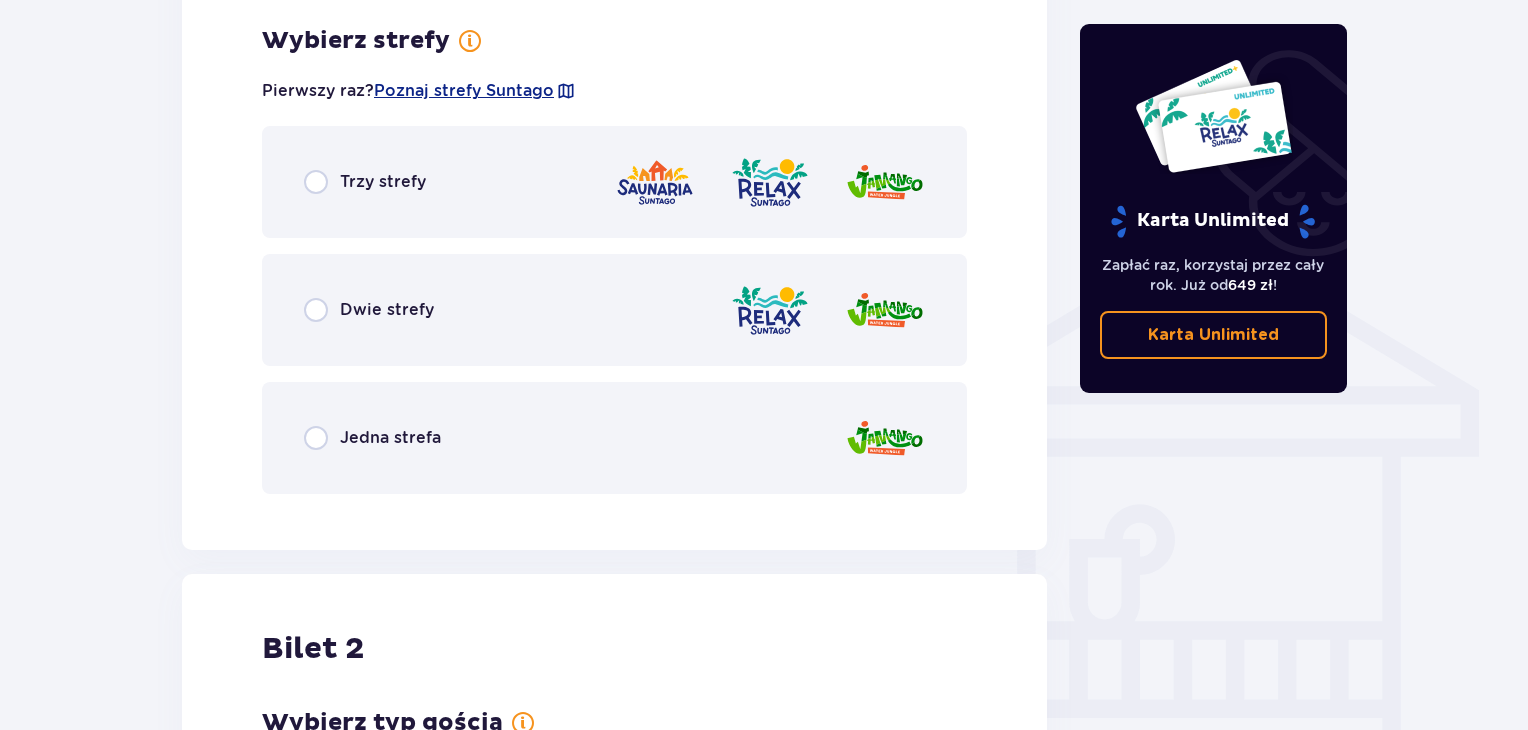 scroll, scrollTop: 1397, scrollLeft: 0, axis: vertical 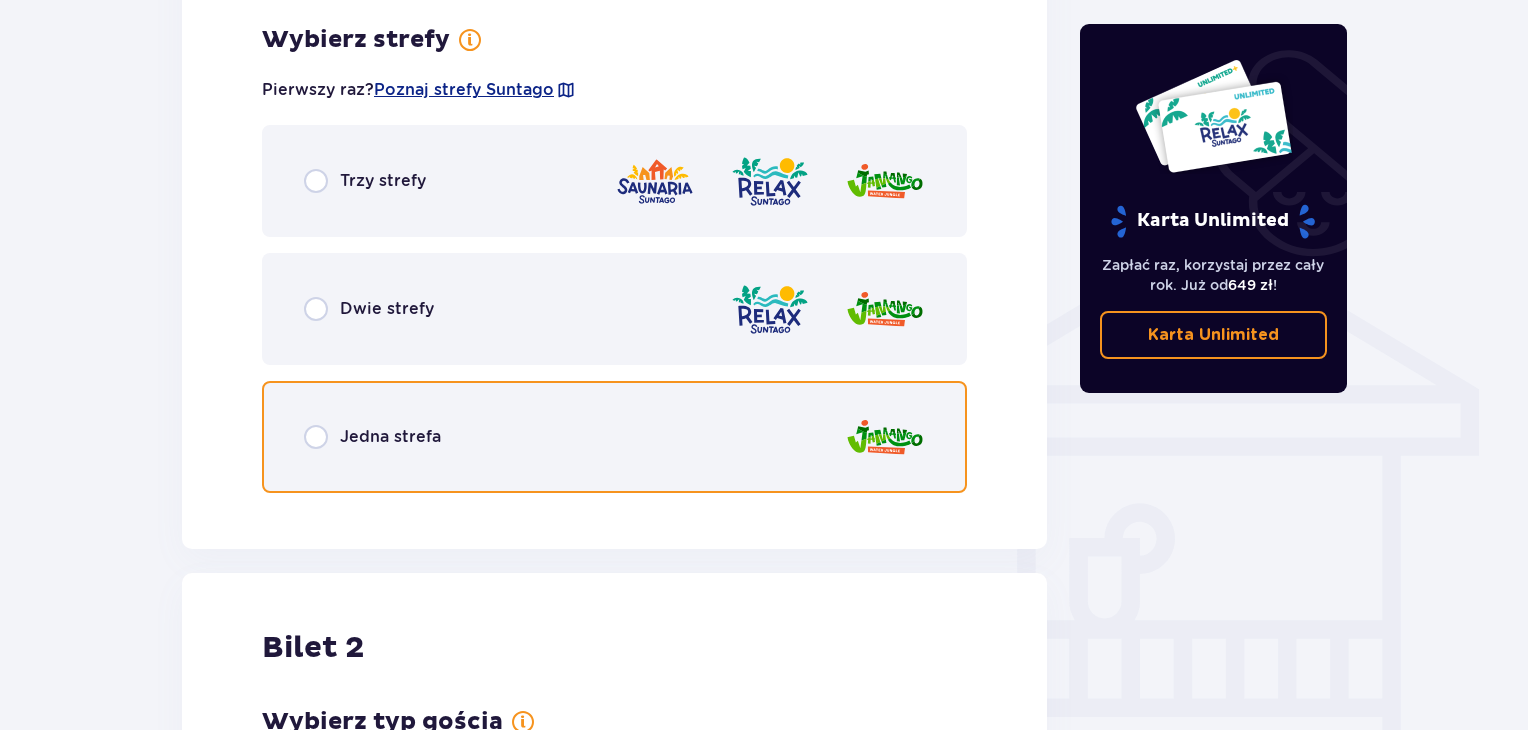 click at bounding box center (316, 437) 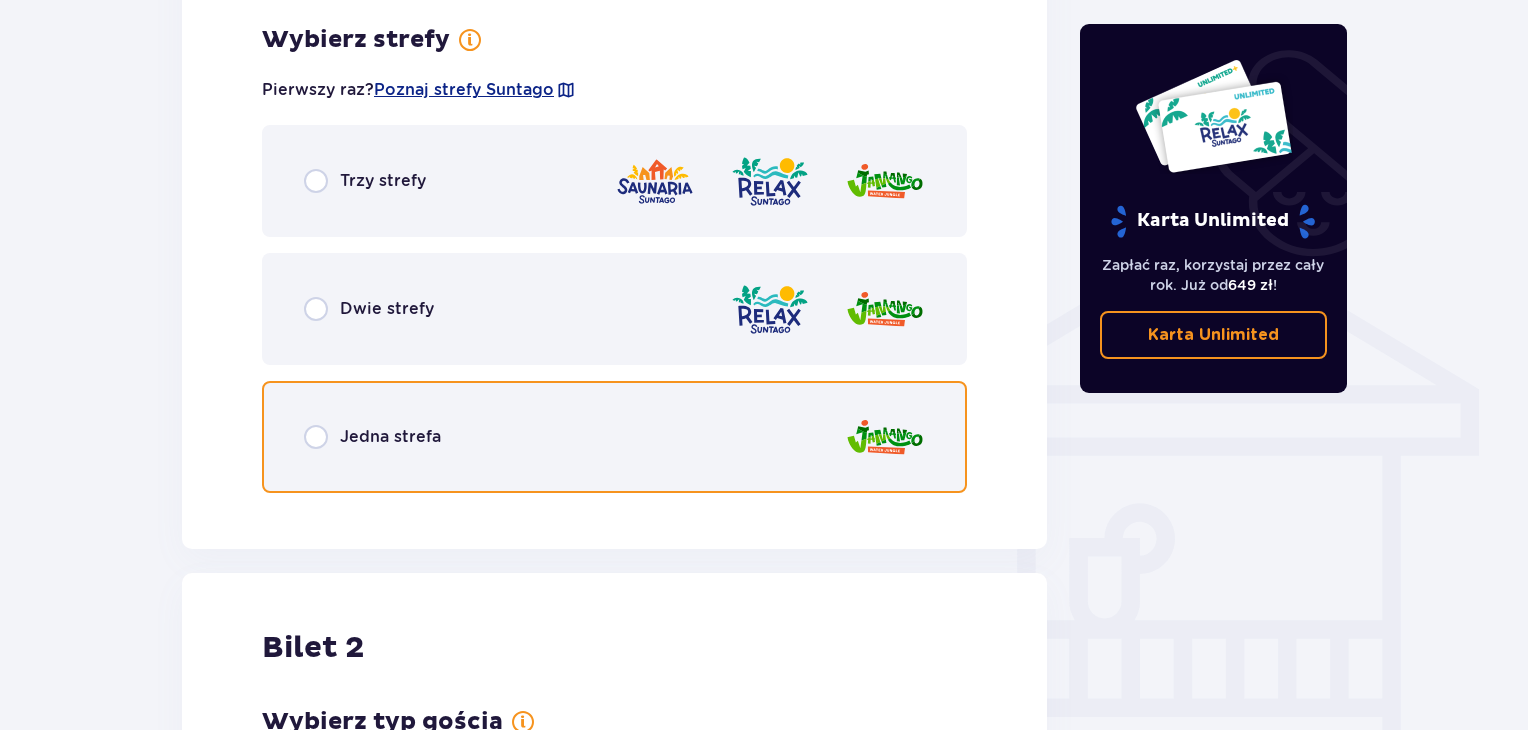 radio on "true" 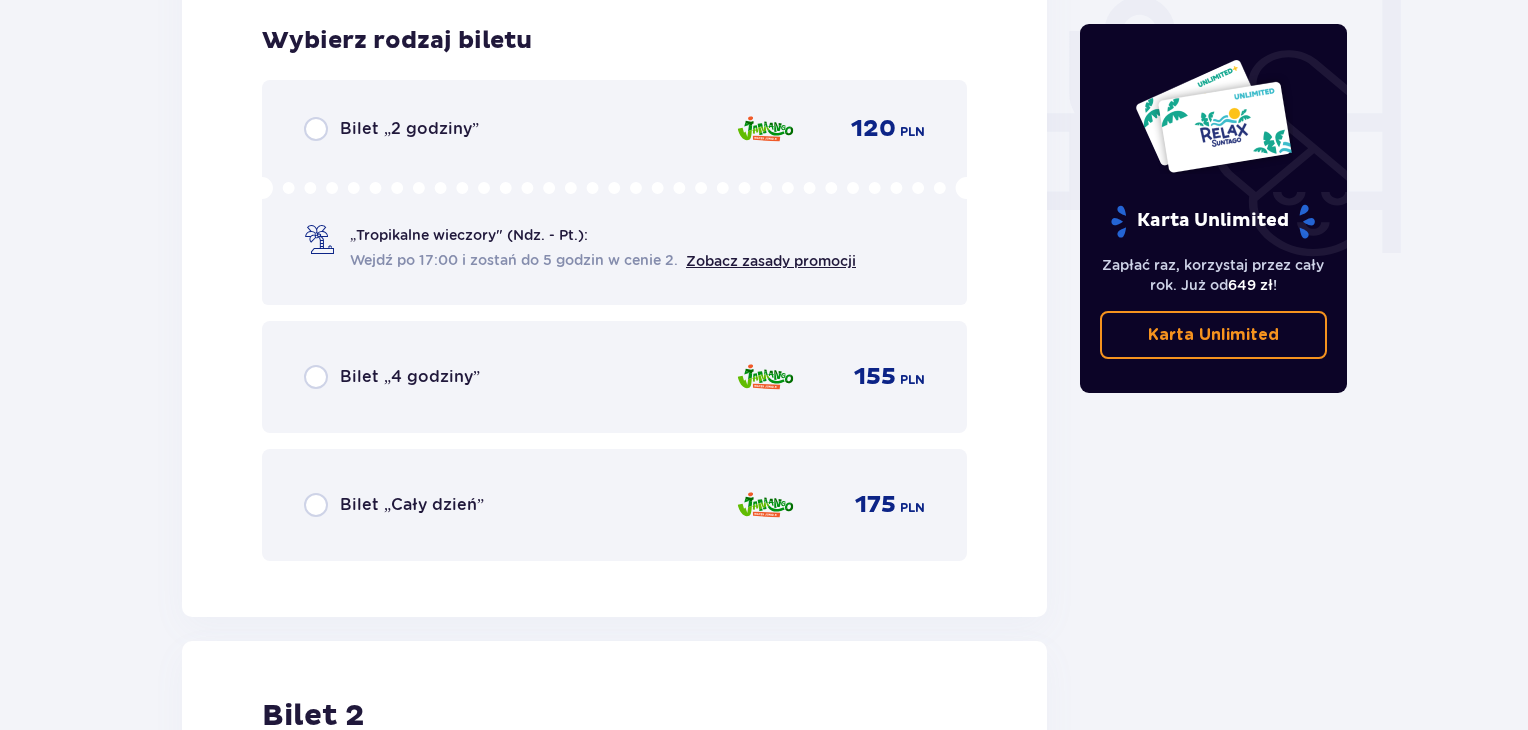 scroll, scrollTop: 1905, scrollLeft: 0, axis: vertical 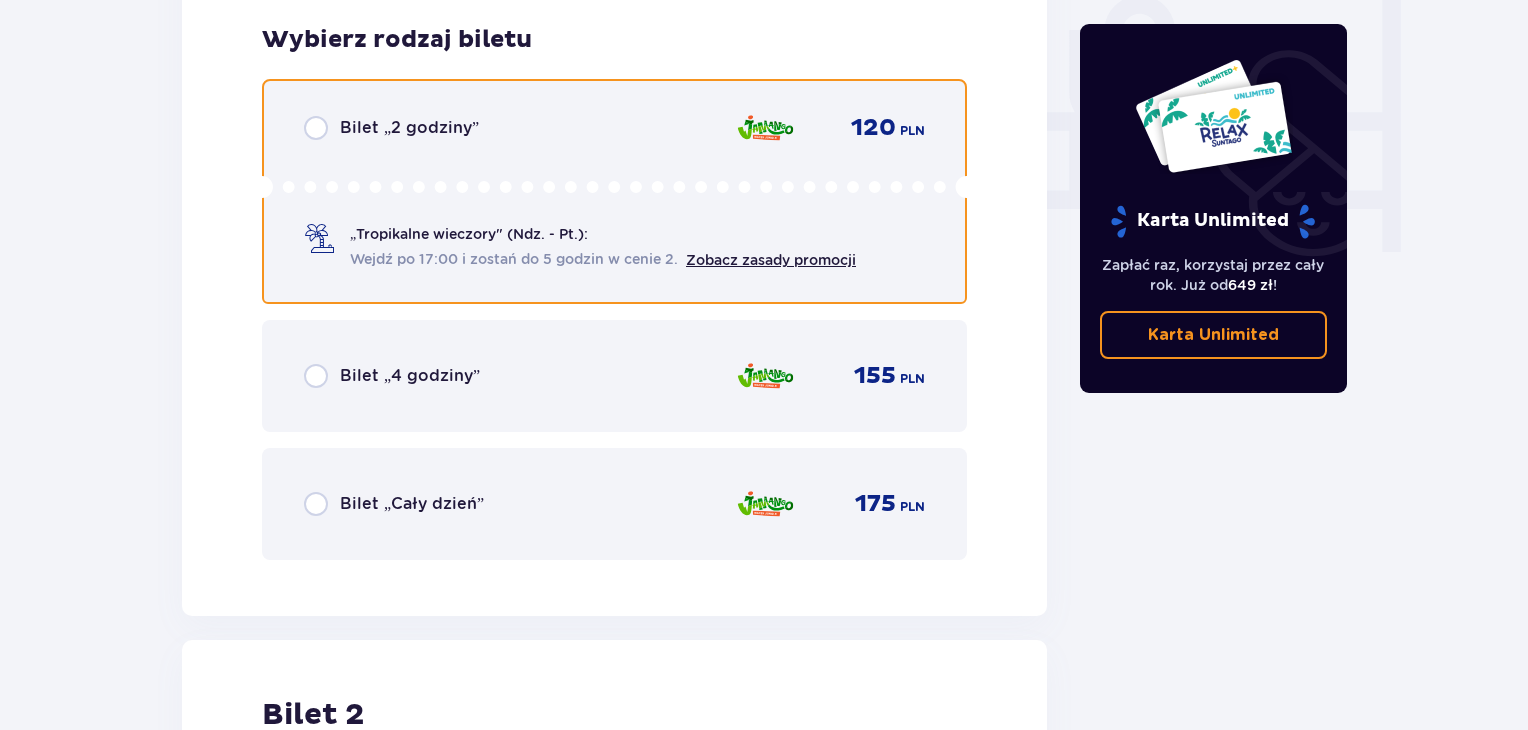 click at bounding box center (316, 128) 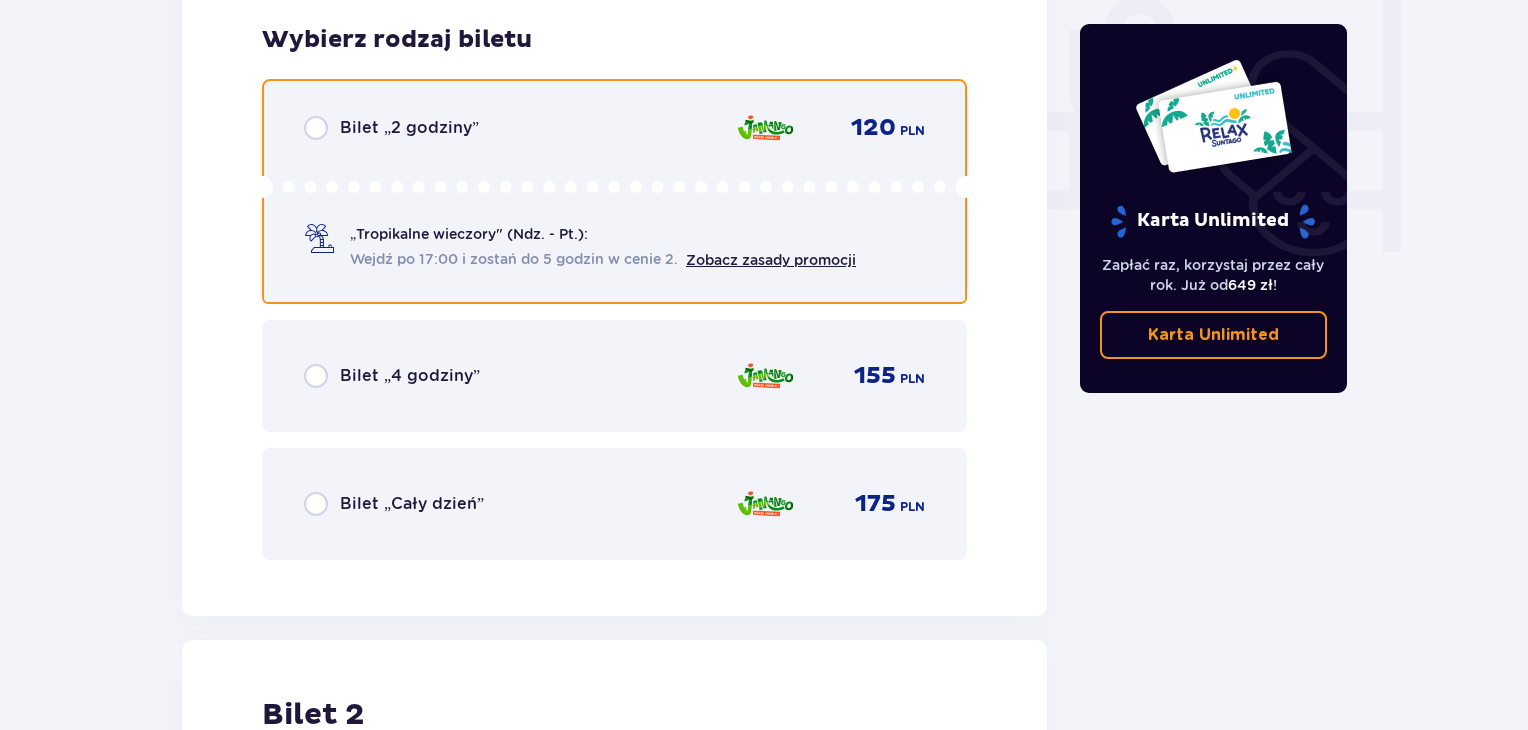 radio on "true" 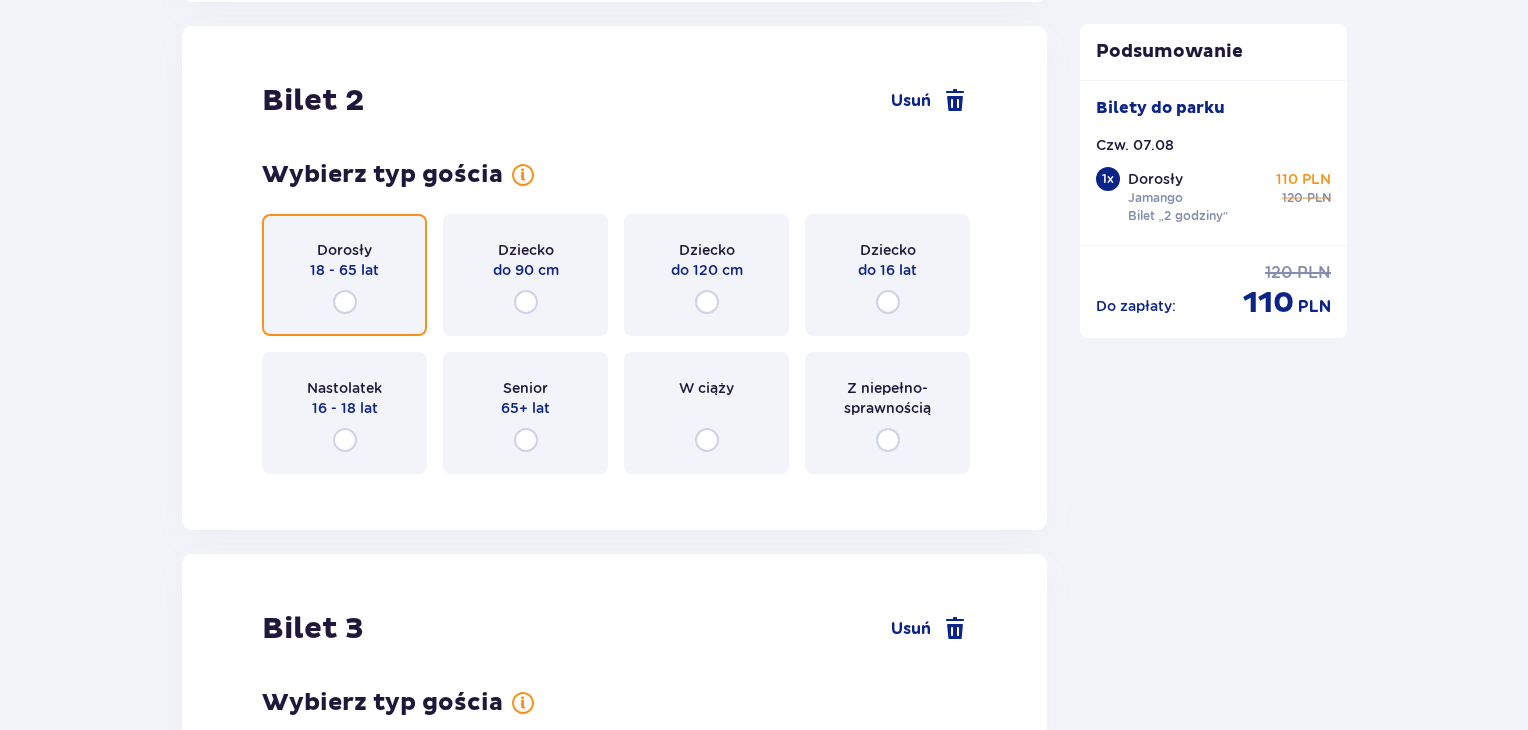 click at bounding box center (345, 302) 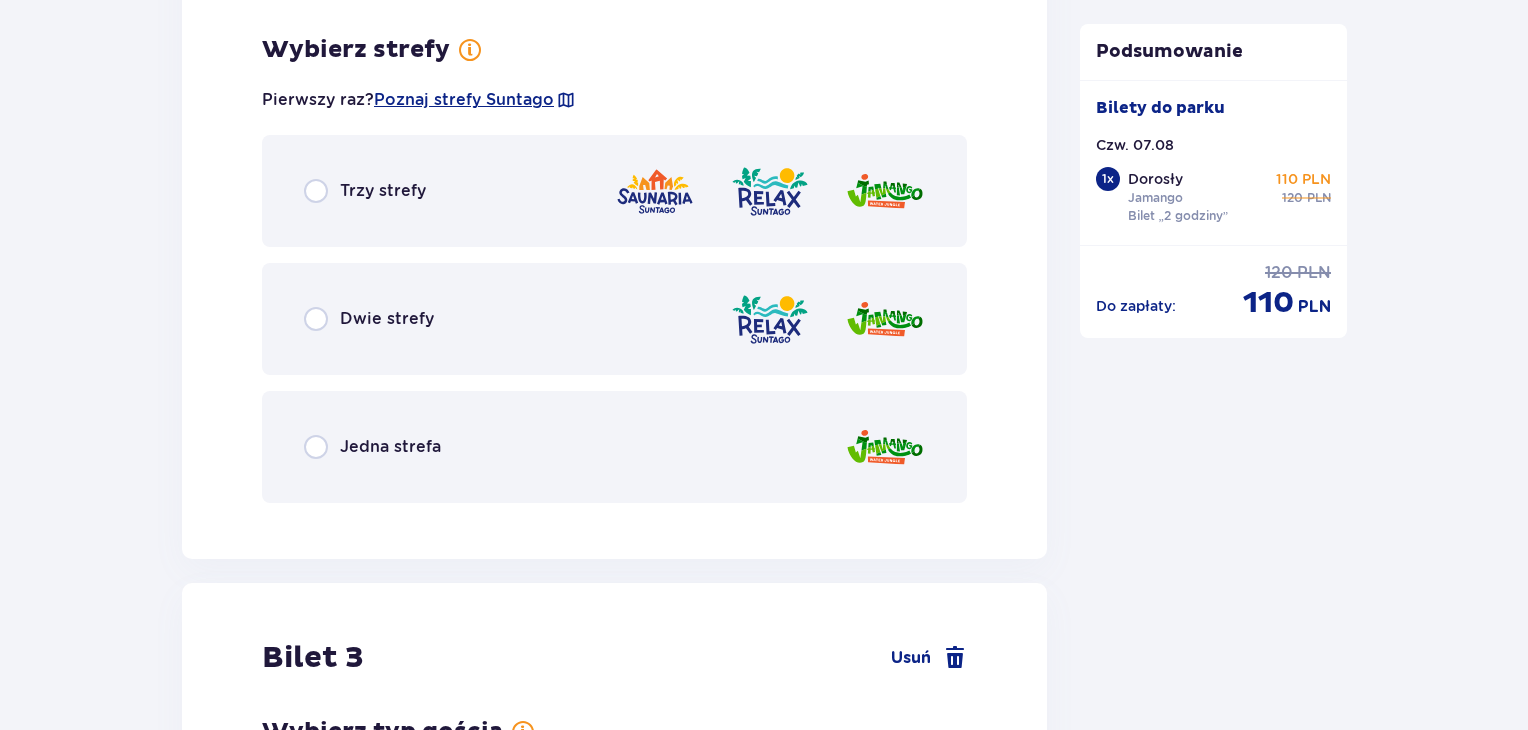 scroll, scrollTop: 3007, scrollLeft: 0, axis: vertical 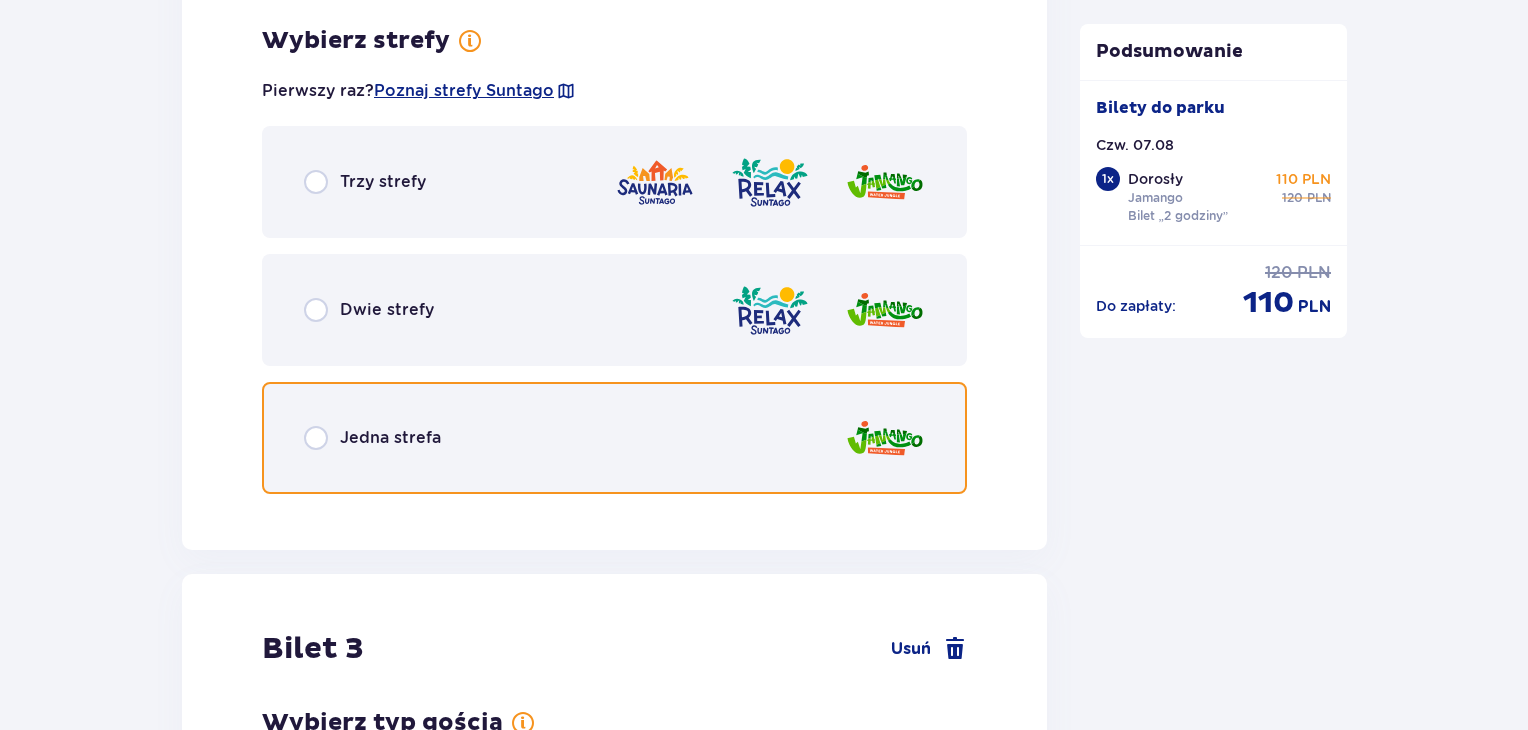 click at bounding box center (316, 438) 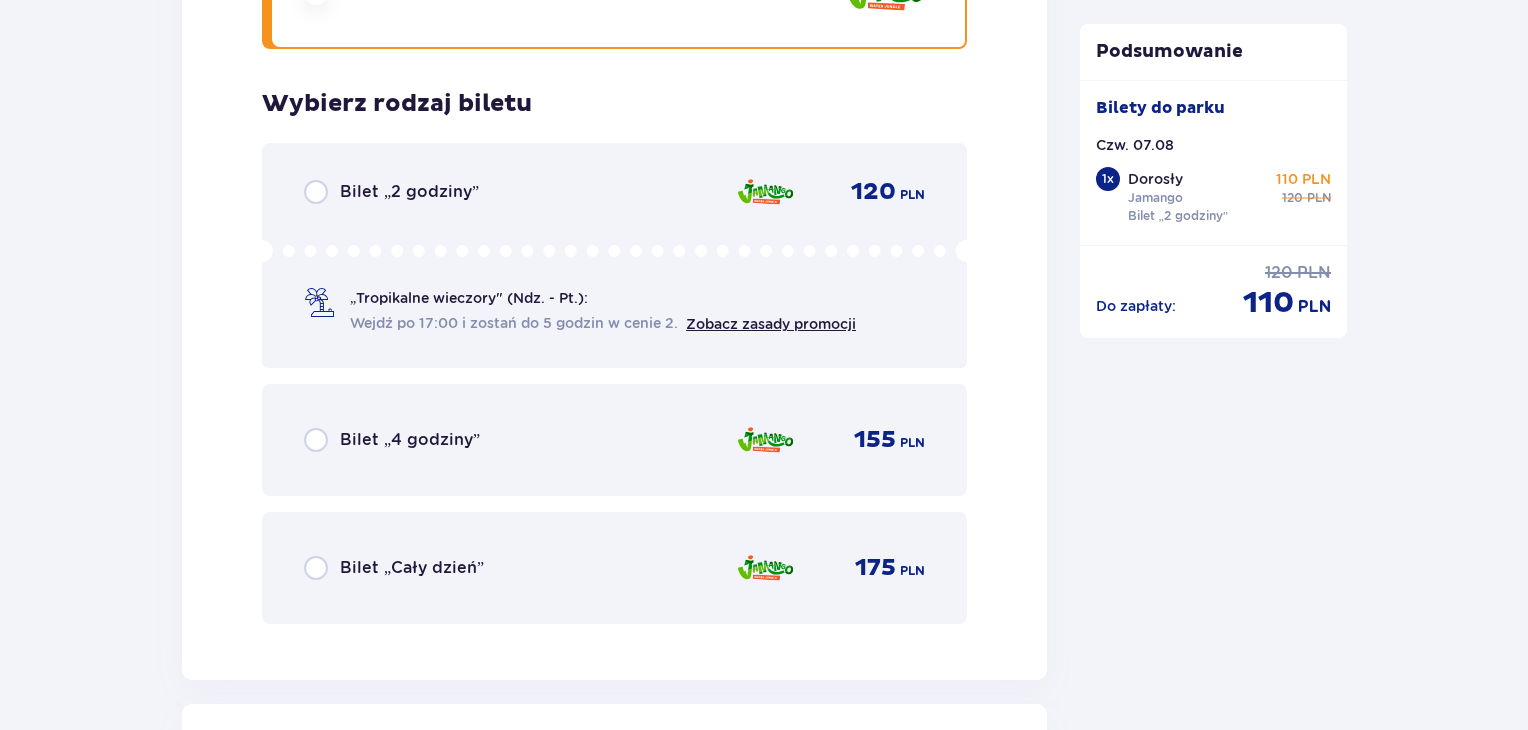 scroll, scrollTop: 3515, scrollLeft: 0, axis: vertical 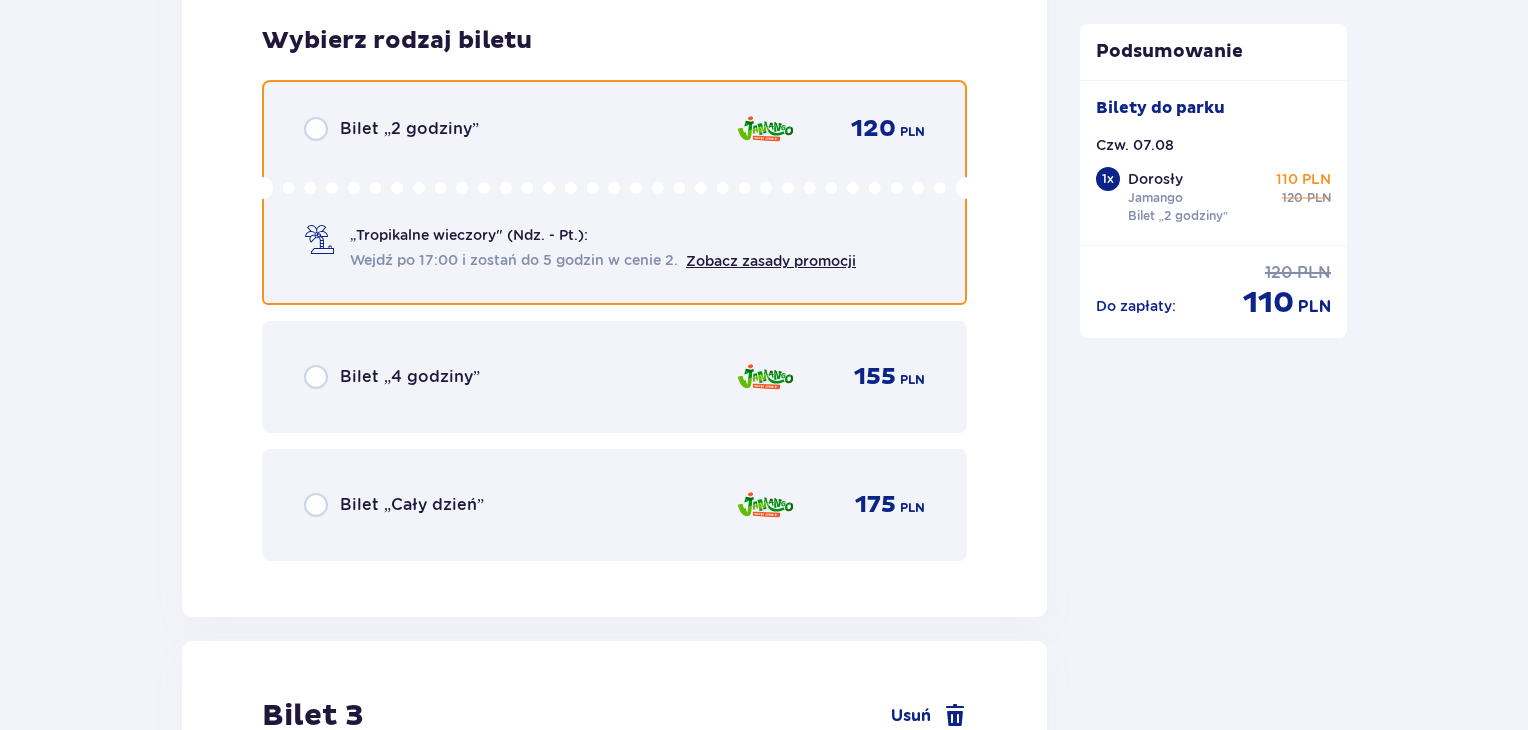 click at bounding box center [316, 129] 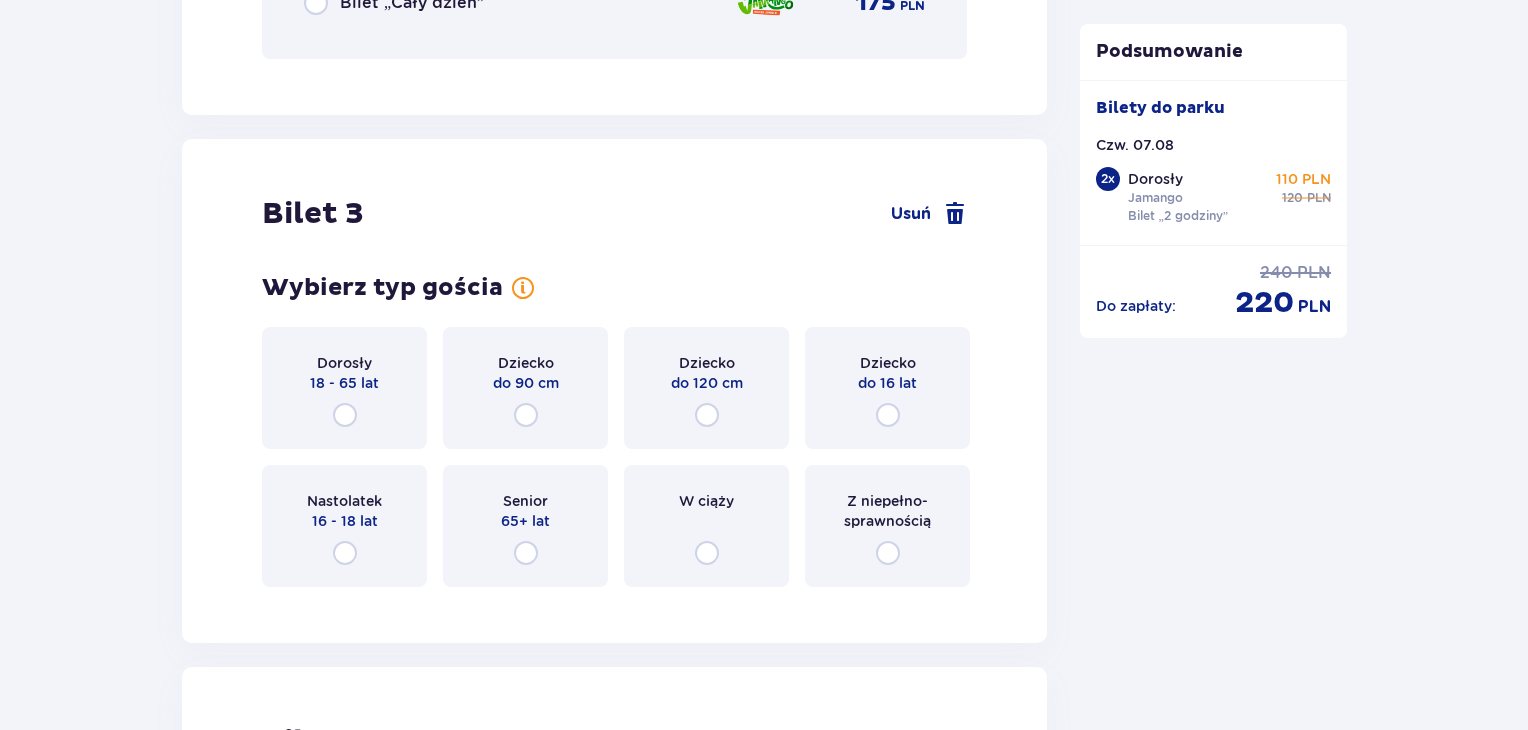 scroll, scrollTop: 4129, scrollLeft: 0, axis: vertical 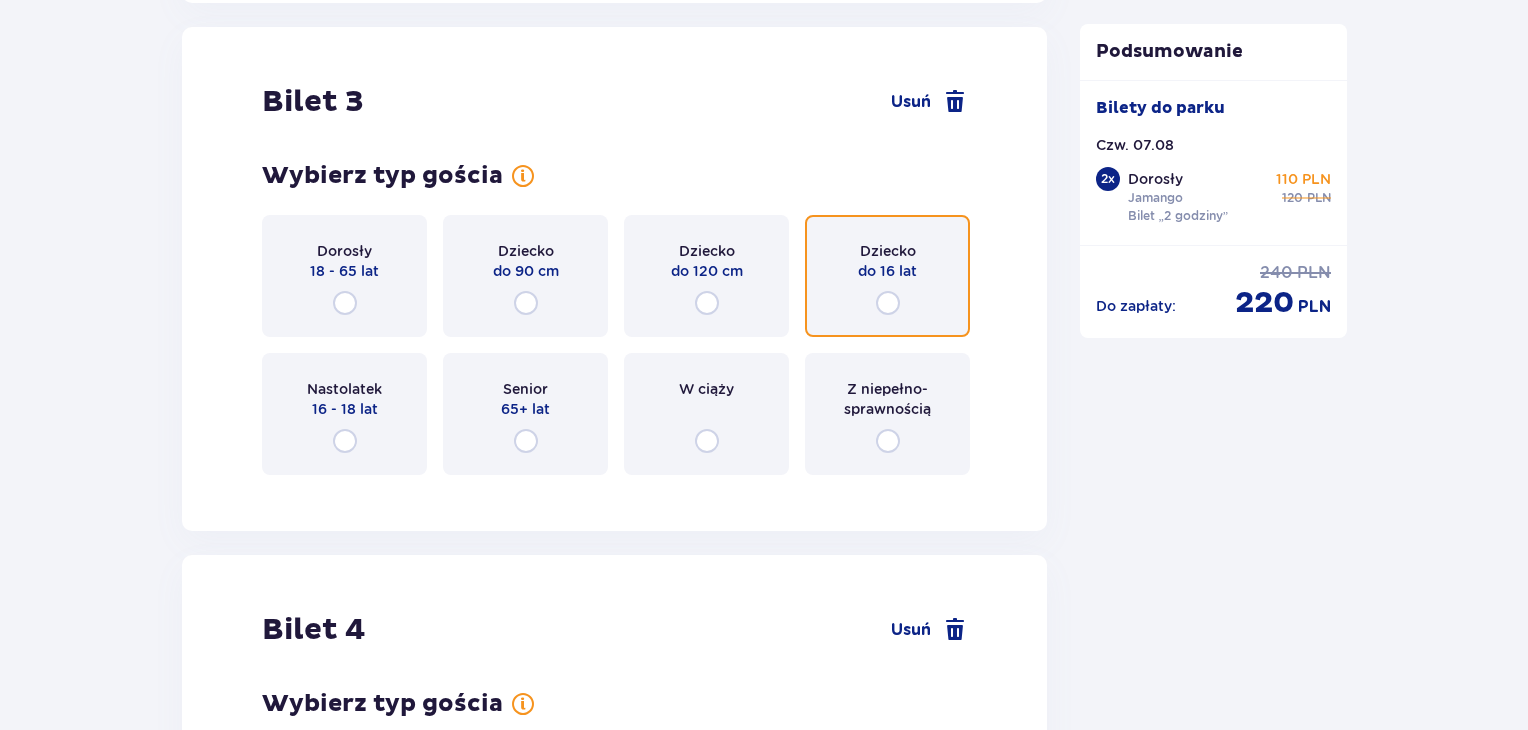 click at bounding box center [888, 303] 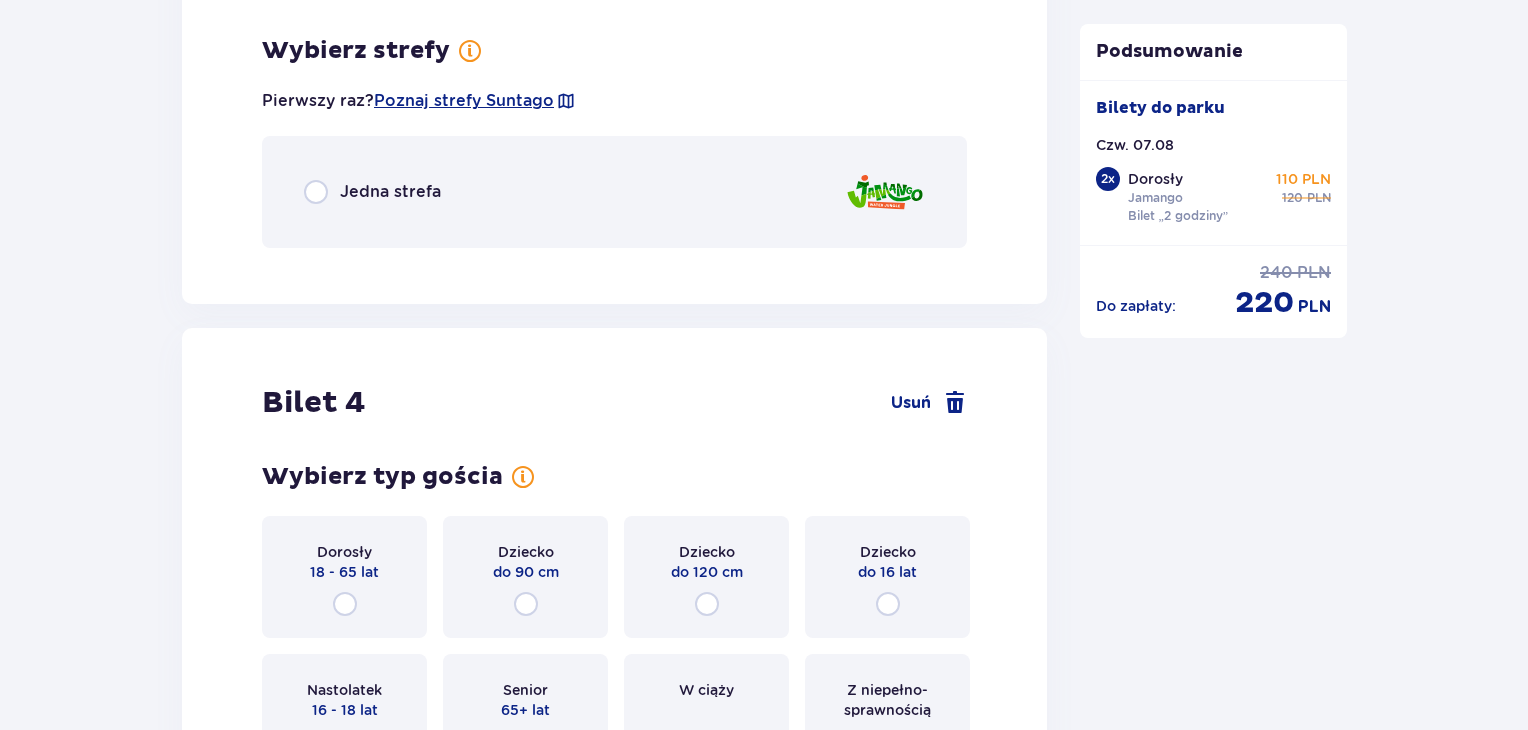 scroll, scrollTop: 4617, scrollLeft: 0, axis: vertical 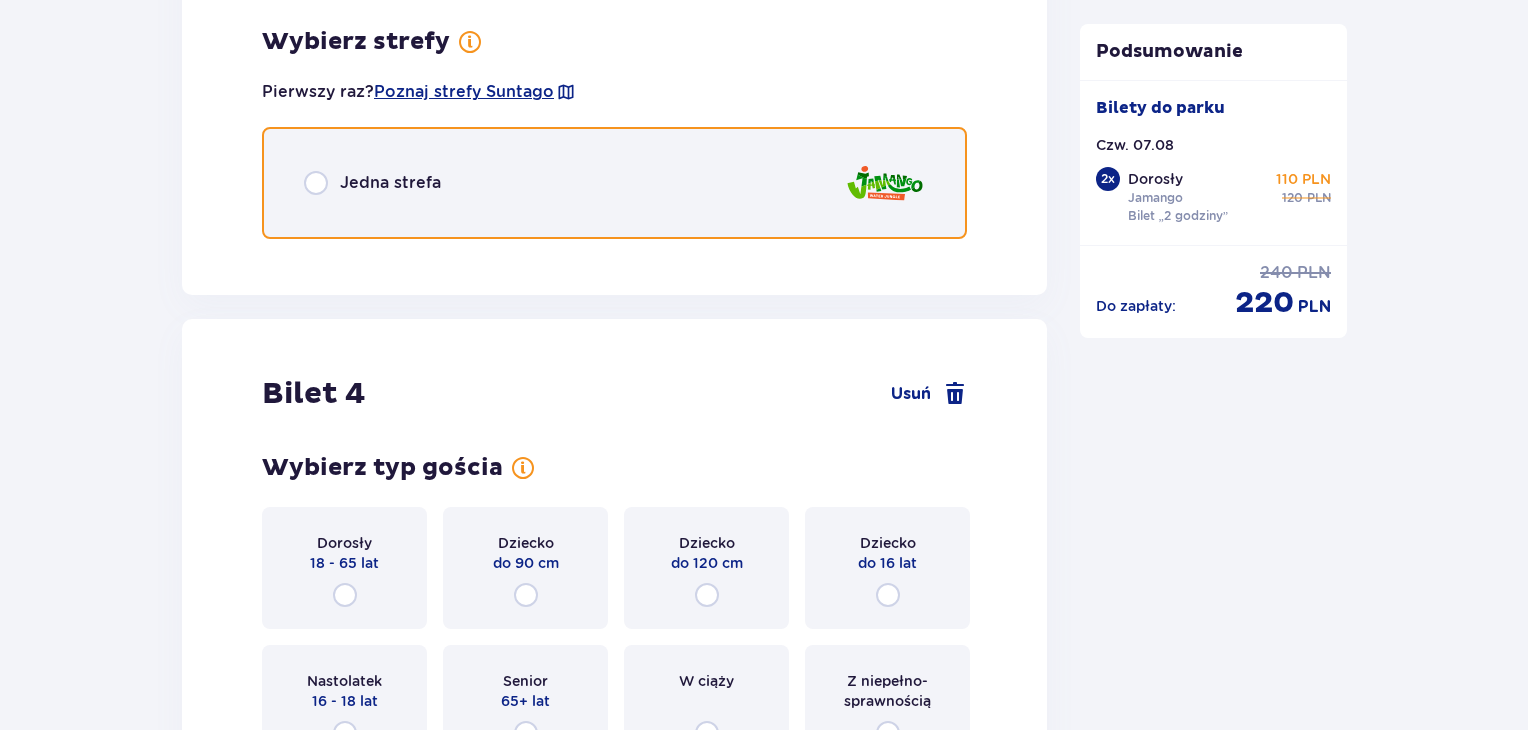 click at bounding box center [316, 183] 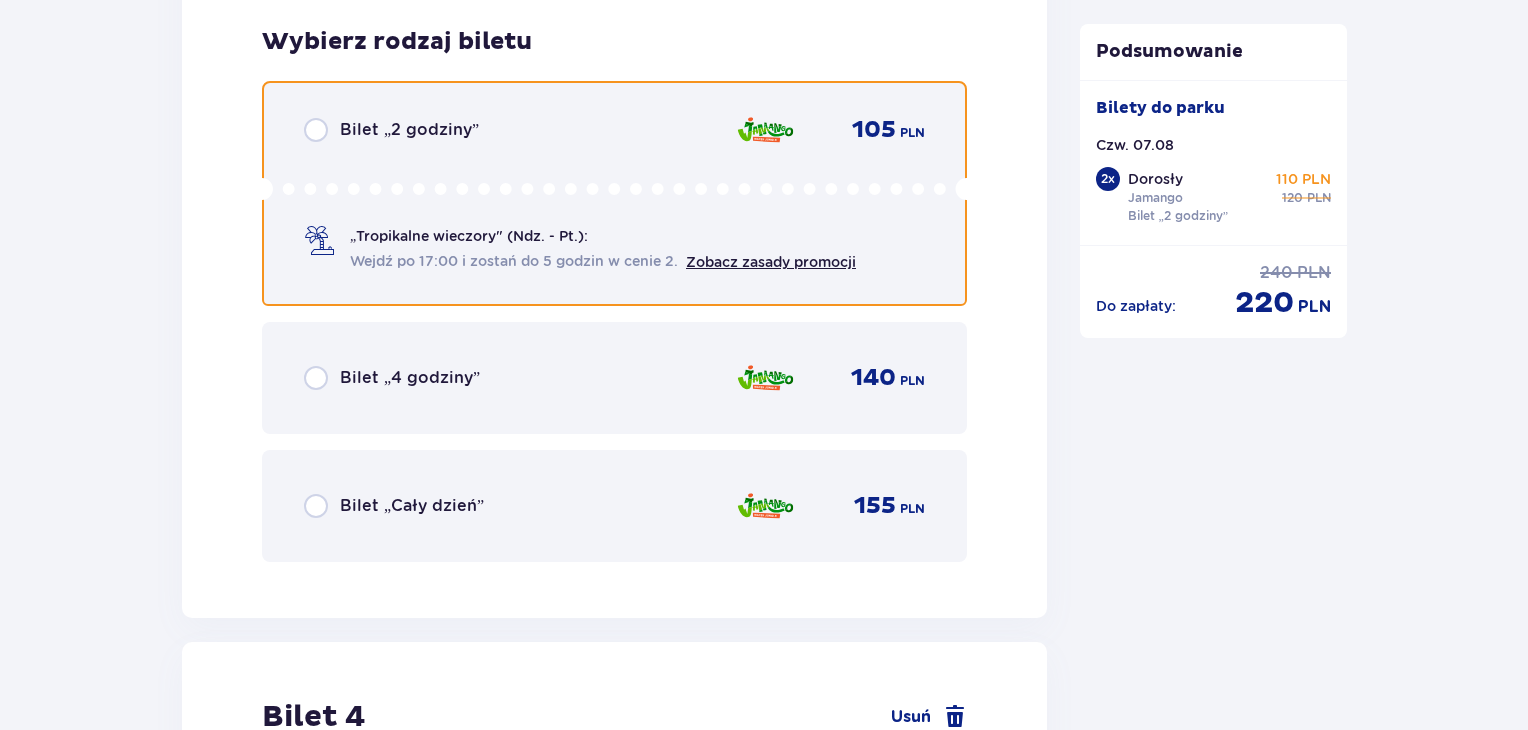 click at bounding box center [316, 130] 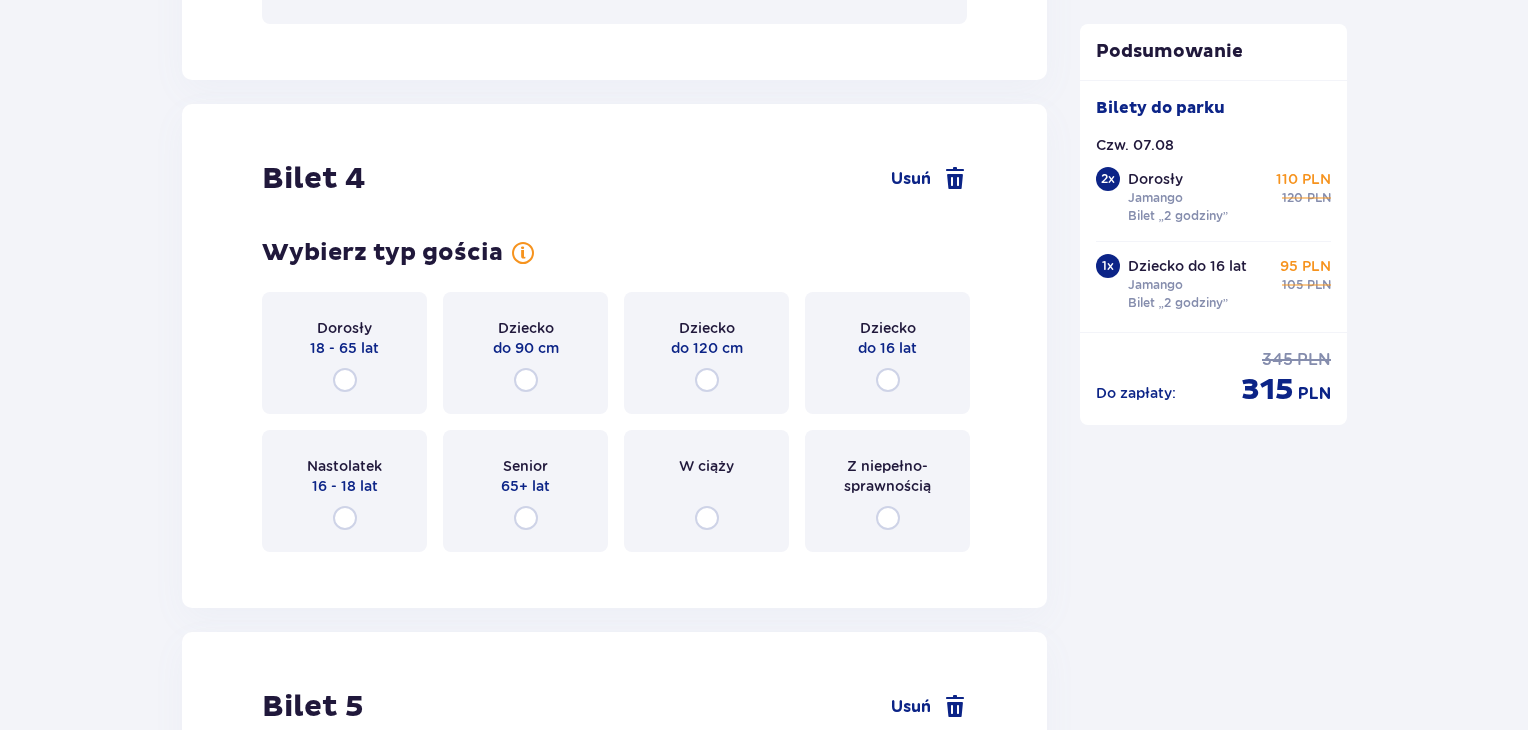 scroll, scrollTop: 5484, scrollLeft: 0, axis: vertical 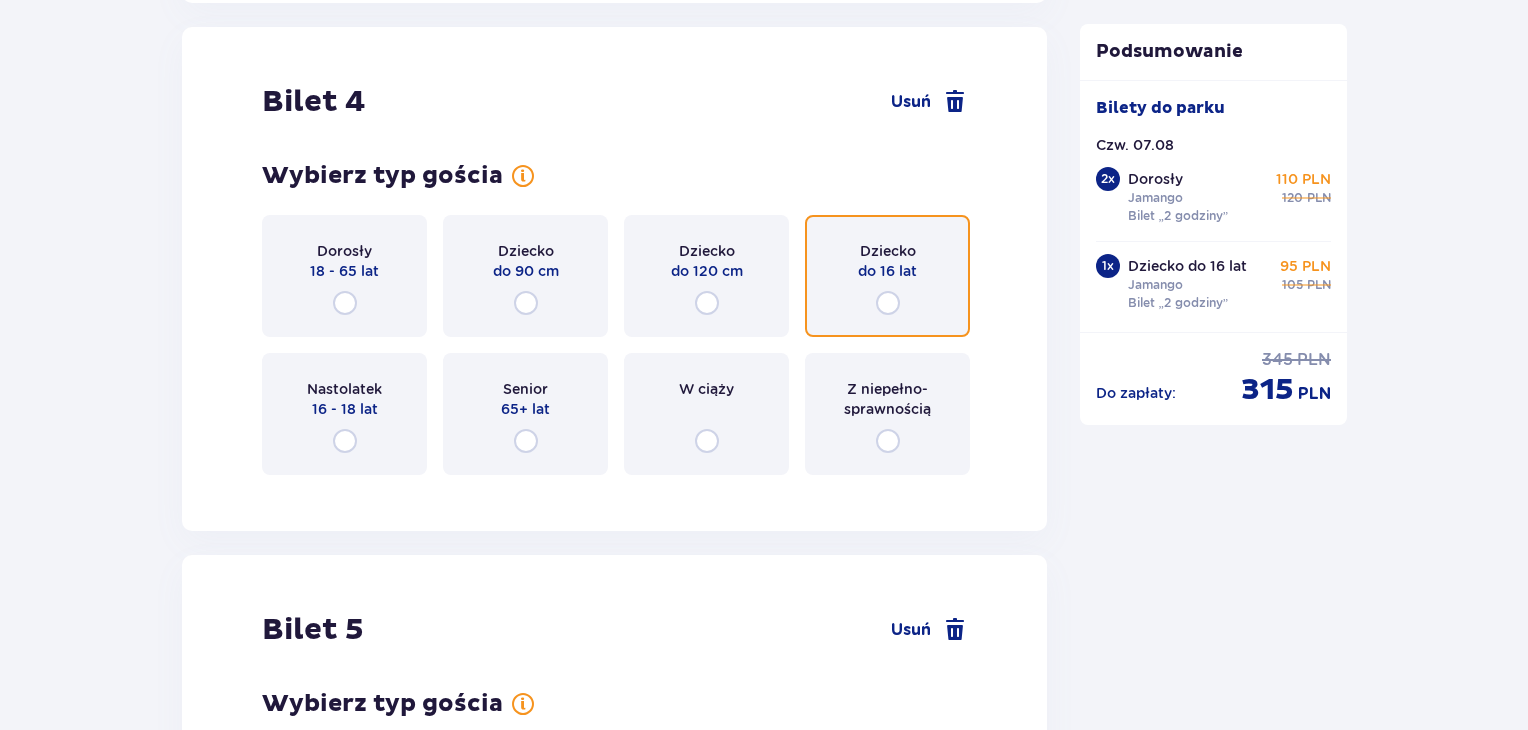 click at bounding box center (888, 303) 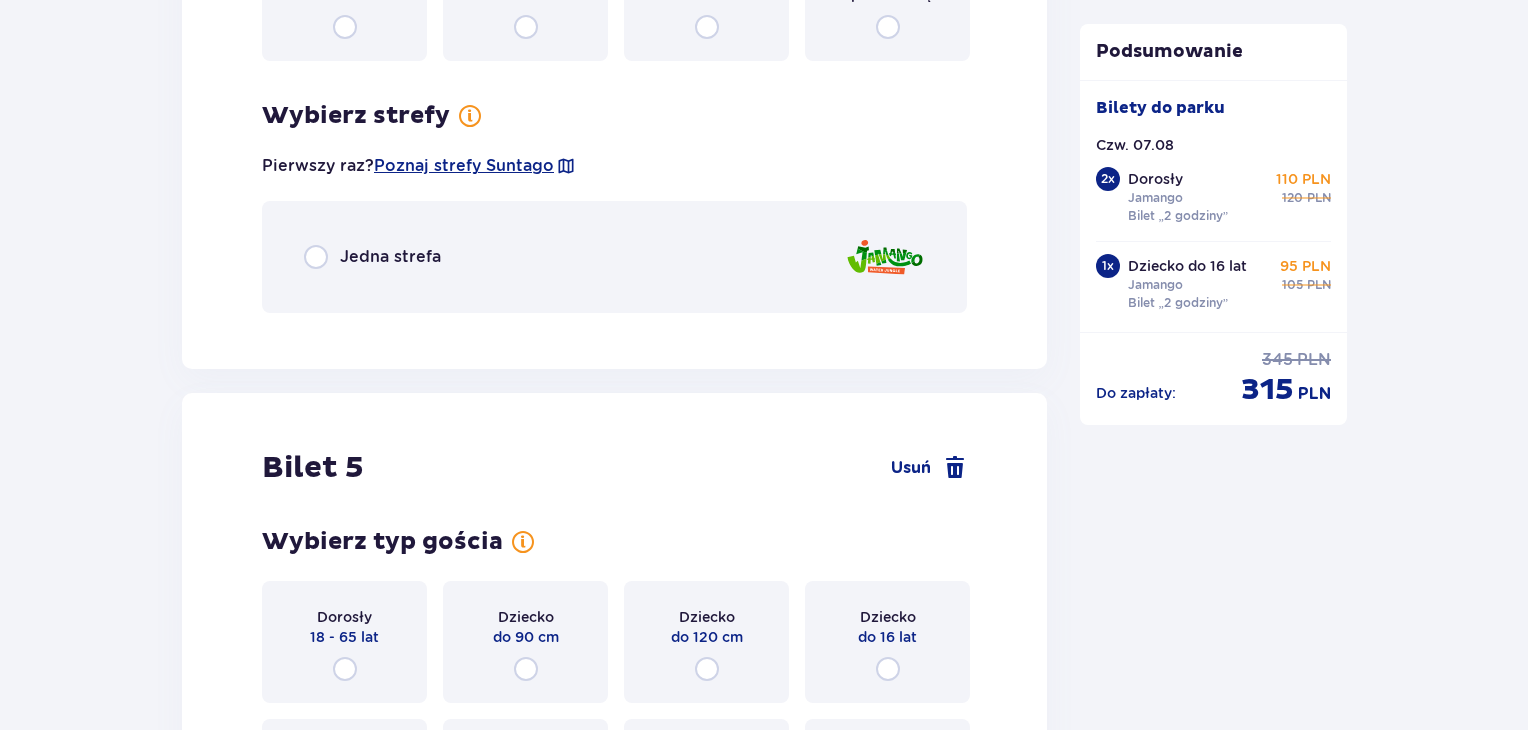 scroll, scrollTop: 5972, scrollLeft: 0, axis: vertical 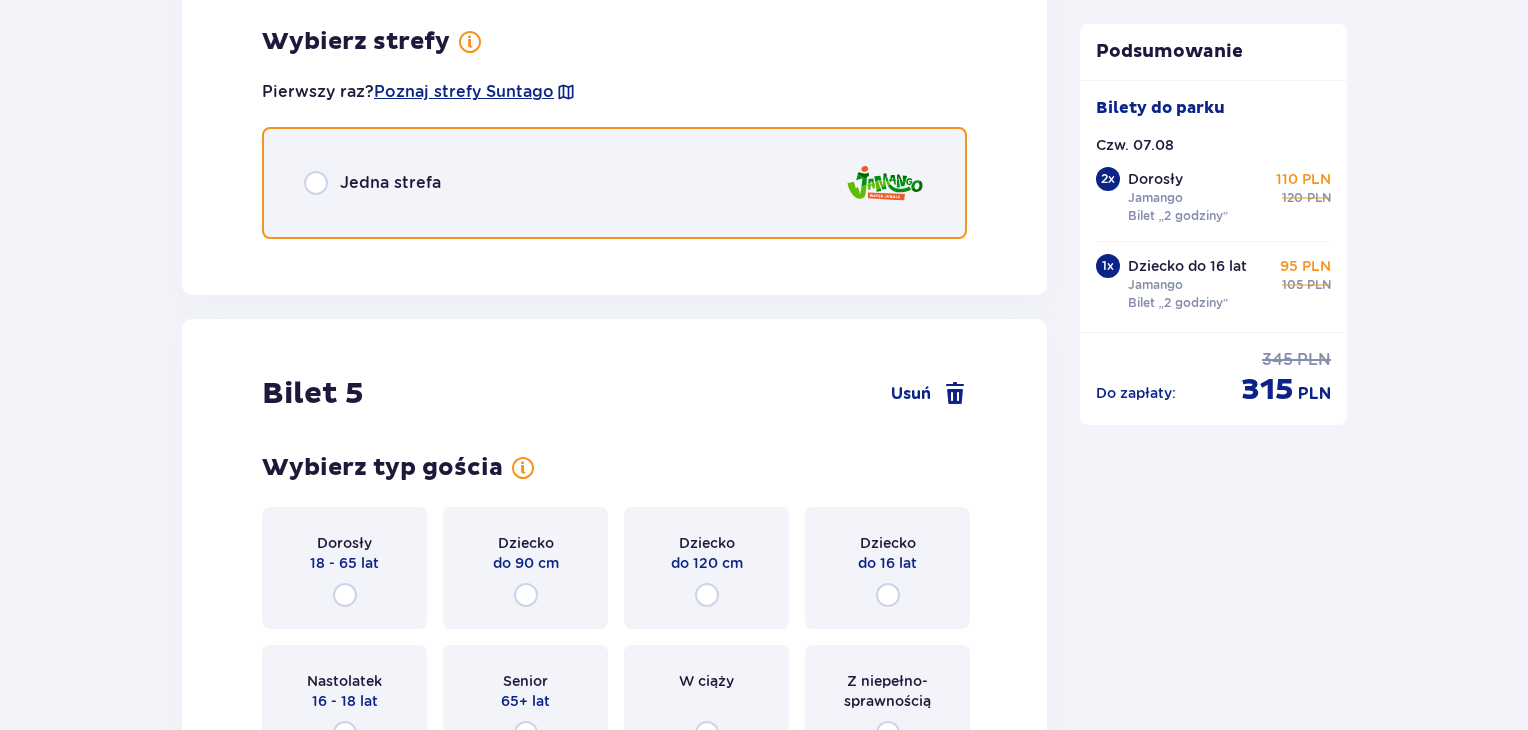 click at bounding box center [316, 183] 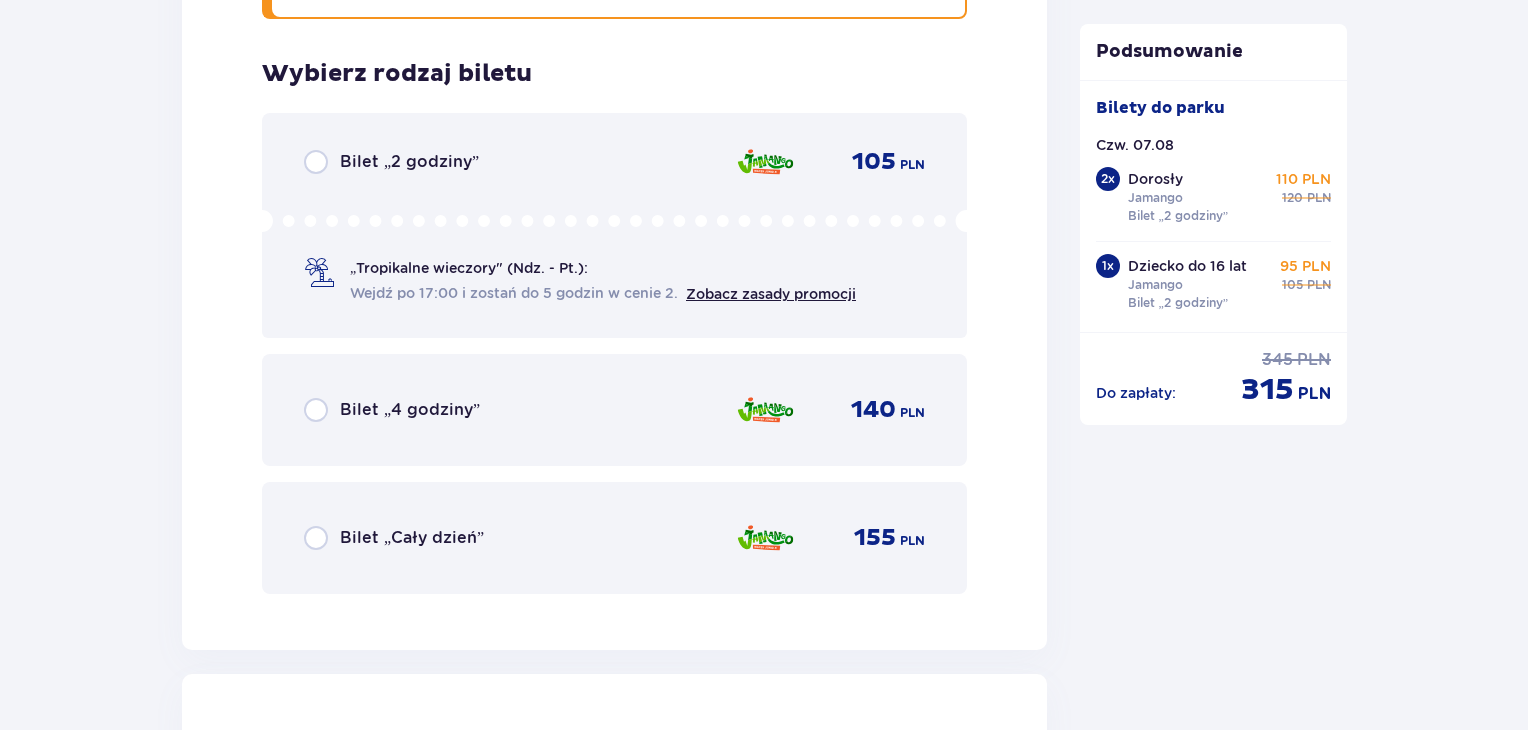 scroll, scrollTop: 6224, scrollLeft: 0, axis: vertical 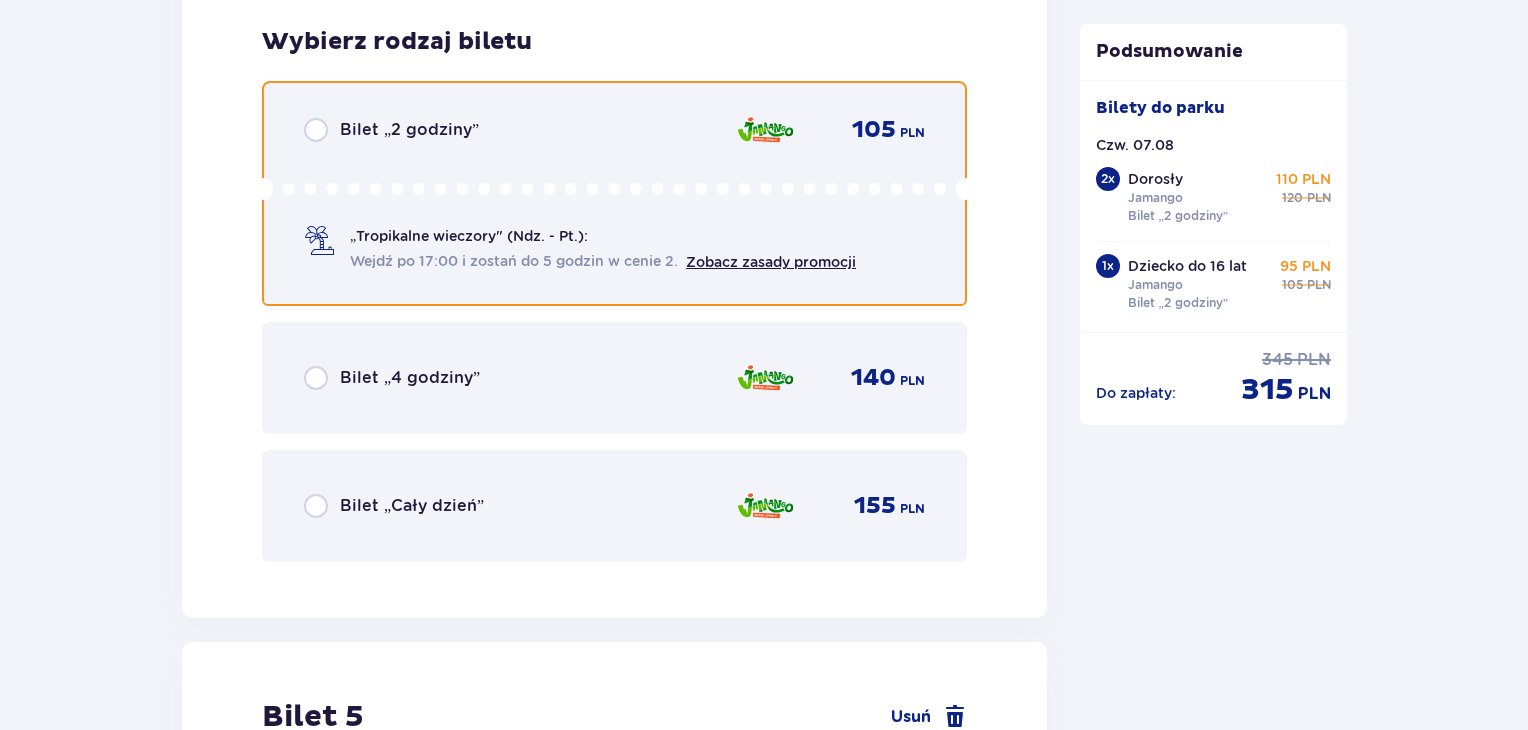 click at bounding box center (316, 130) 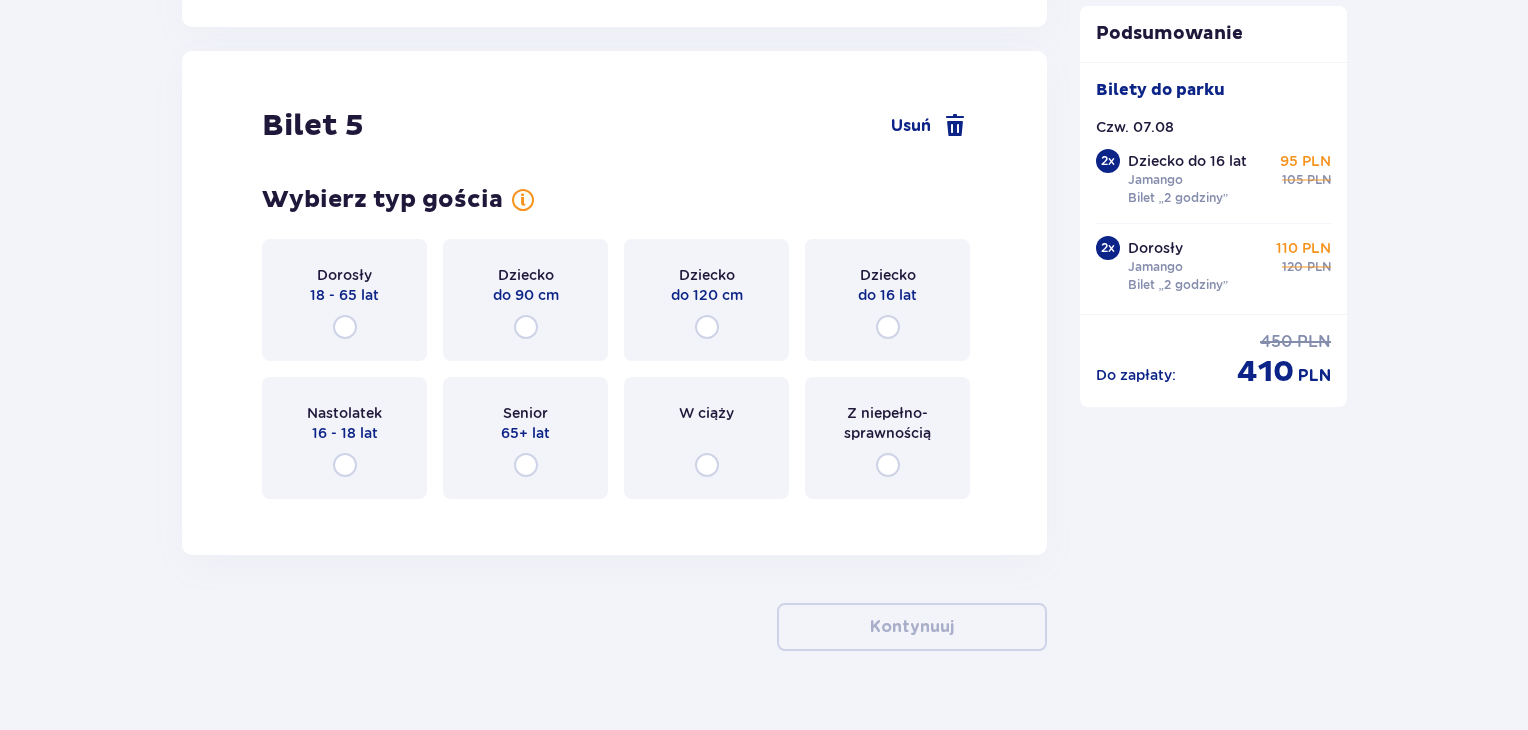 scroll, scrollTop: 6838, scrollLeft: 0, axis: vertical 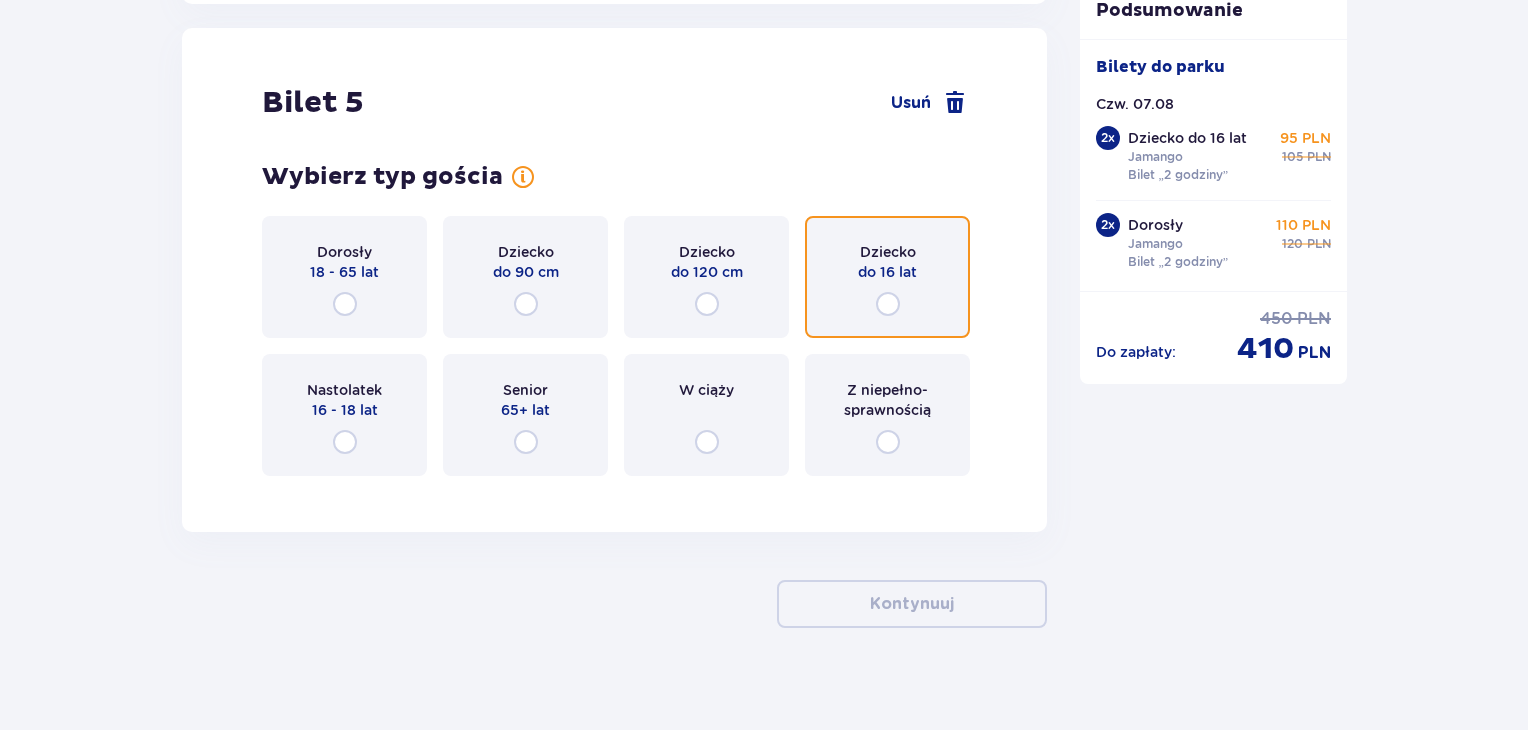 click at bounding box center (888, 304) 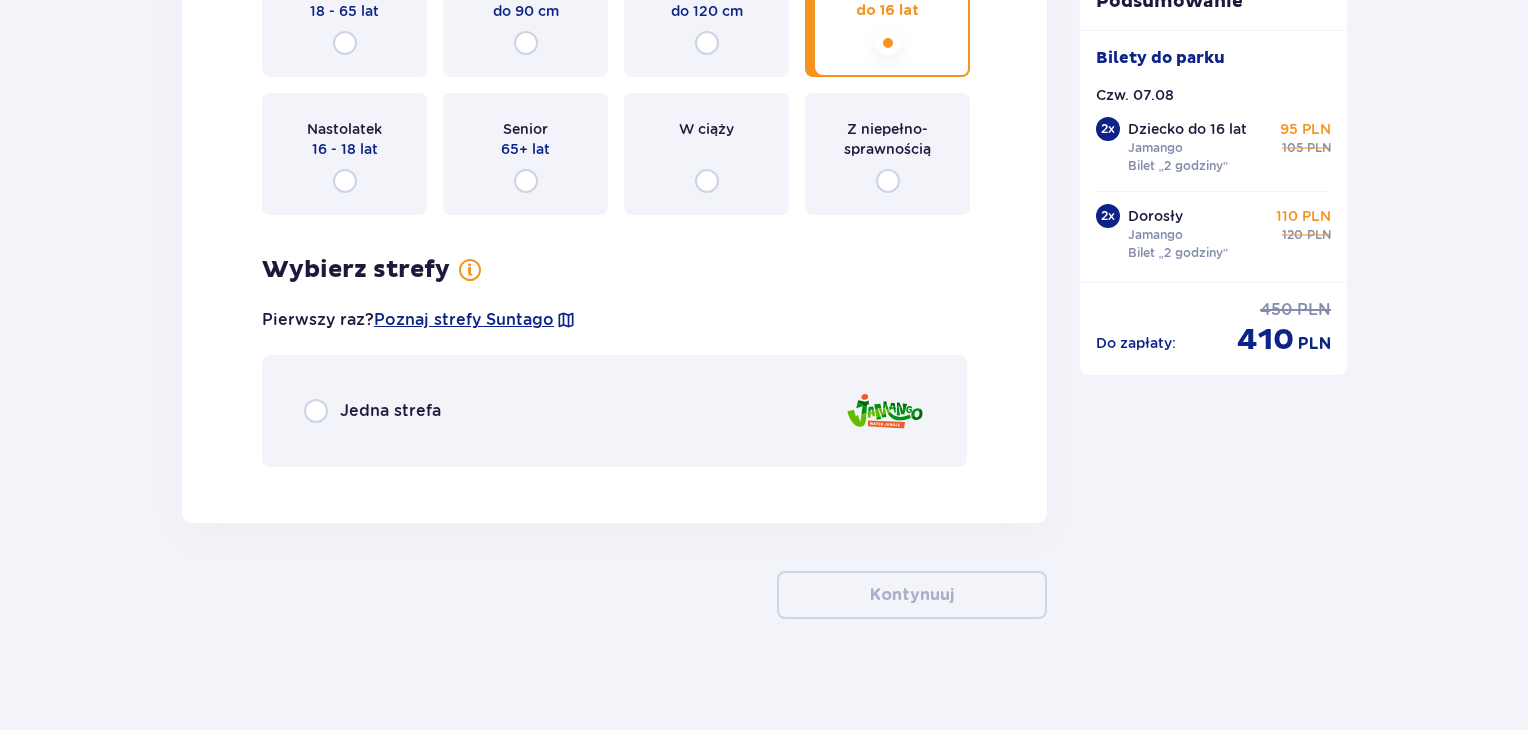 scroll, scrollTop: 7104, scrollLeft: 0, axis: vertical 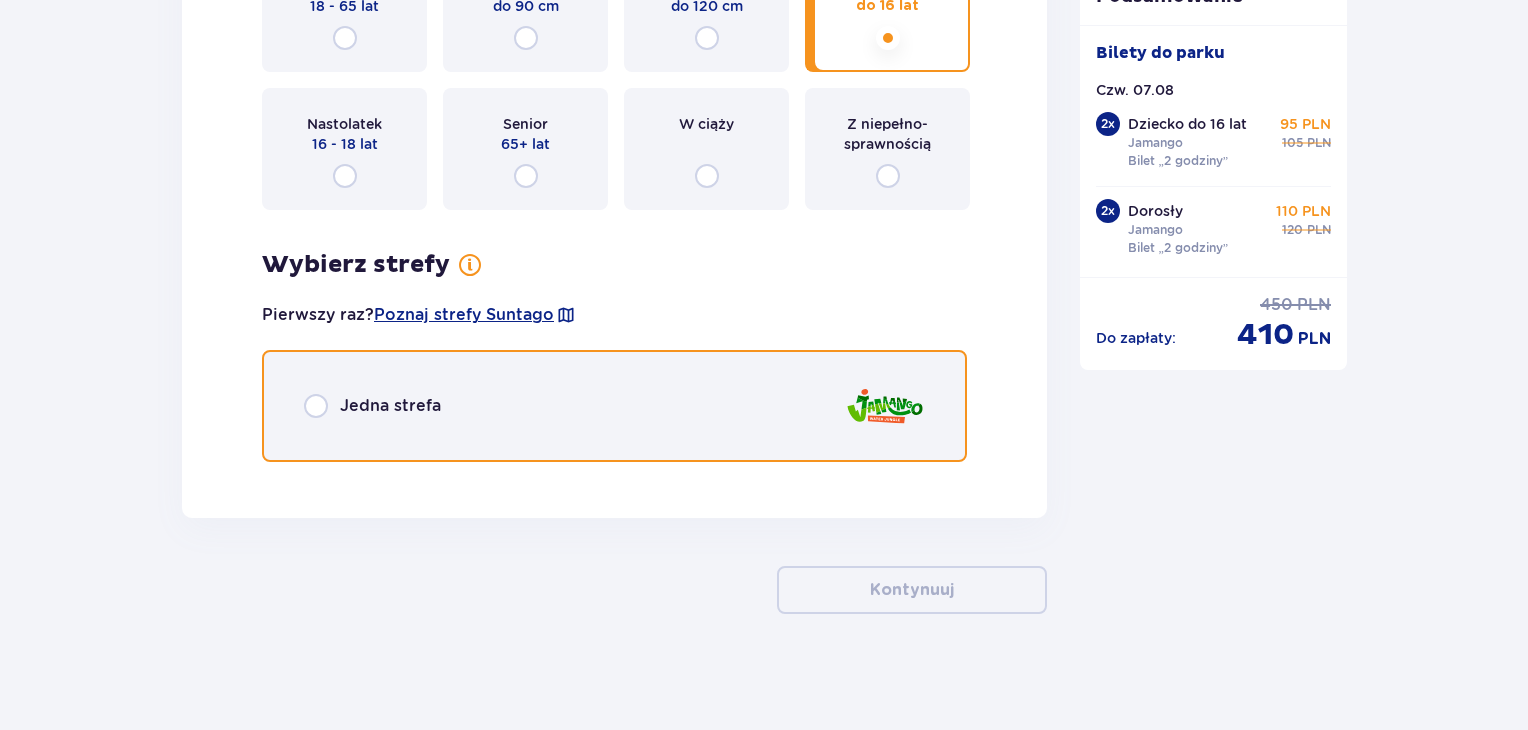 click at bounding box center (316, 406) 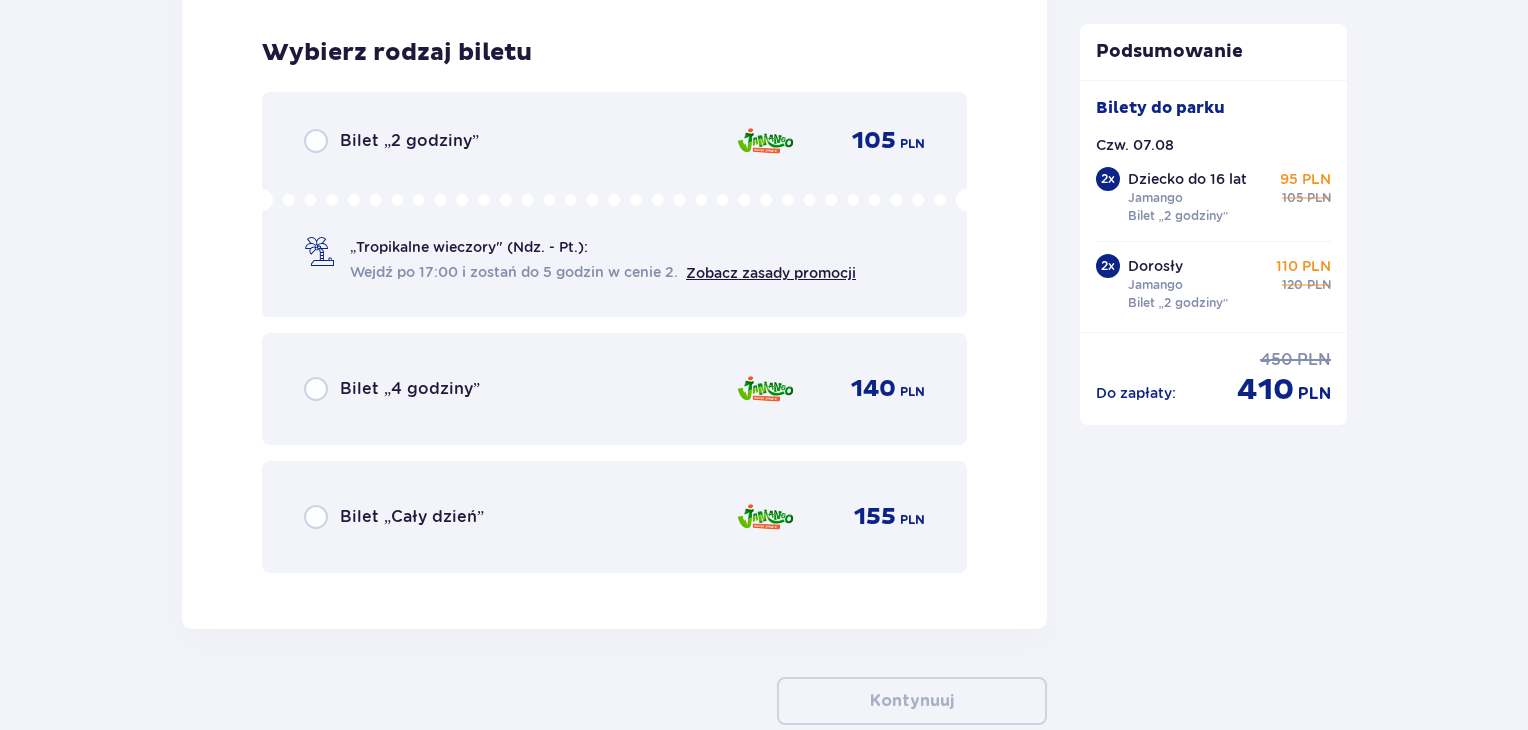 scroll, scrollTop: 7578, scrollLeft: 0, axis: vertical 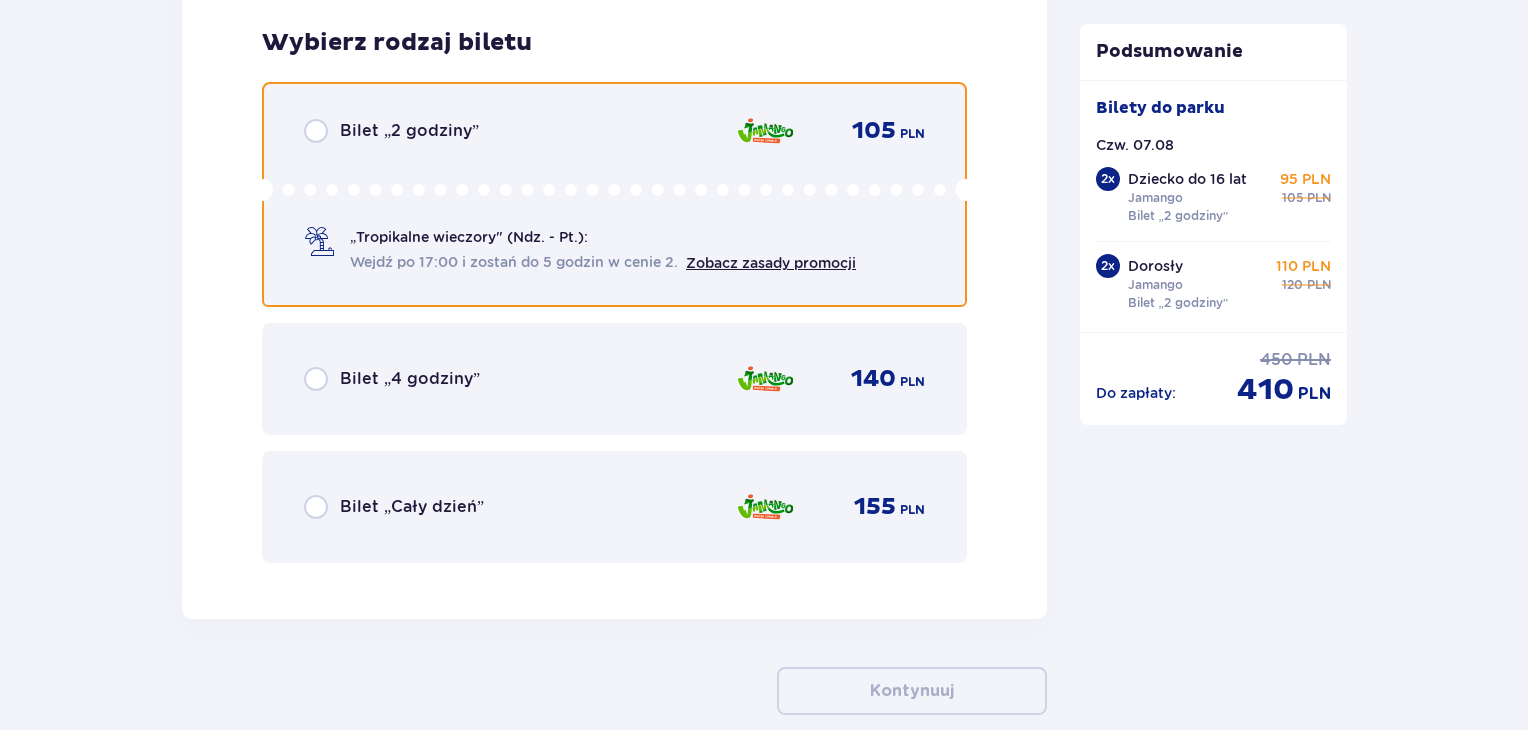 click at bounding box center [316, 131] 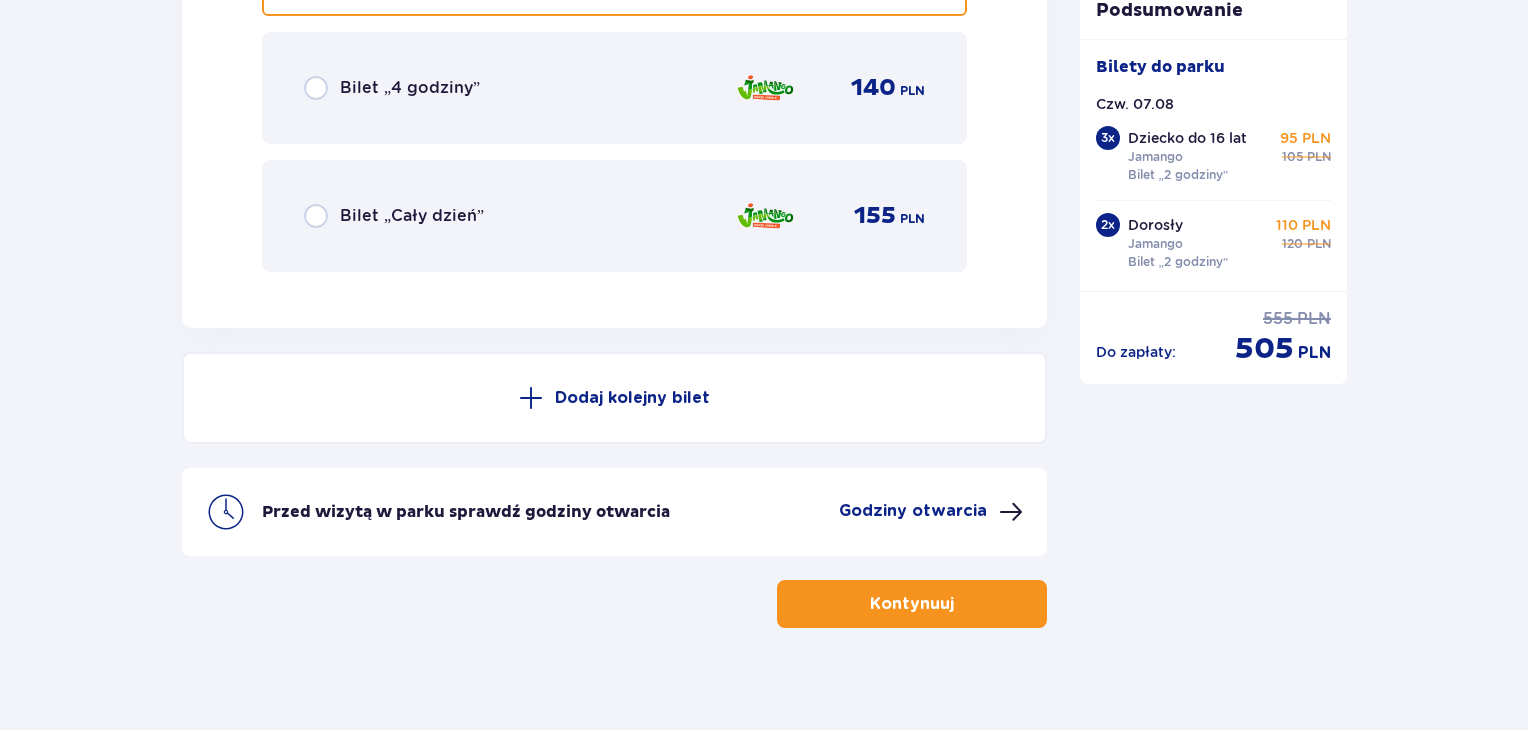 scroll, scrollTop: 7880, scrollLeft: 0, axis: vertical 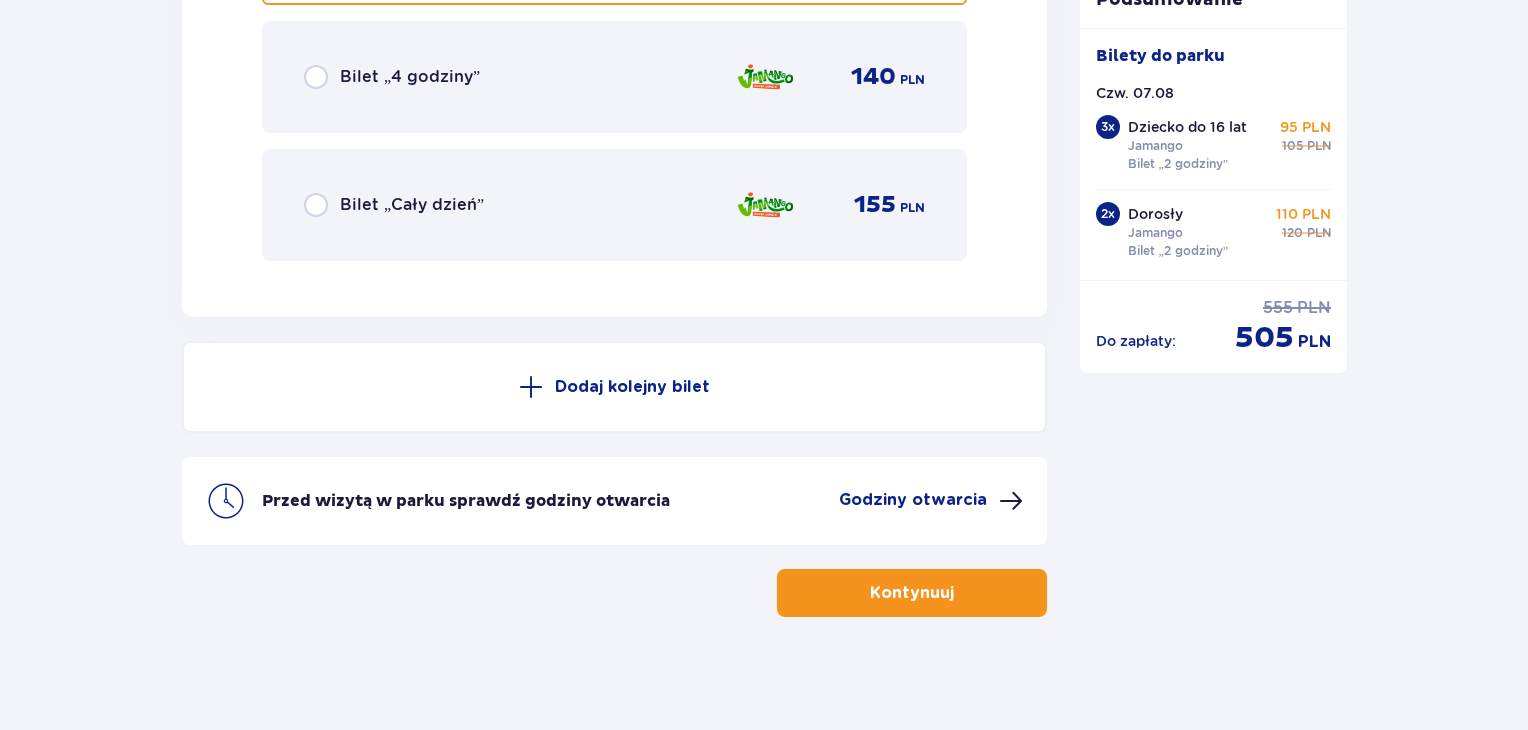 click on "Kontynuuj" at bounding box center [912, 593] 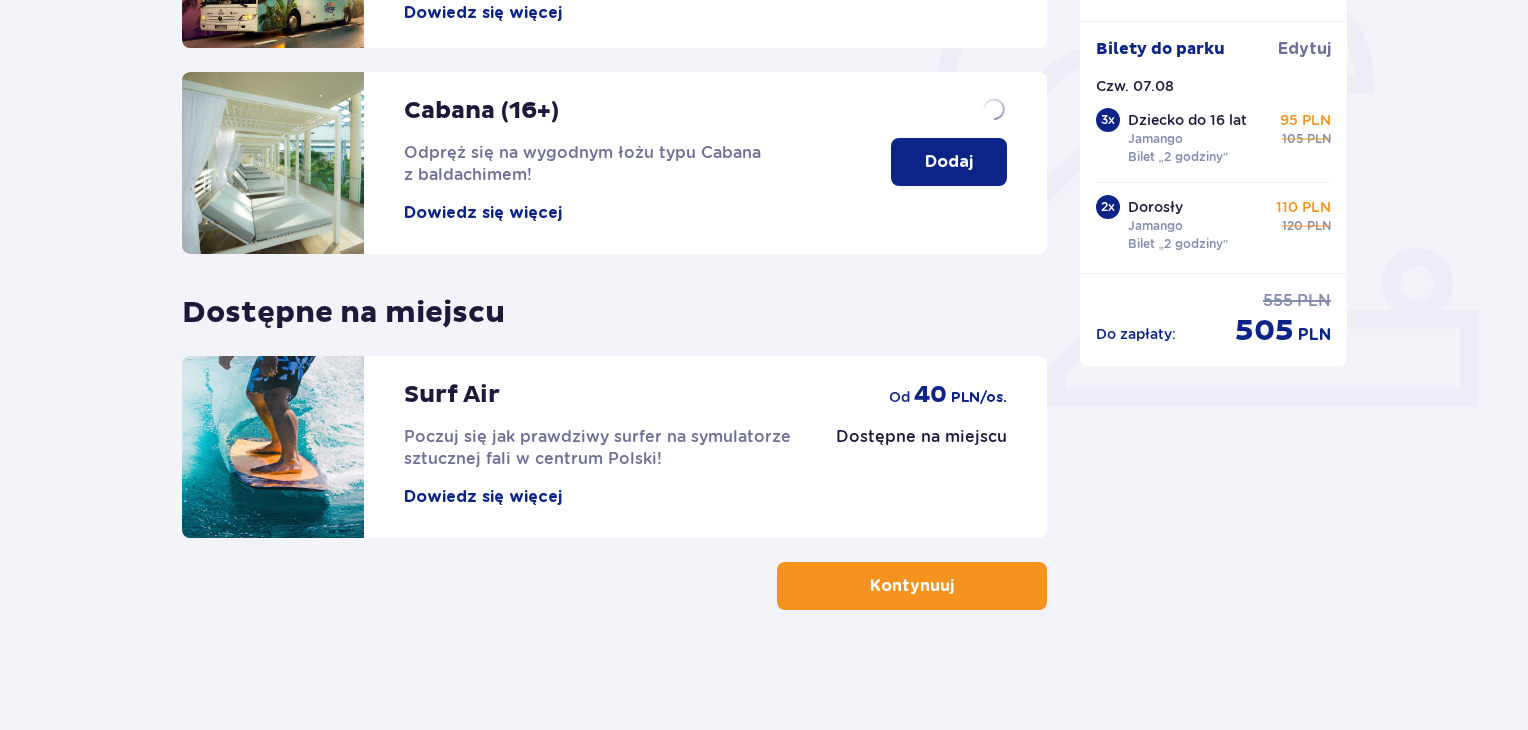 scroll, scrollTop: 0, scrollLeft: 0, axis: both 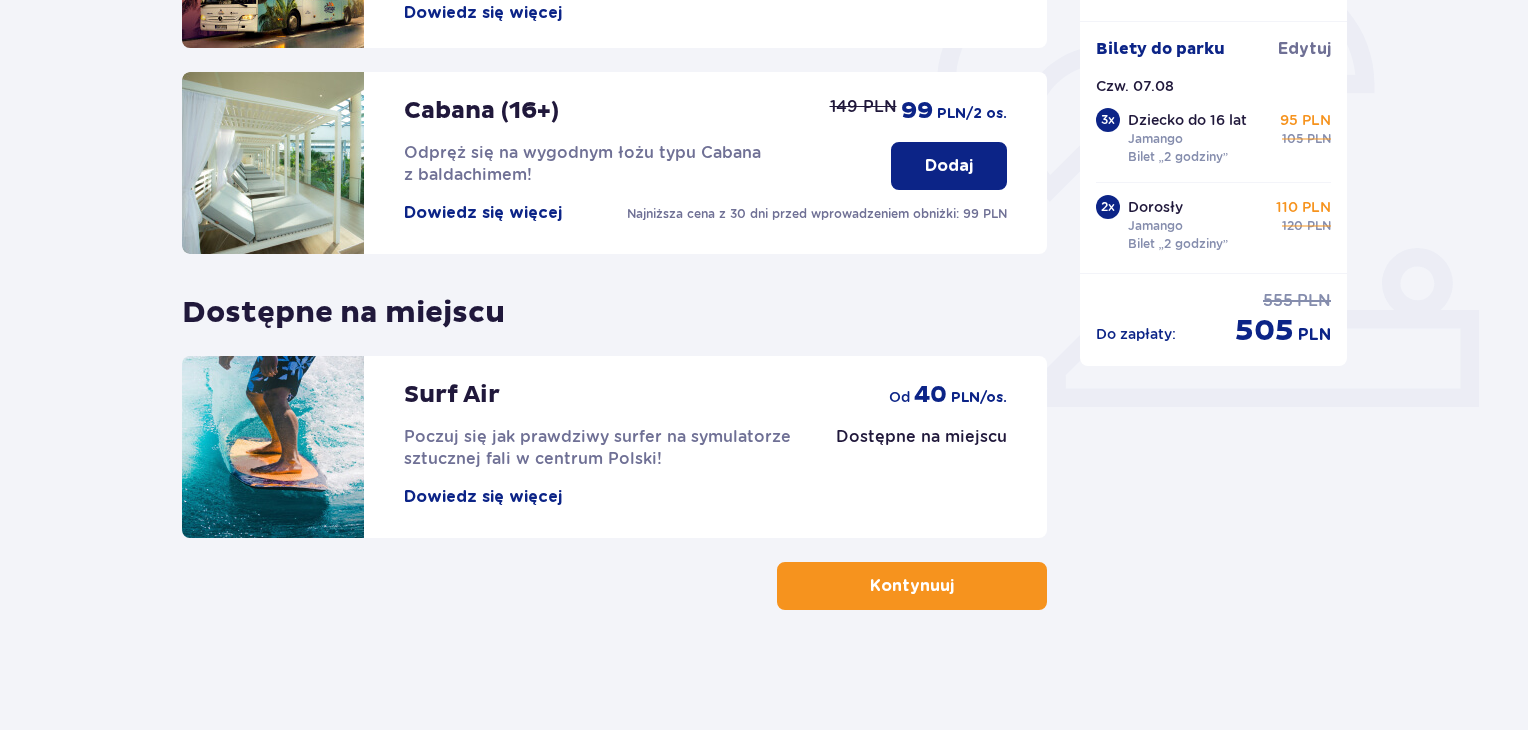 click on "Kontynuuj" at bounding box center [912, 586] 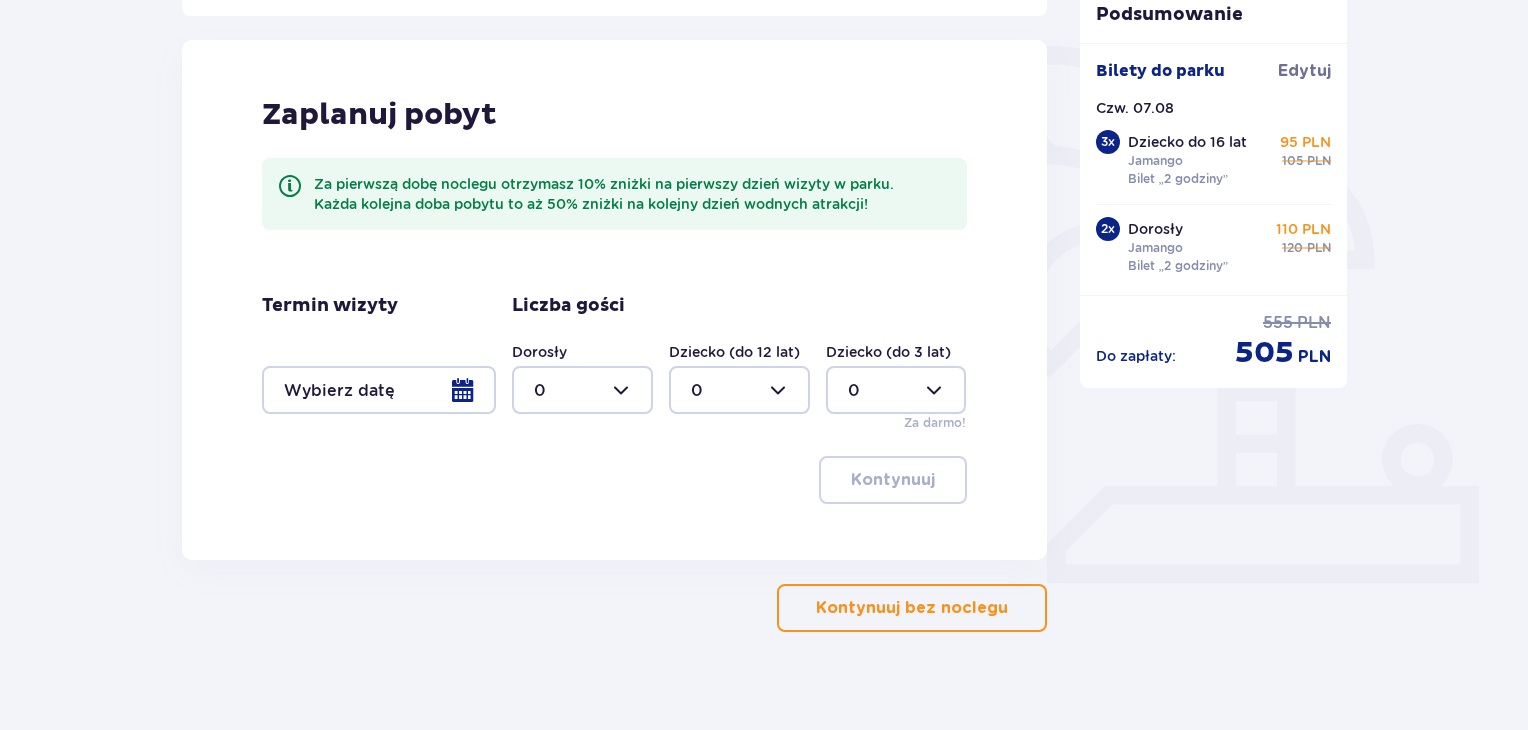 scroll, scrollTop: 472, scrollLeft: 0, axis: vertical 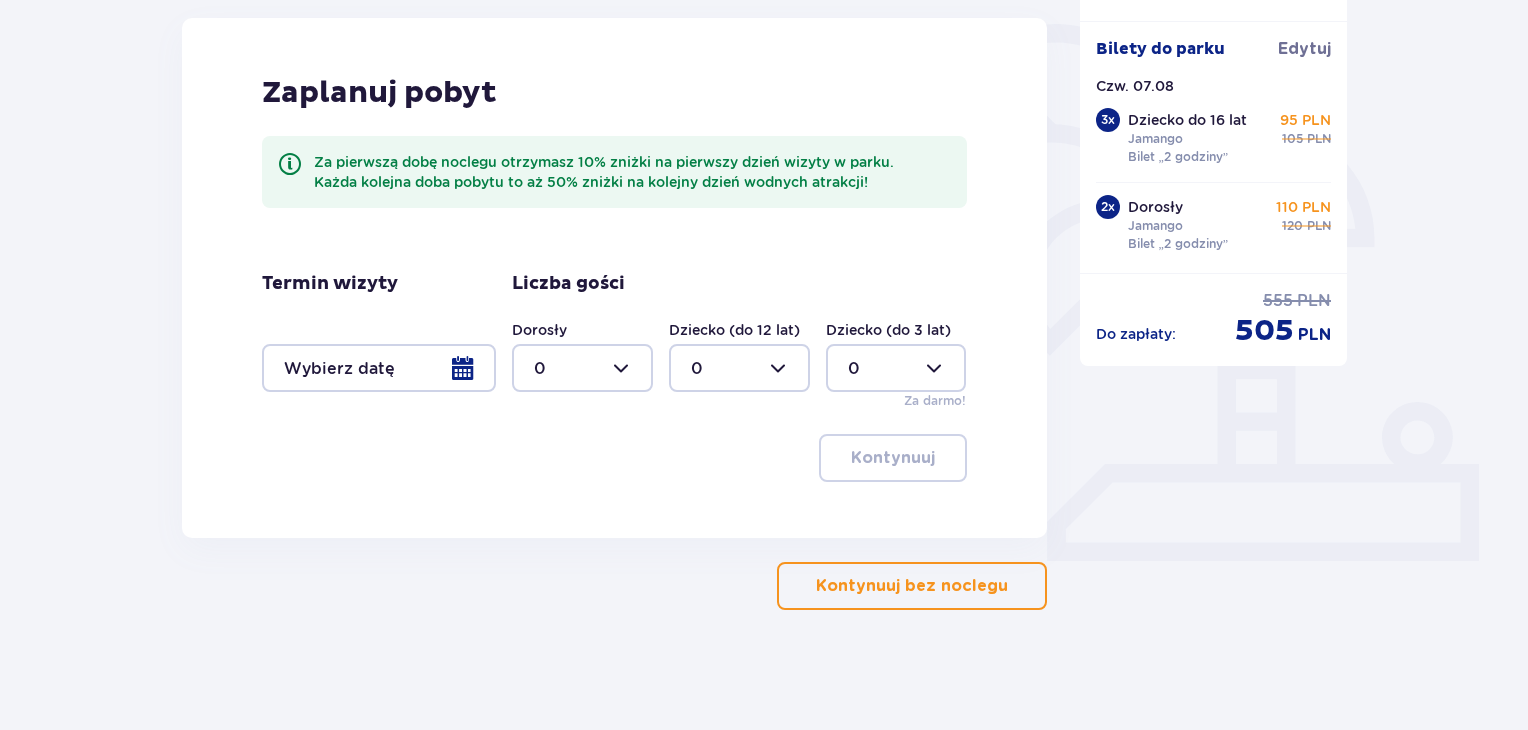 click on "Kontynuuj bez noclegu" at bounding box center [912, 586] 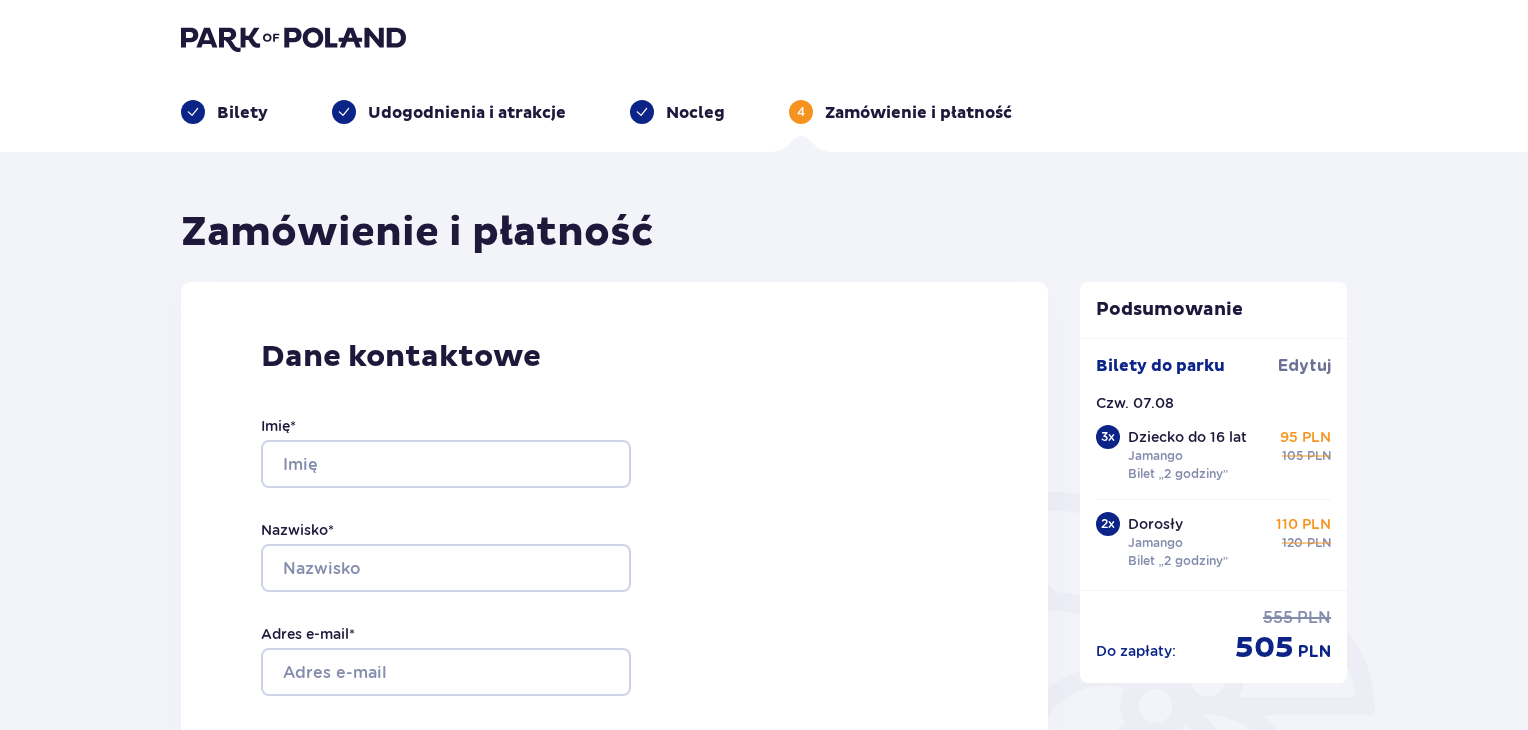 scroll, scrollTop: 0, scrollLeft: 0, axis: both 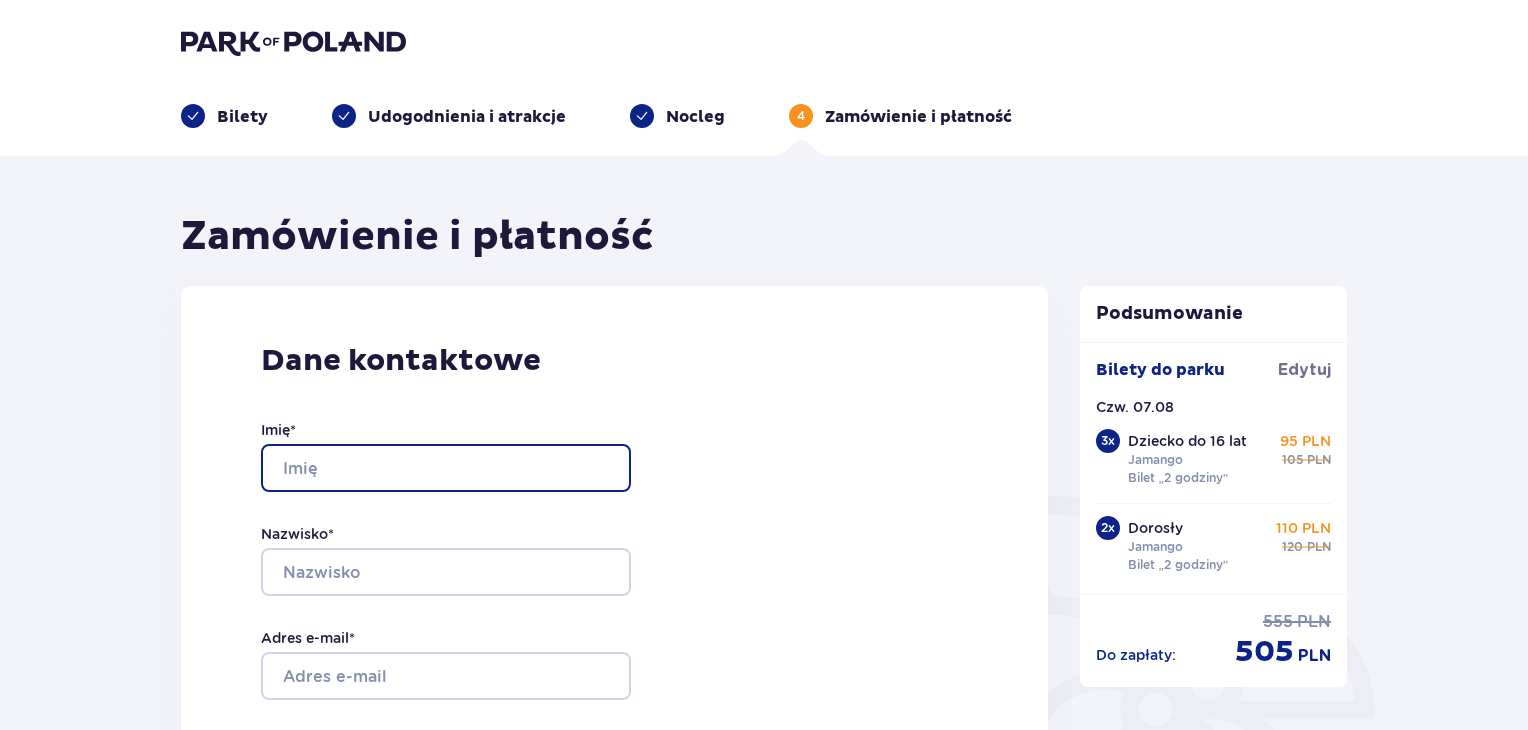 click on "Imię *" at bounding box center [446, 468] 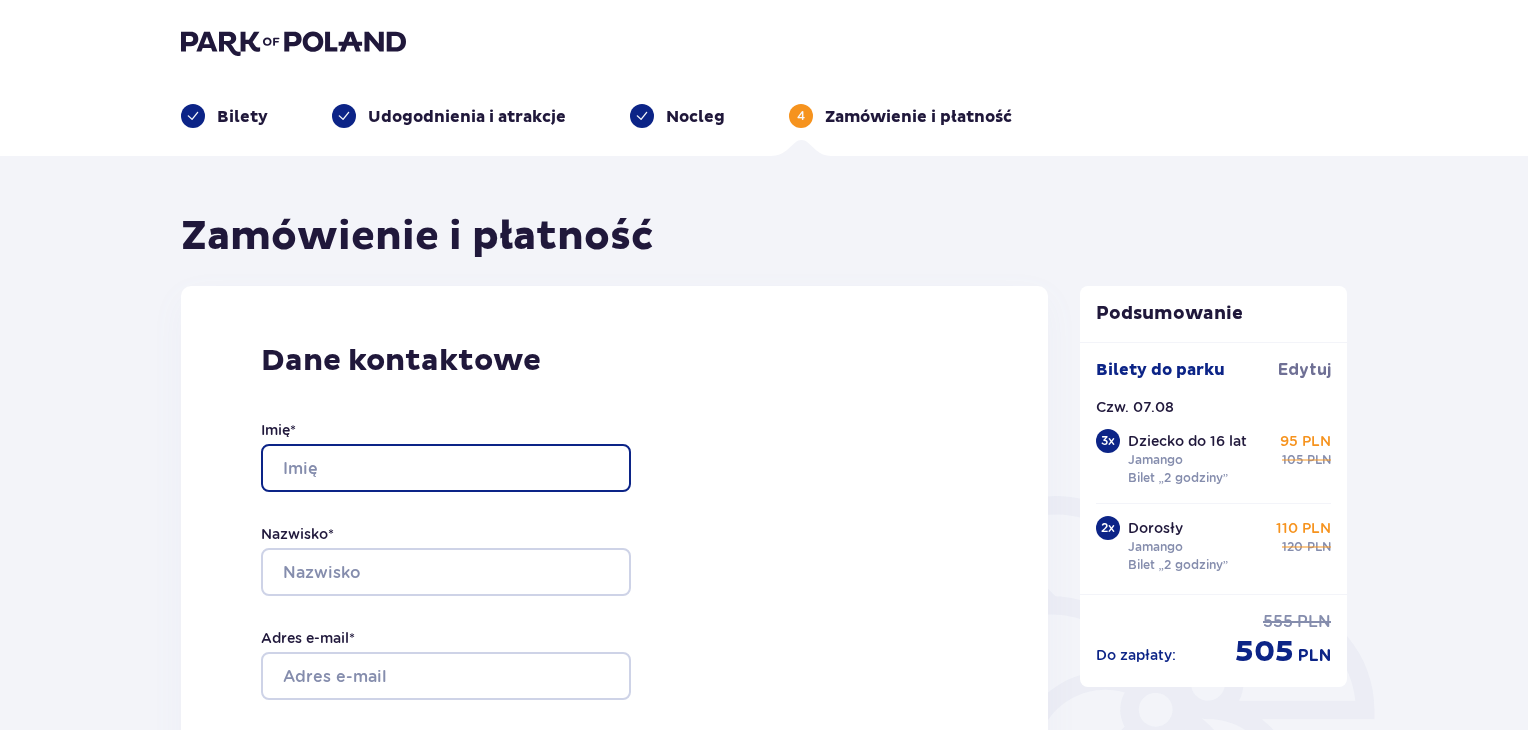 type on "Agnieszka" 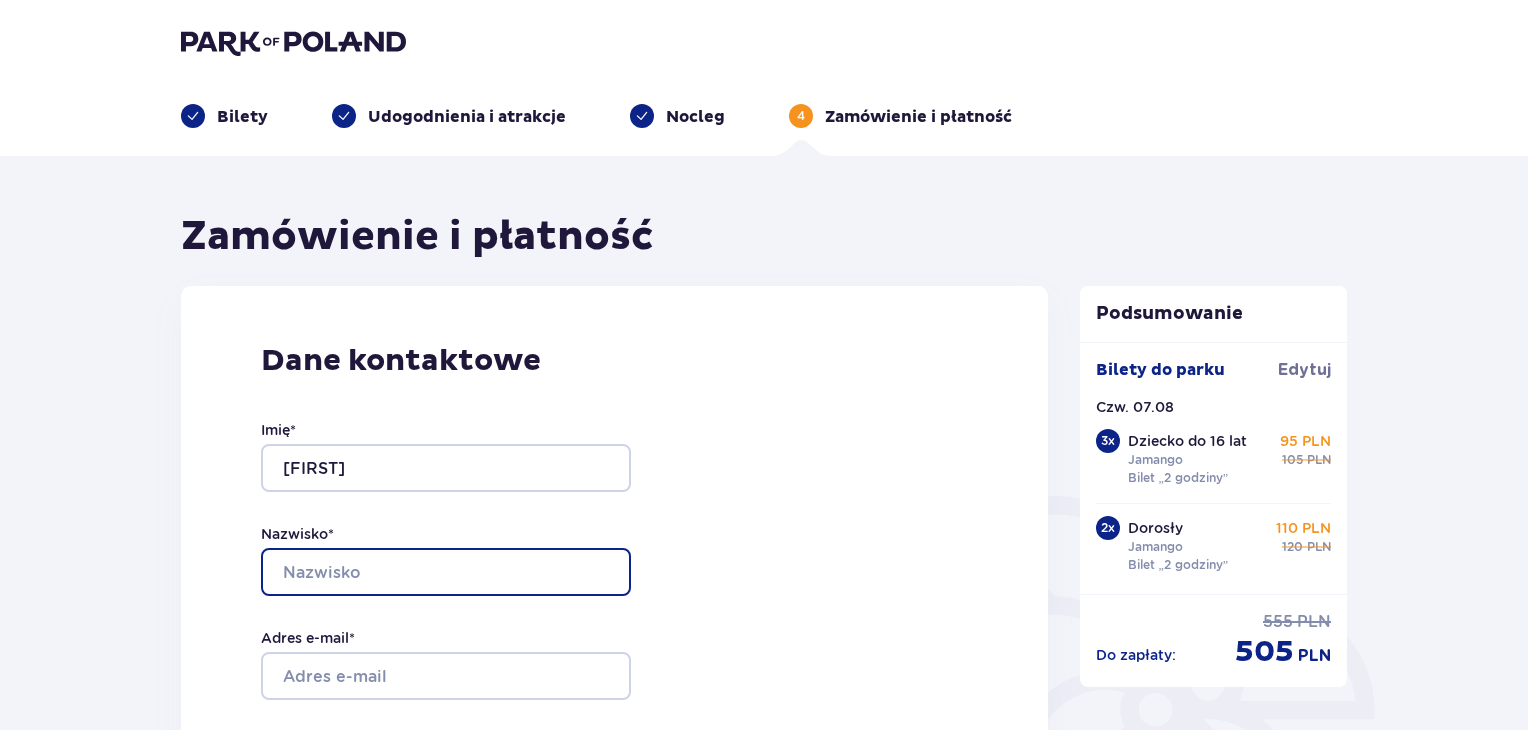 click on "Nazwisko *" at bounding box center [446, 572] 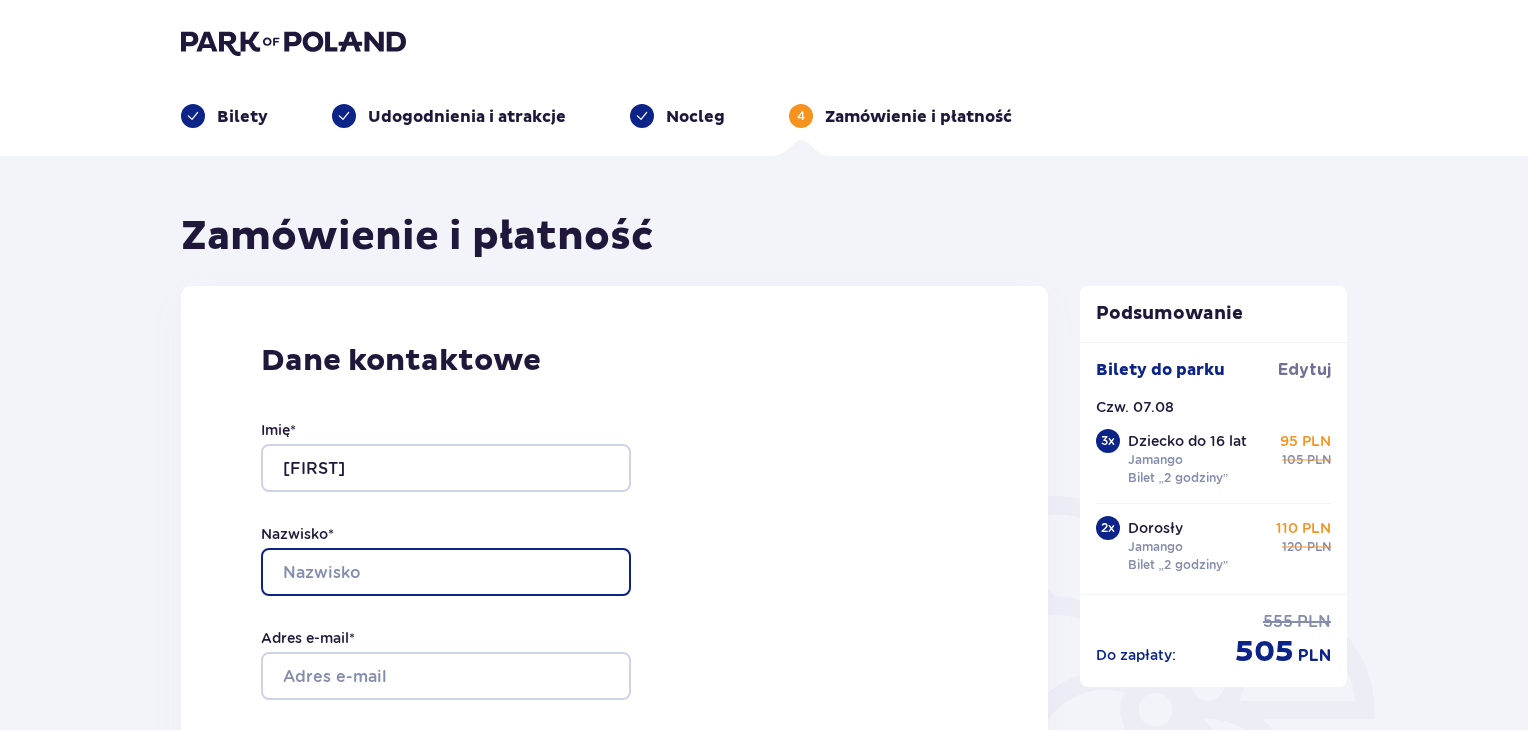 type on "Popiacka" 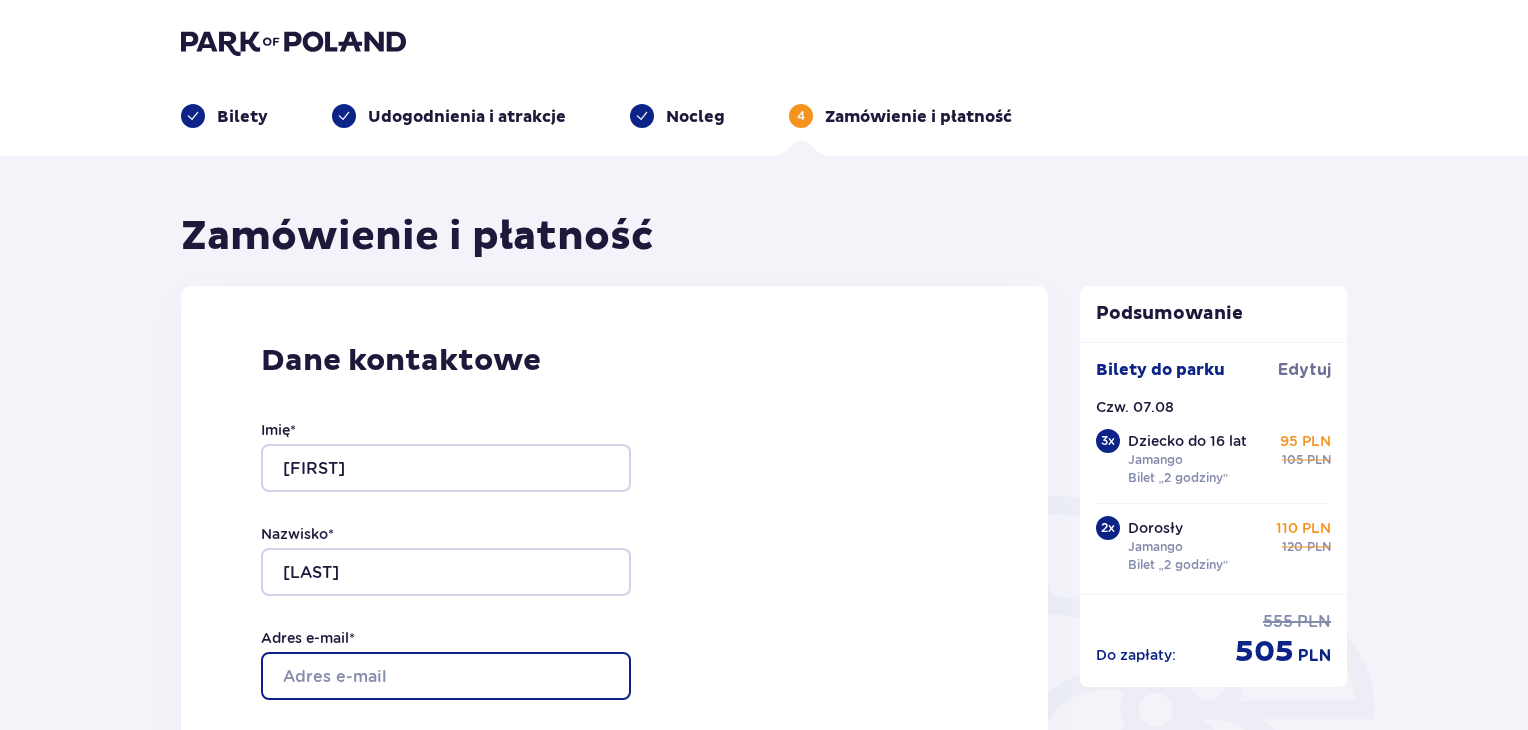 click on "Adres e-mail *" at bounding box center (446, 676) 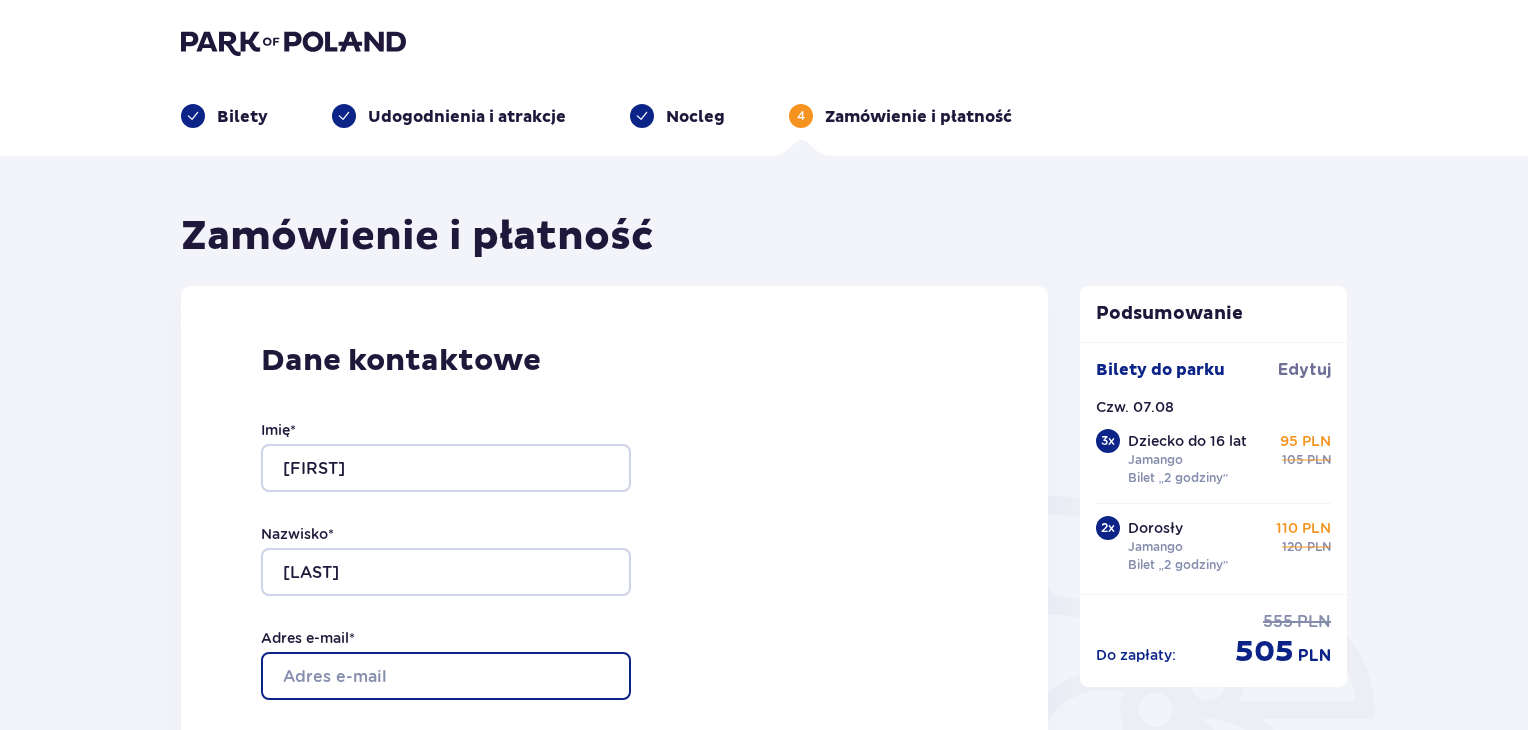 type on "agaaga1991@wp.pl" 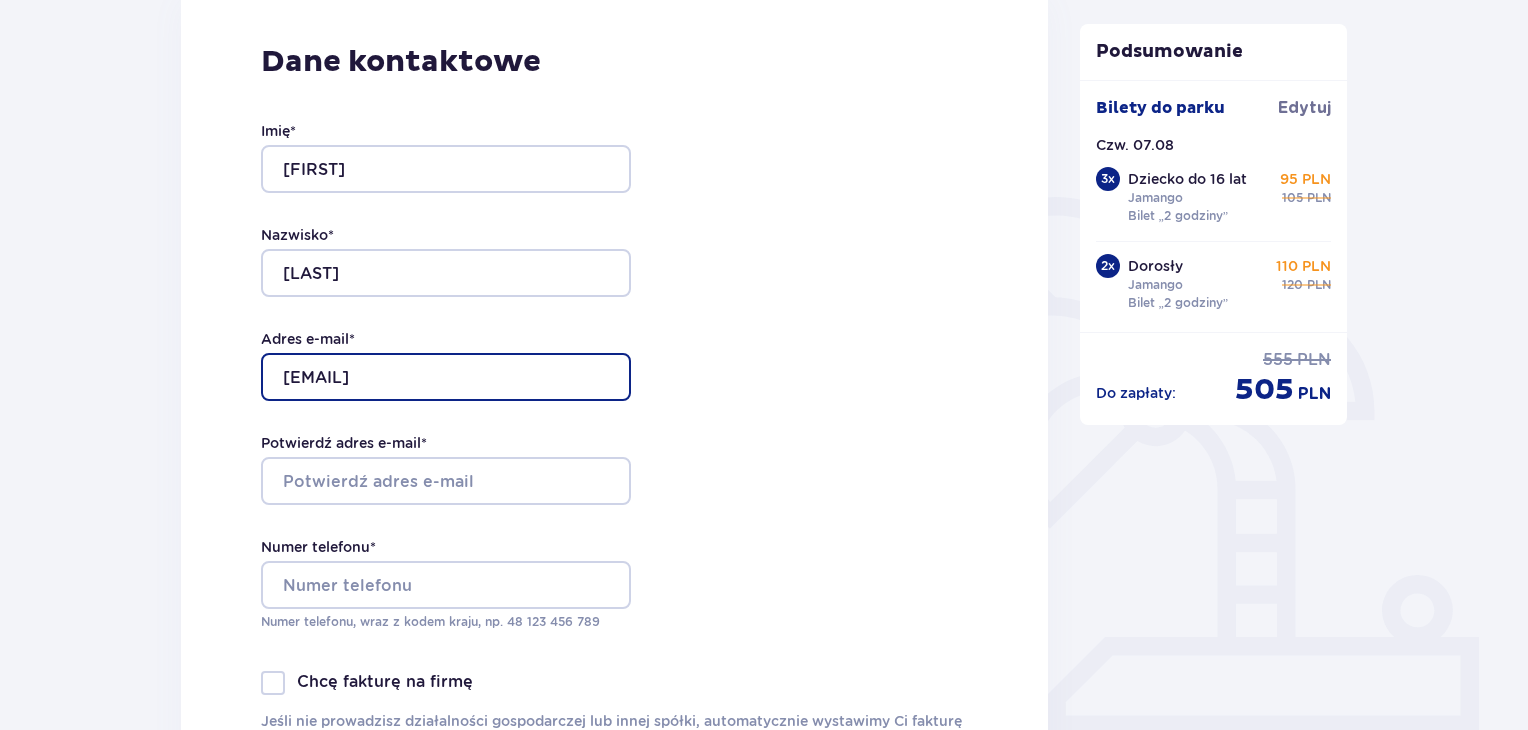 scroll, scrollTop: 300, scrollLeft: 0, axis: vertical 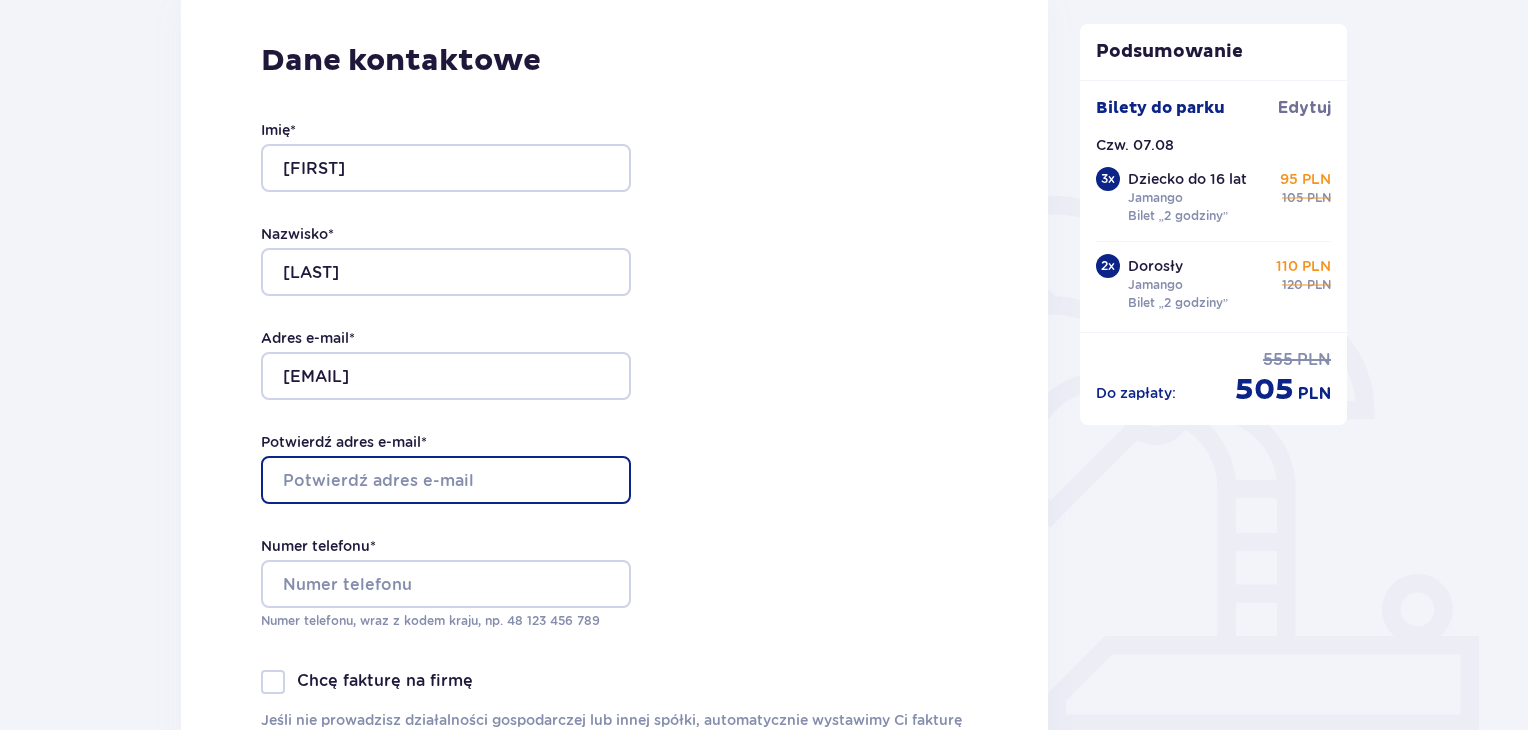 click on "Potwierdź adres e-mail *" at bounding box center (446, 480) 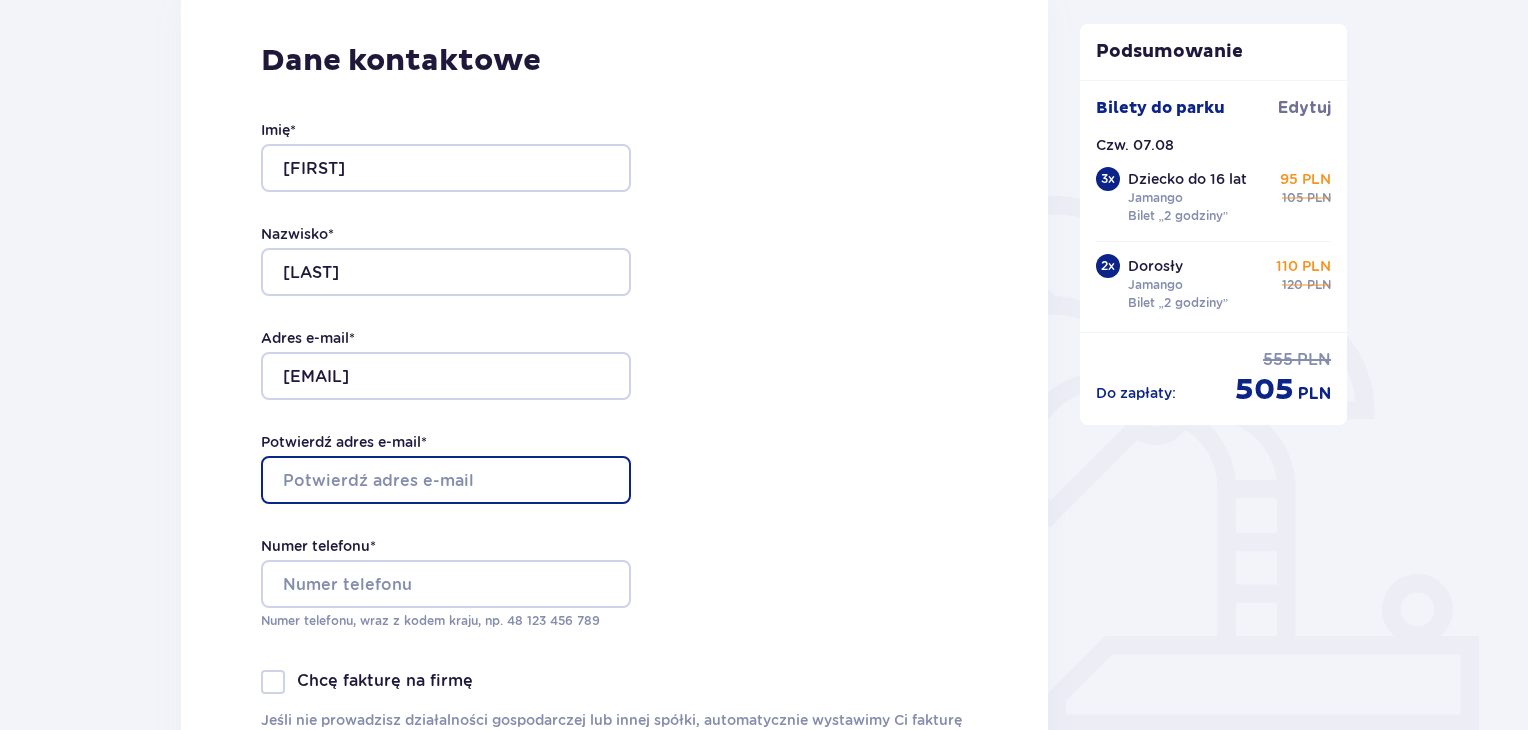 type on "agaaga1991@wp.pl" 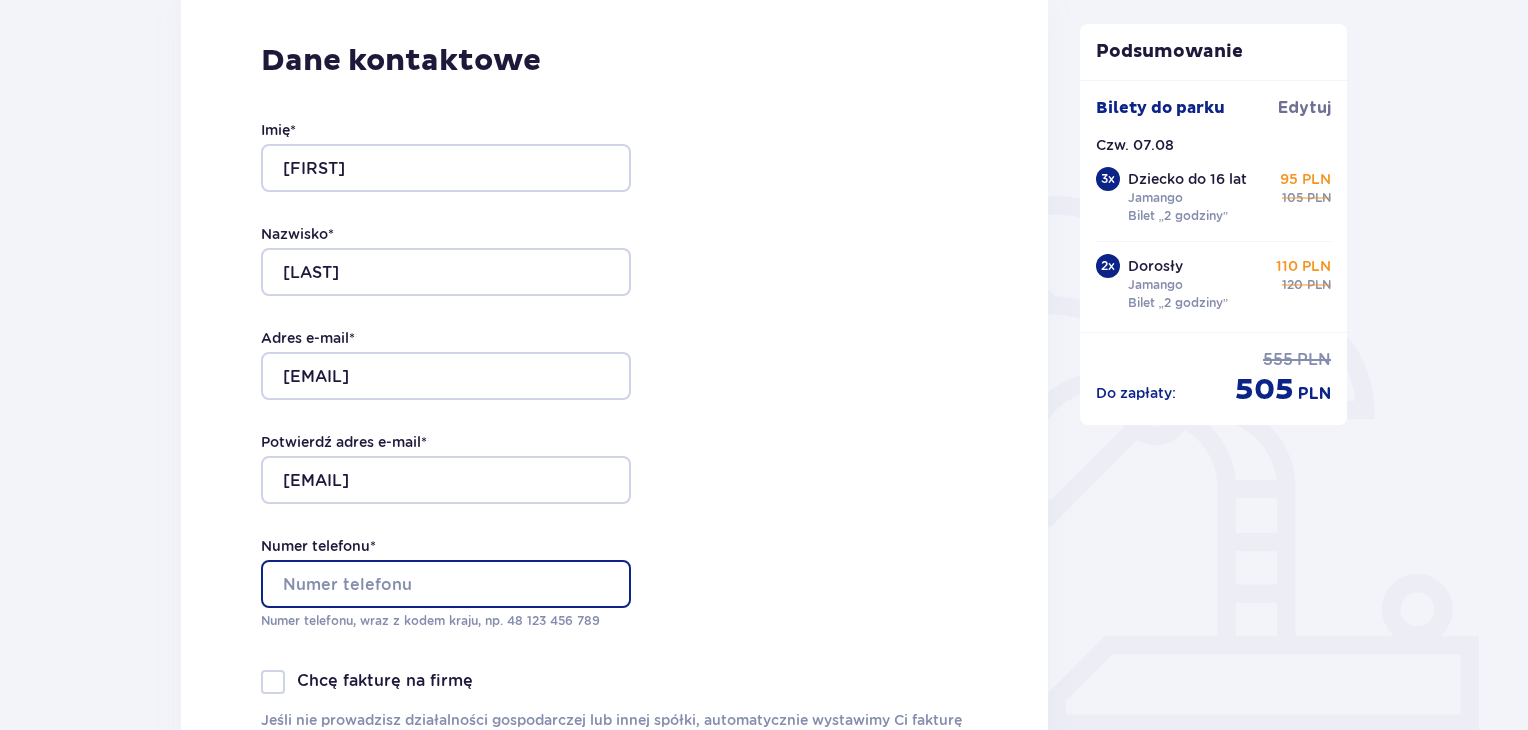 click on "Numer telefonu *" at bounding box center [446, 584] 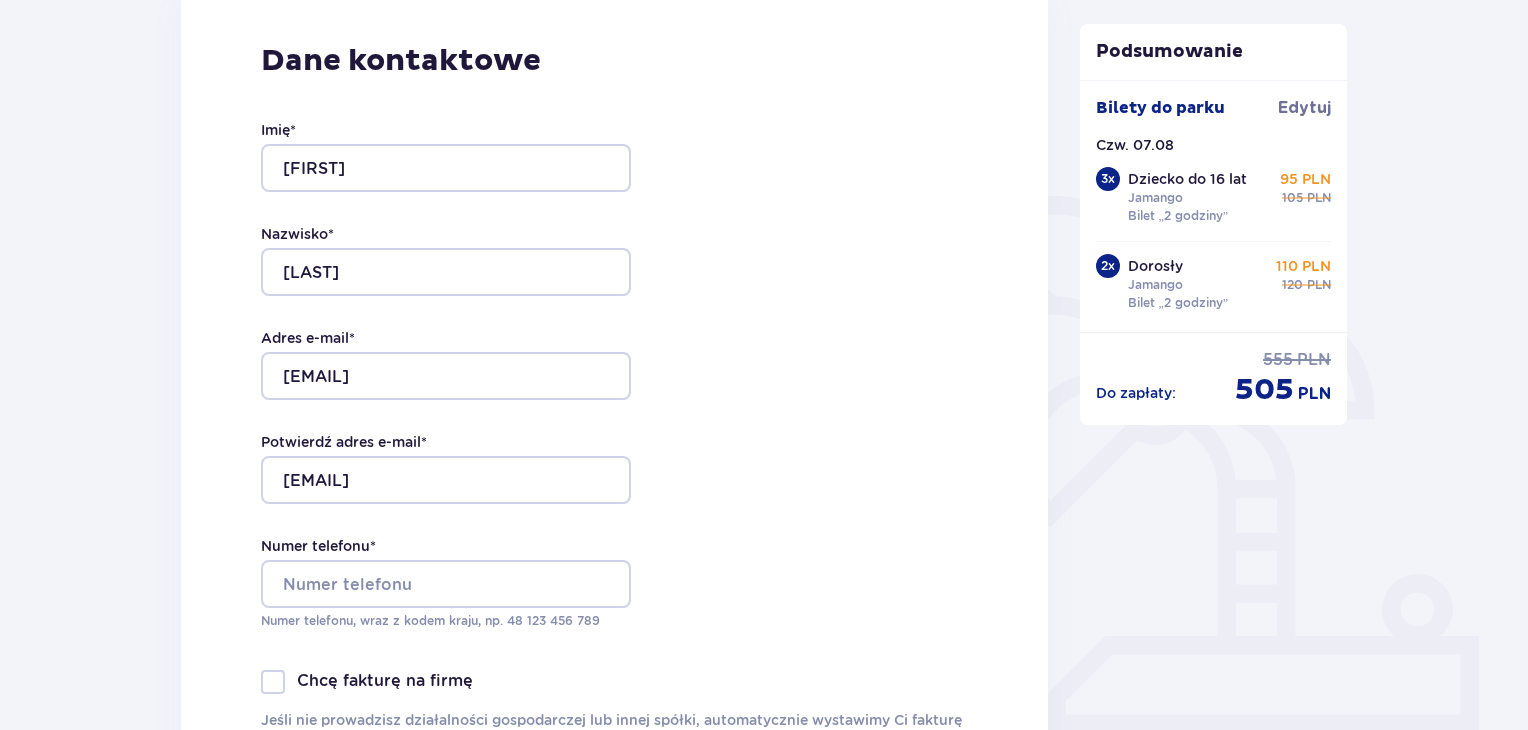 click on "Dane kontaktowe Imię * Agnieszka Nazwisko * Popiacka Adres e-mail * agaaga1991@wp.pl Potwierdź adres e-mail * agaaga1991@wp.pl Numer telefonu * Numer telefonu, wraz z kodem kraju, np. 48 ​123 ​456 ​789 Chcę fakturę na firmę Jeśli nie prowadzisz działalności gospodarczej lub innej spółki, automatycznie wystawimy Ci fakturę imienną. Dodaj adres do faktury imiennej" at bounding box center [614, 406] 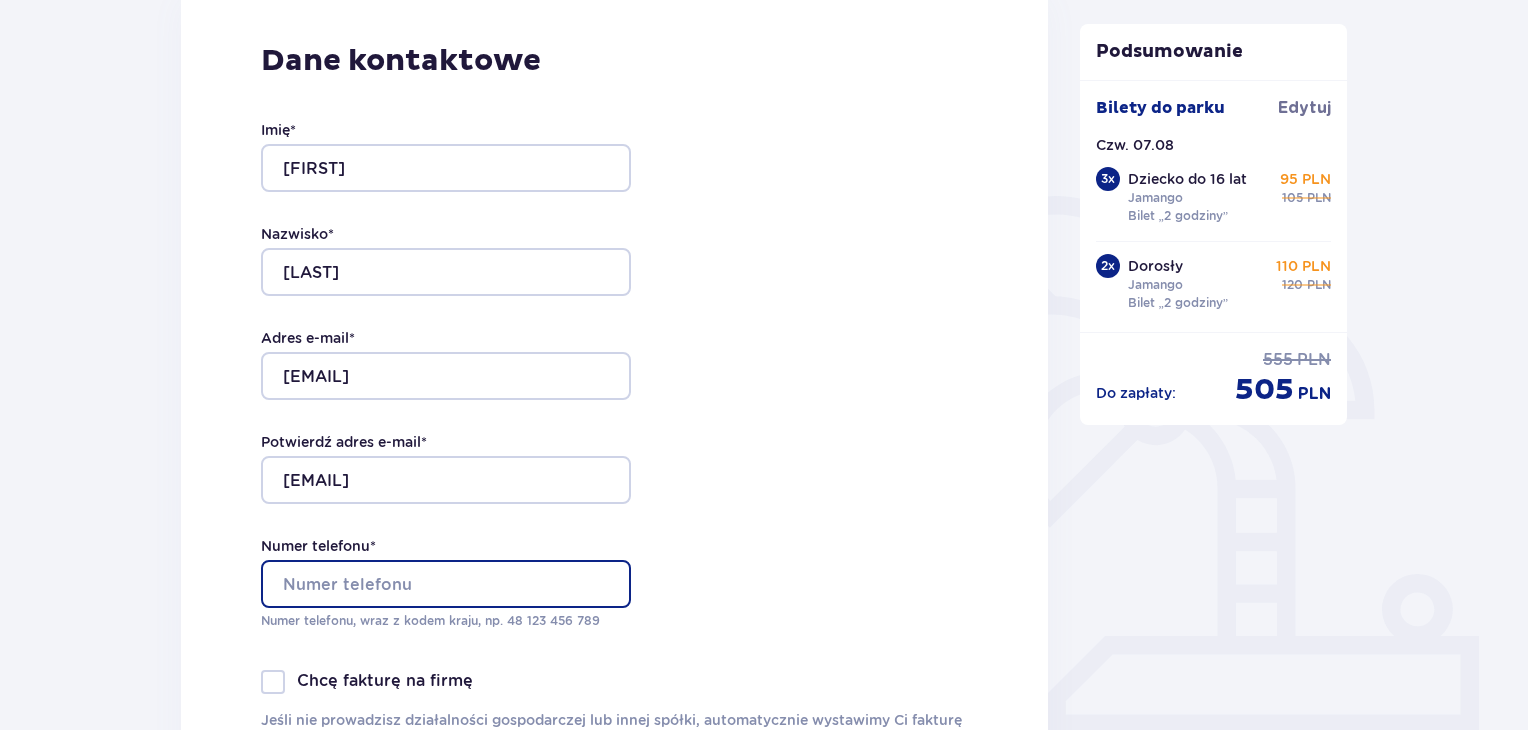 click on "Numer telefonu *" at bounding box center (446, 584) 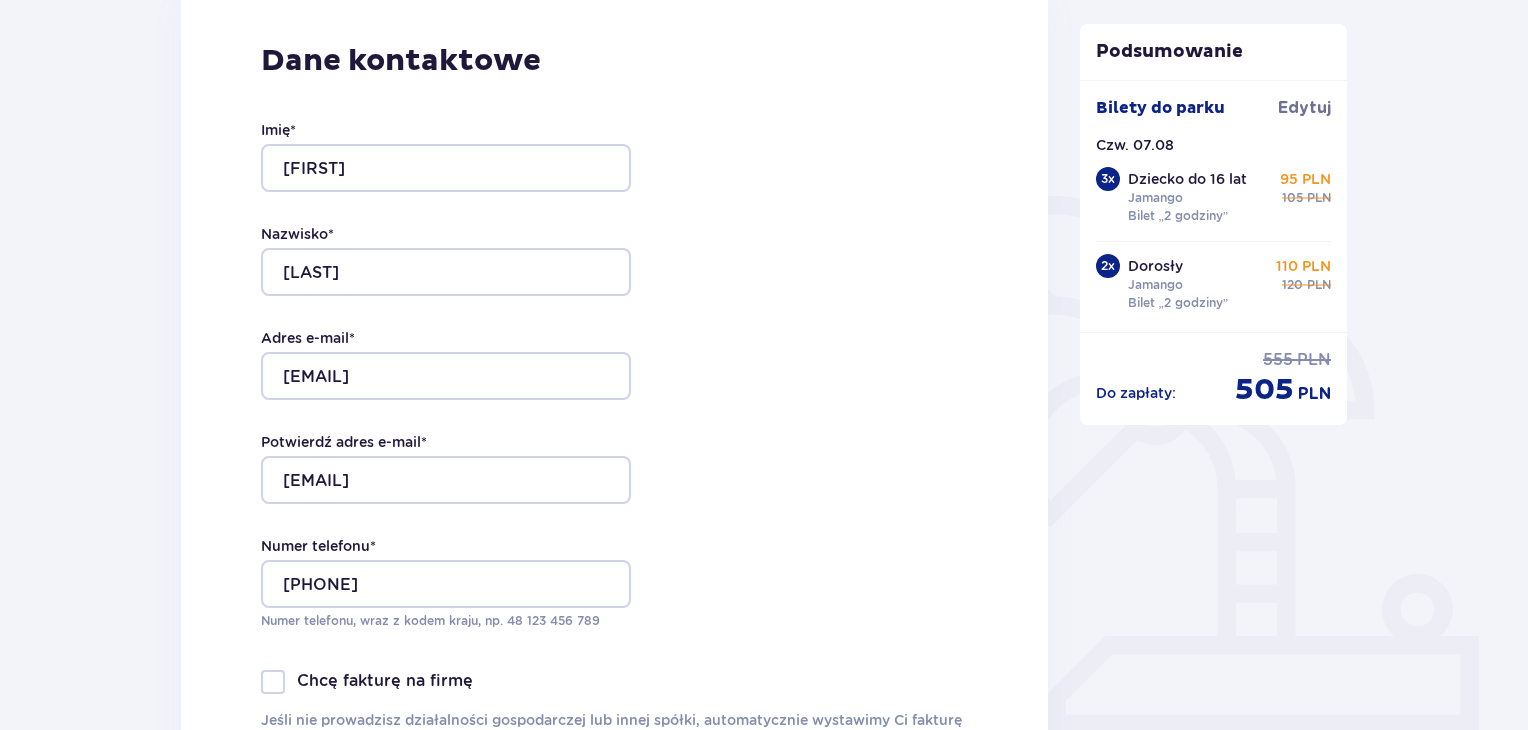 click at bounding box center [273, 682] 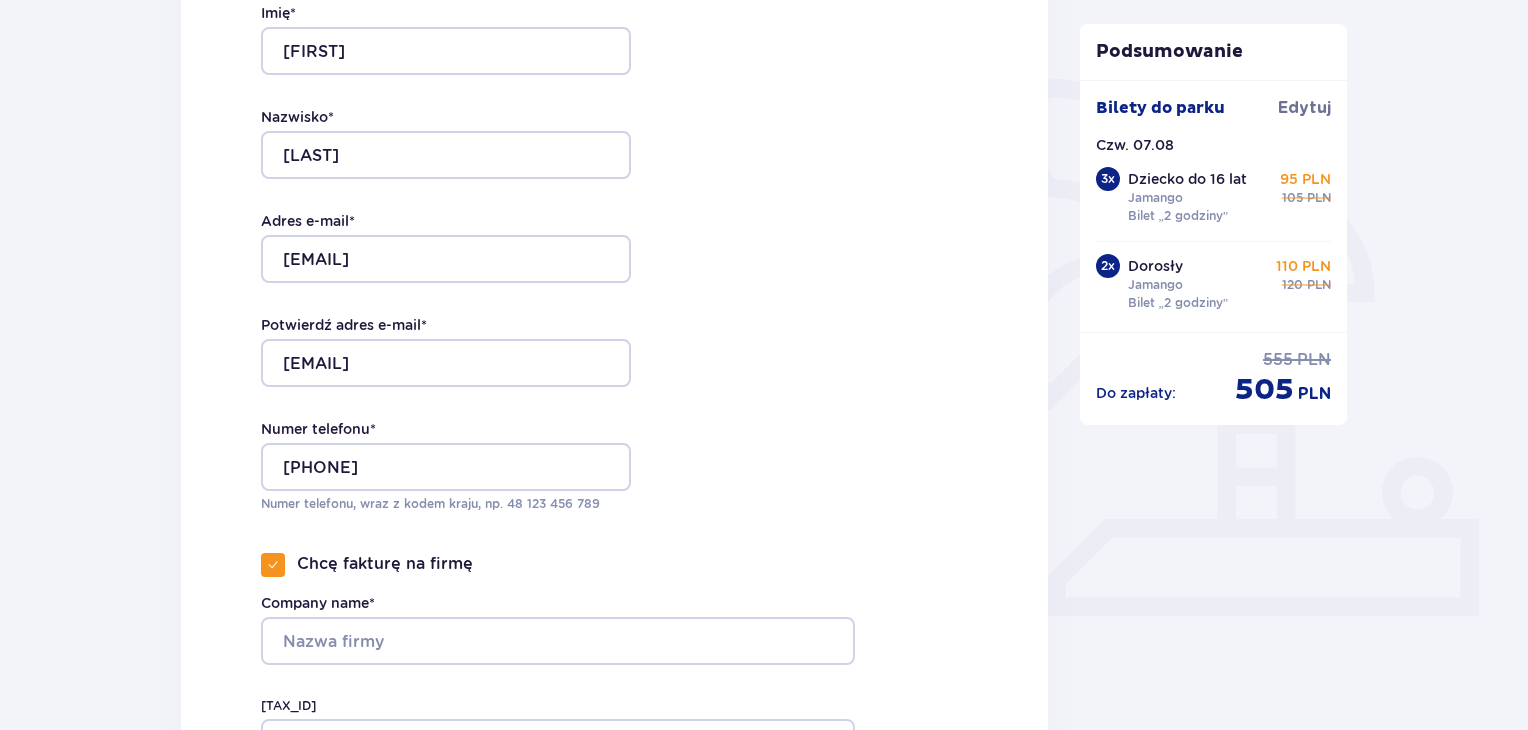 scroll, scrollTop: 600, scrollLeft: 0, axis: vertical 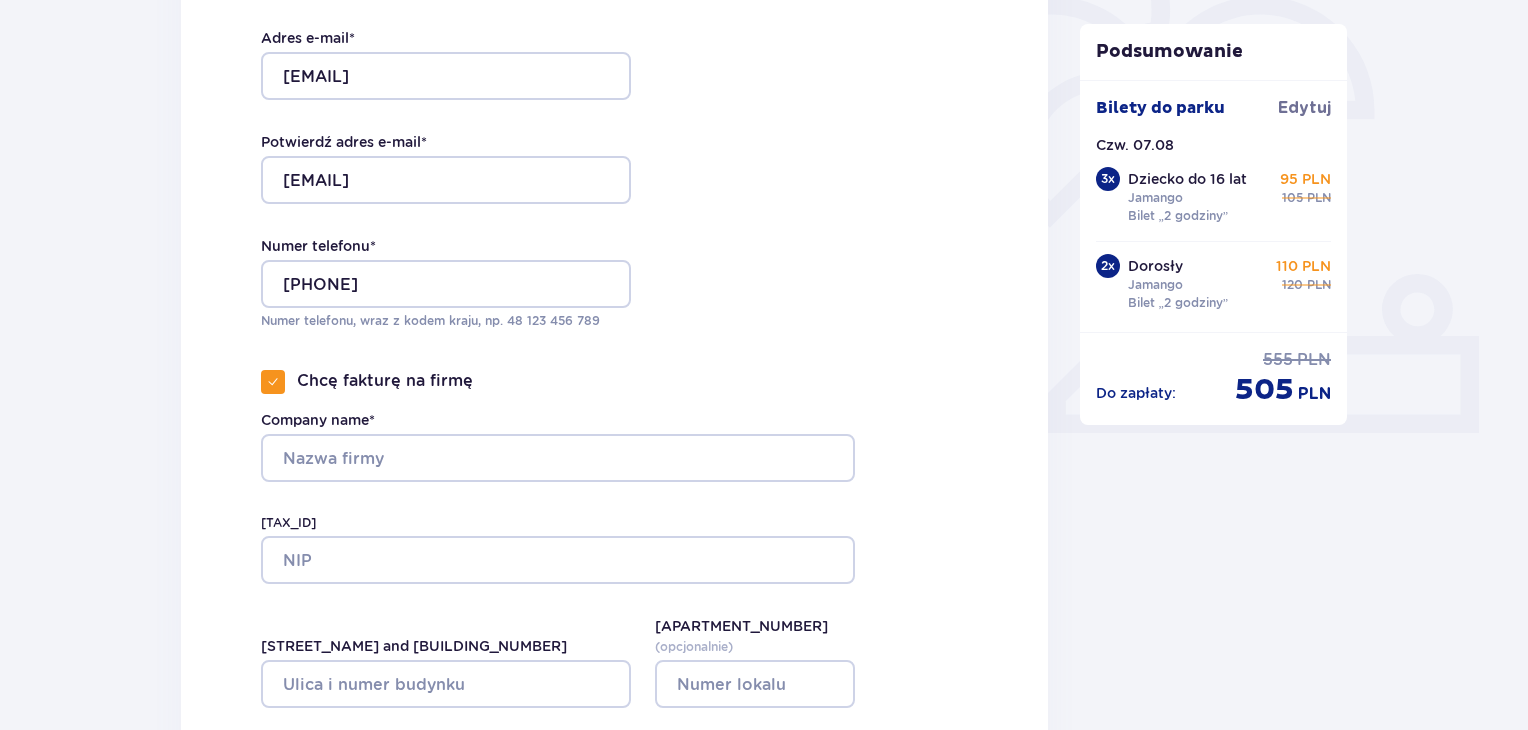 click at bounding box center (273, 382) 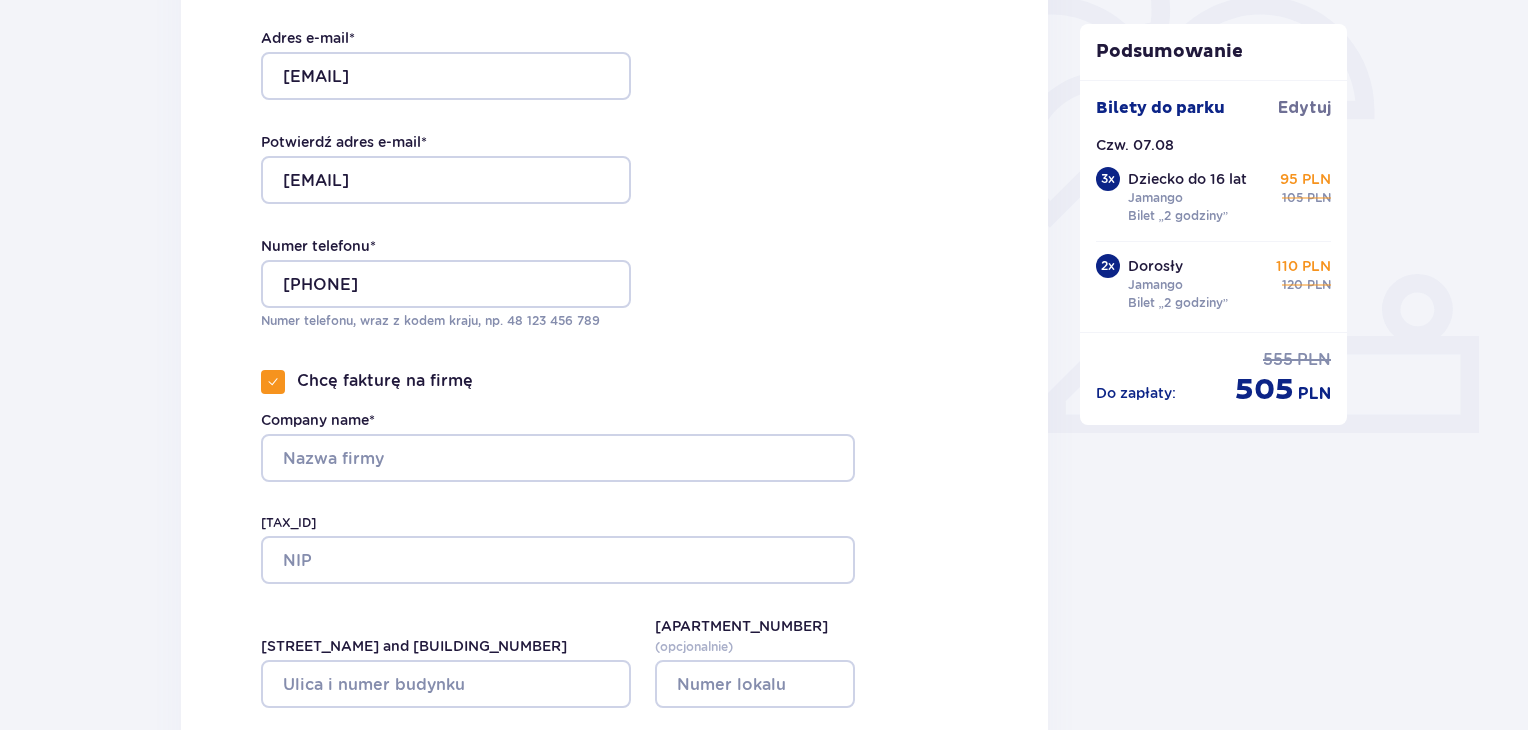 checkbox on "false" 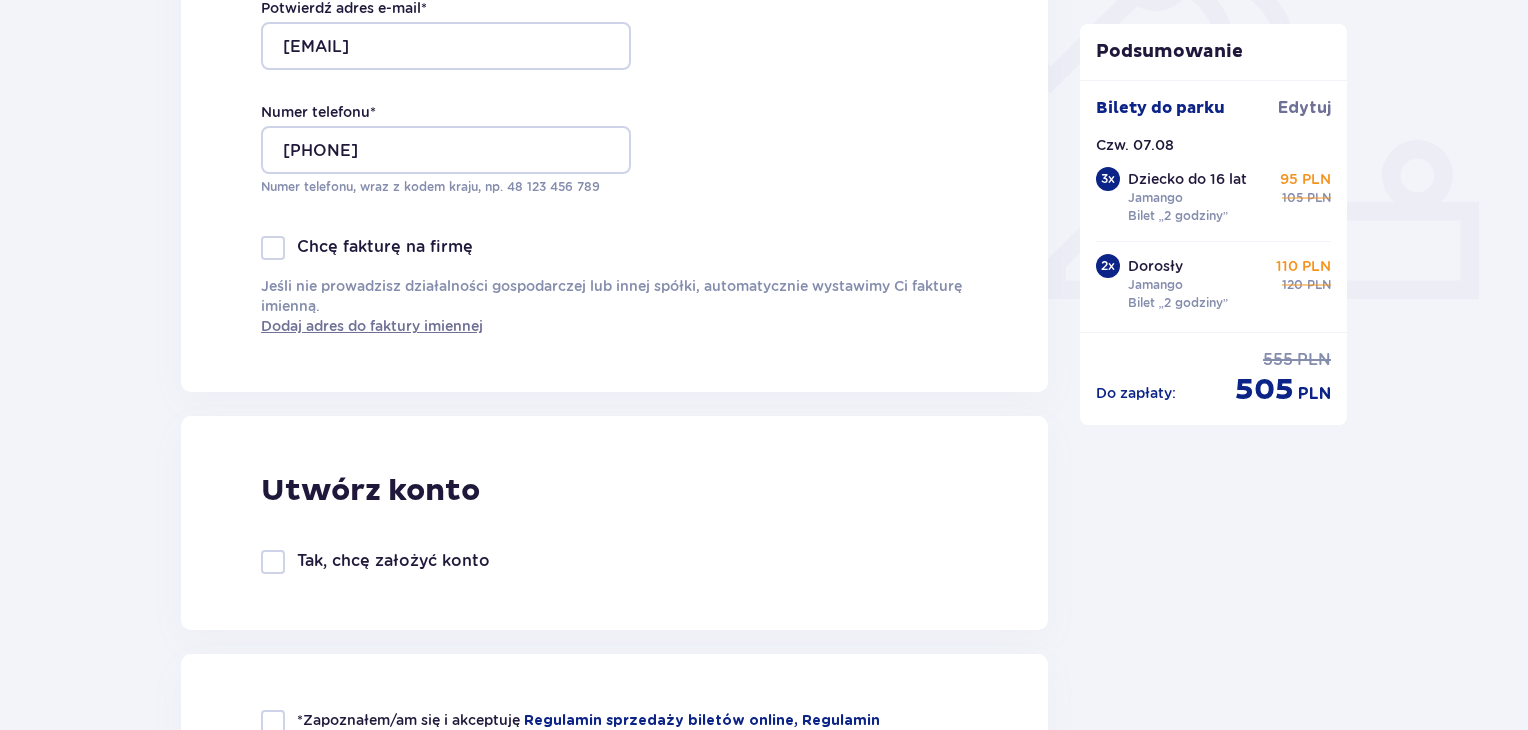 scroll, scrollTop: 800, scrollLeft: 0, axis: vertical 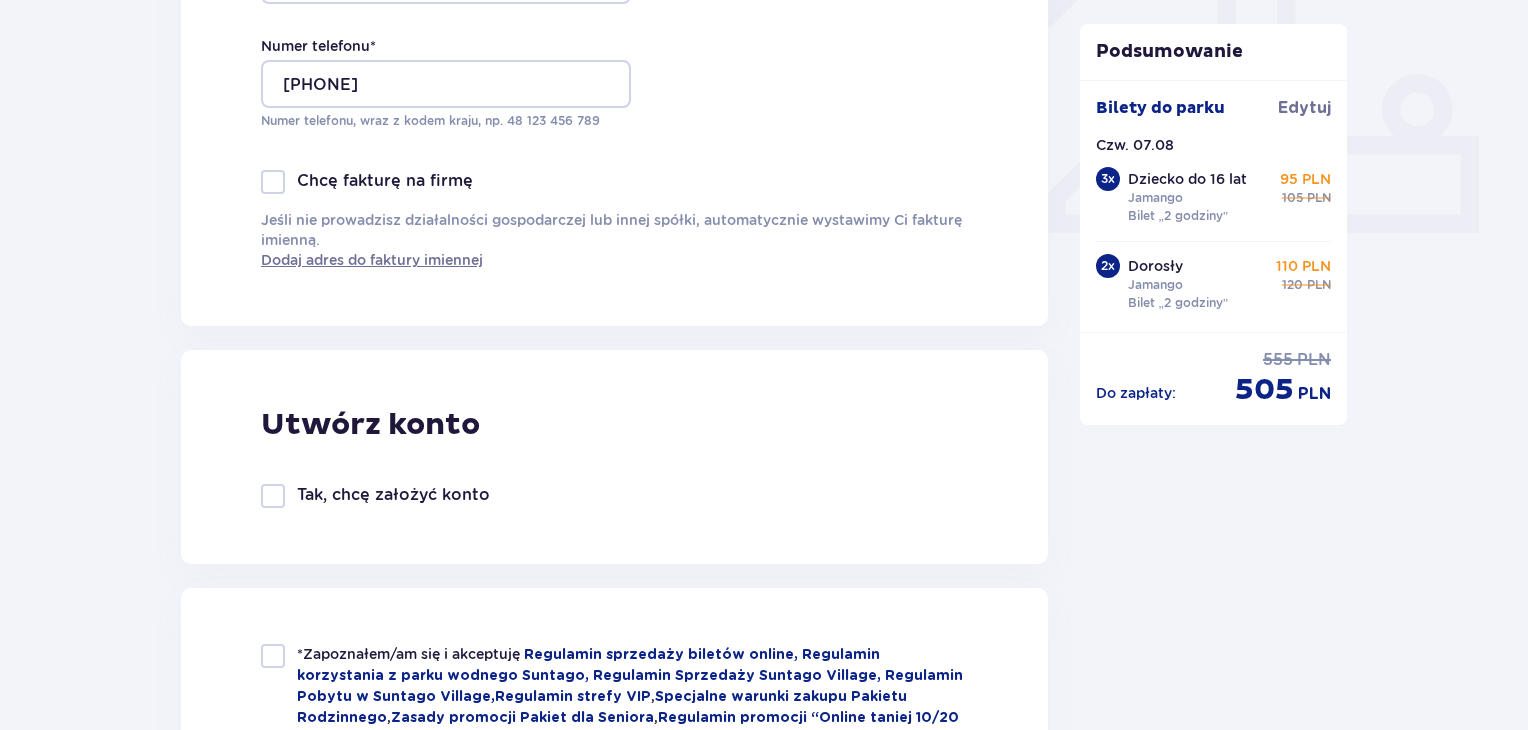 click at bounding box center (273, 496) 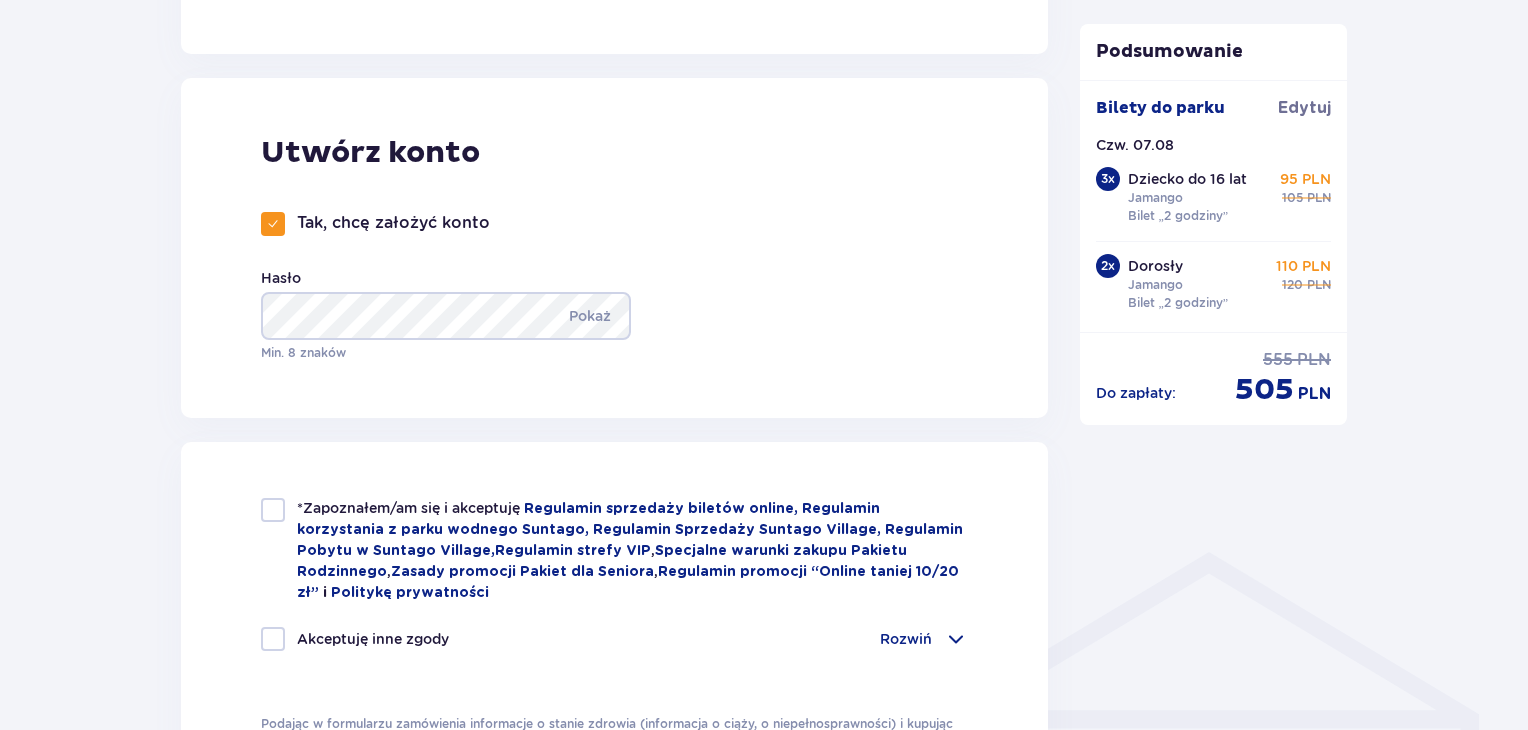 scroll, scrollTop: 1100, scrollLeft: 0, axis: vertical 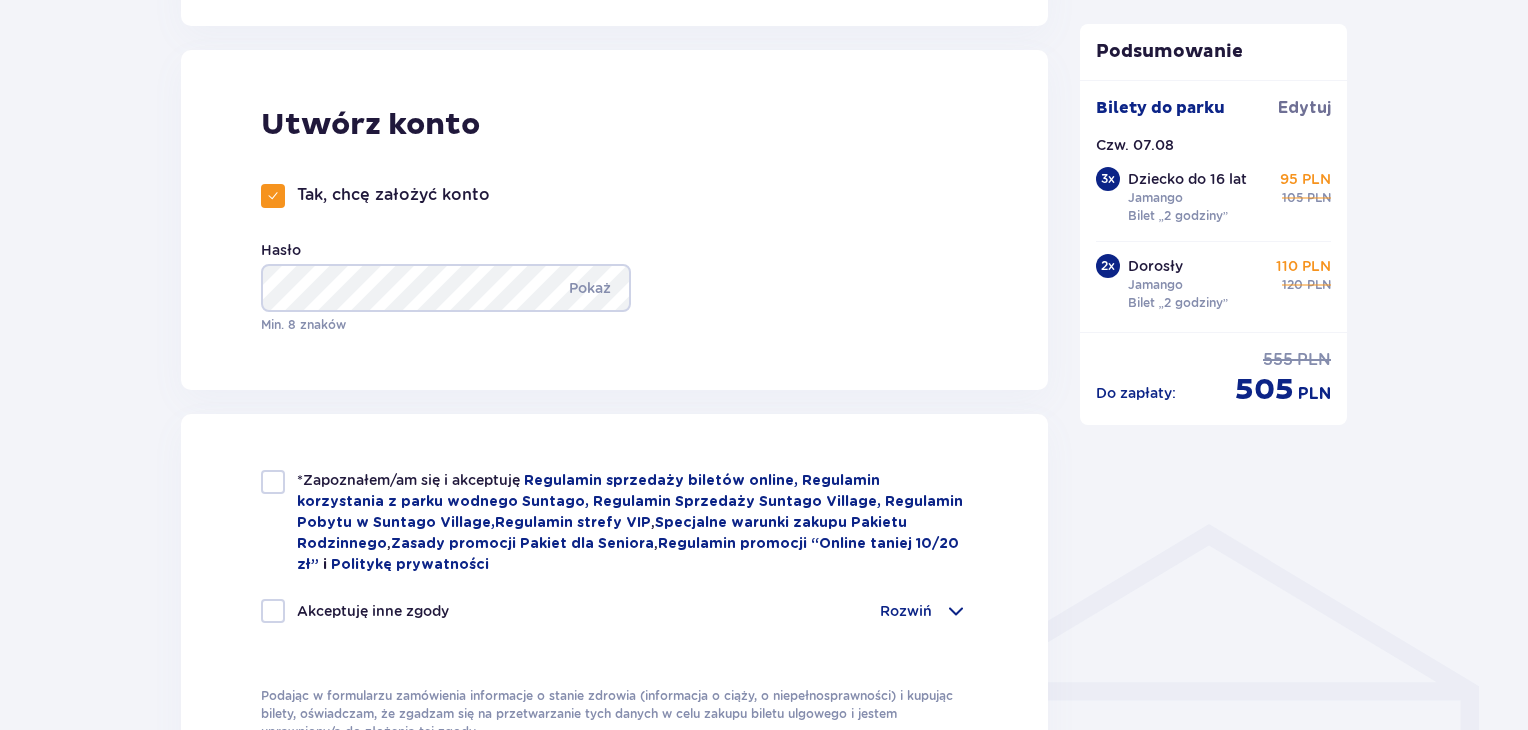 click at bounding box center (273, 482) 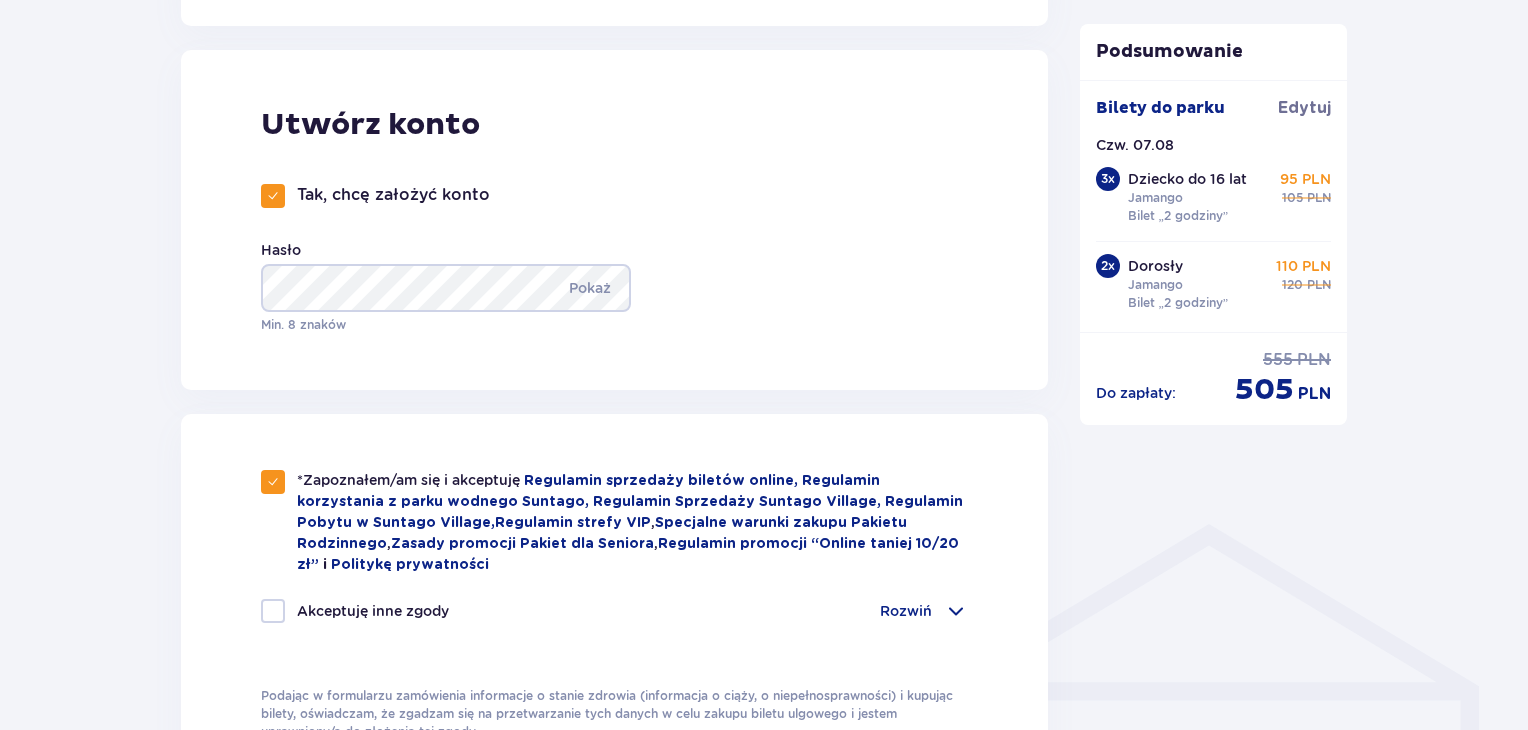 click at bounding box center [273, 611] 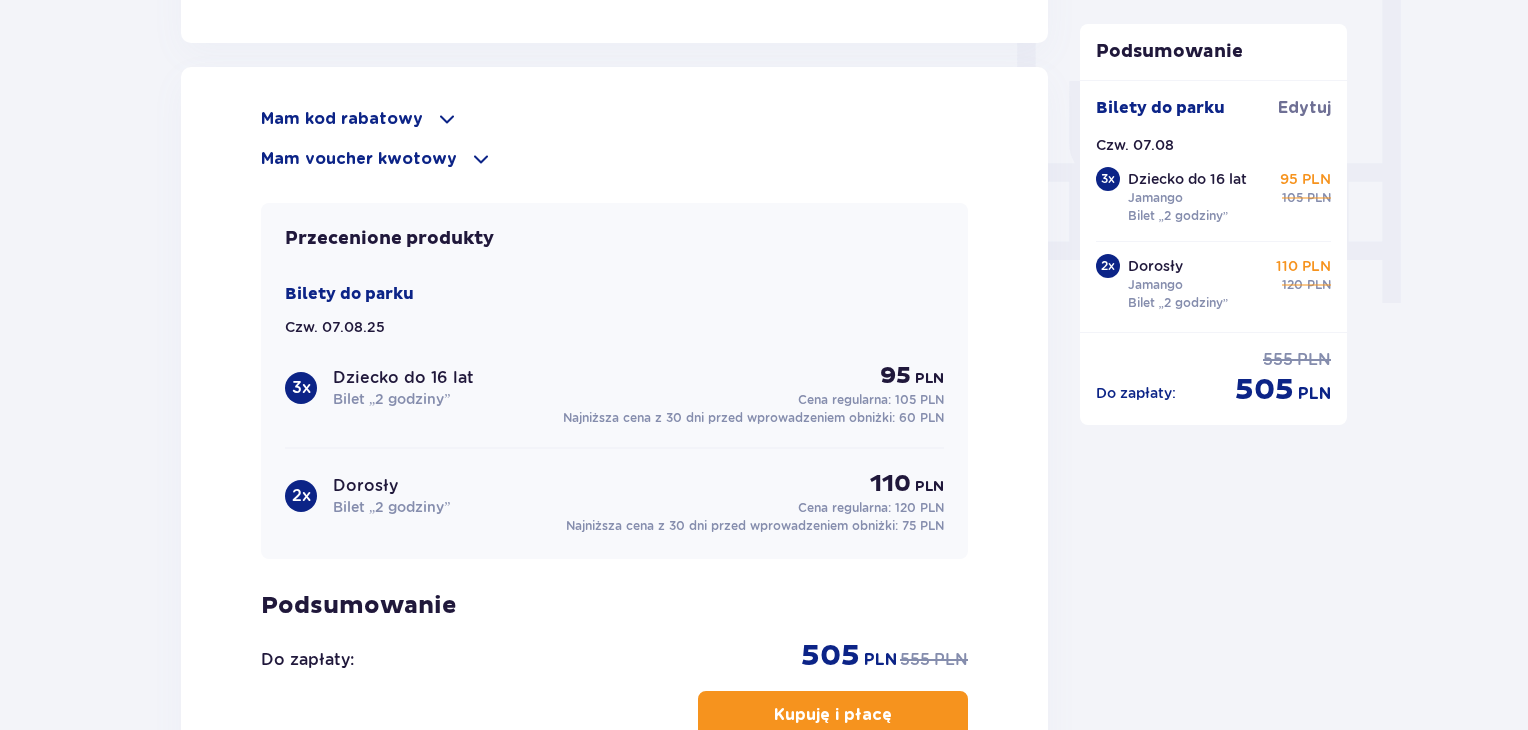 scroll, scrollTop: 2100, scrollLeft: 0, axis: vertical 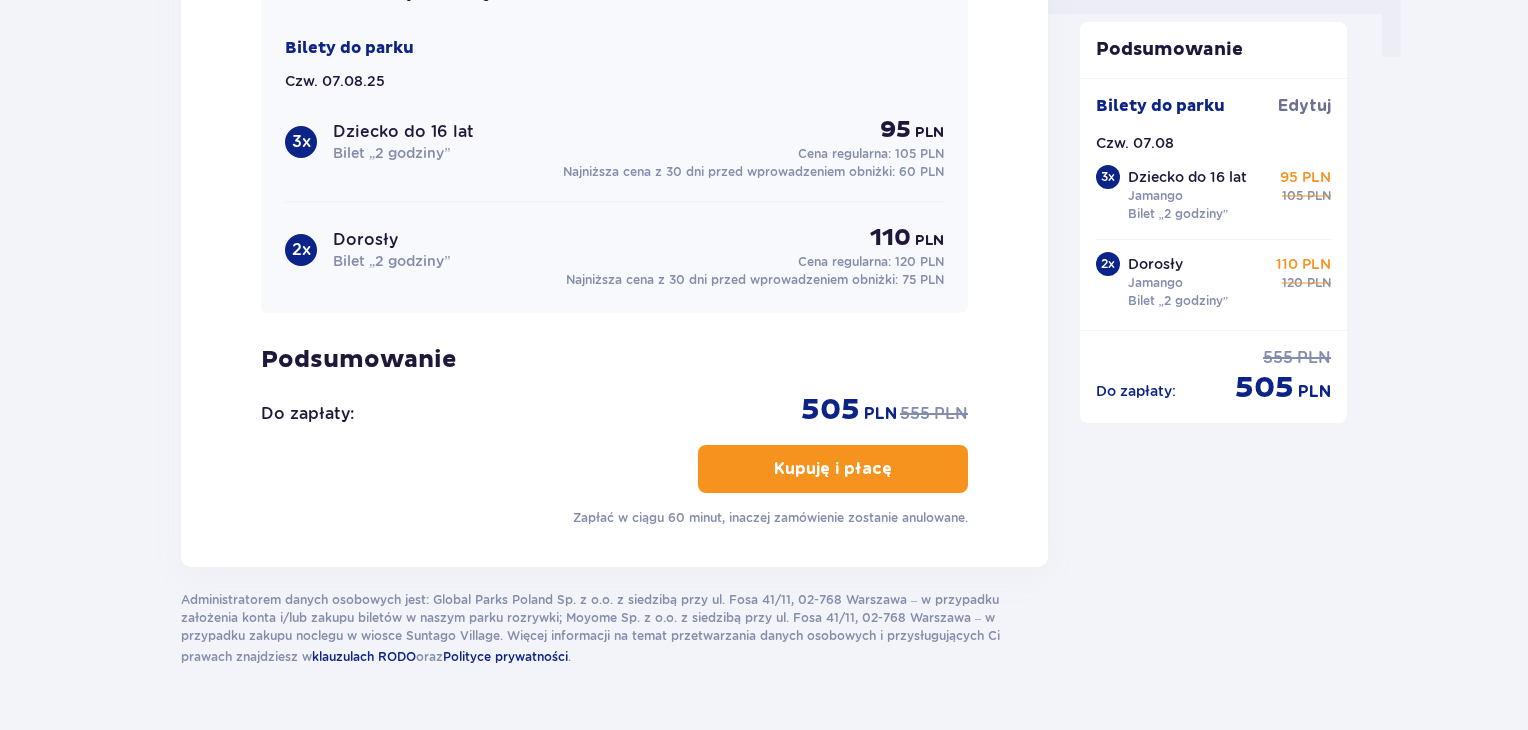 click on "Kupuję i płacę" at bounding box center (833, 469) 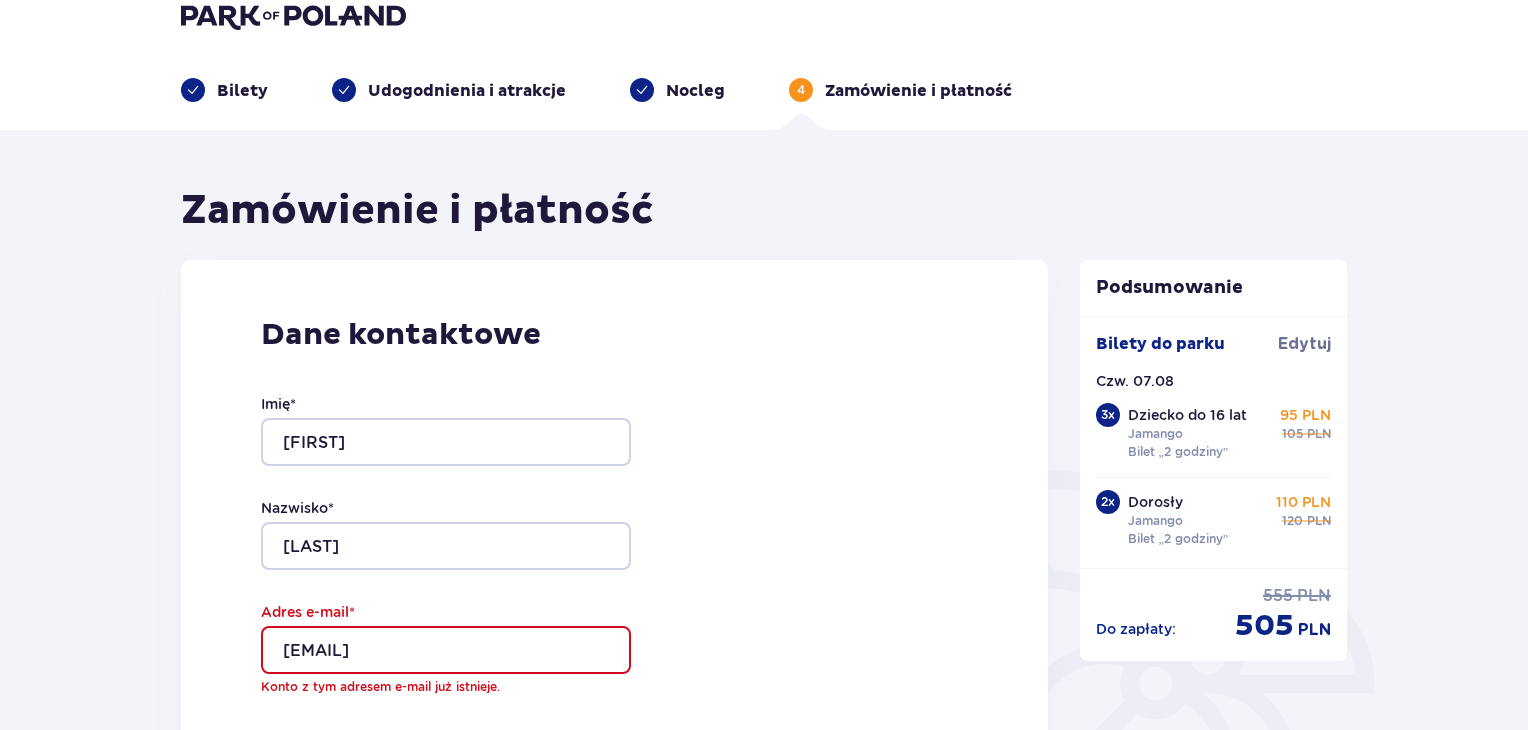 scroll, scrollTop: 0, scrollLeft: 0, axis: both 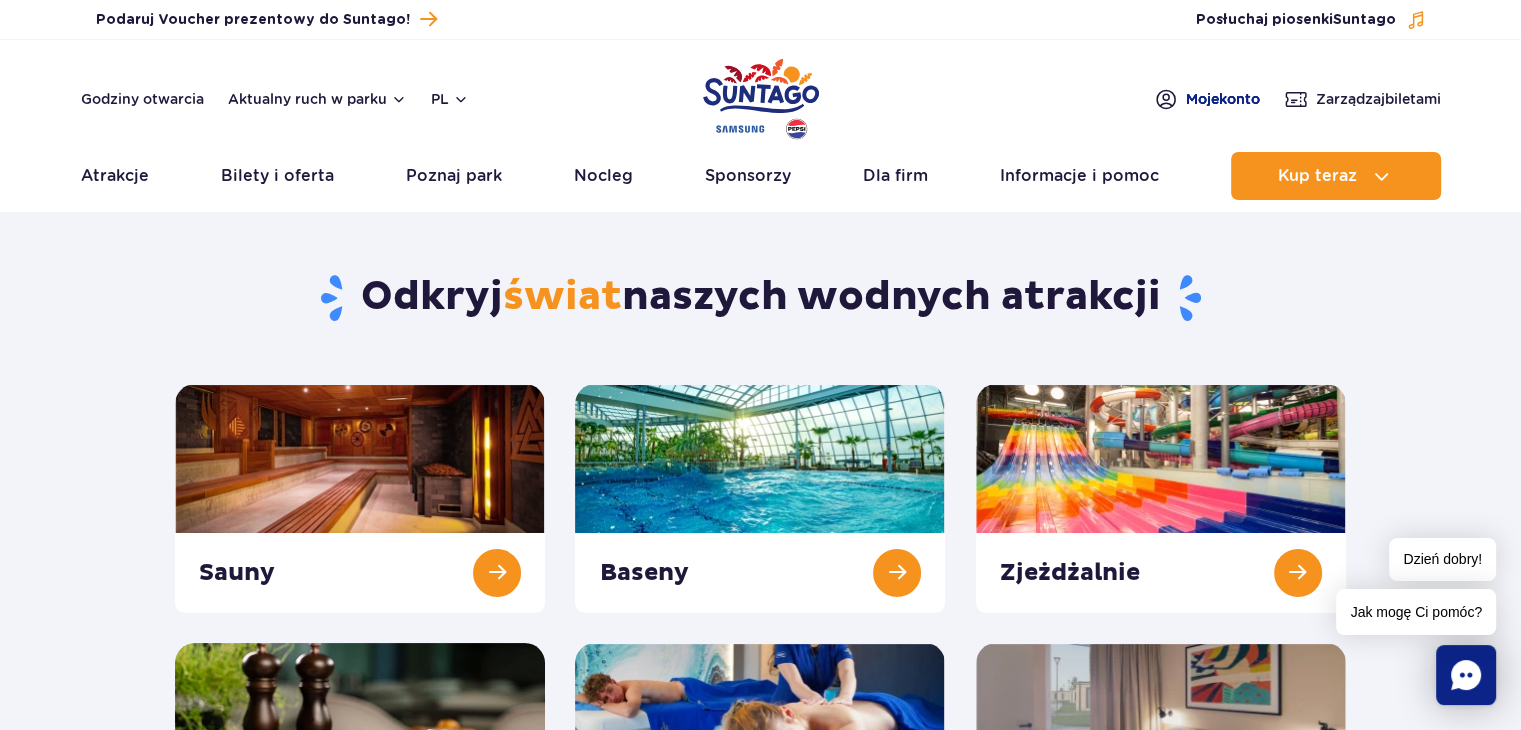 click on "Moje  konto" at bounding box center [1207, 99] 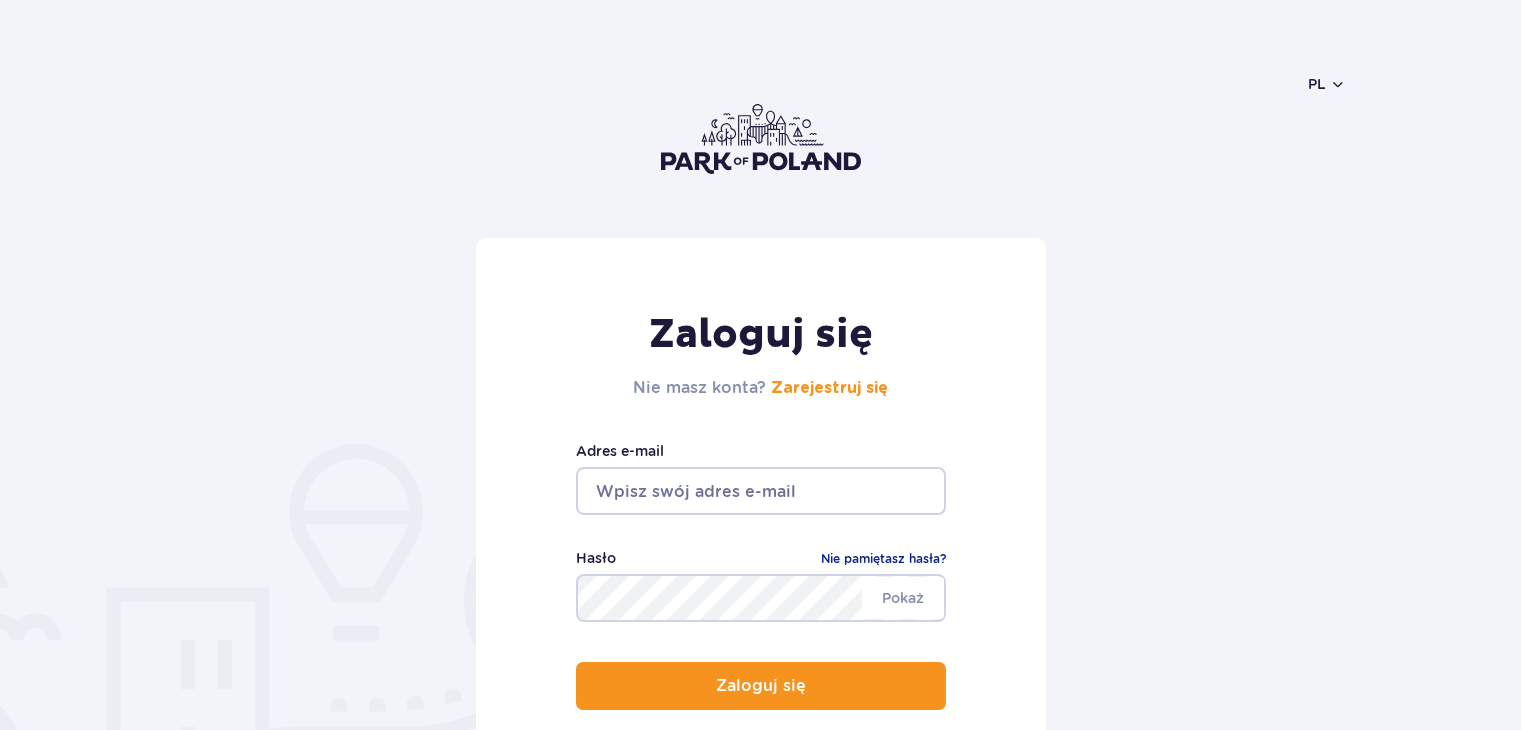 scroll, scrollTop: 0, scrollLeft: 0, axis: both 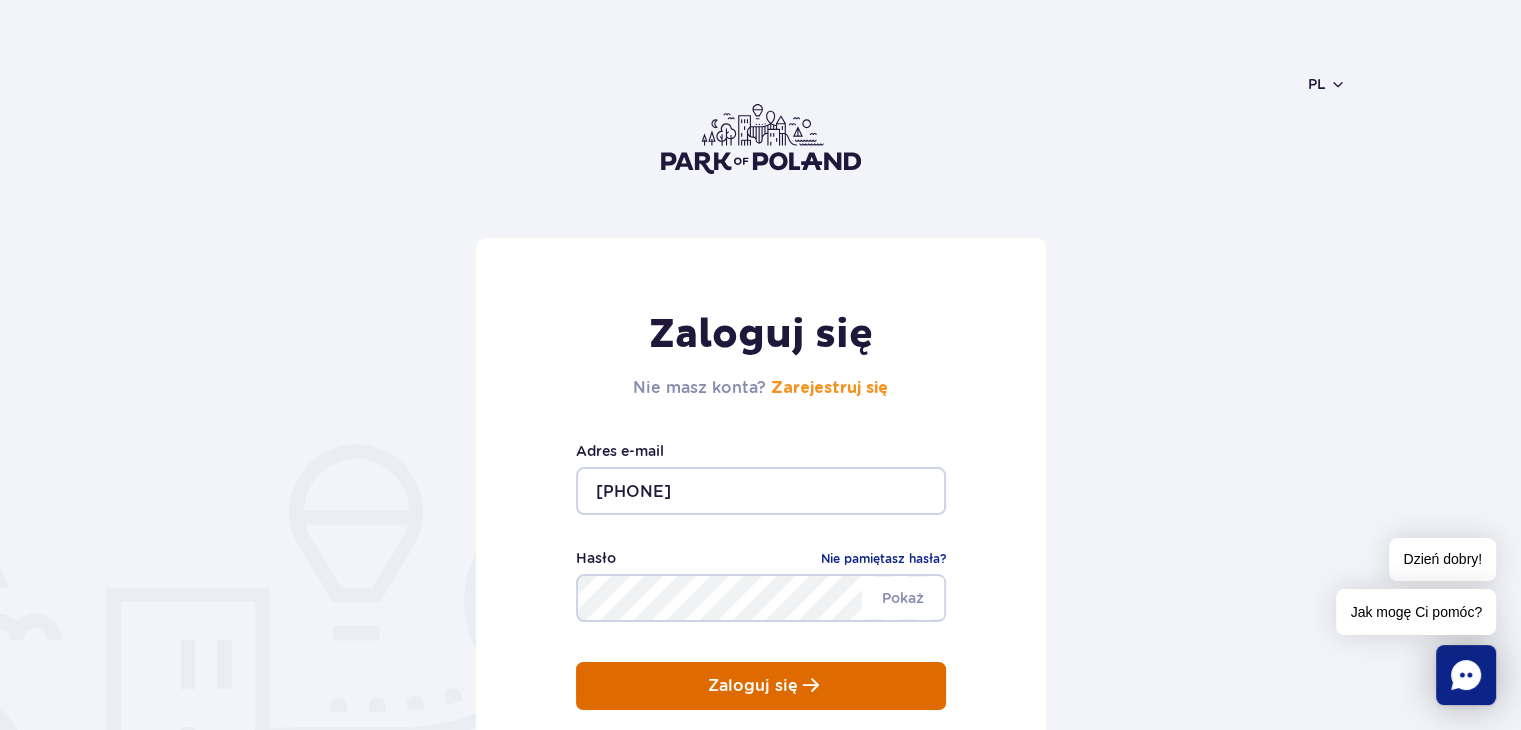 click on "Zaloguj się" at bounding box center [761, 686] 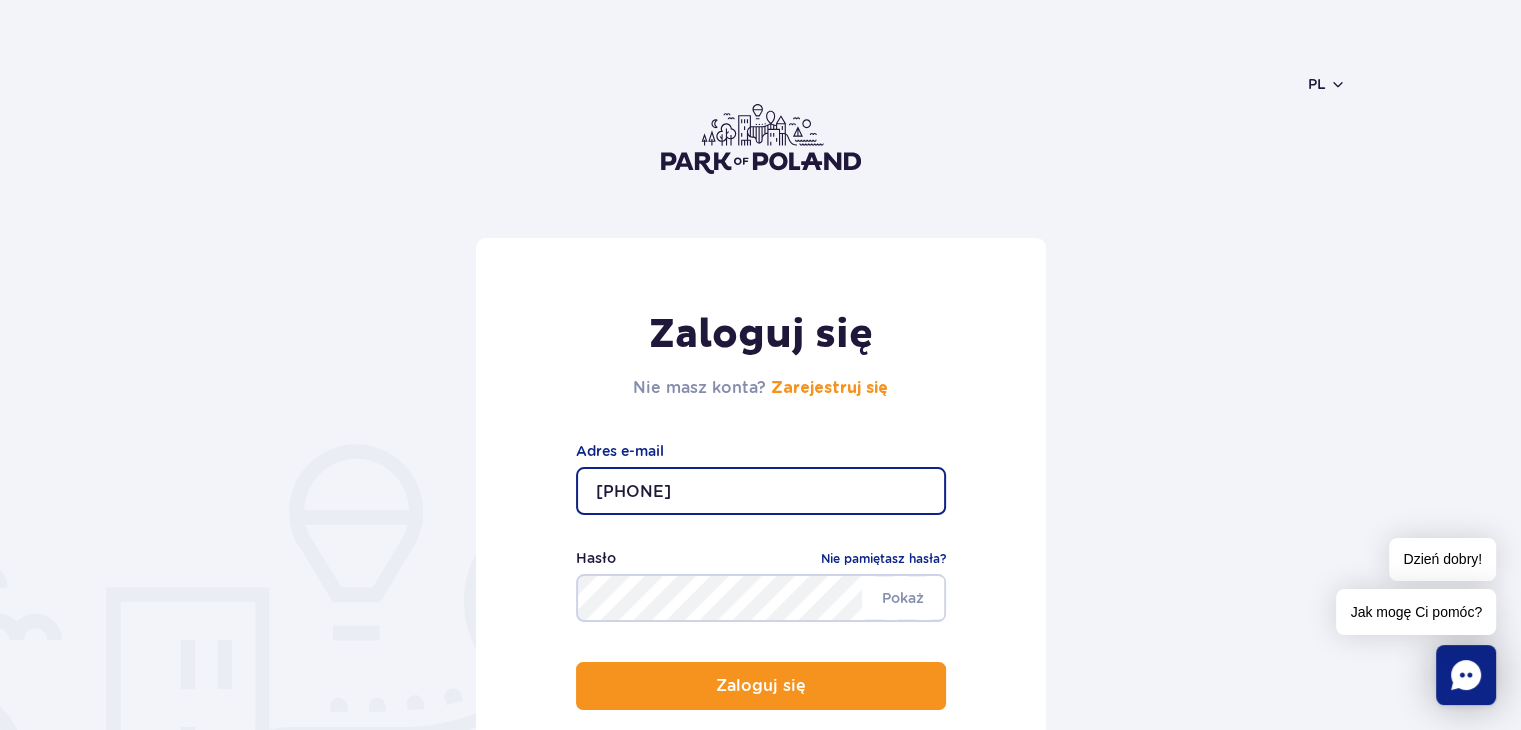 type on "7" 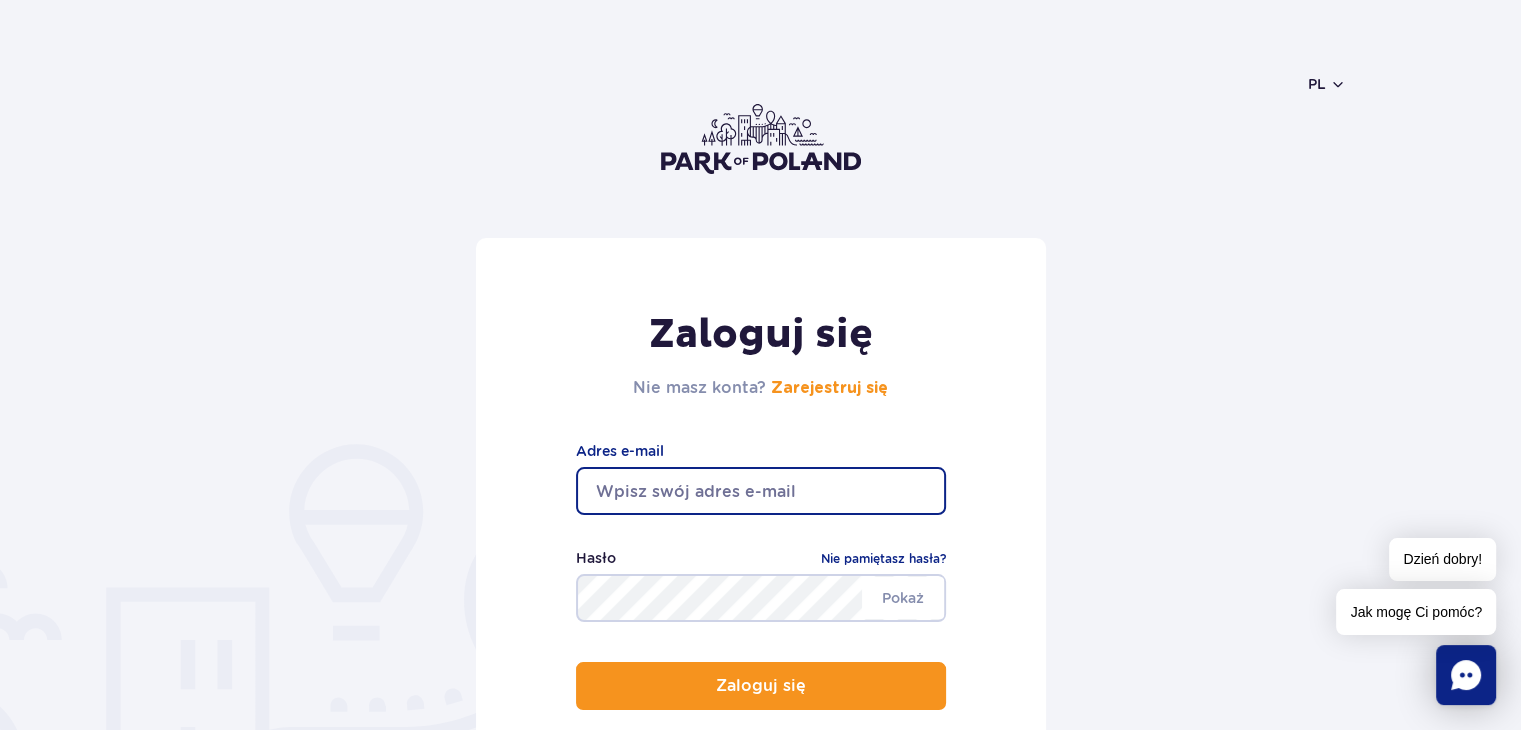 click at bounding box center (761, 491) 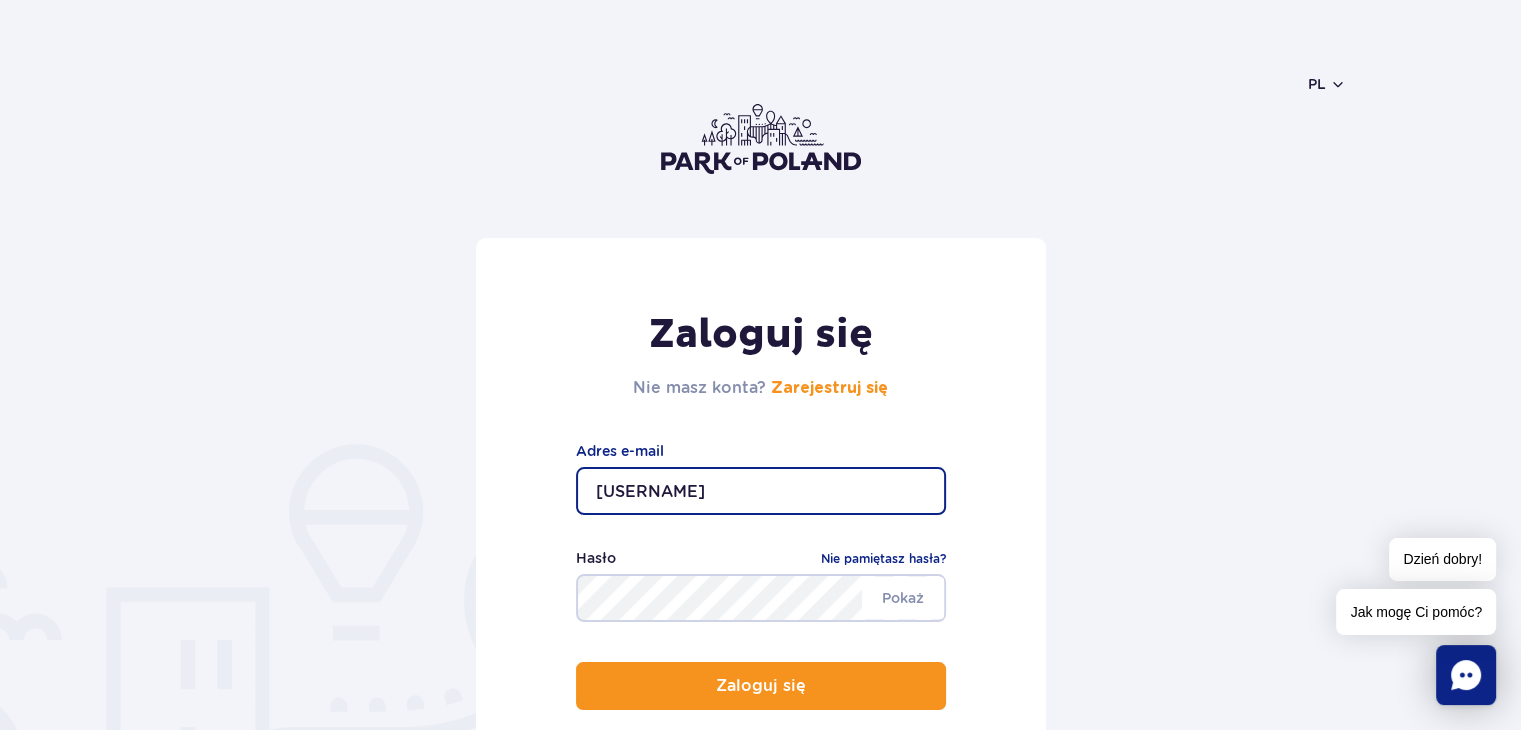 type on "agaaga" 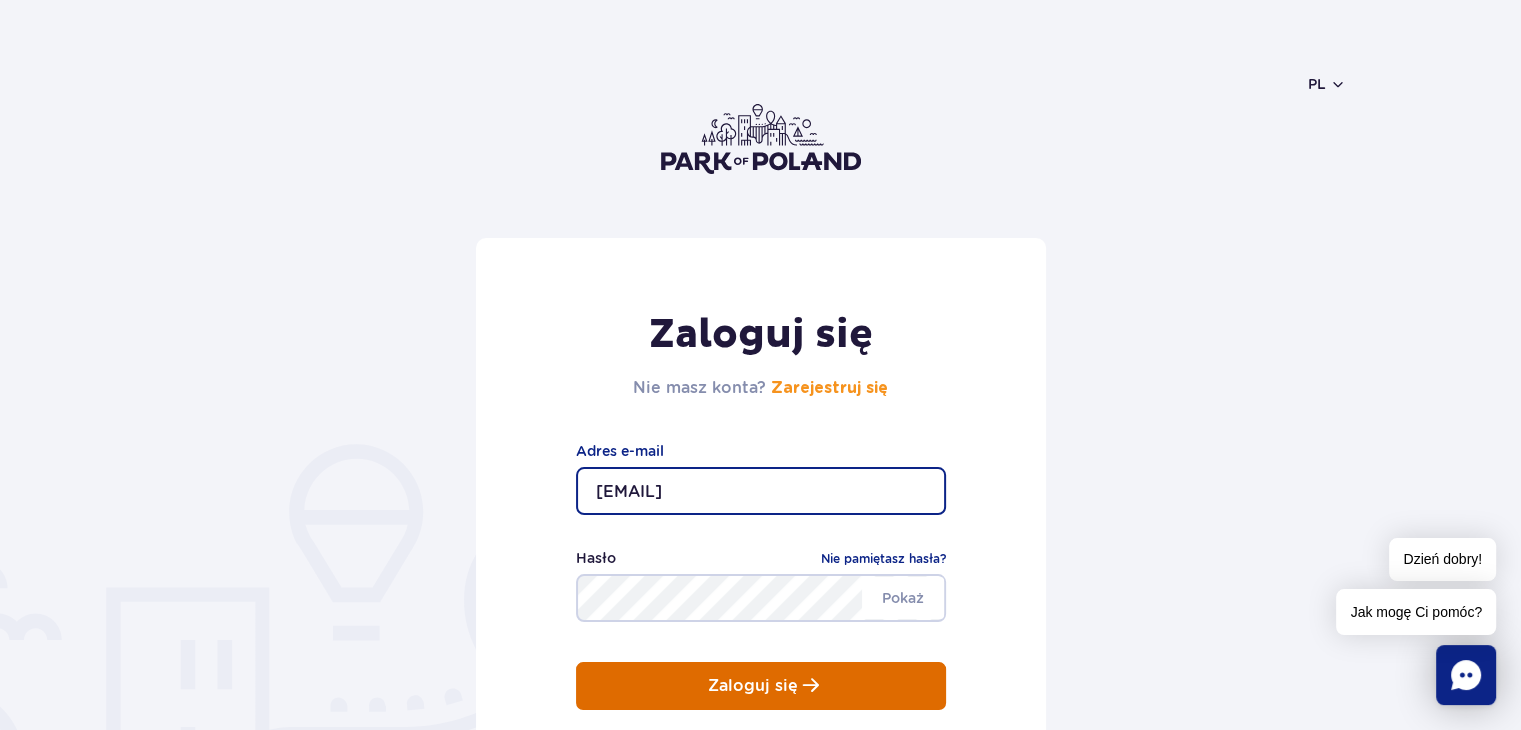 type on "[EMAIL]" 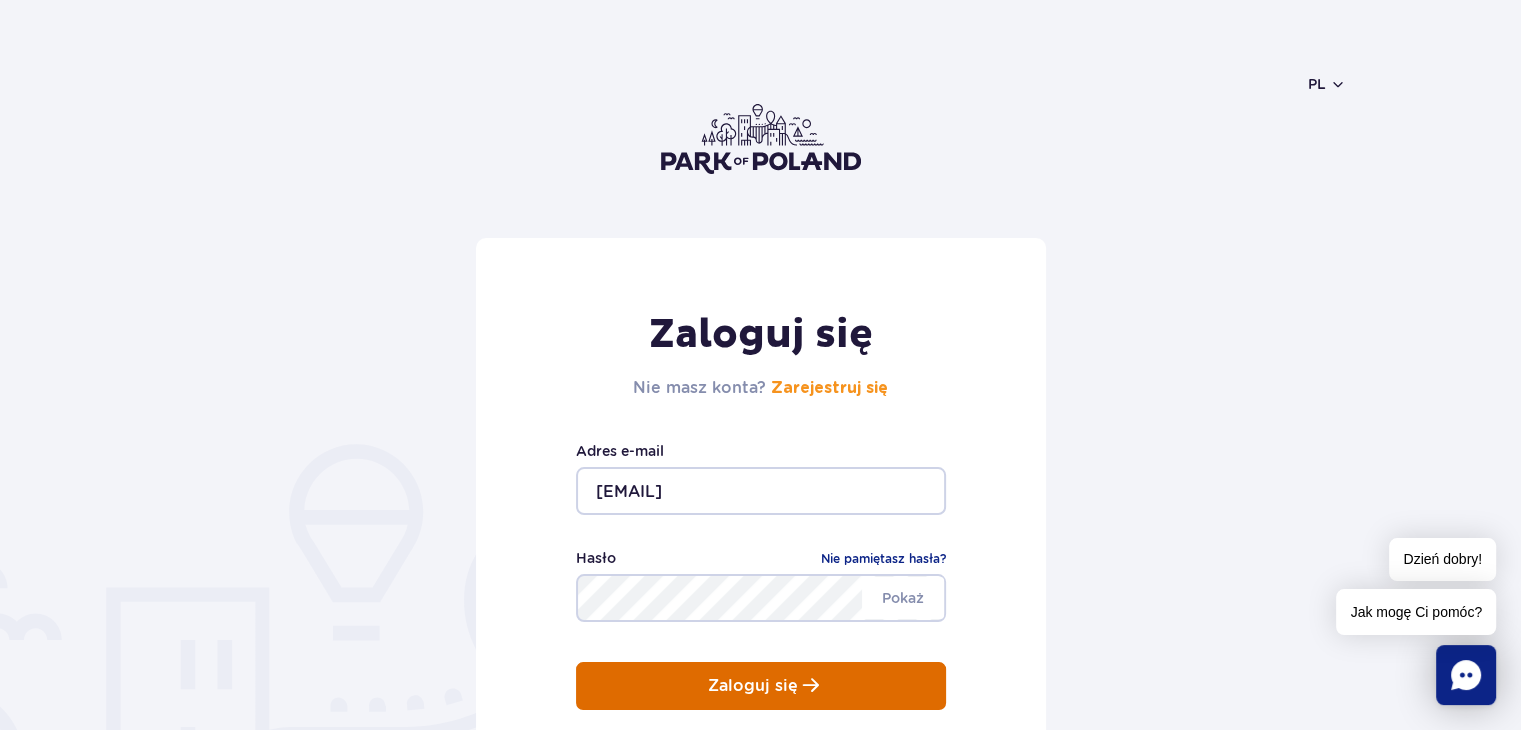 click on "Zaloguj się" at bounding box center (761, 686) 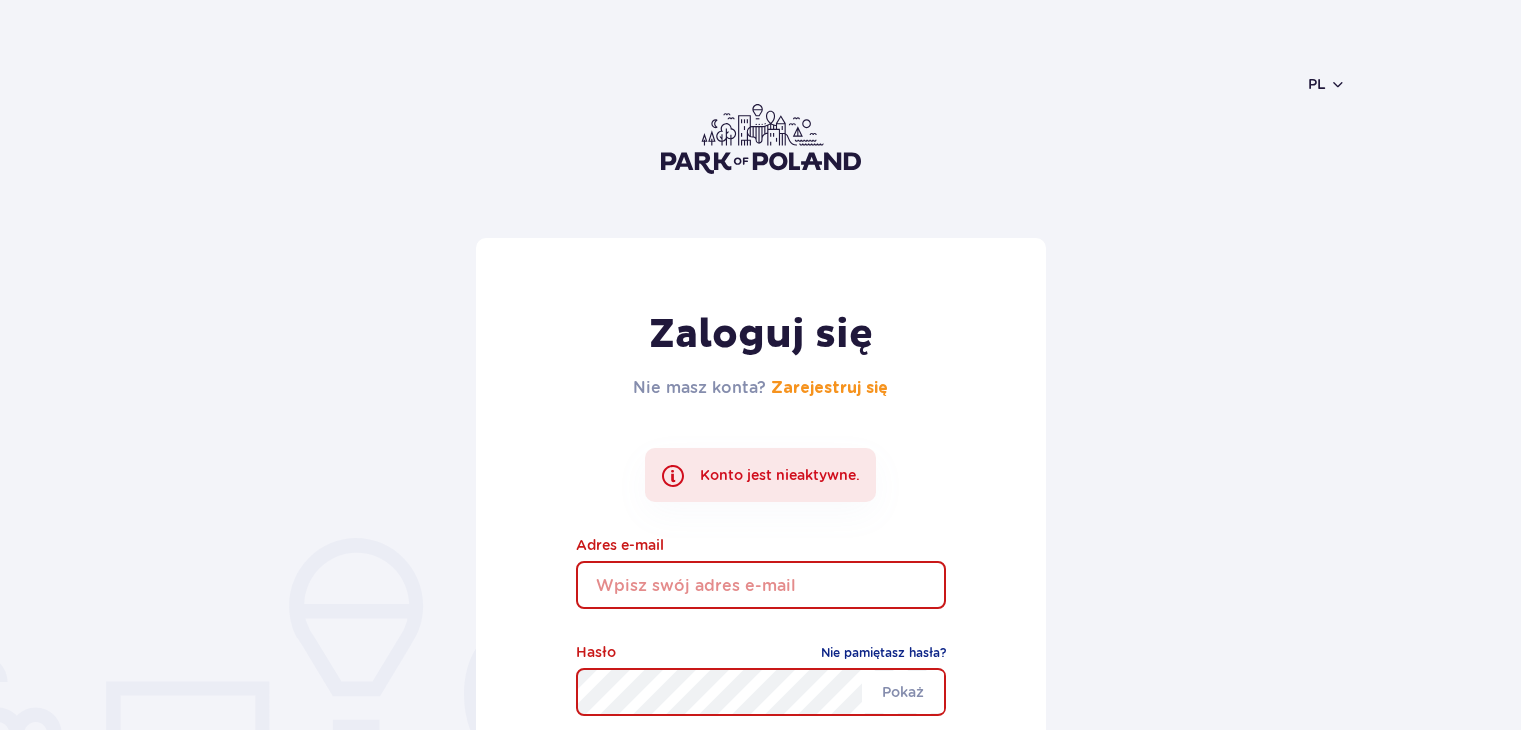 scroll, scrollTop: 0, scrollLeft: 0, axis: both 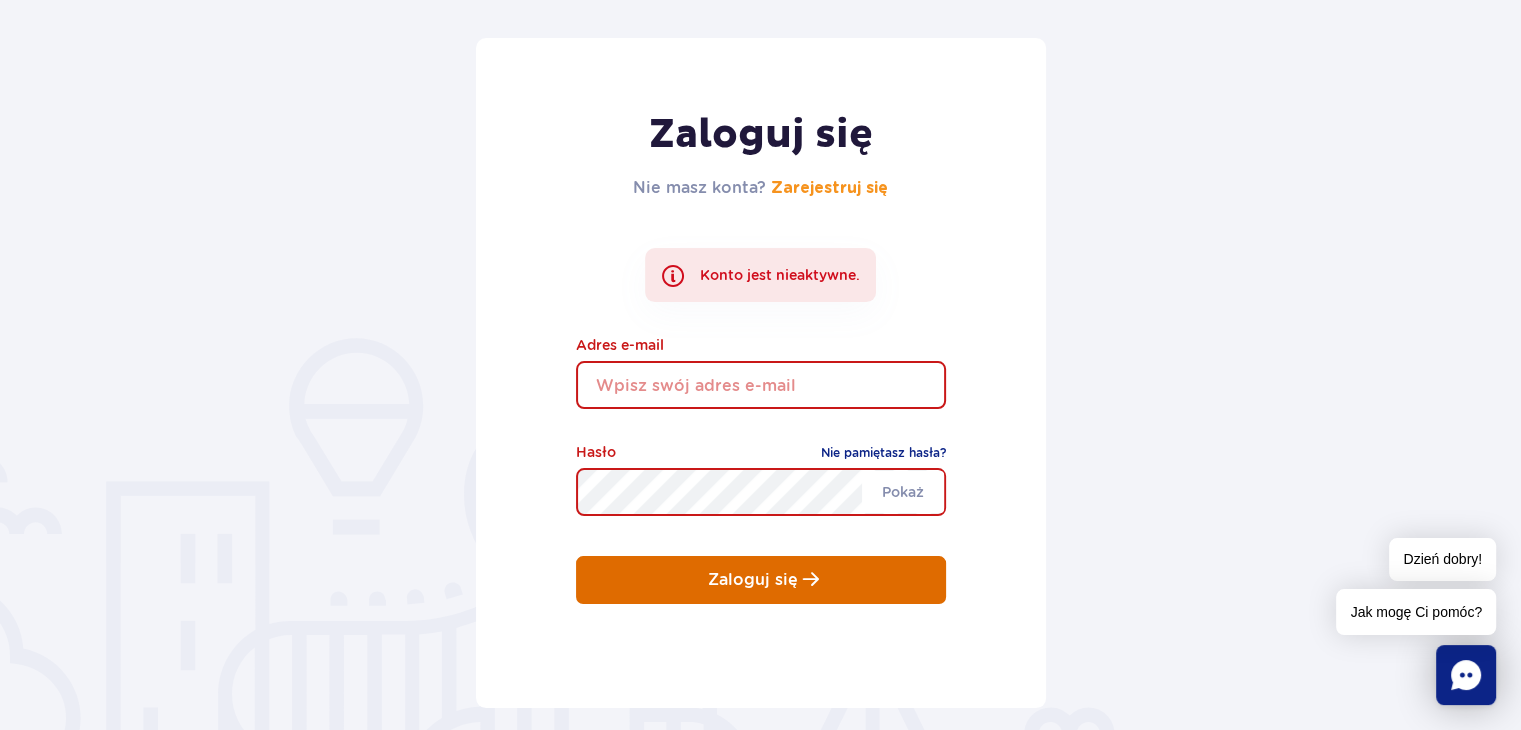 type on "733812272" 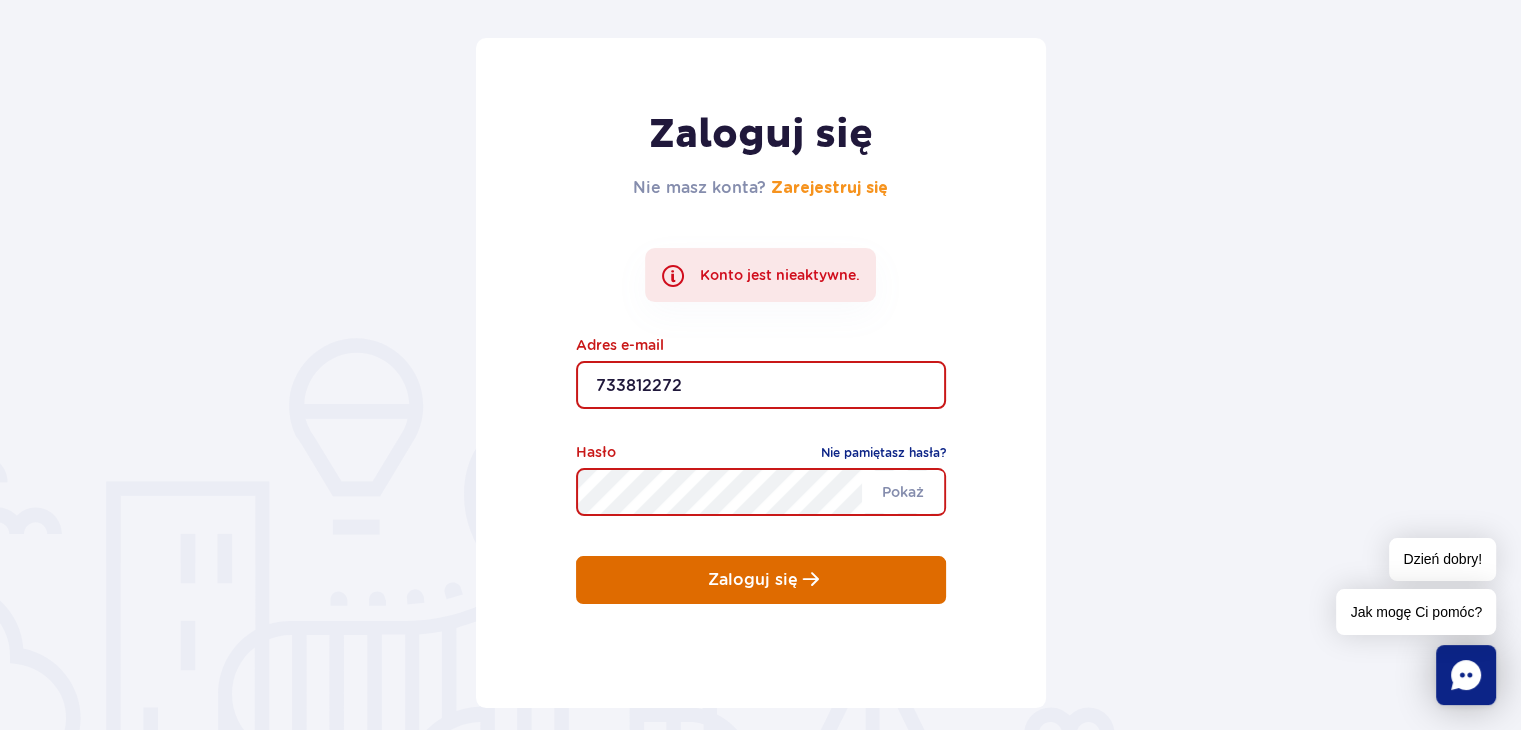 click on "Zaloguj się" at bounding box center [761, 580] 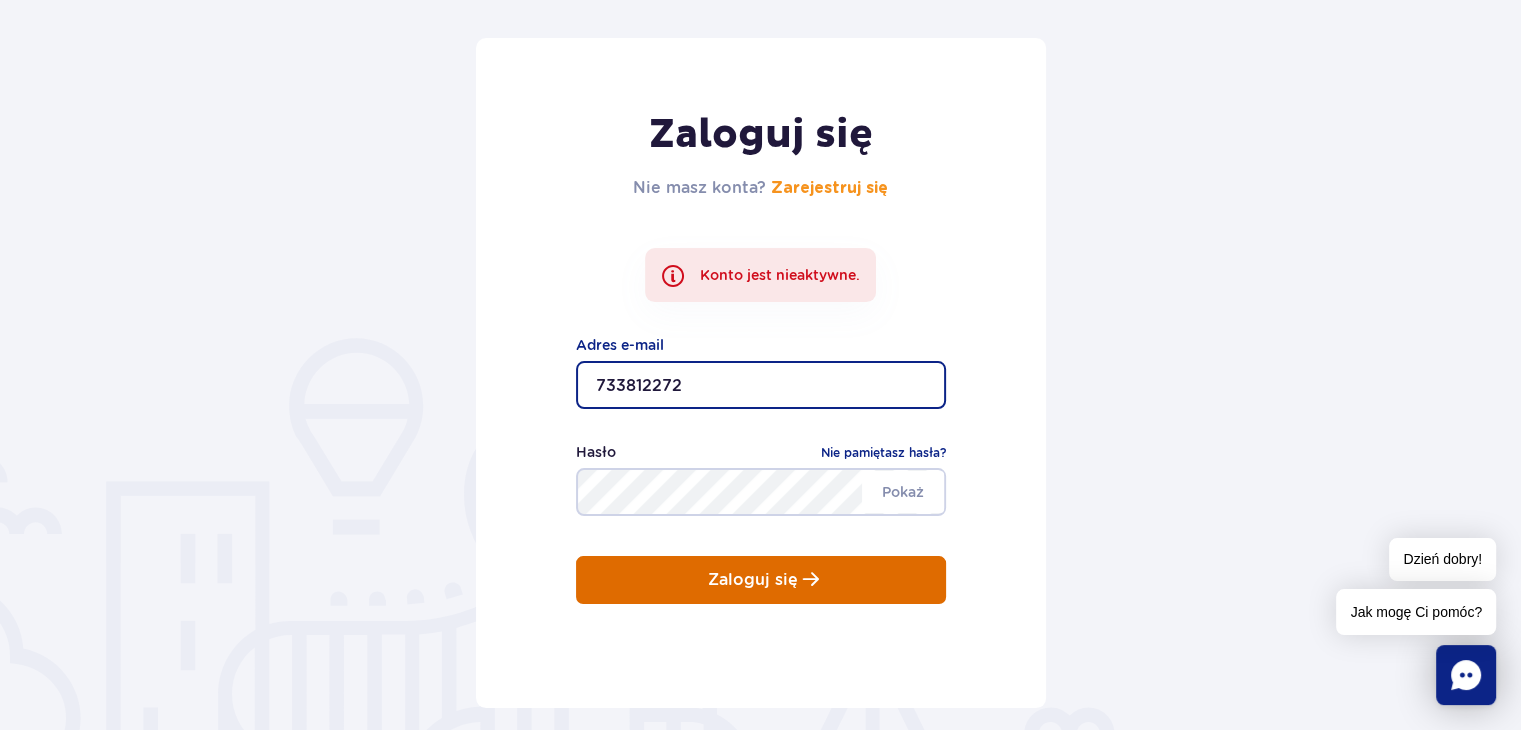 click on "Zaloguj się" at bounding box center [761, 580] 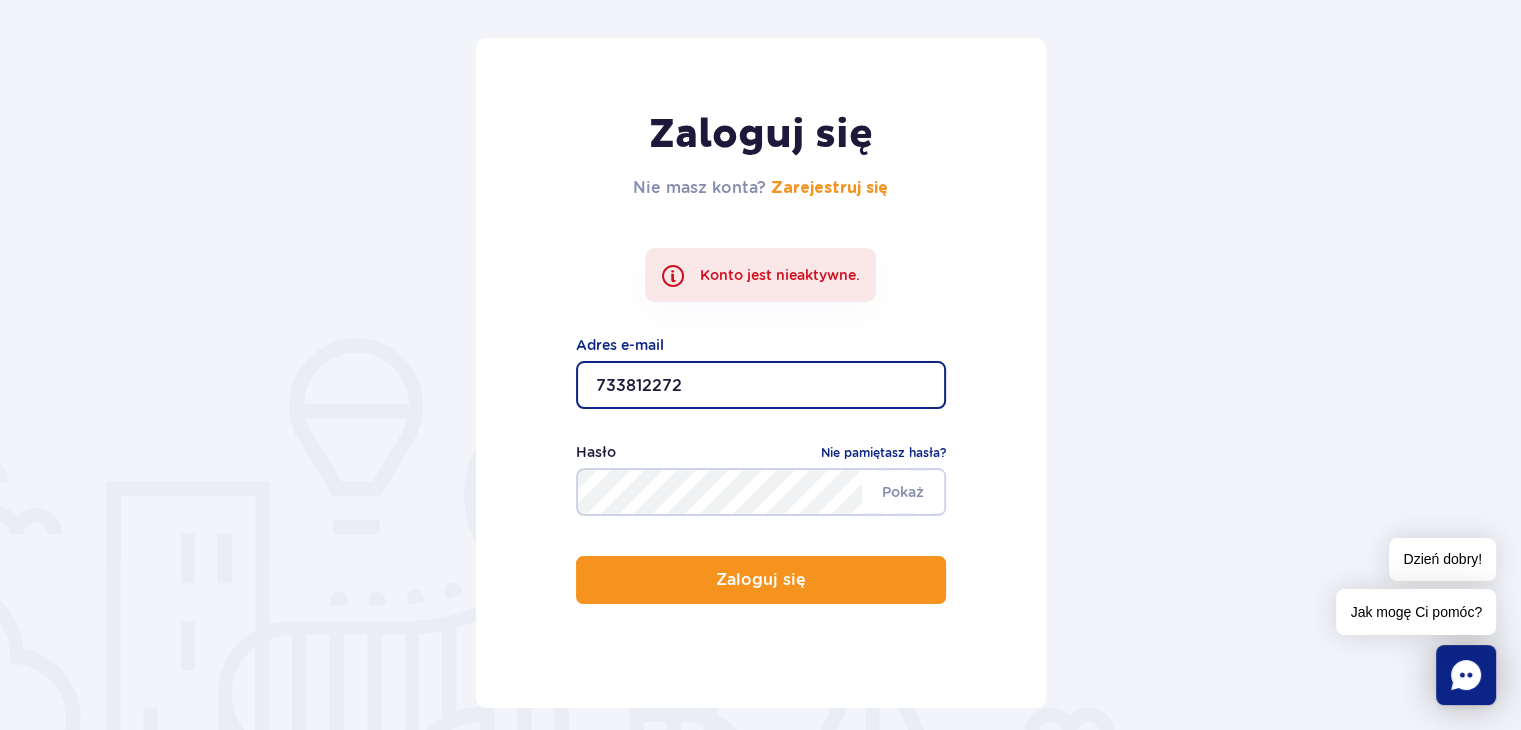 click on "733812272" at bounding box center [761, 385] 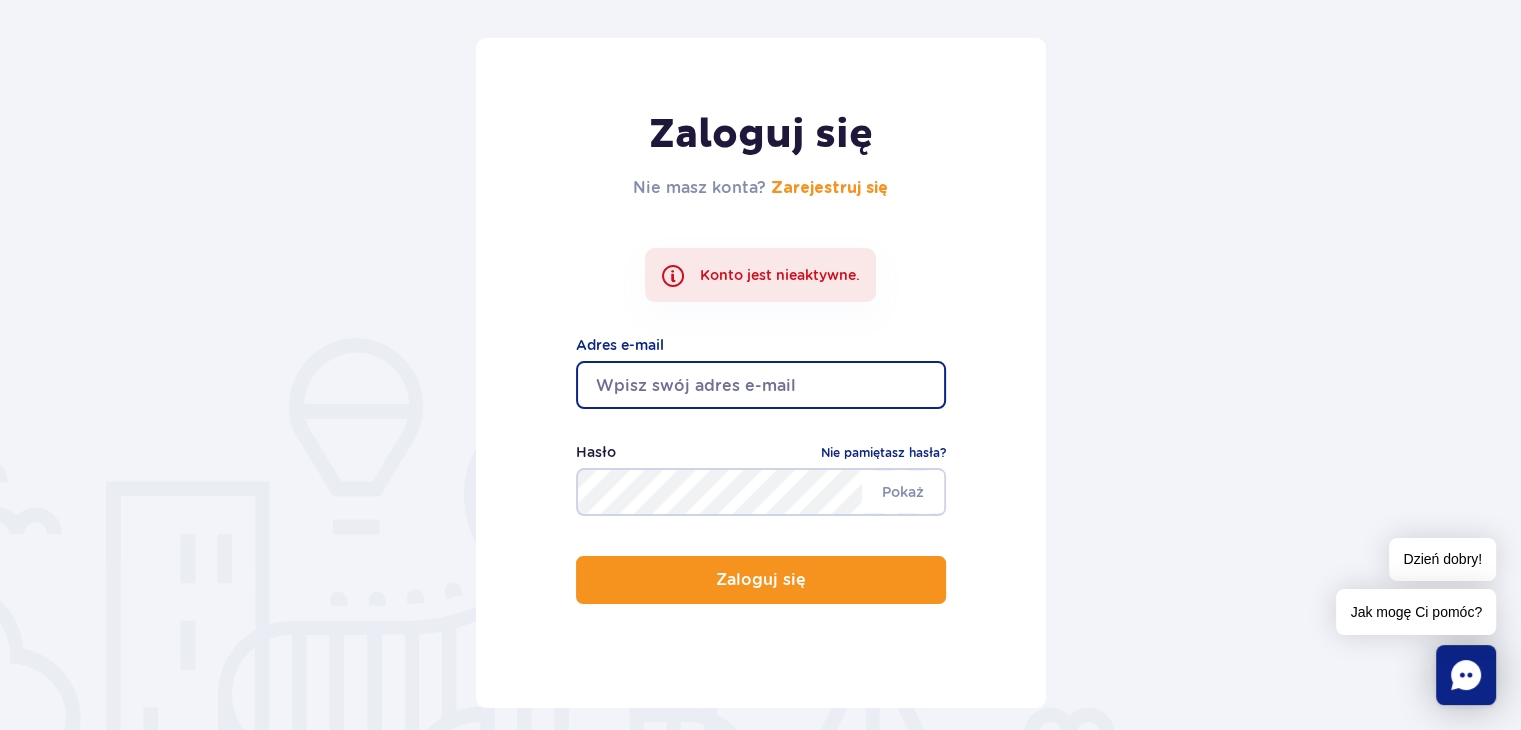 click at bounding box center [761, 385] 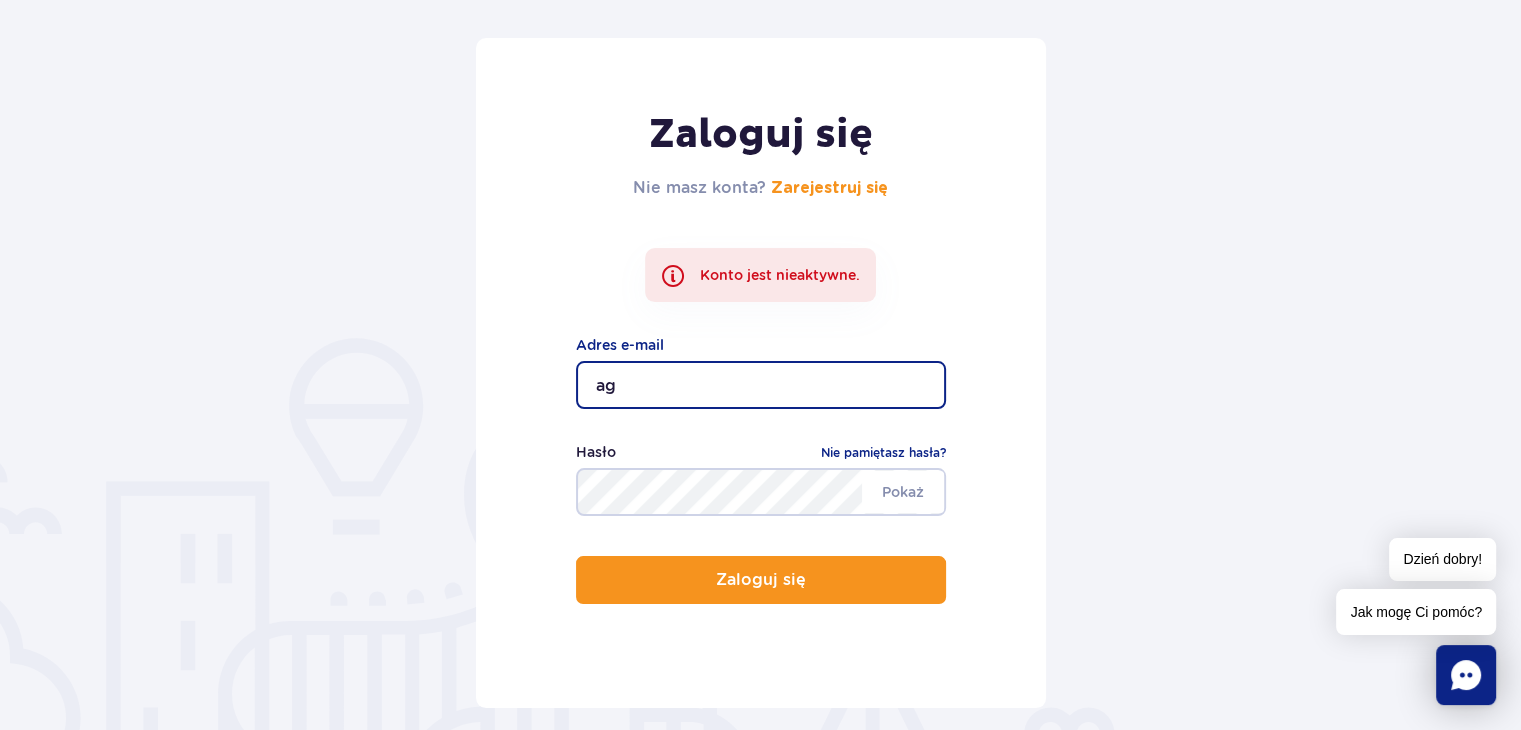 type on "[EMAIL]" 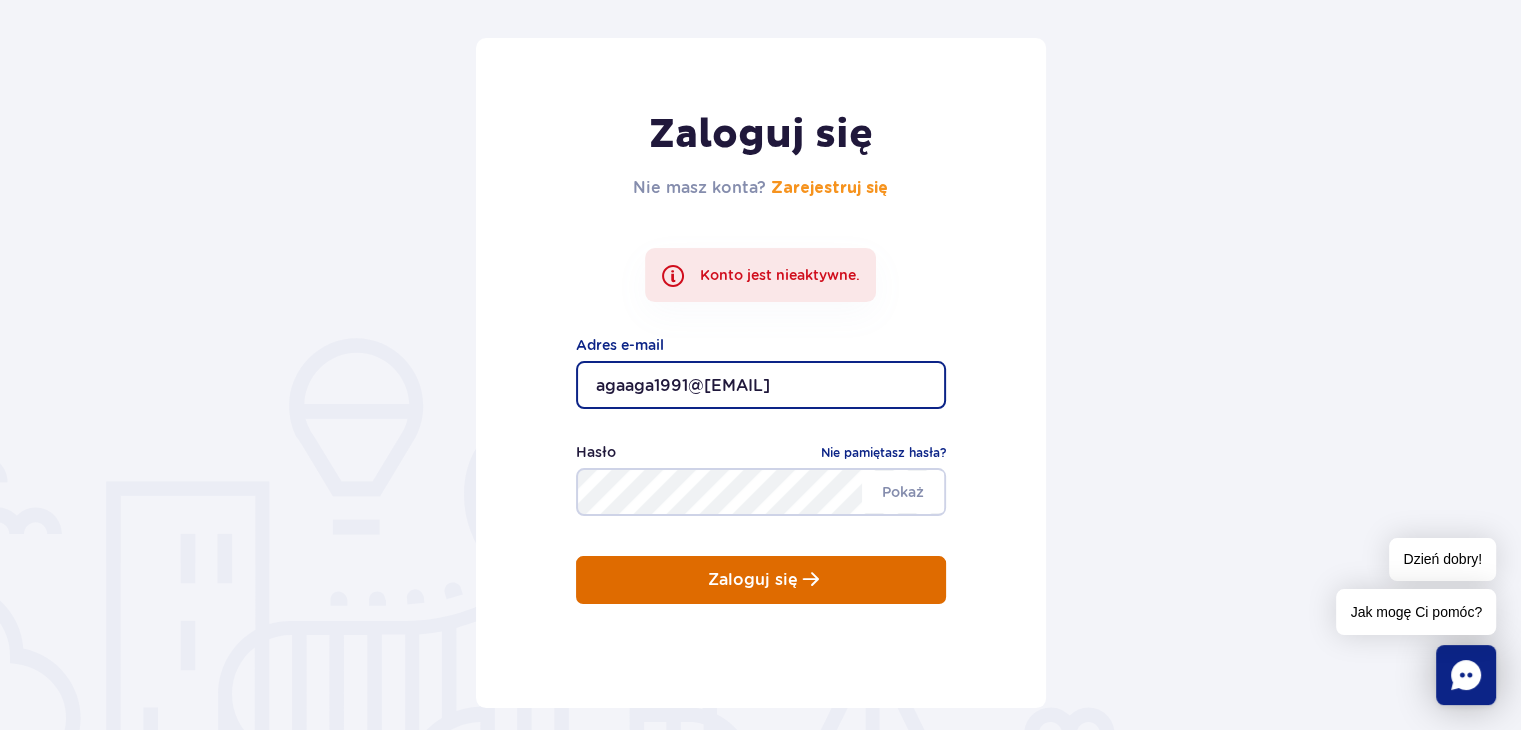 click on "Zaloguj się" at bounding box center [761, 580] 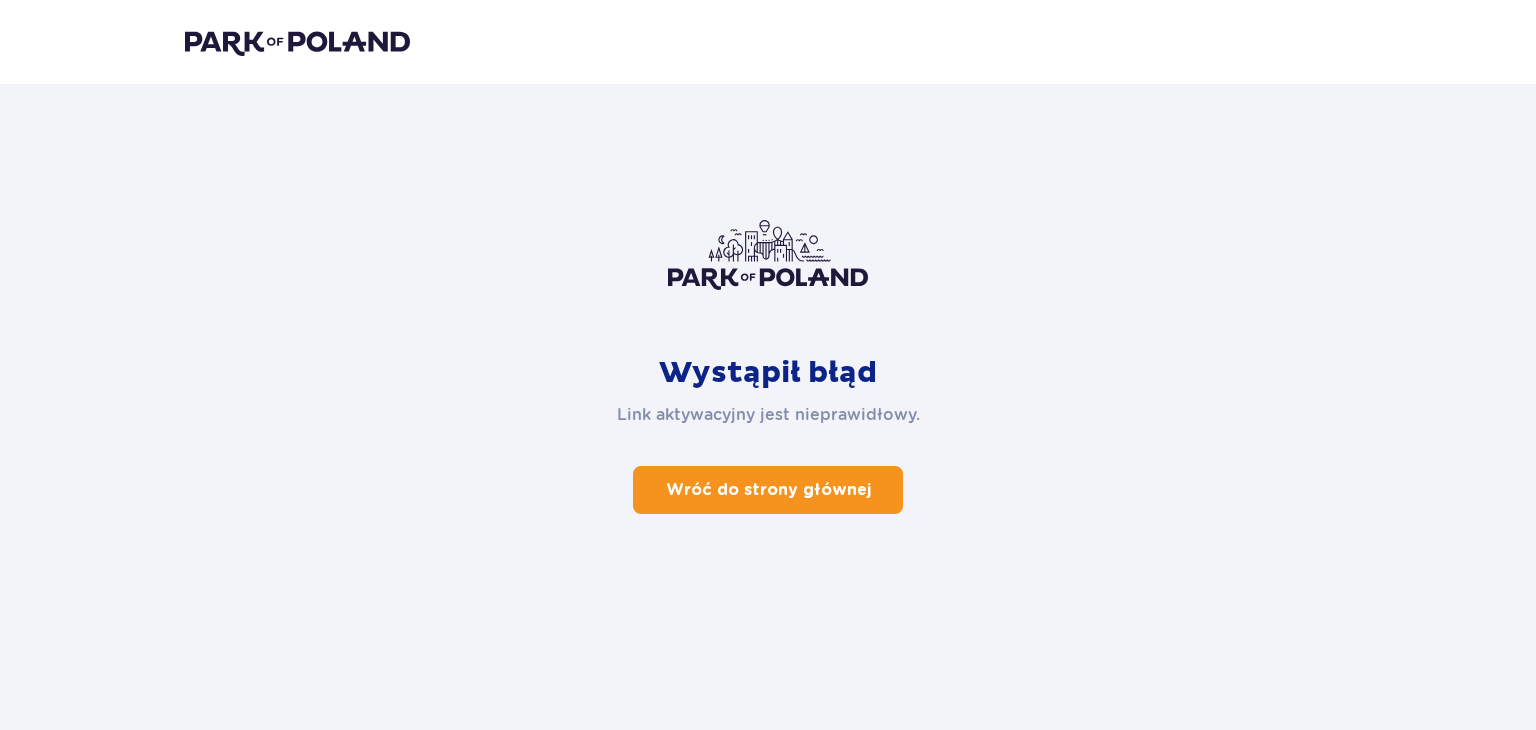 scroll, scrollTop: 0, scrollLeft: 0, axis: both 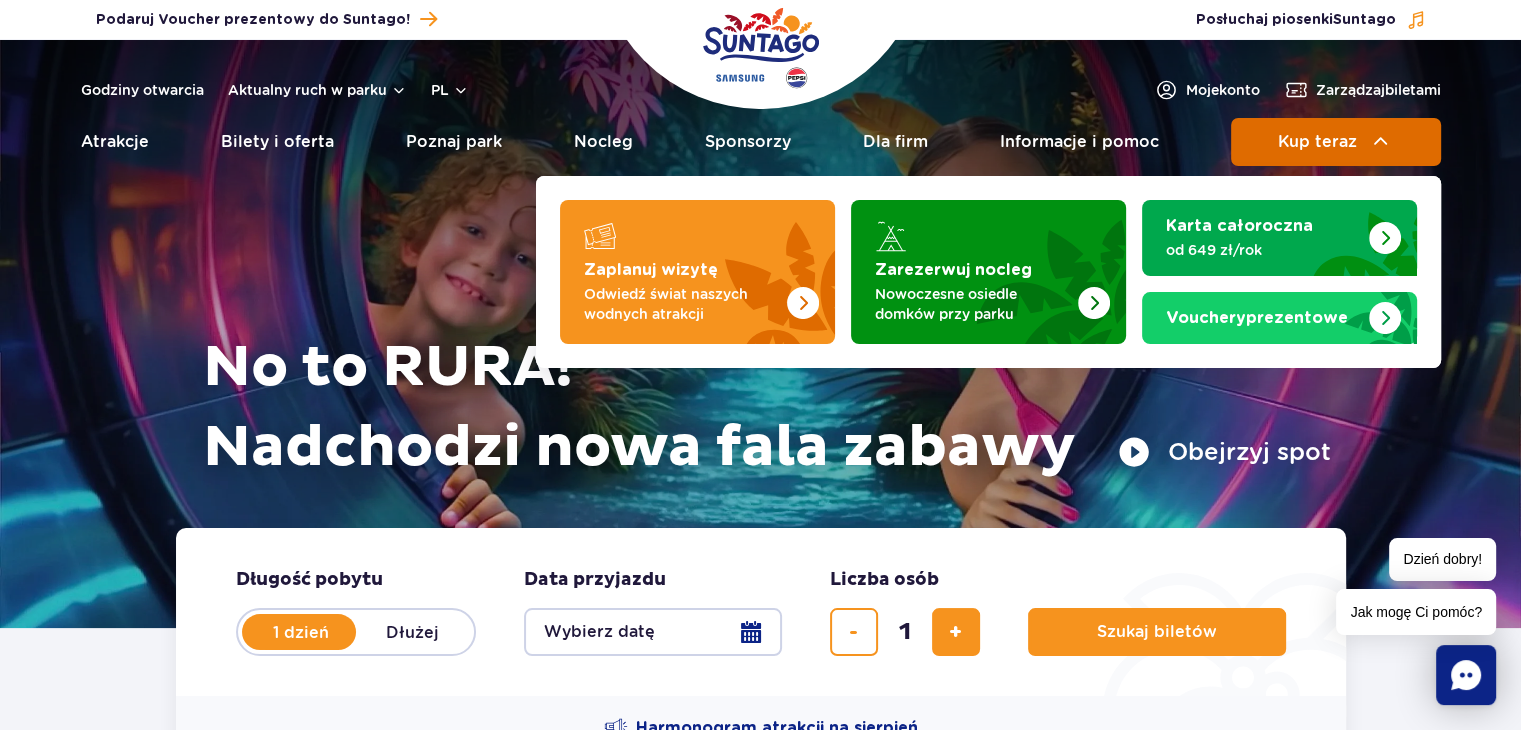 click on "Kup teraz" at bounding box center (1336, 142) 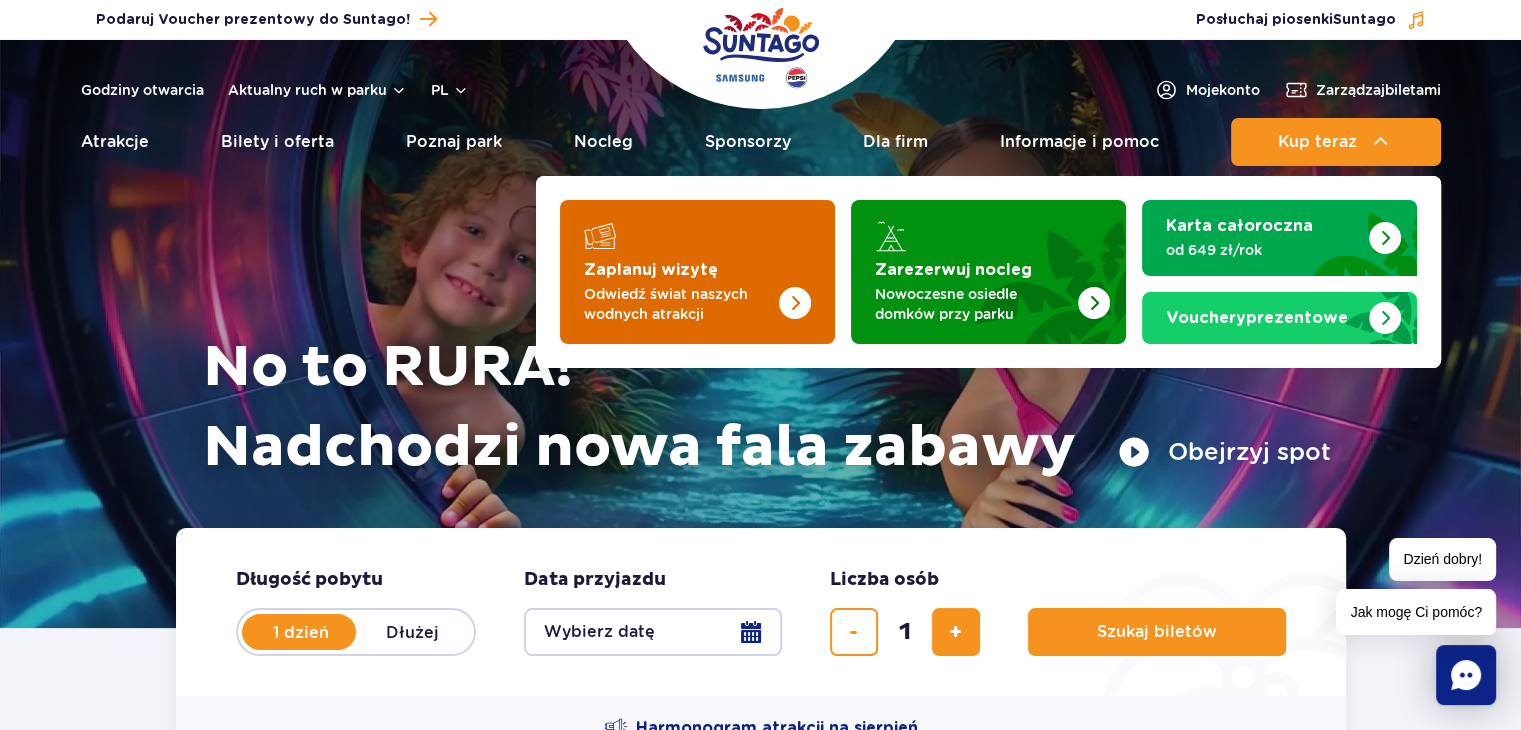 click at bounding box center (755, 266) 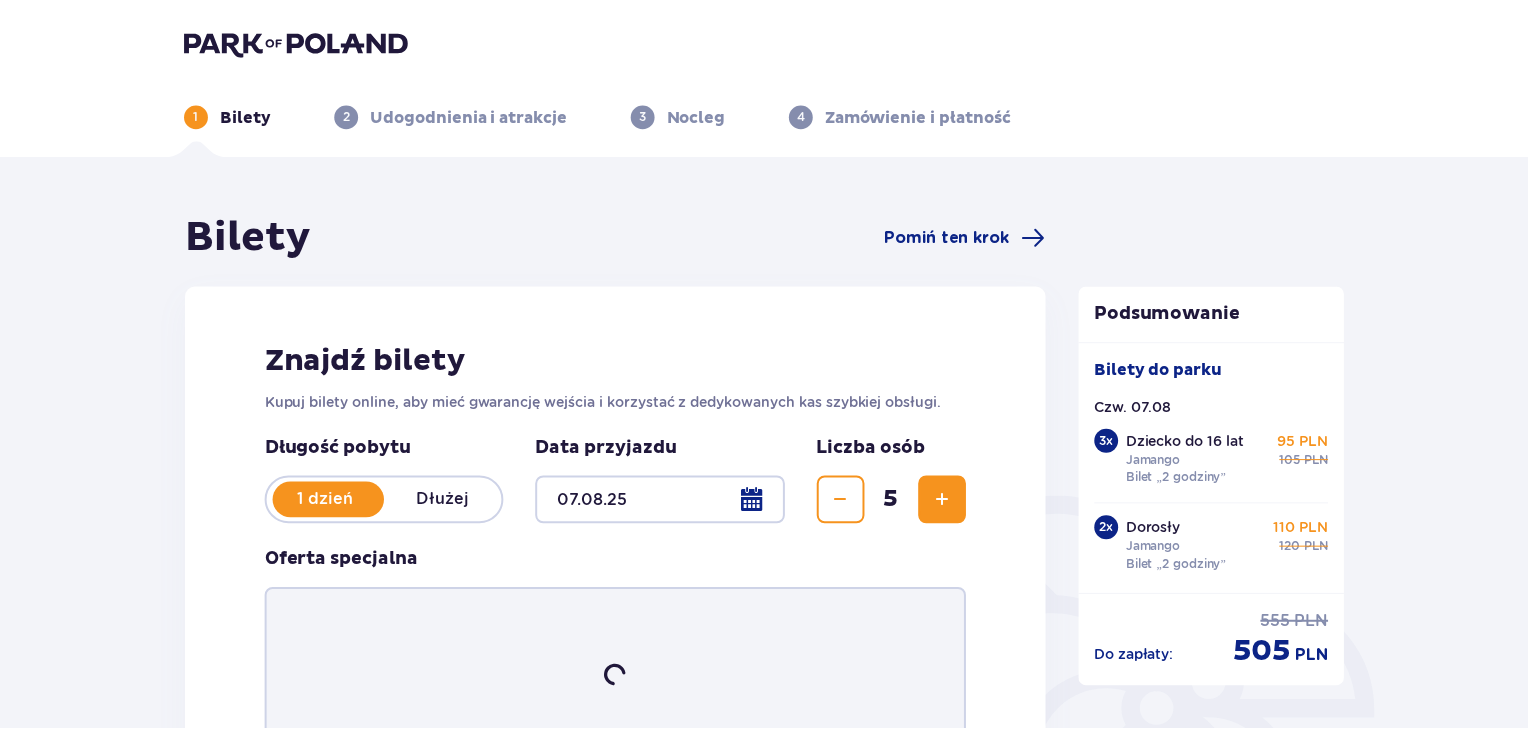 scroll, scrollTop: 0, scrollLeft: 0, axis: both 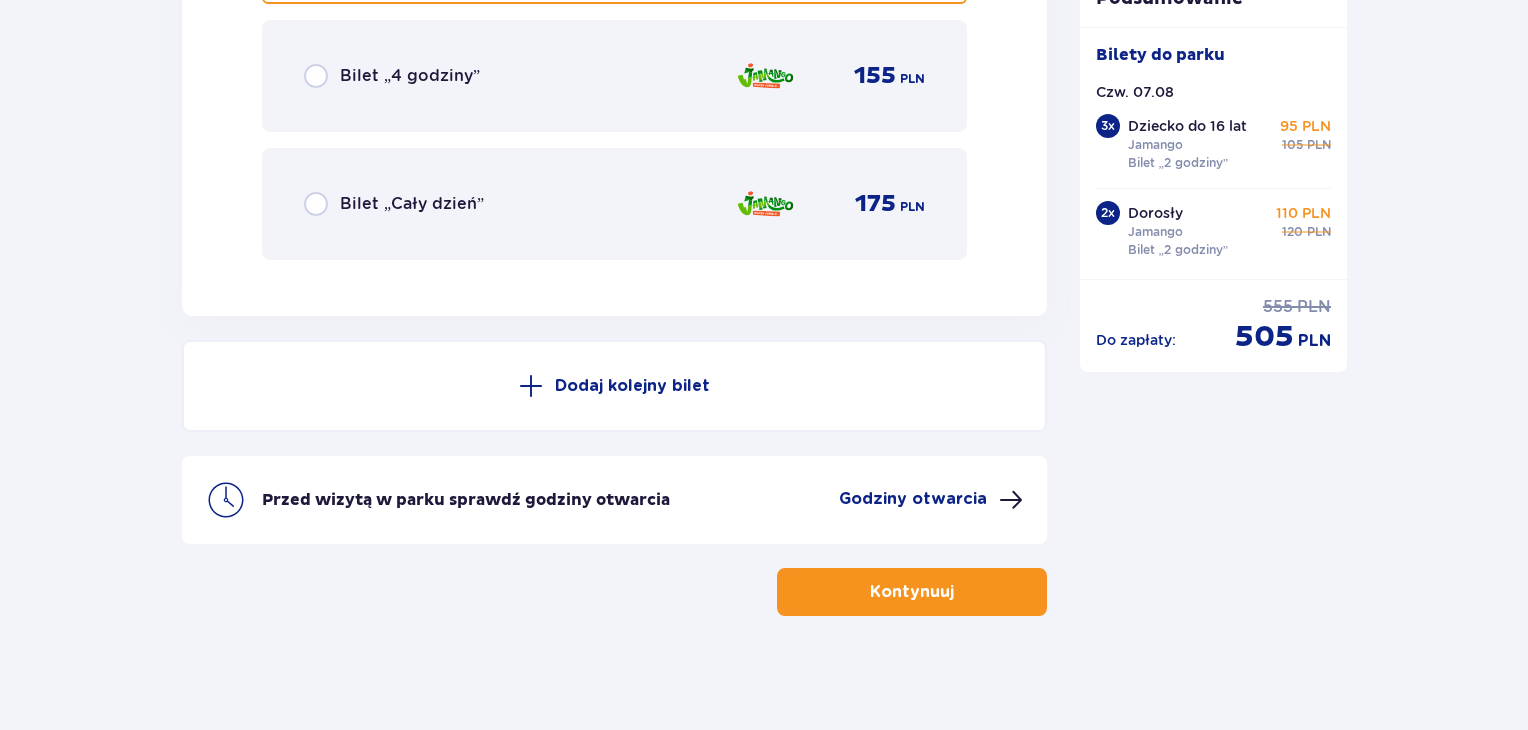 click on "Kontynuuj" at bounding box center [912, 592] 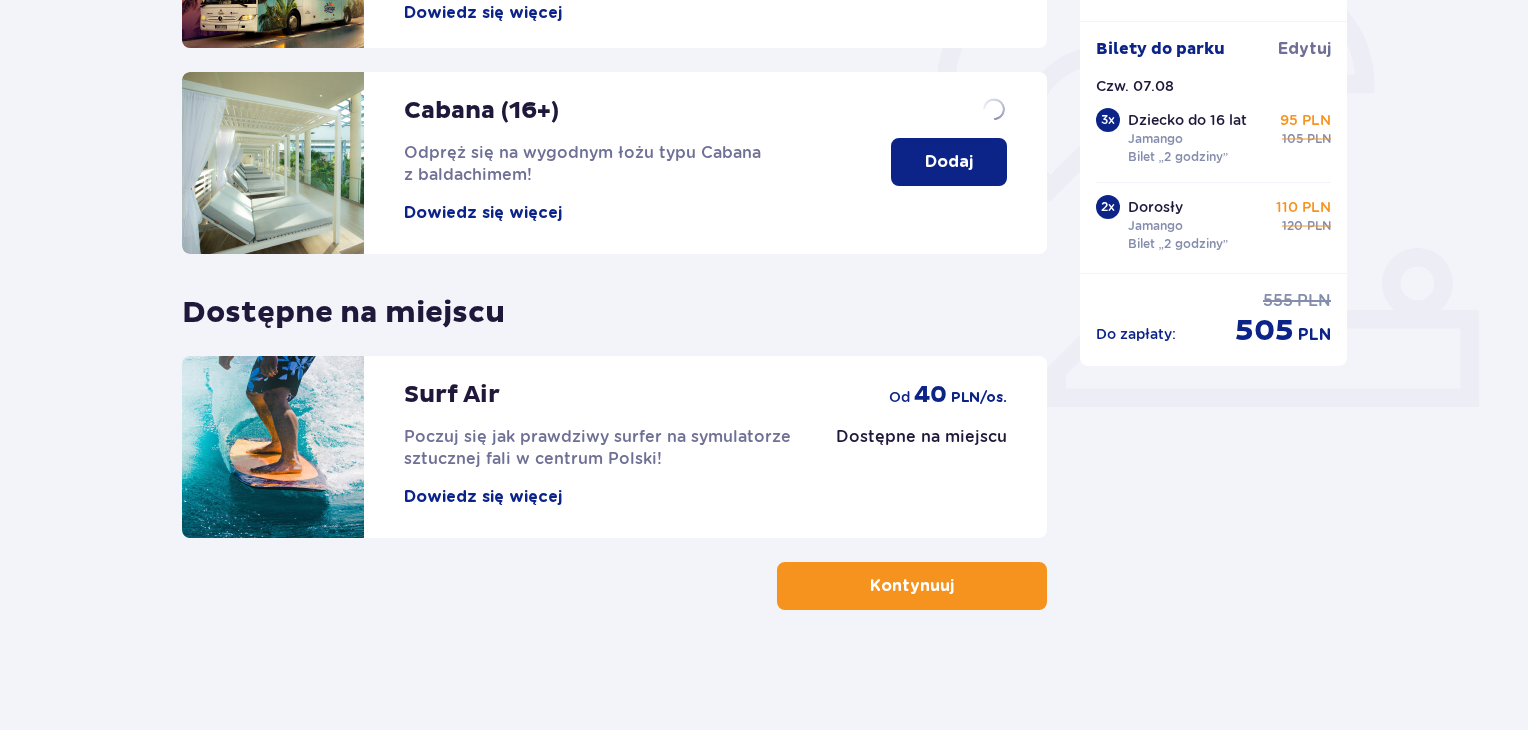 scroll, scrollTop: 0, scrollLeft: 0, axis: both 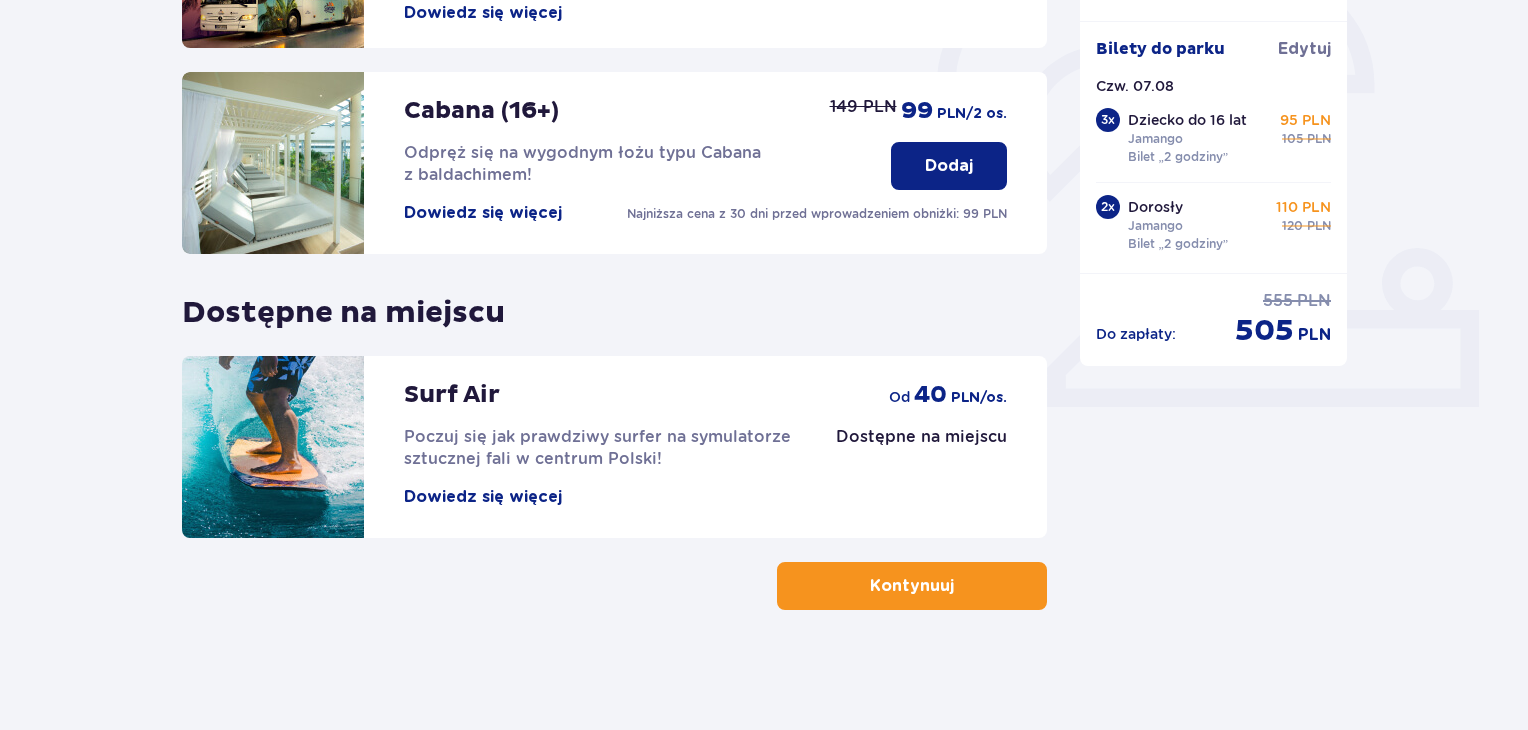 click on "Kontynuuj" at bounding box center [912, 586] 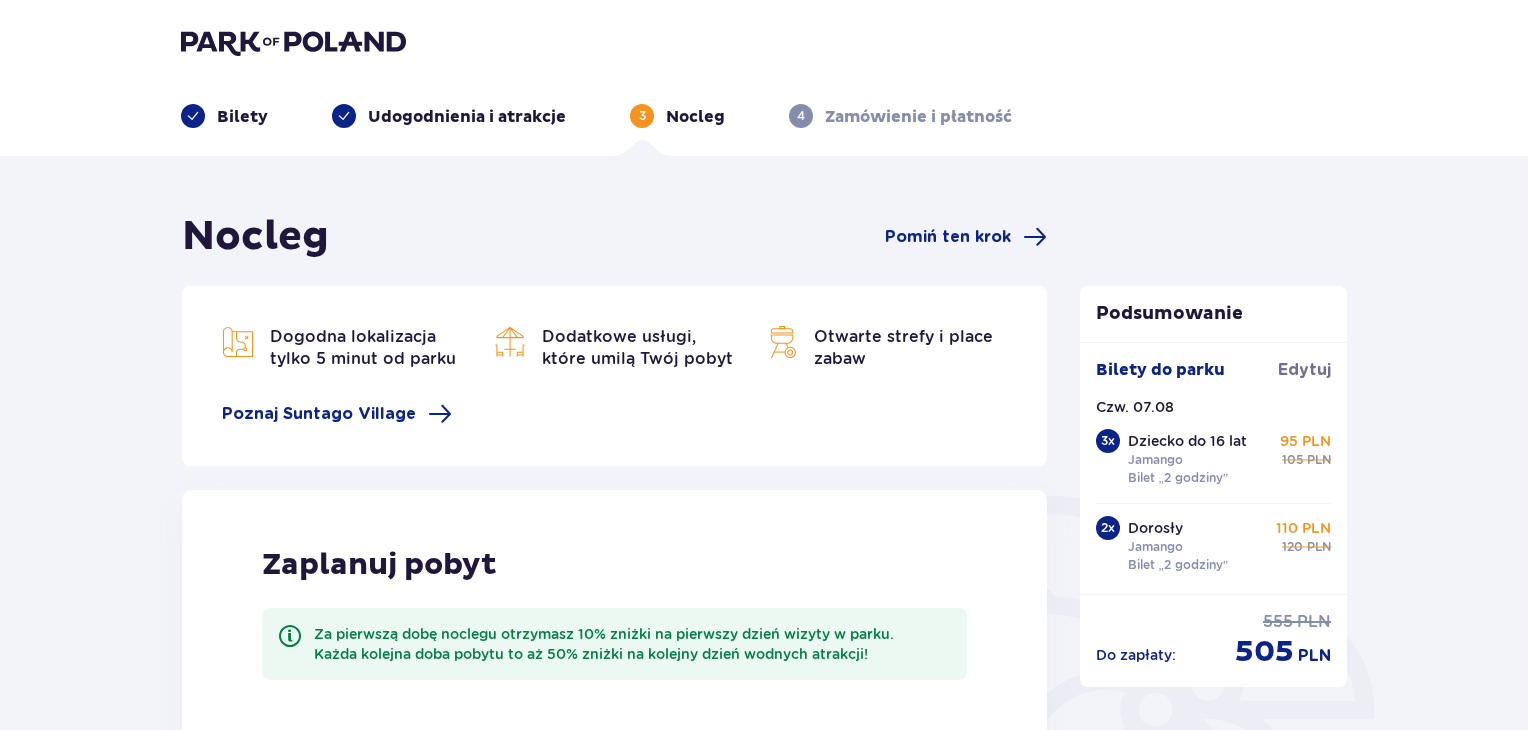 scroll, scrollTop: 400, scrollLeft: 0, axis: vertical 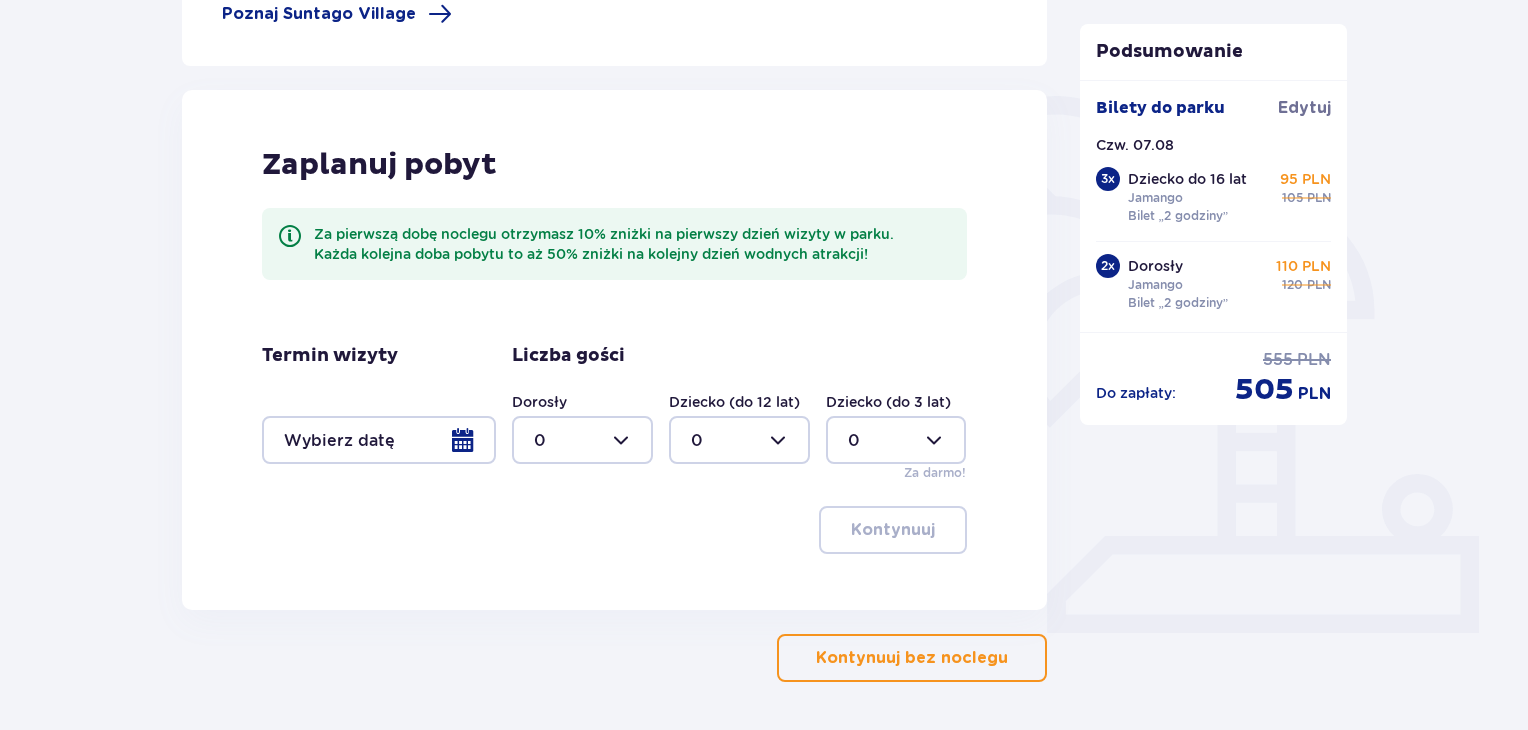 click on "Kontynuuj bez noclegu" at bounding box center (912, 658) 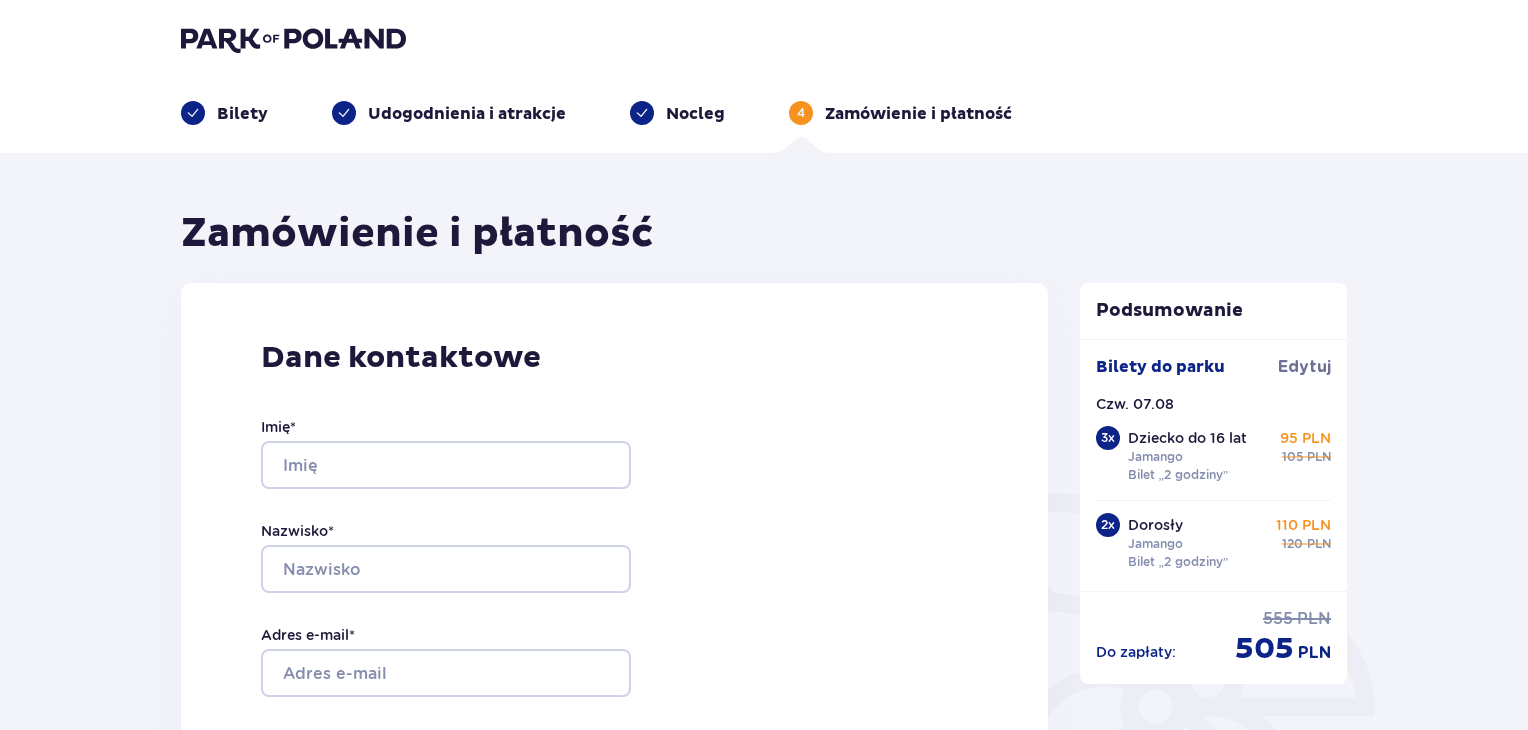 scroll, scrollTop: 0, scrollLeft: 0, axis: both 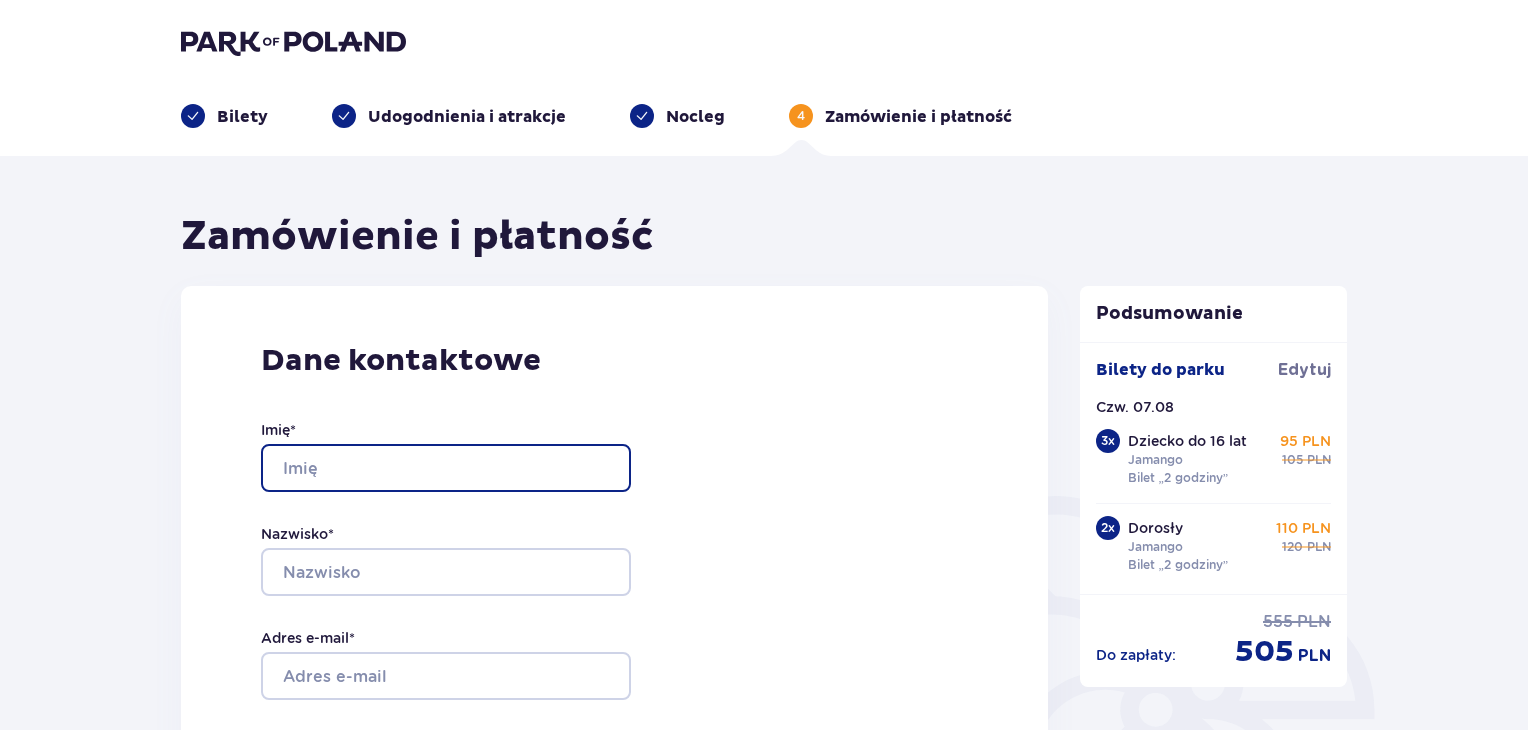 click on "Imię *" at bounding box center [446, 468] 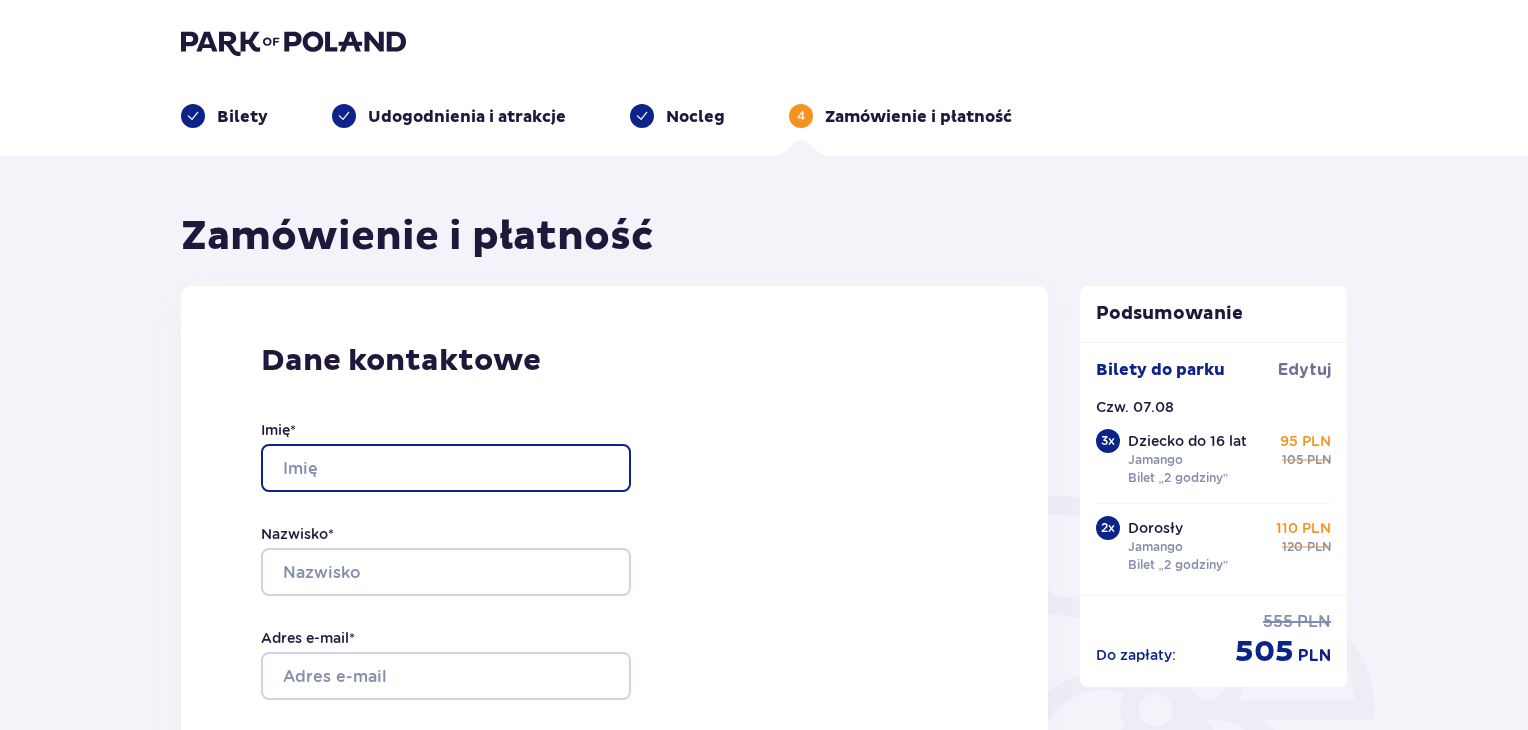 type on "[FIRST]" 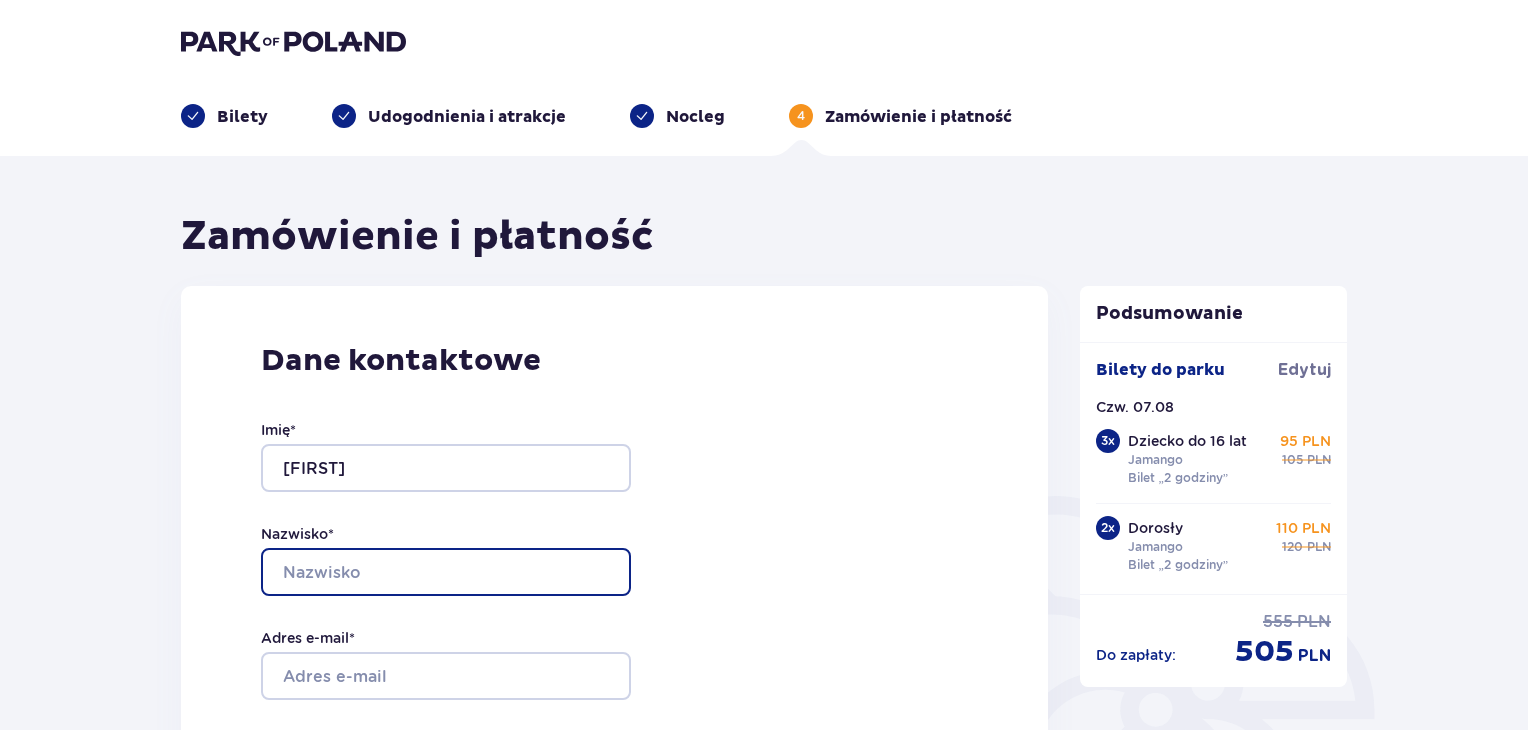 click on "Nazwisko *" at bounding box center (446, 572) 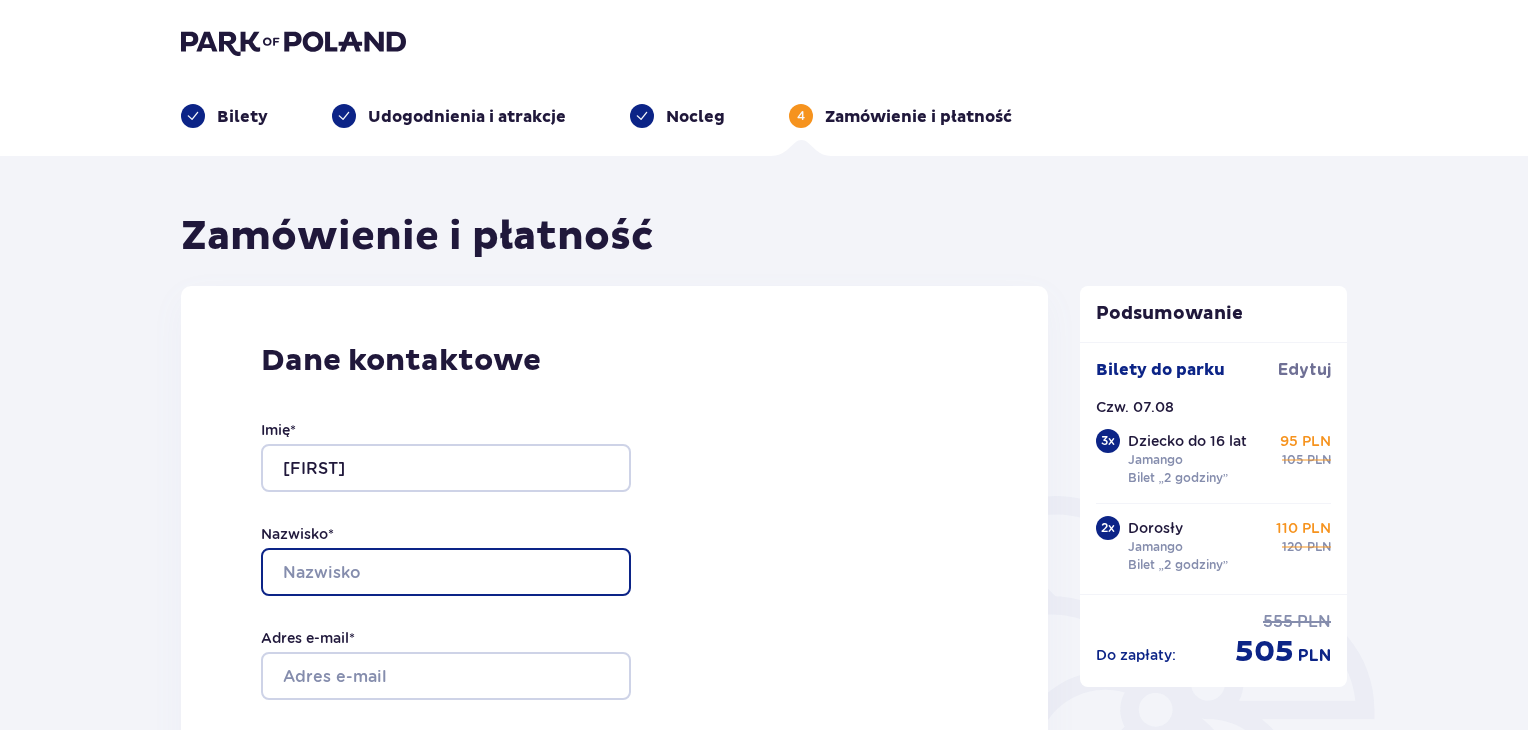 type on "[LAST]" 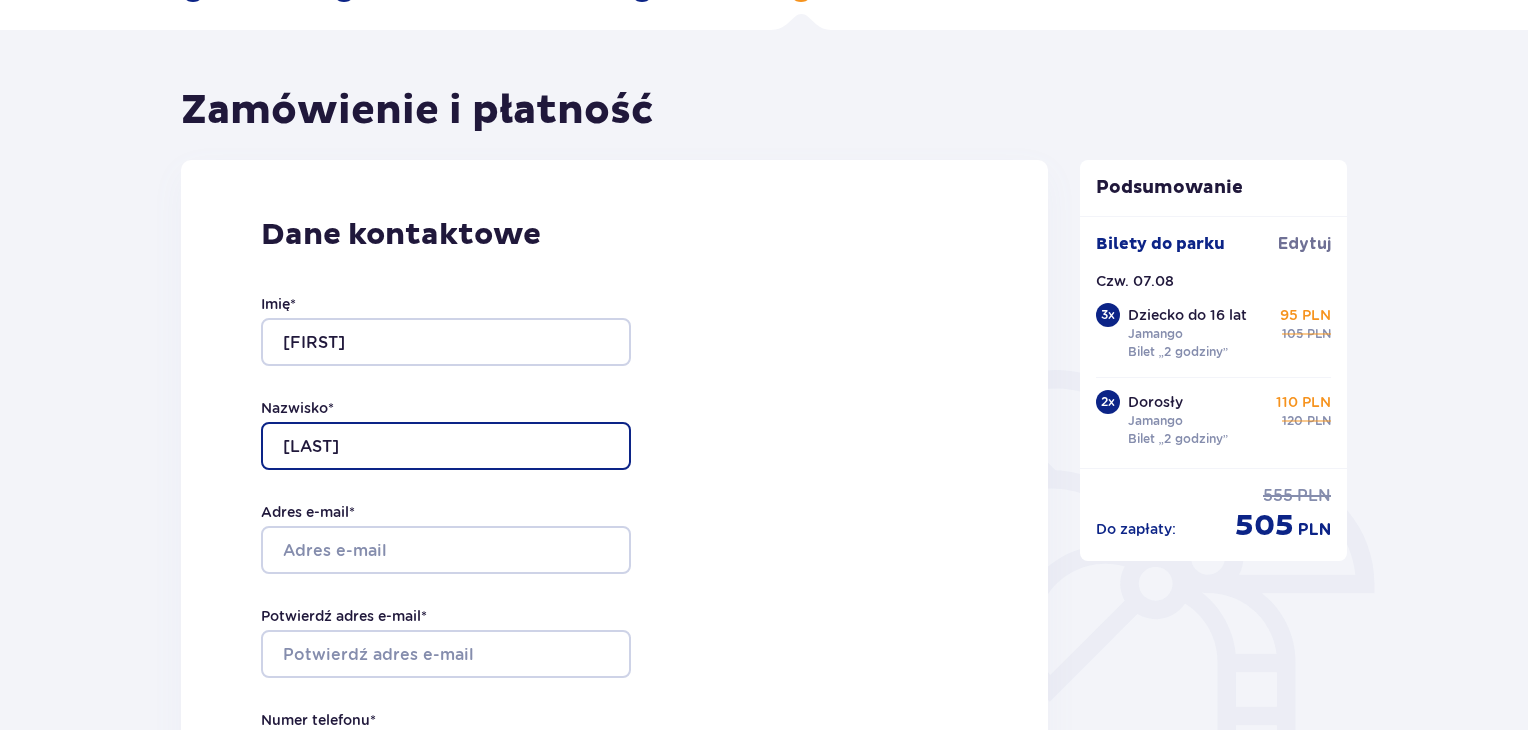 scroll, scrollTop: 300, scrollLeft: 0, axis: vertical 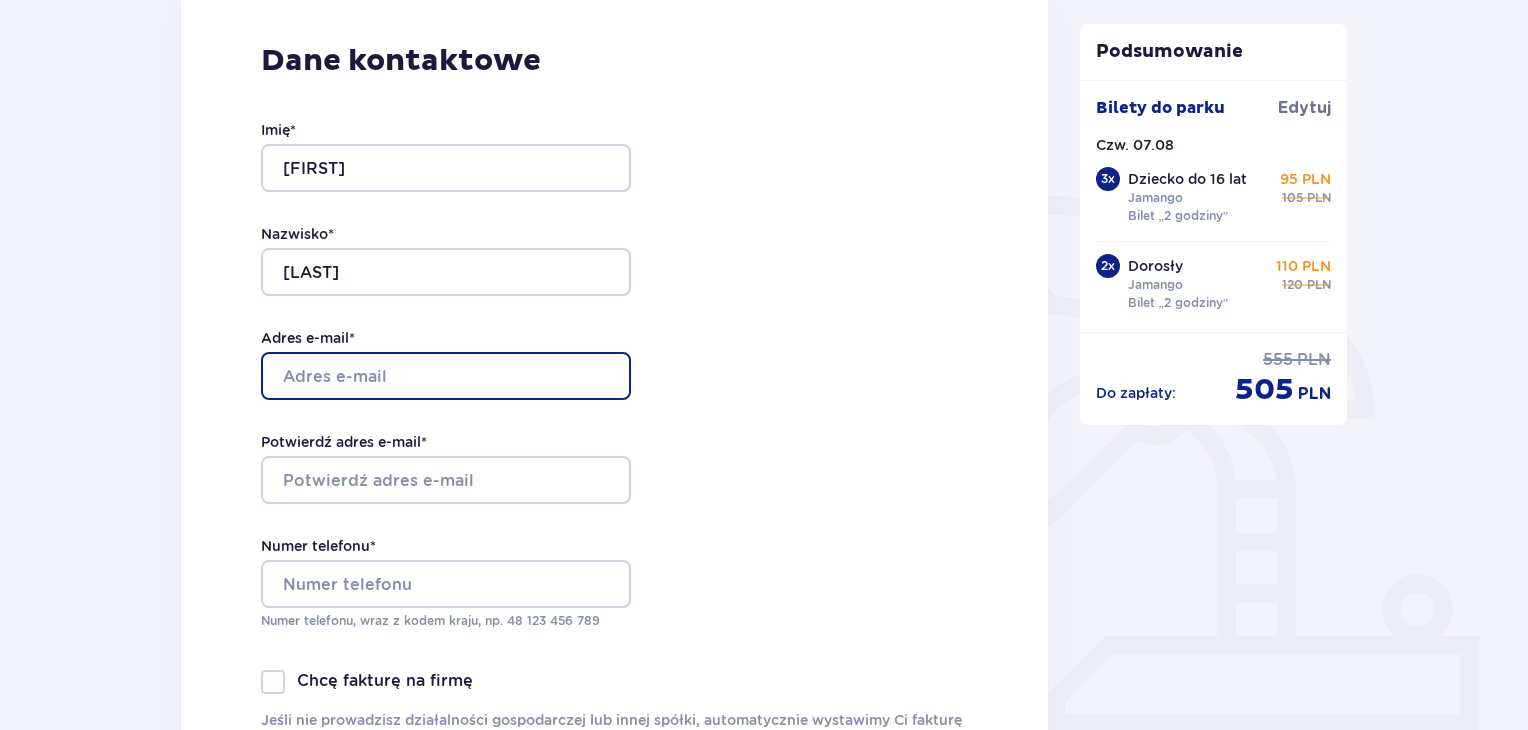 click on "Adres e-mail *" at bounding box center [446, 376] 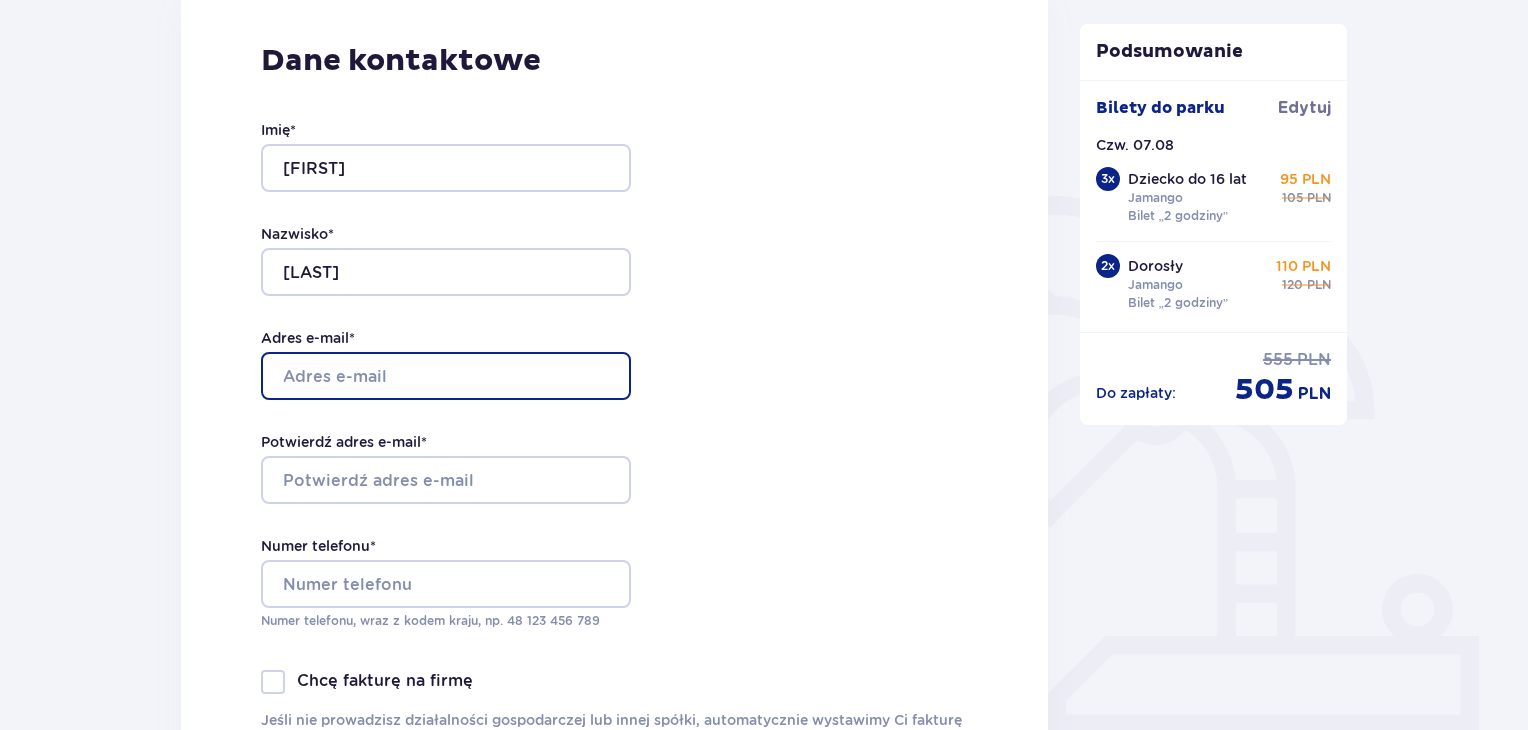 type on "[EMAIL]" 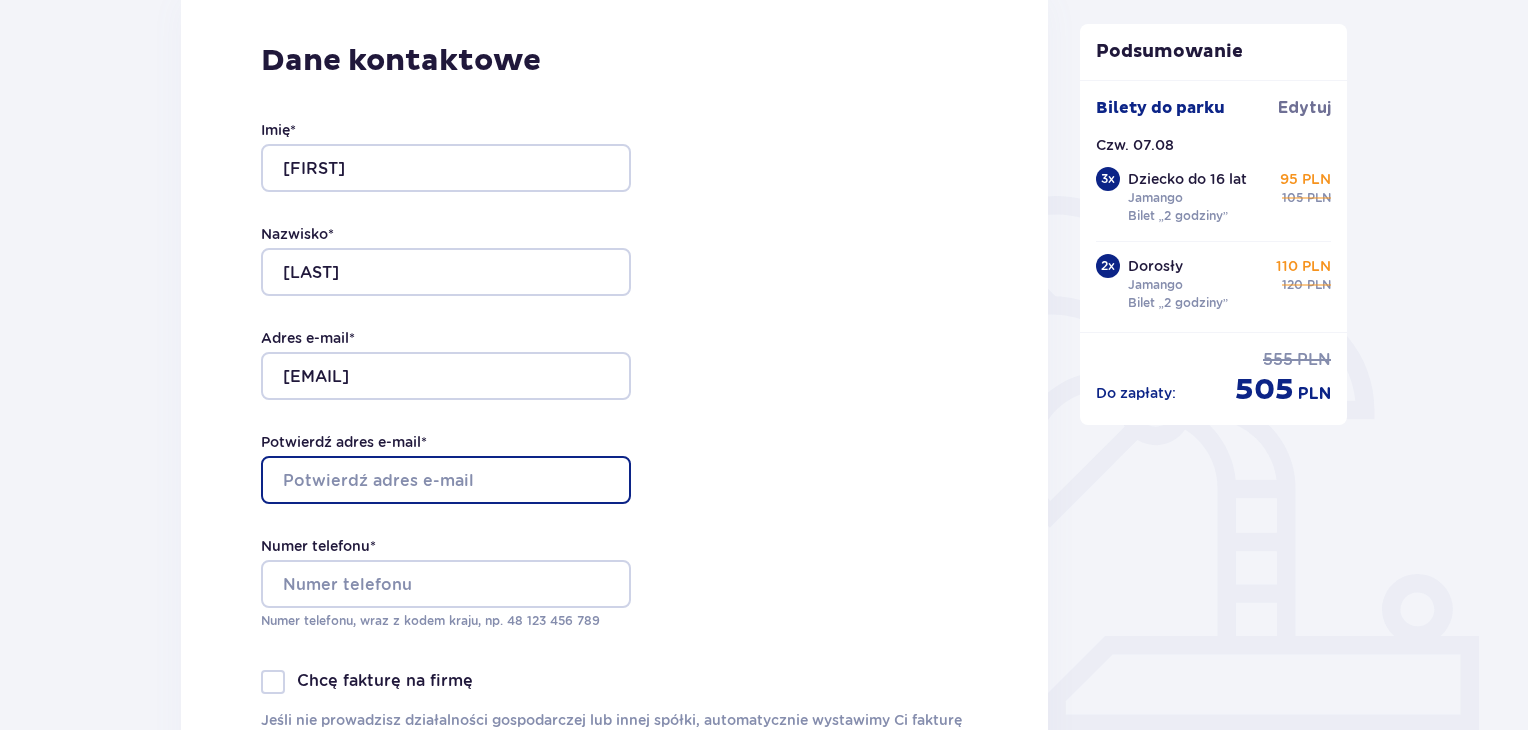 click on "Potwierdź adres e-mail *" at bounding box center (446, 480) 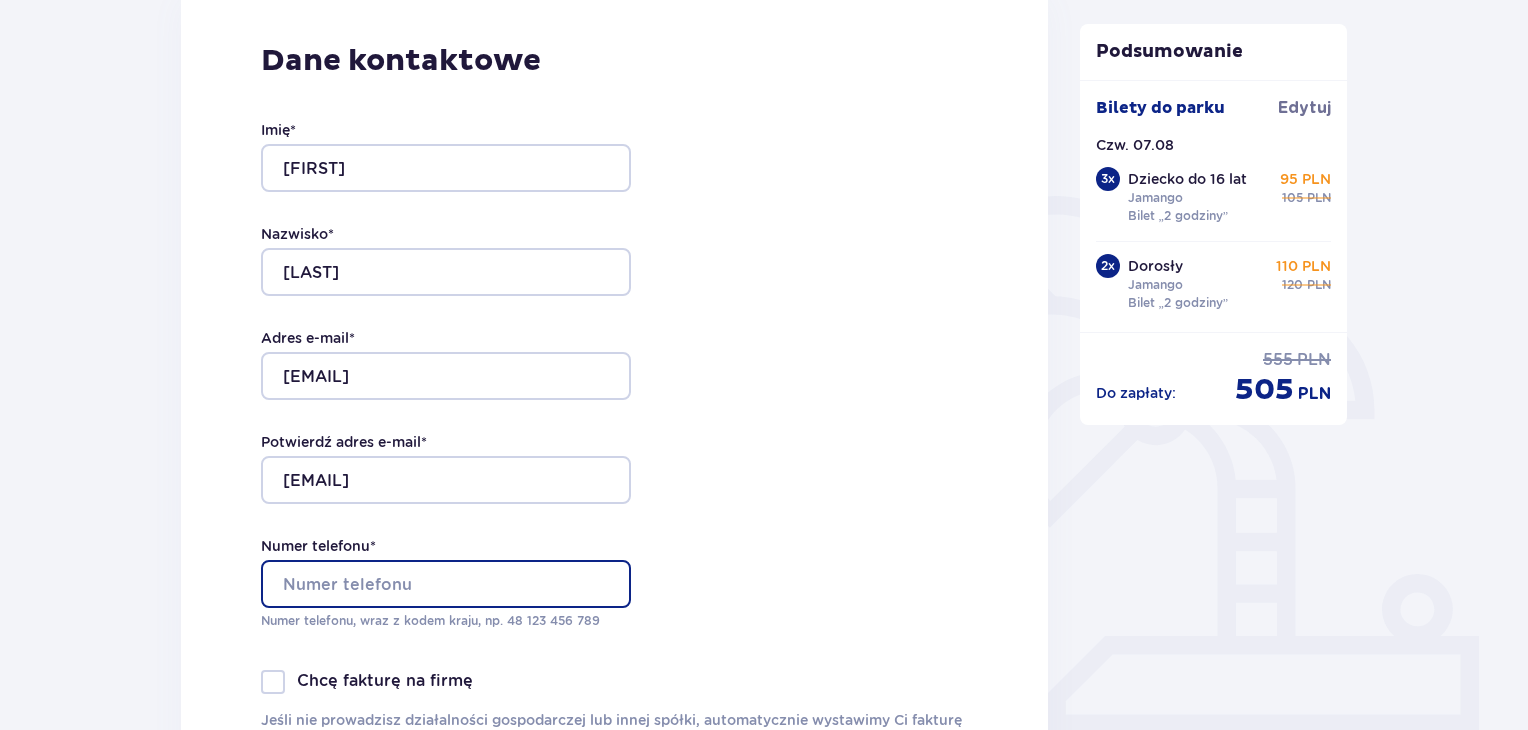 click on "Numer telefonu *" at bounding box center (446, 584) 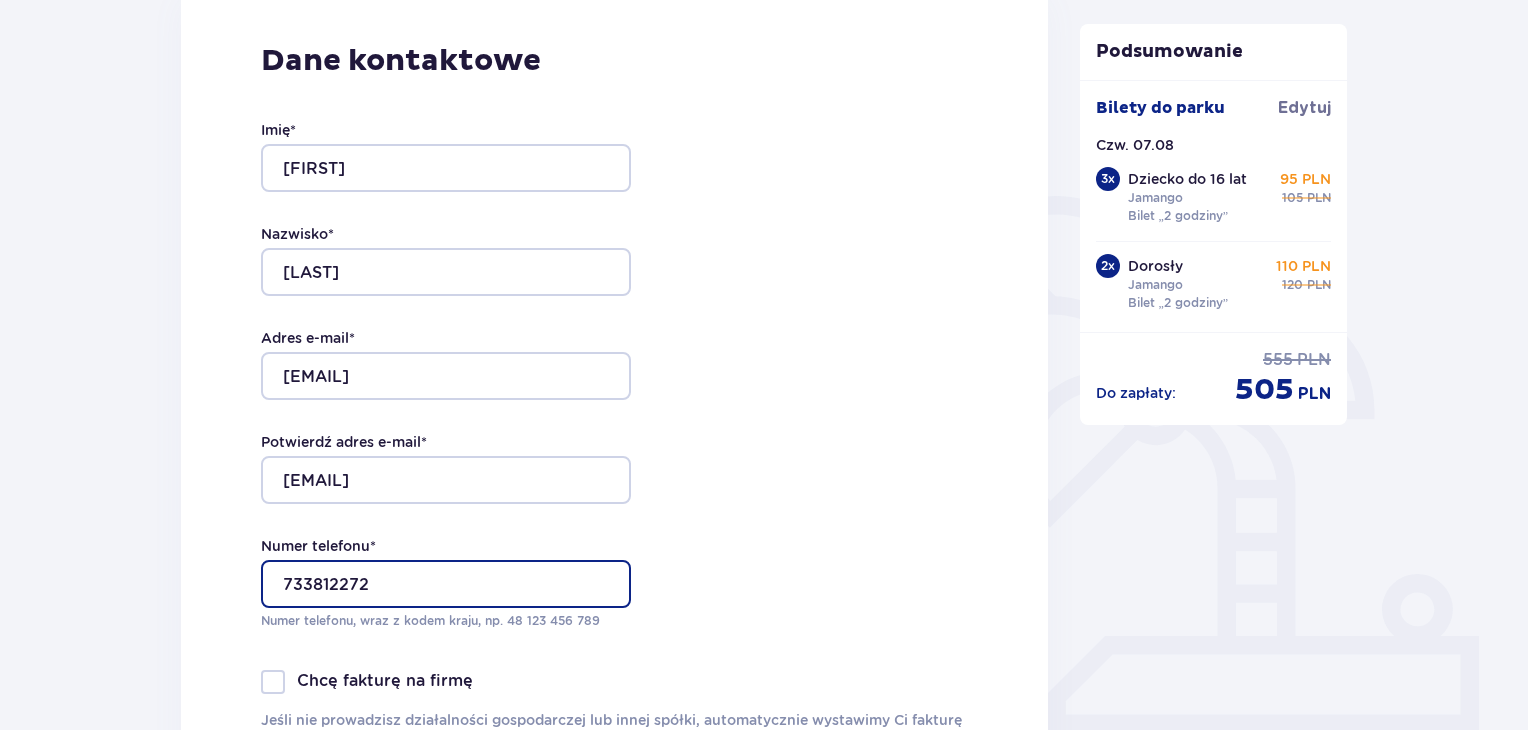 type on "733812272" 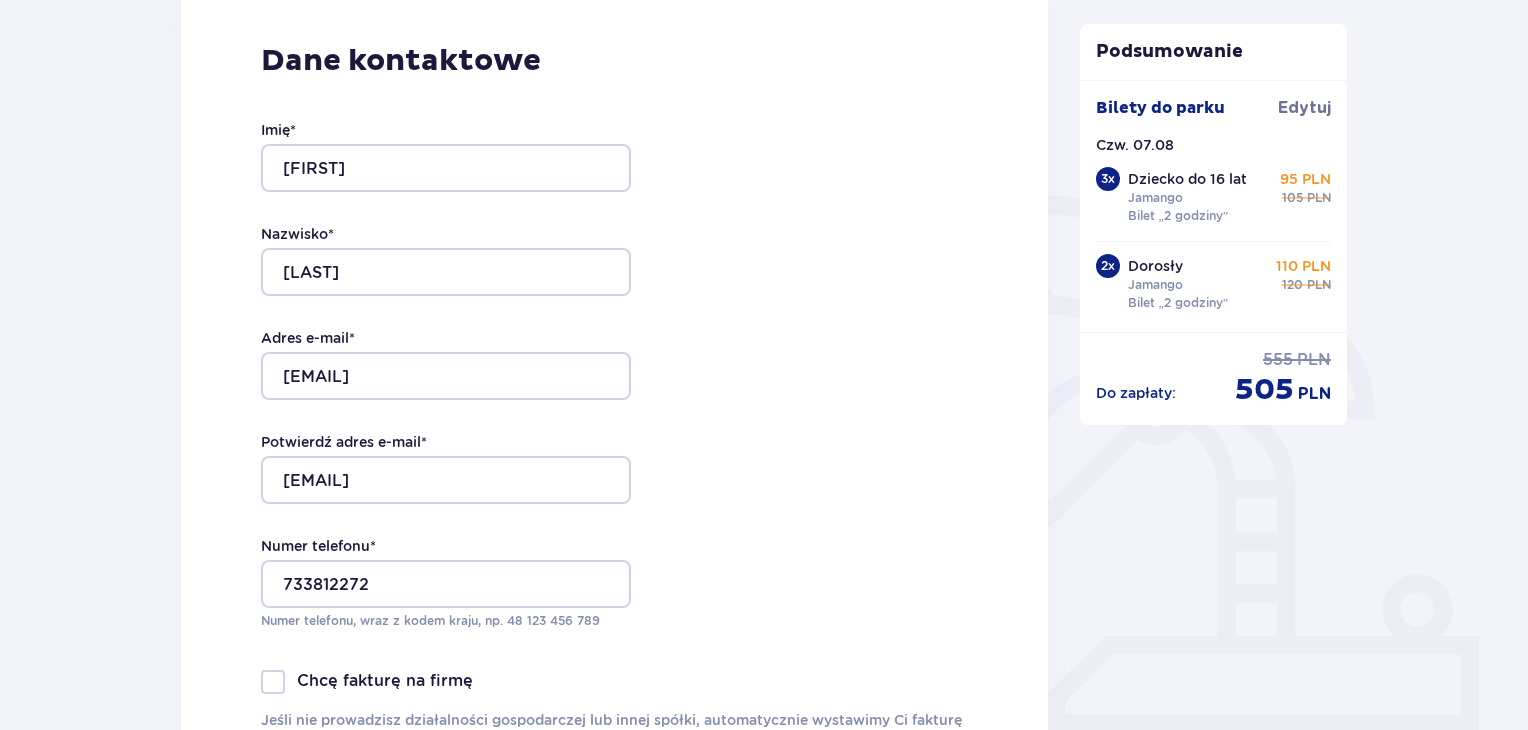 click on "Dane kontaktowe Imię * Agnieszka Nazwisko * Popiacka Adres e-mail * agaaga1991@wp.pl Potwierdź adres e-mail * agaaga1991@wp.pl Numer telefonu * 733812272 Numer telefonu, wraz z kodem kraju, np. 48 ​123 ​456 ​789 Chcę fakturę na firmę Jeśli nie prowadzisz działalności gospodarczej lub innej spółki, automatycznie wystawimy Ci fakturę imienną. Dodaj adres do faktury imiennej" at bounding box center [614, 406] 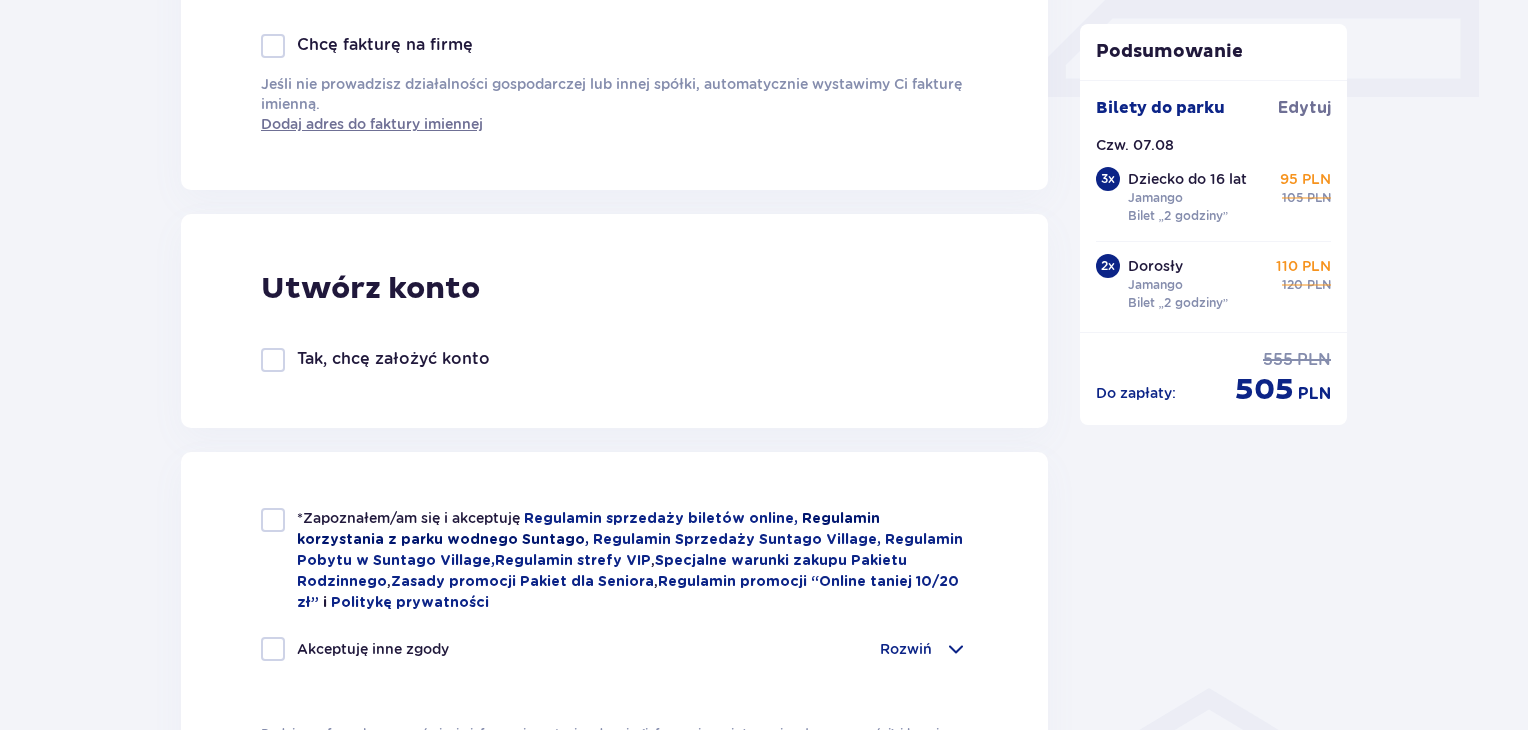 scroll, scrollTop: 1000, scrollLeft: 0, axis: vertical 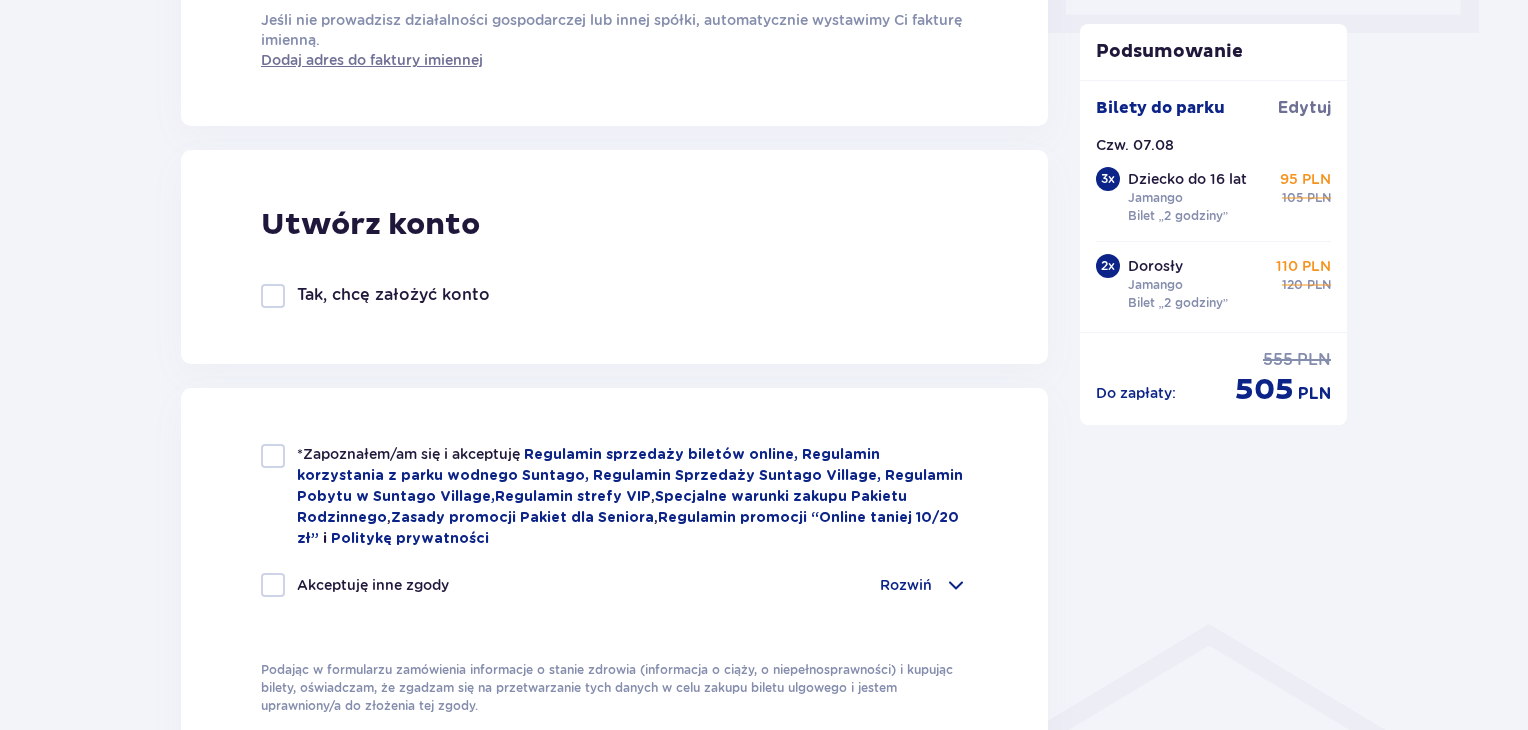 click at bounding box center [273, 296] 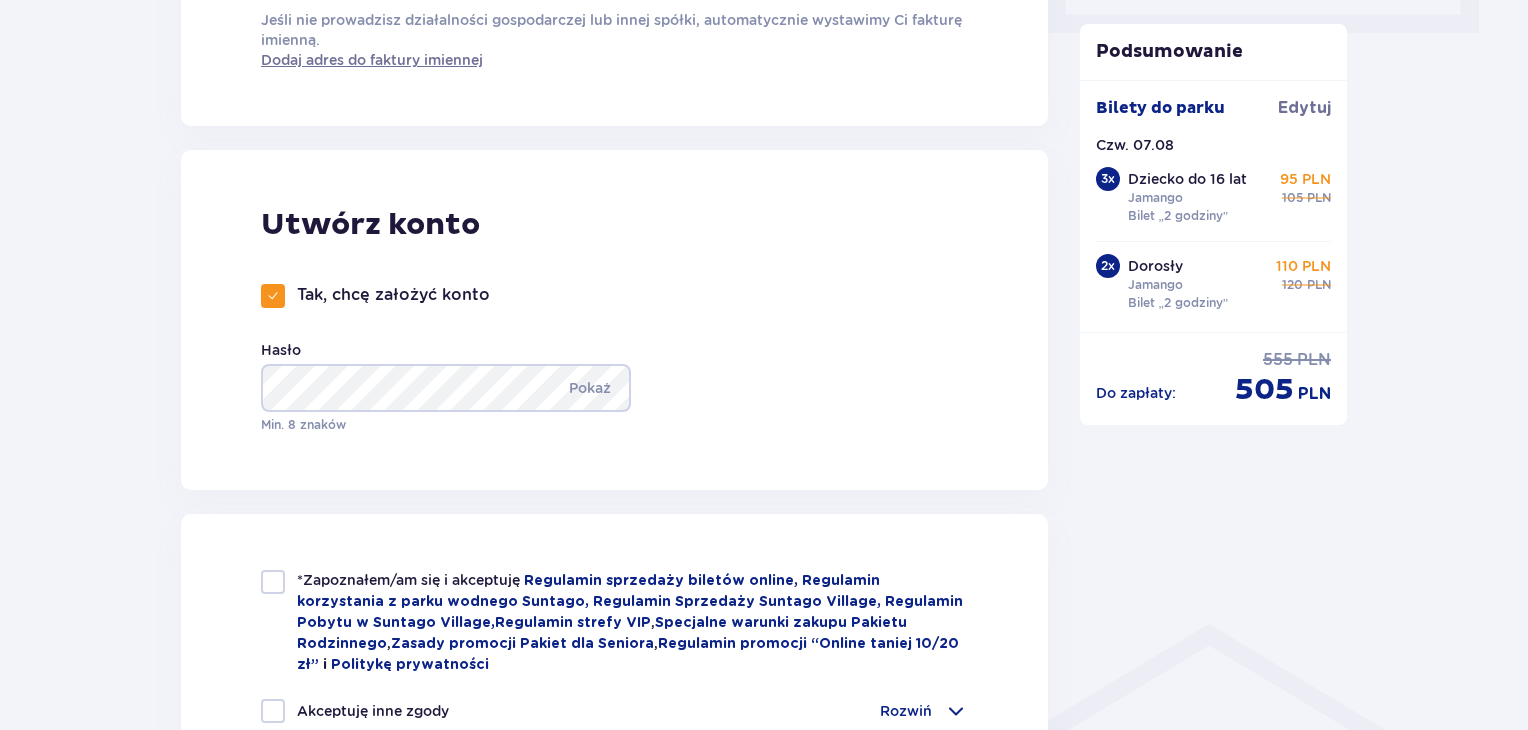 click at bounding box center [273, 582] 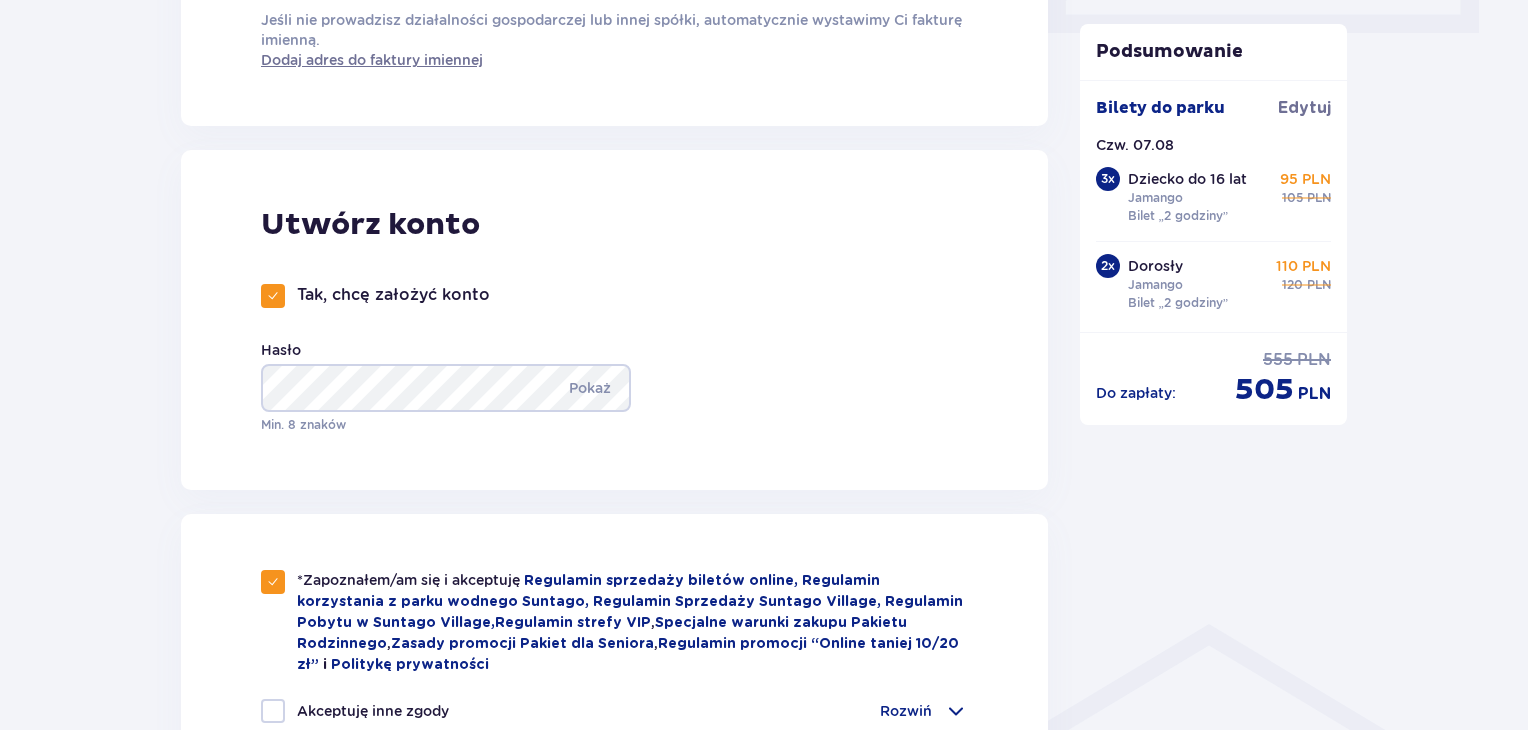 click at bounding box center [273, 711] 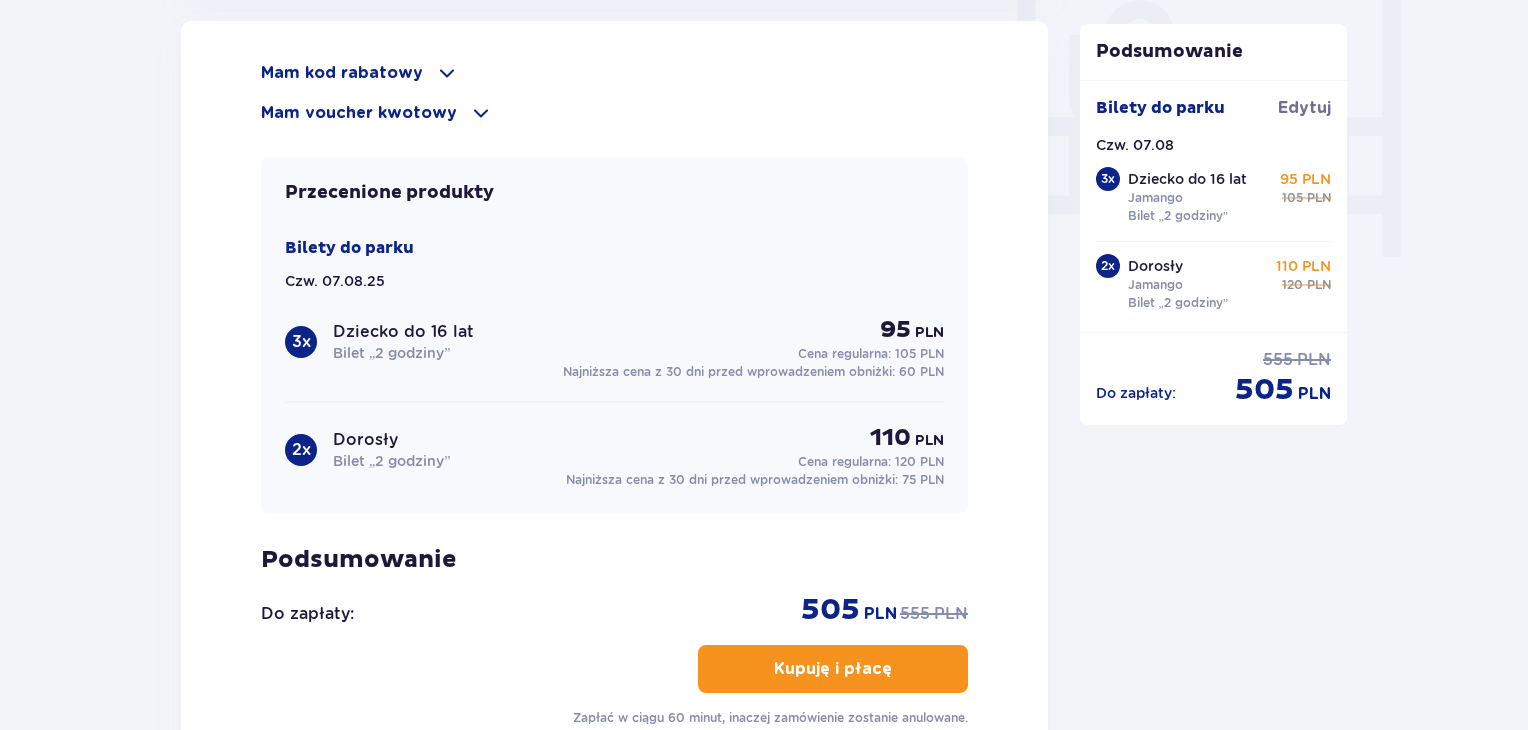 scroll, scrollTop: 2100, scrollLeft: 0, axis: vertical 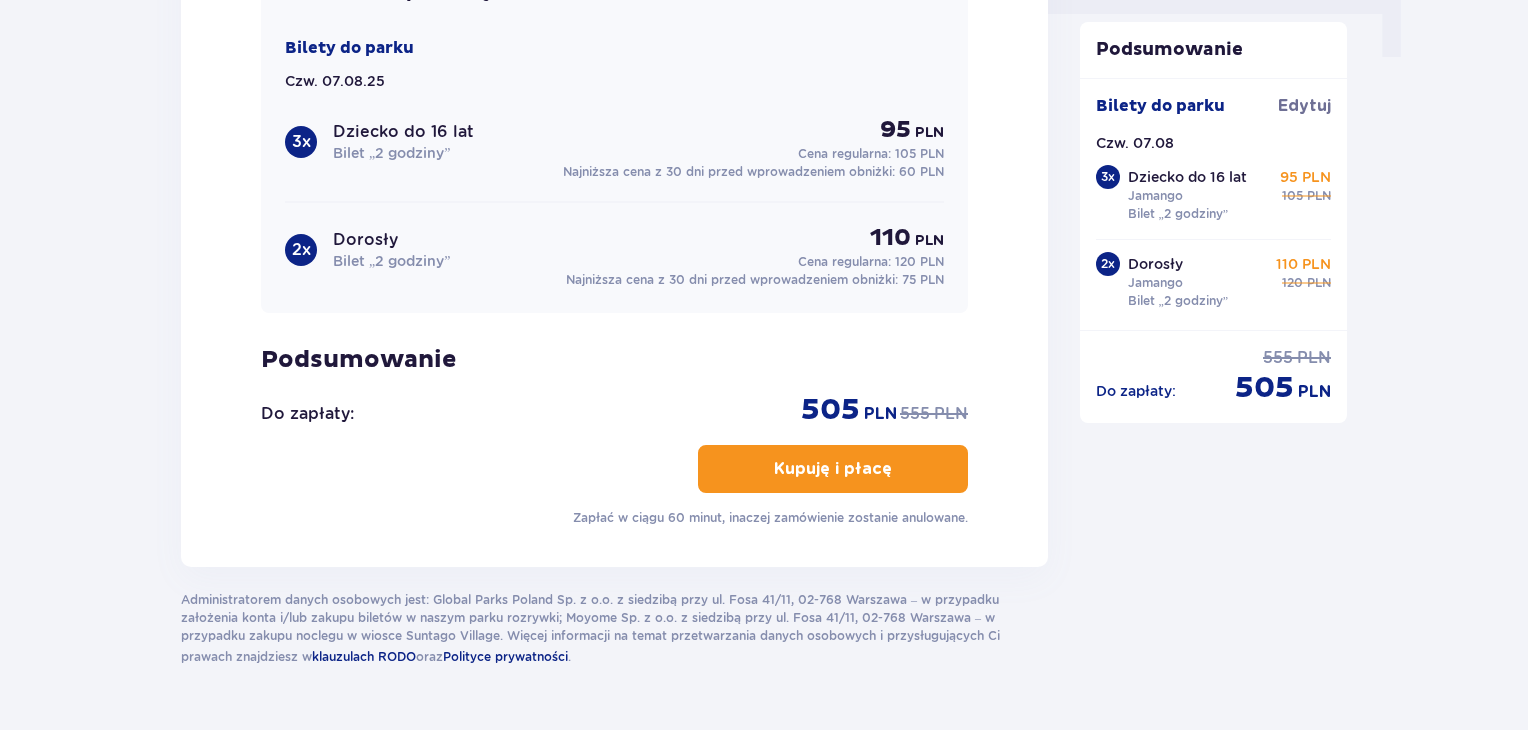 click on "Kupuję i płacę" at bounding box center [833, 469] 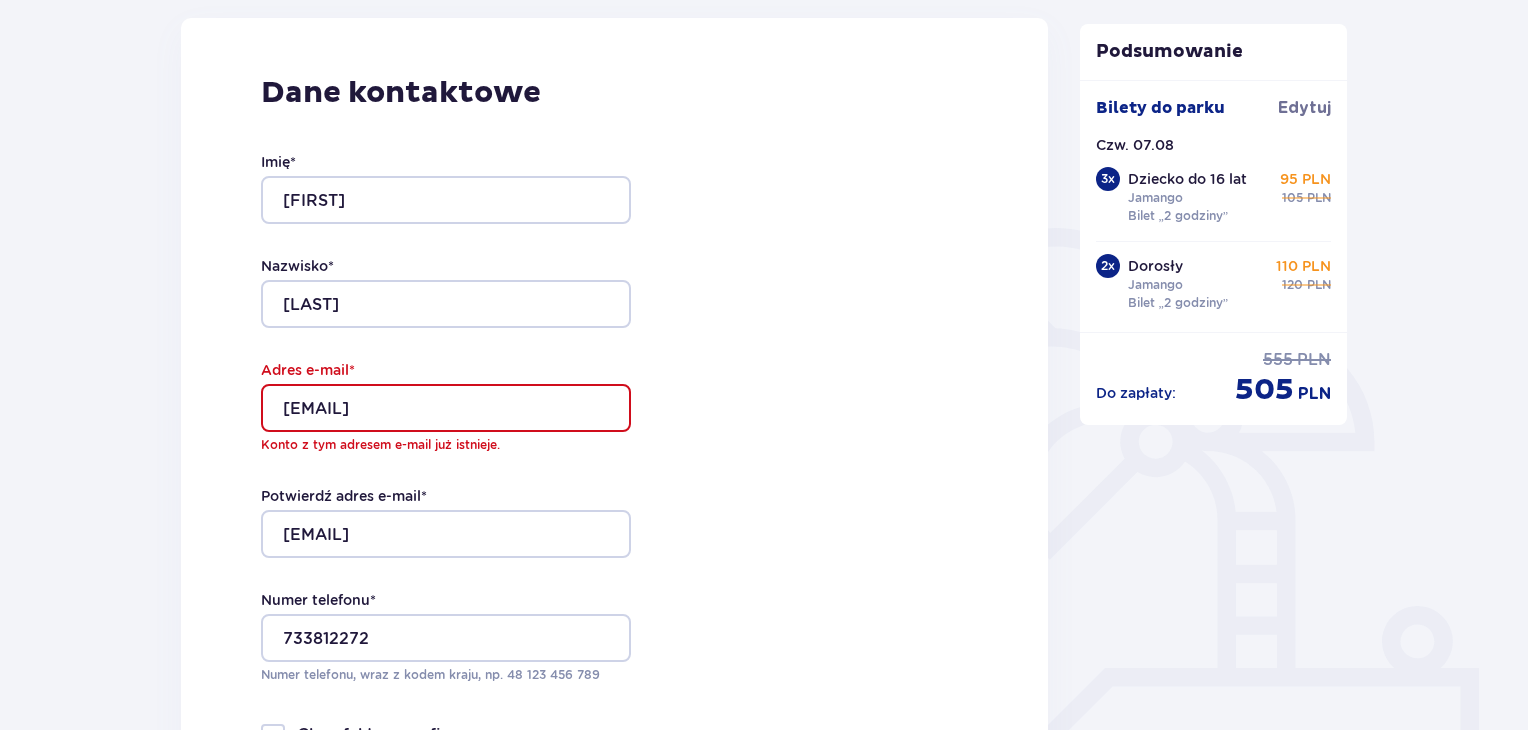 scroll, scrollTop: 0, scrollLeft: 0, axis: both 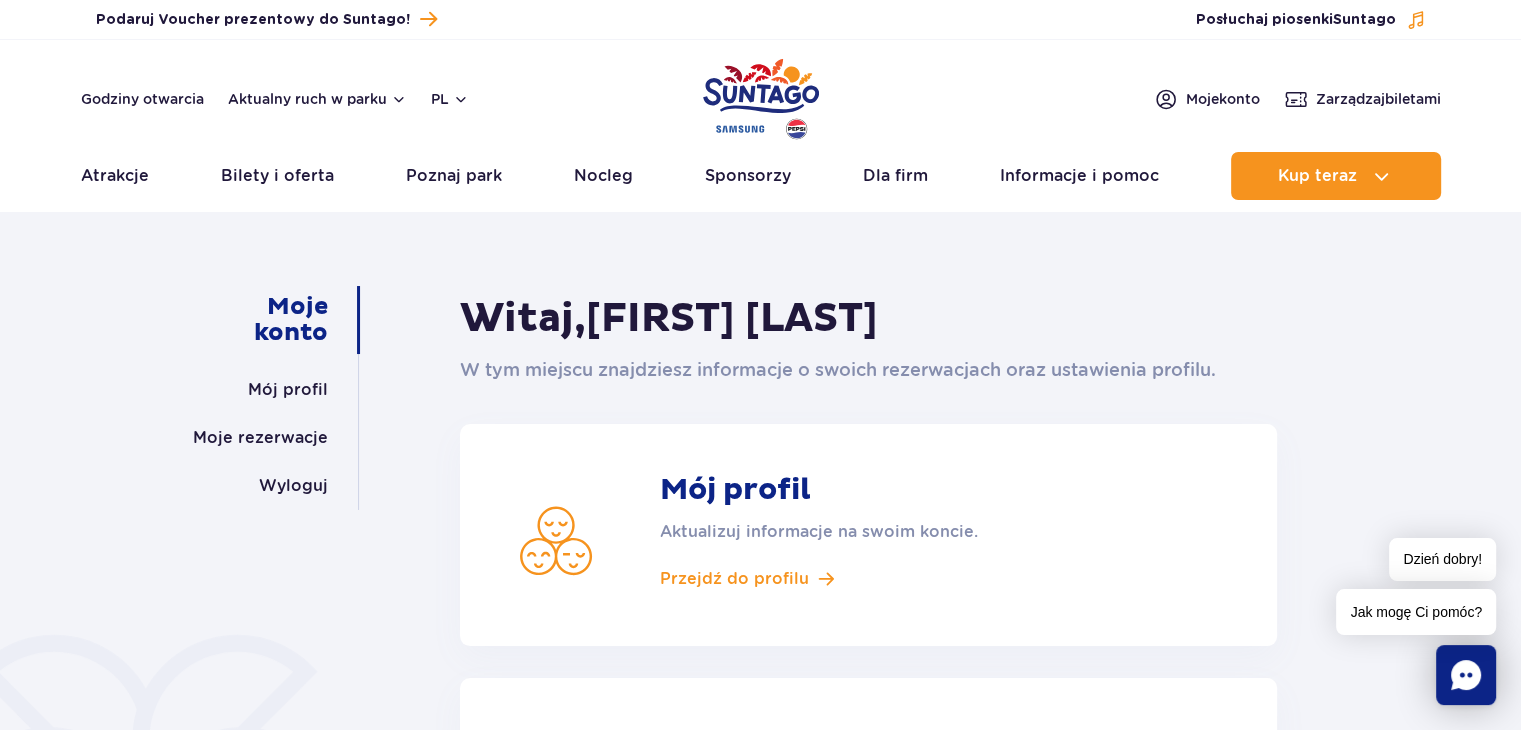 click on "Moje konto
Moje rezerwacje
Wyloguj
Witaj,
[FIRST]
[LAST]
W tym miejscu znajdziesz informacje o swoich rezerwacjach oraz ustawienia profilu.
Mój profil
Aktualizuj informacje na swoim koncie.
Przejdź do profilu
Moje rezerwacje
Przeglądaj szczegóły zaplanowanych i poprzednich rezerwacji.
Przejdź do rezerwacji
Wyloguj" at bounding box center [760, 675] 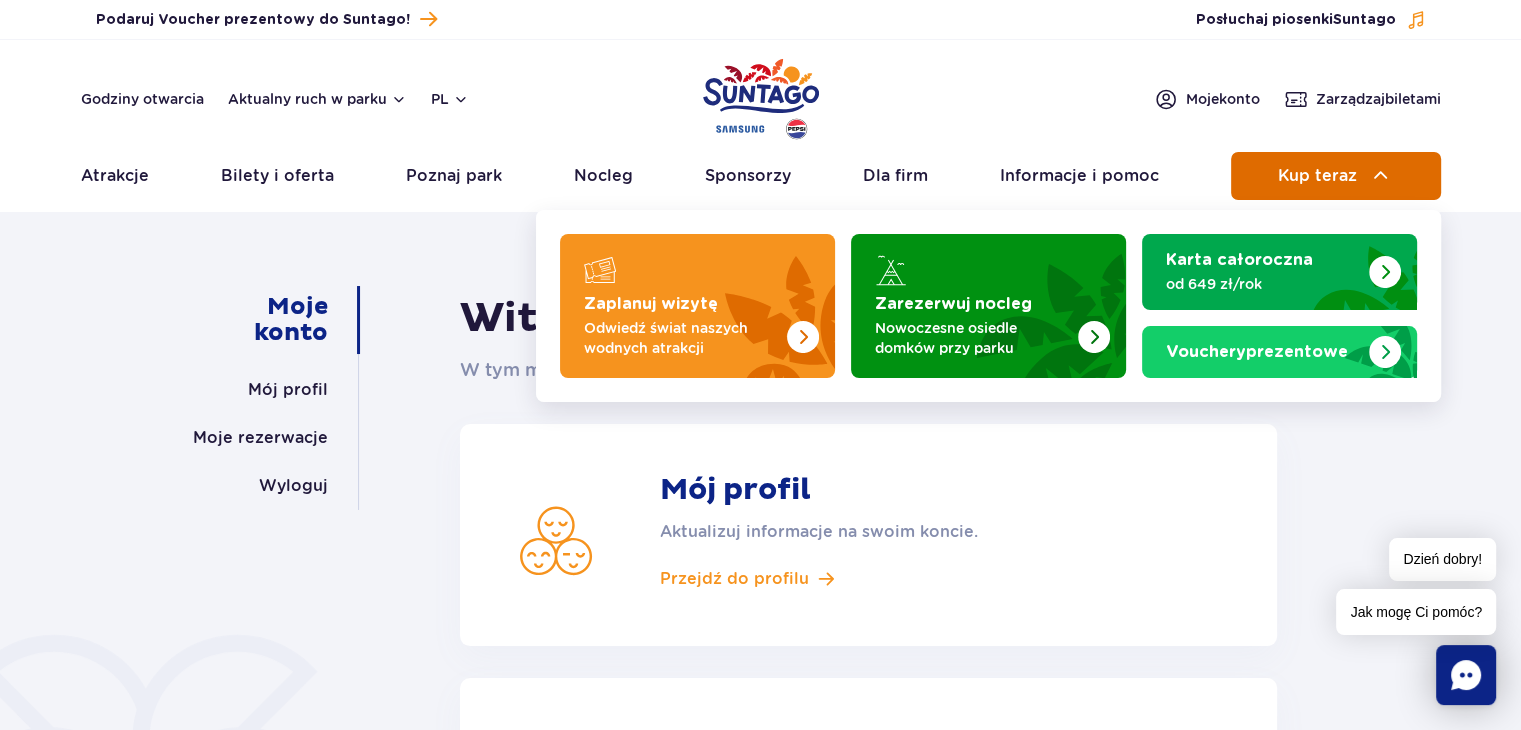click on "Kup teraz" at bounding box center (1336, 176) 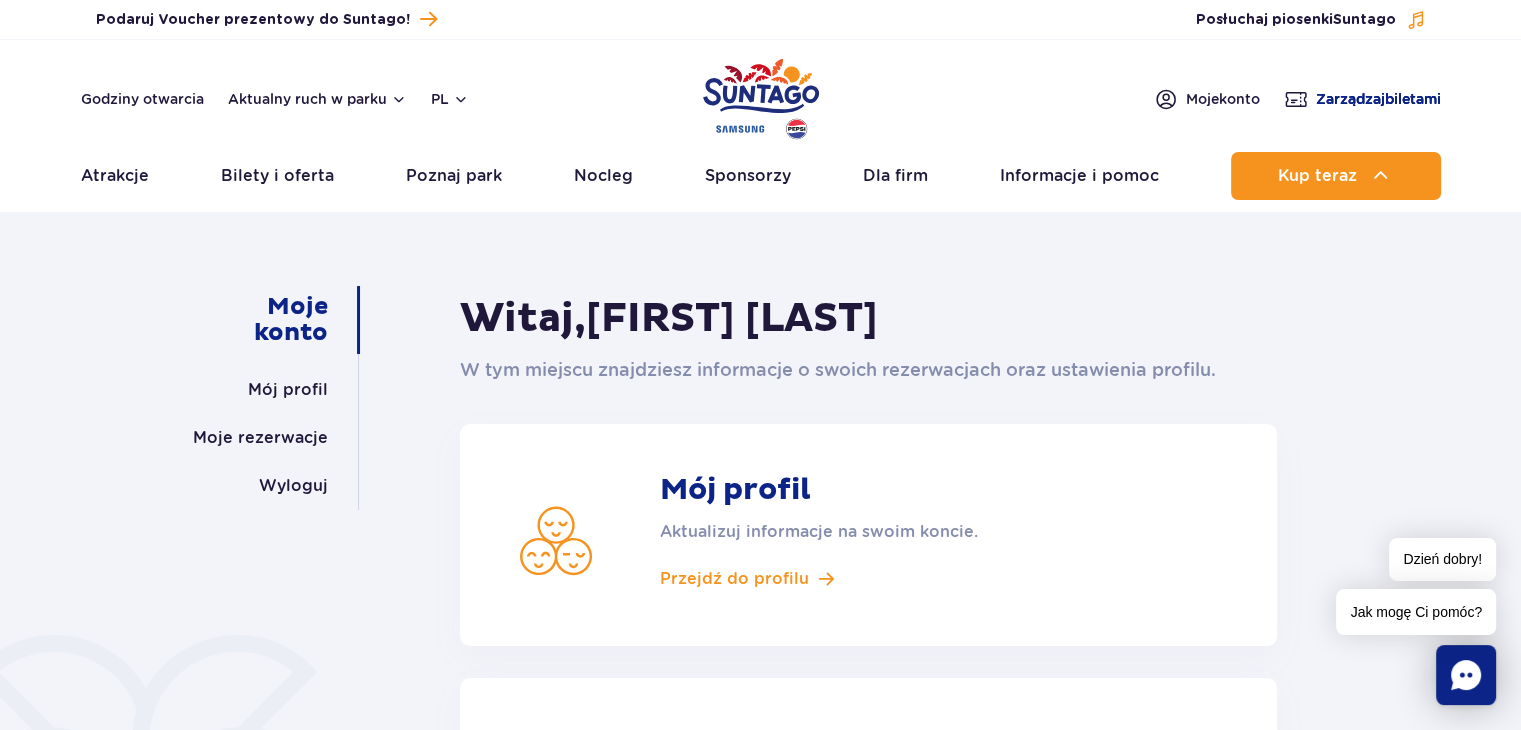 click on "Zarządzaj  biletami" at bounding box center (1378, 99) 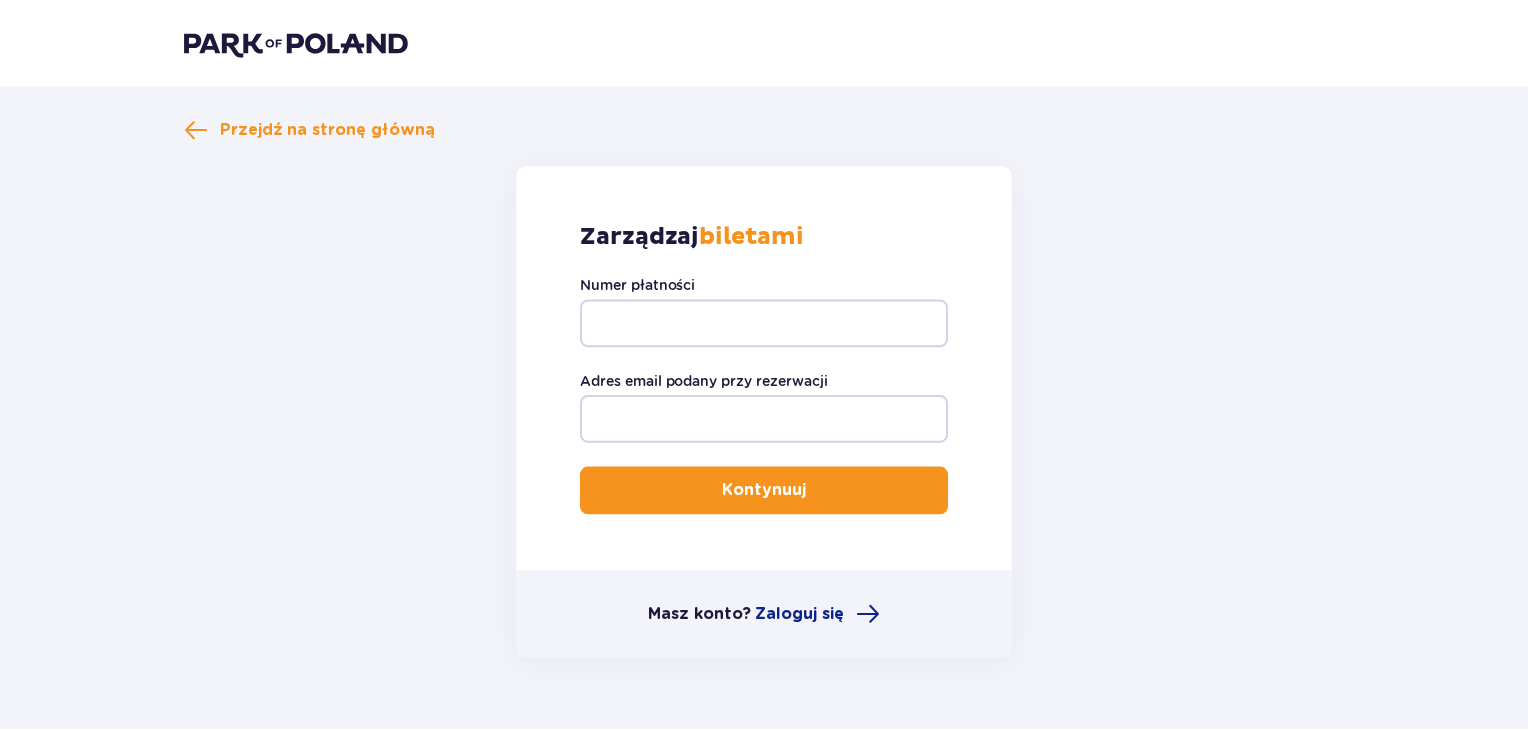 scroll, scrollTop: 0, scrollLeft: 0, axis: both 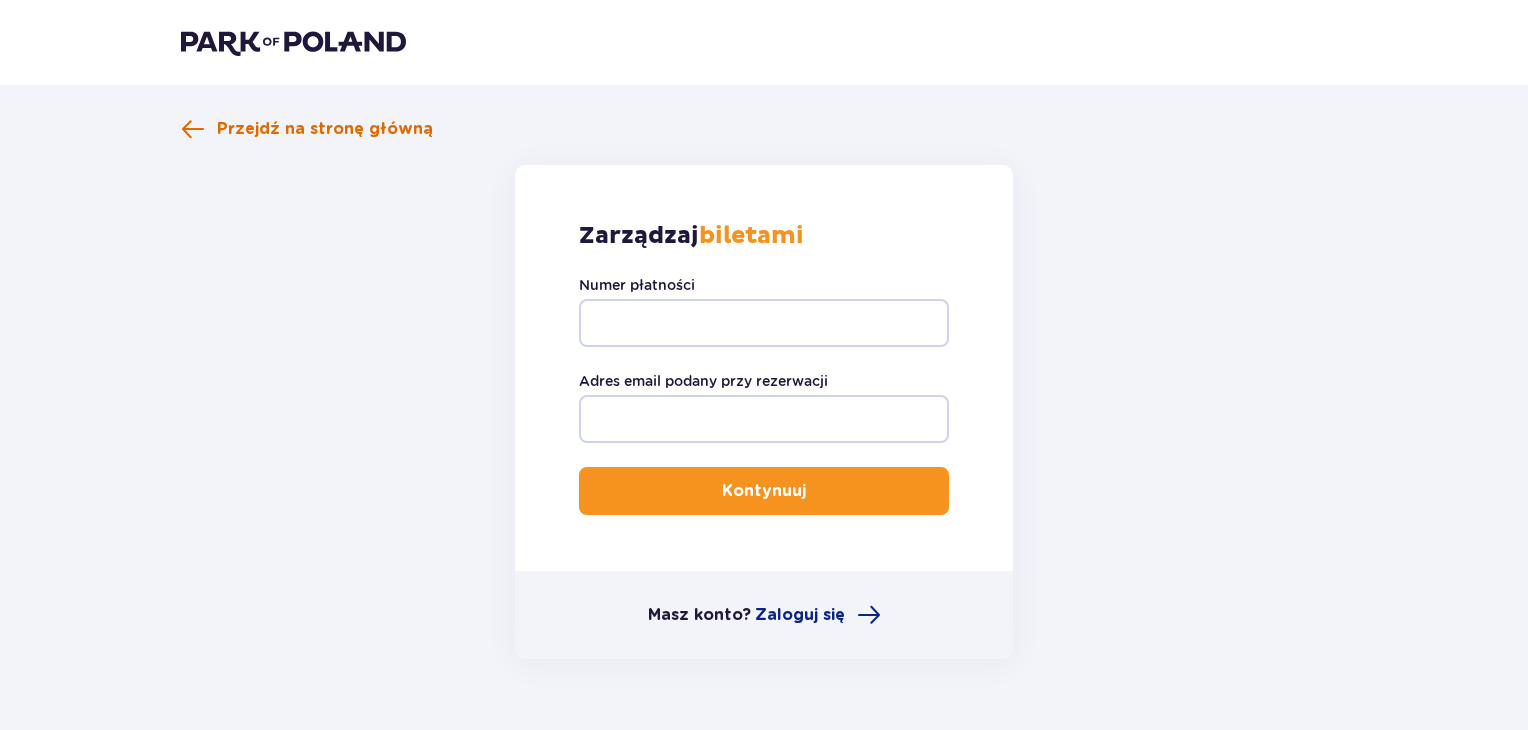 click on "Przejdź na stronę główną" at bounding box center [325, 129] 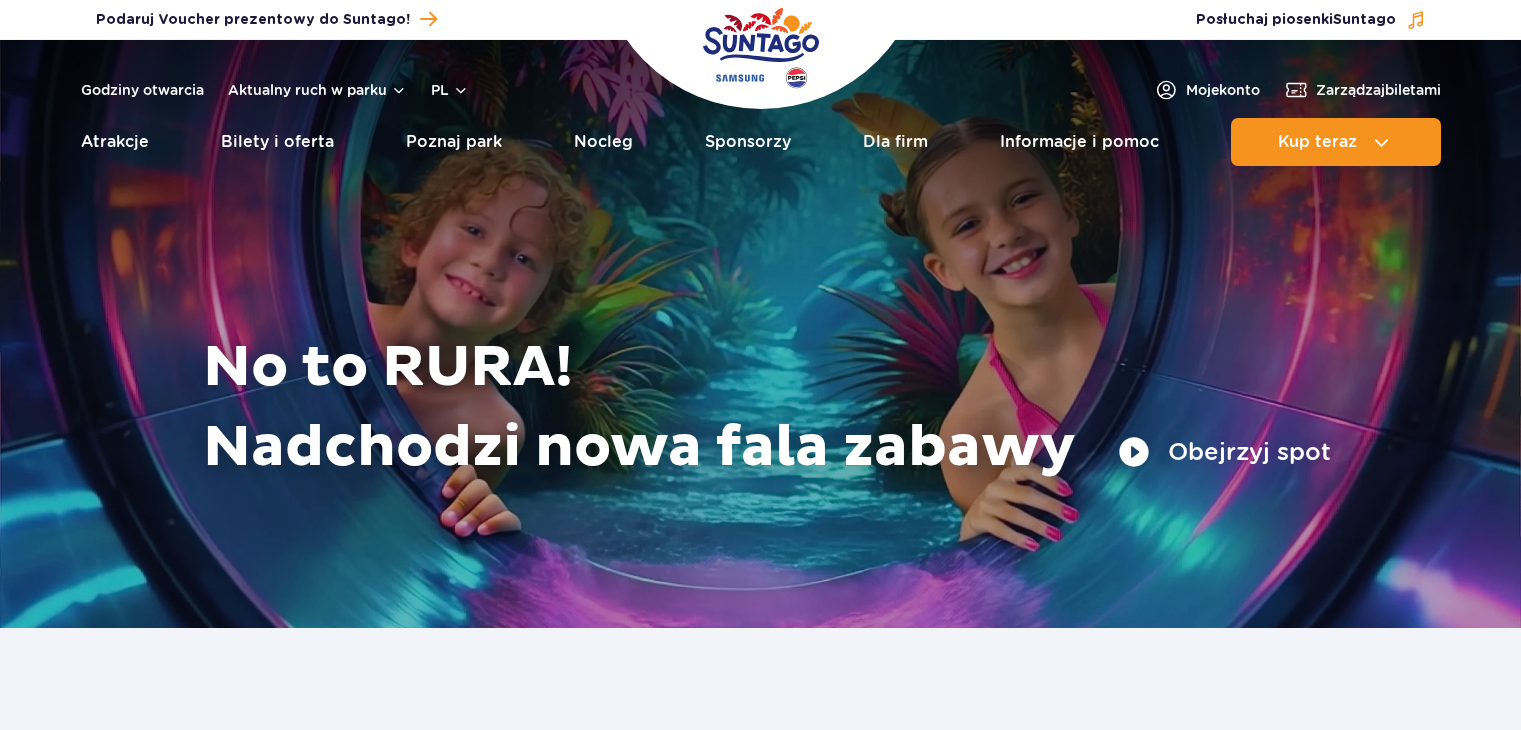 scroll, scrollTop: 0, scrollLeft: 0, axis: both 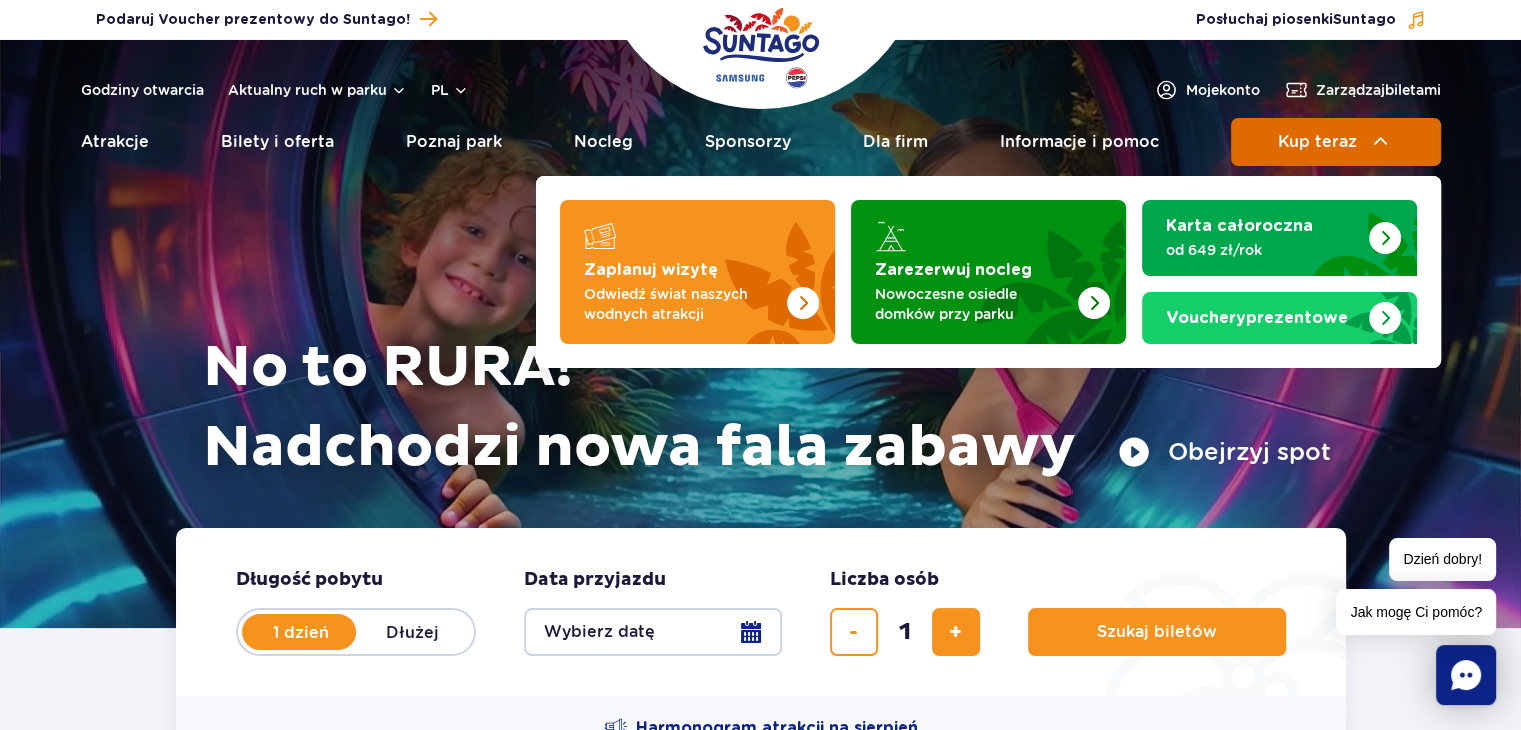 click on "Kup teraz" at bounding box center [1317, 142] 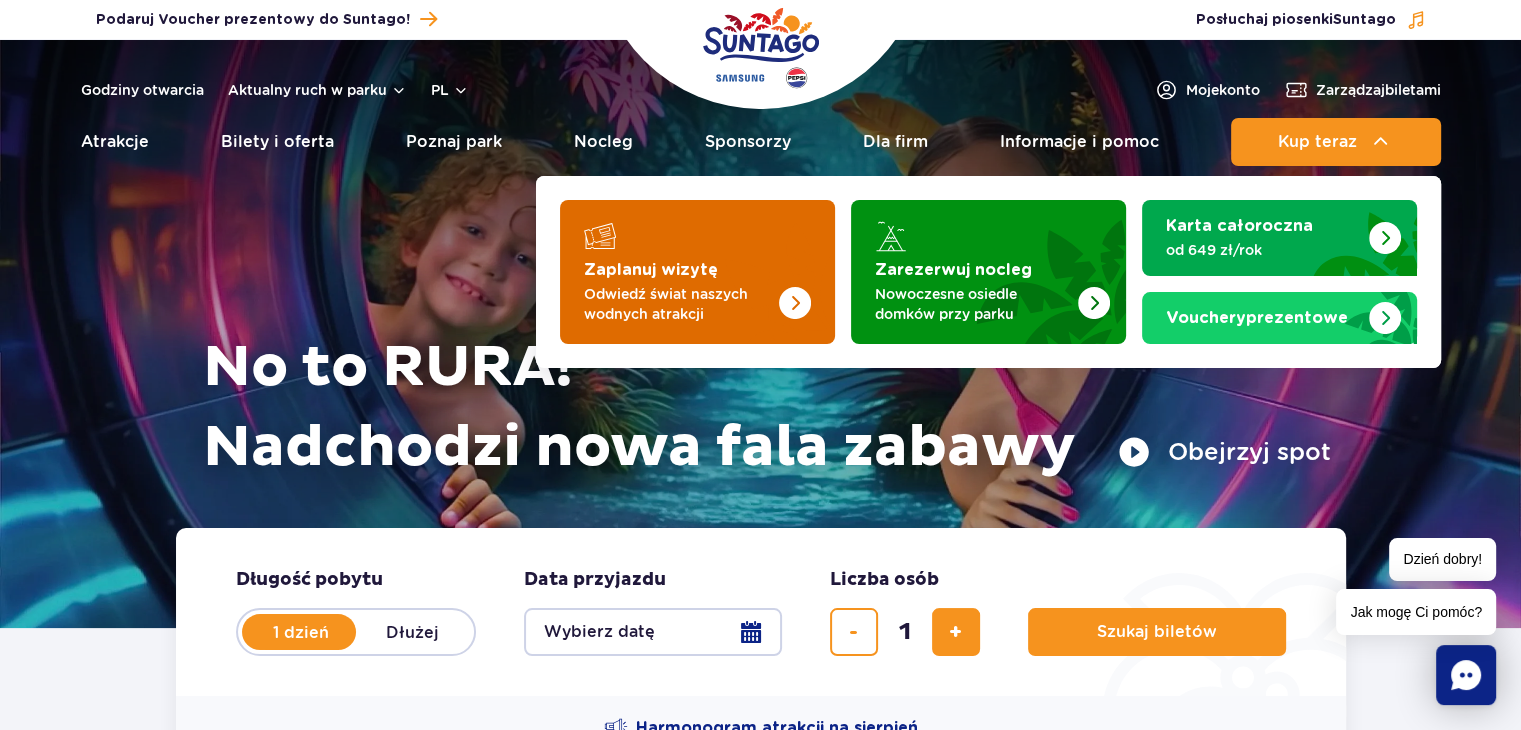 click at bounding box center [795, 303] 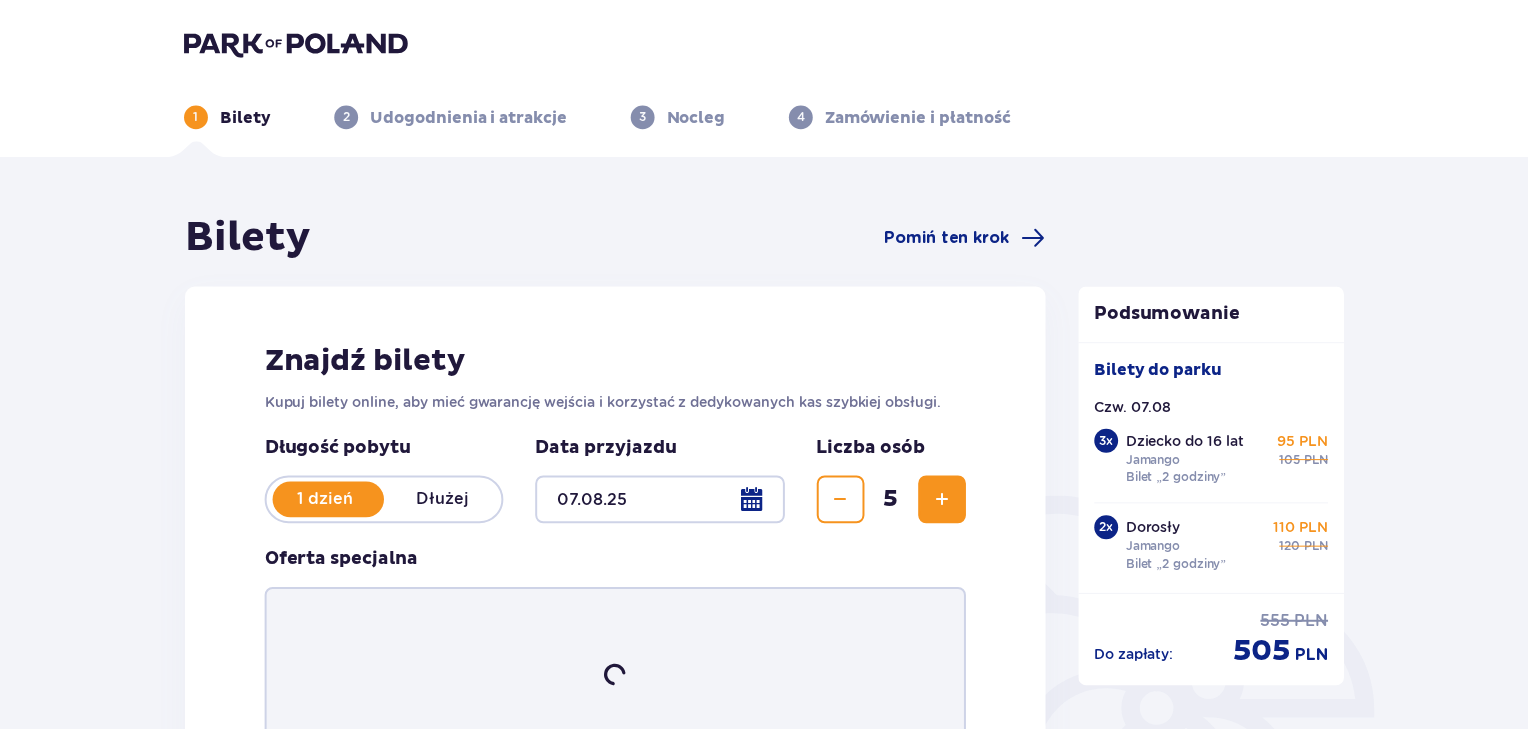 scroll, scrollTop: 0, scrollLeft: 0, axis: both 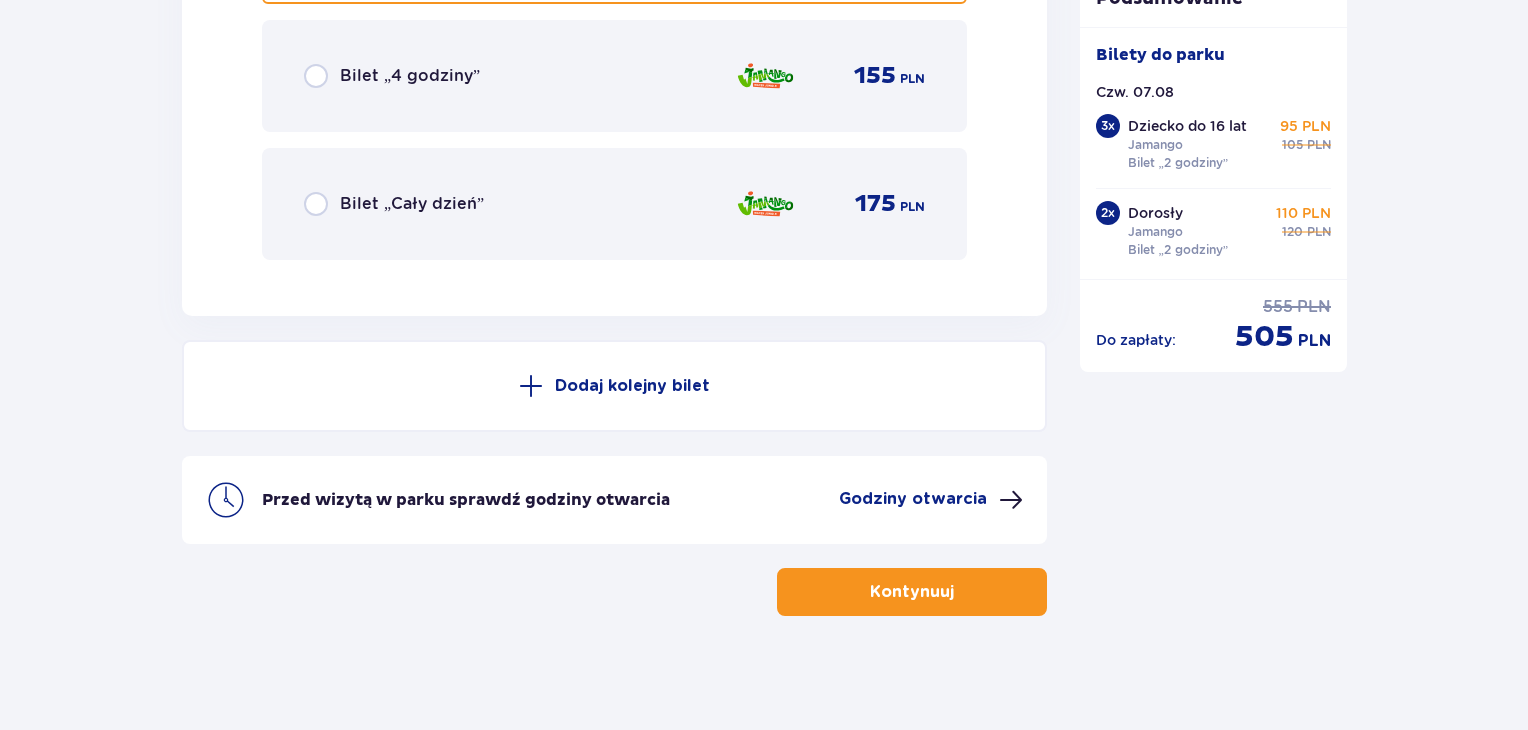 click on "Kontynuuj" at bounding box center (912, 592) 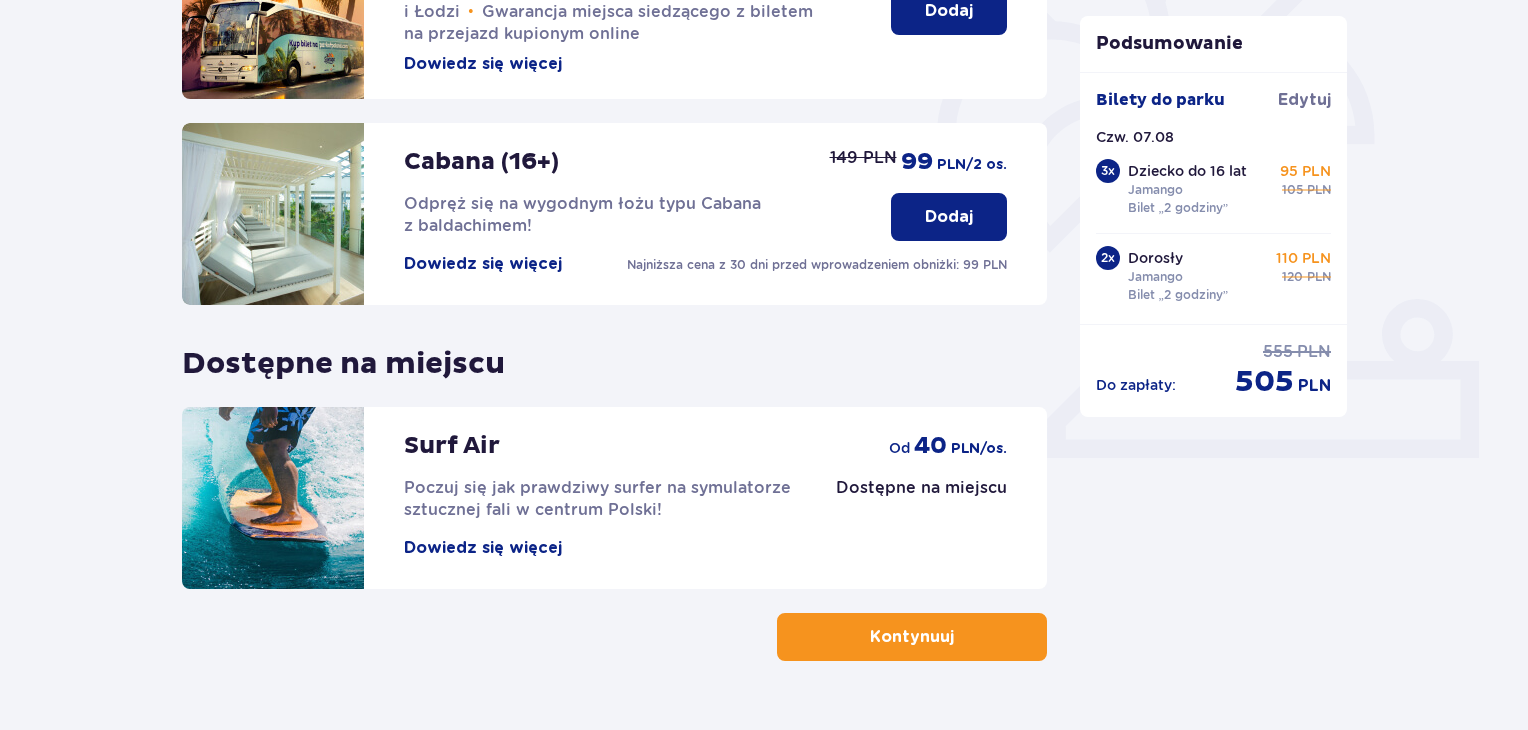 scroll, scrollTop: 626, scrollLeft: 0, axis: vertical 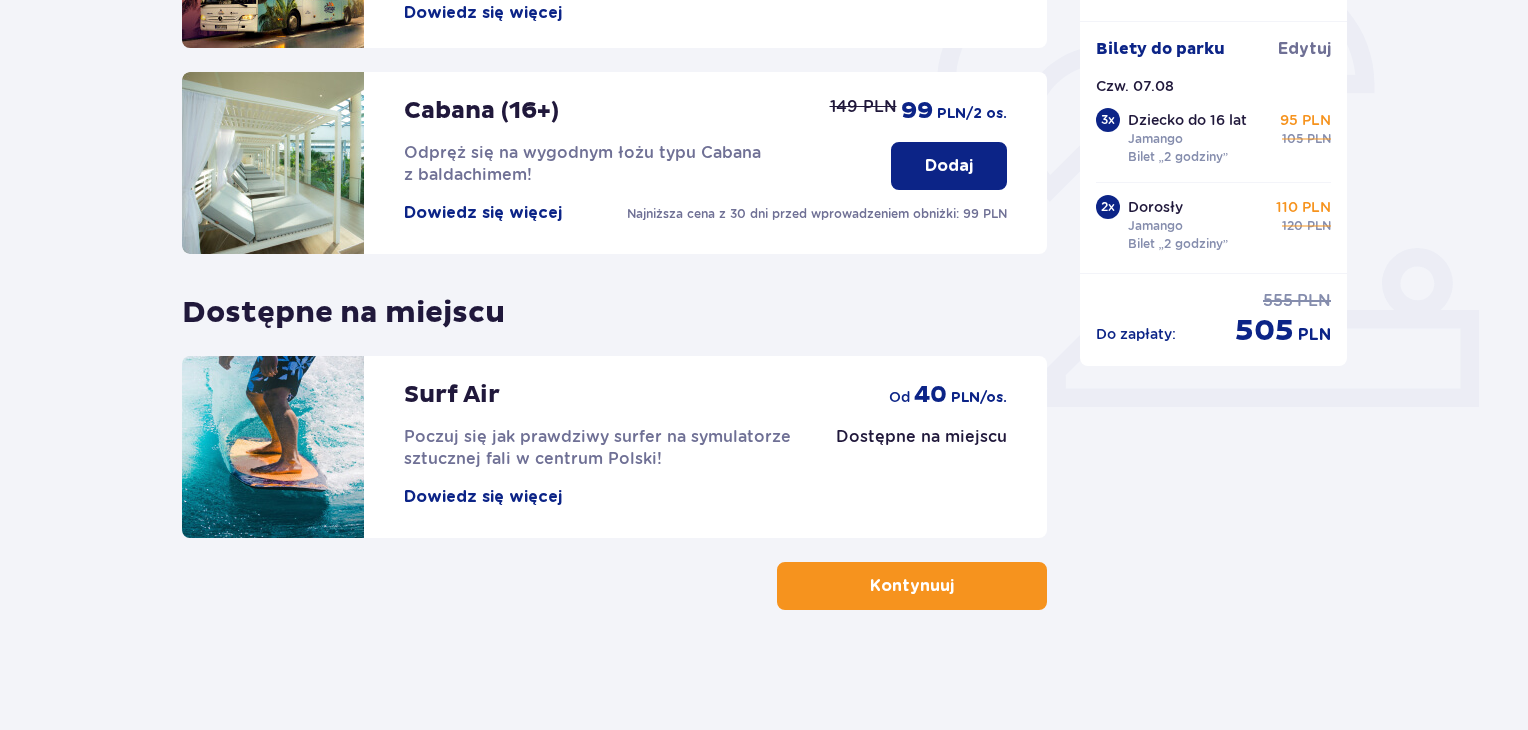 click on "Kontynuuj" at bounding box center [912, 586] 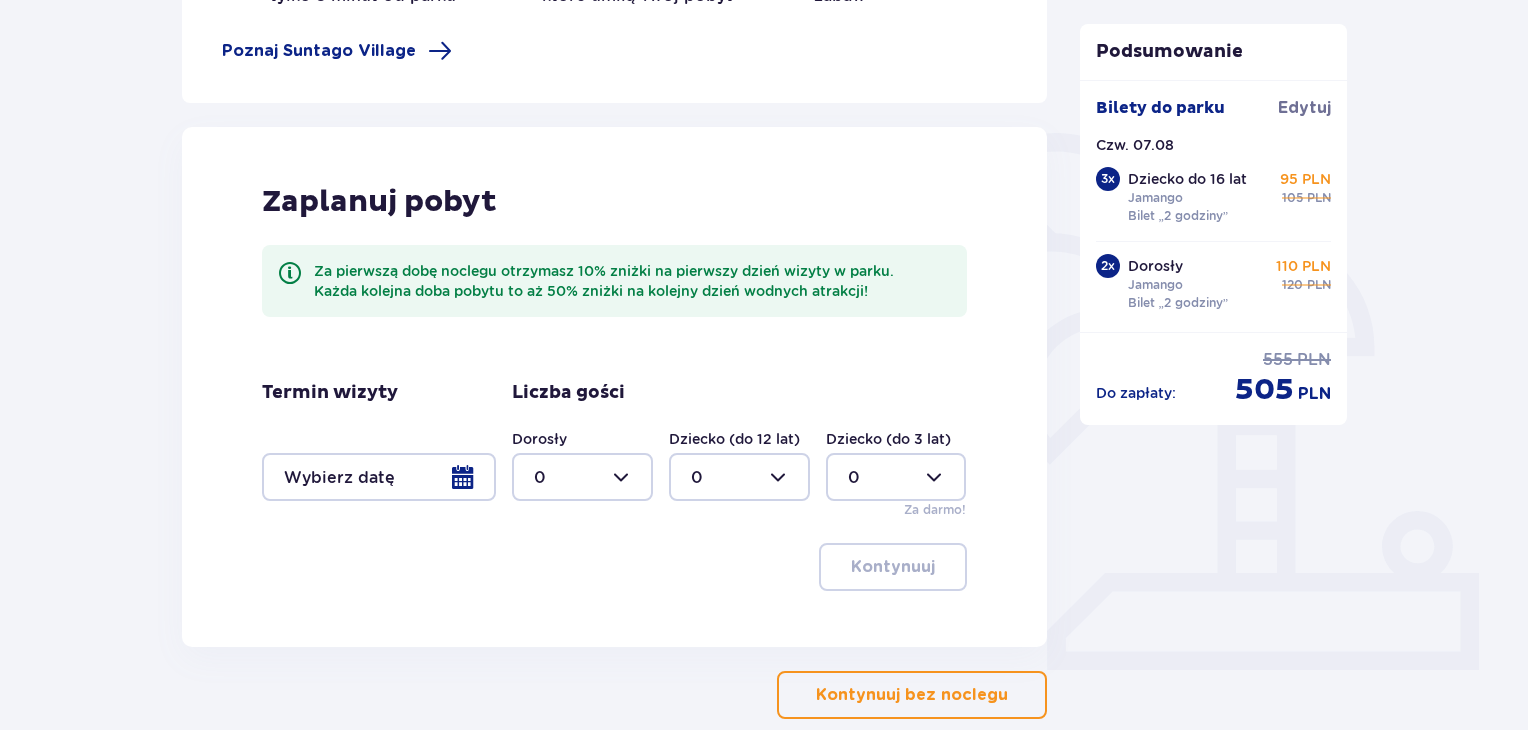 scroll, scrollTop: 400, scrollLeft: 0, axis: vertical 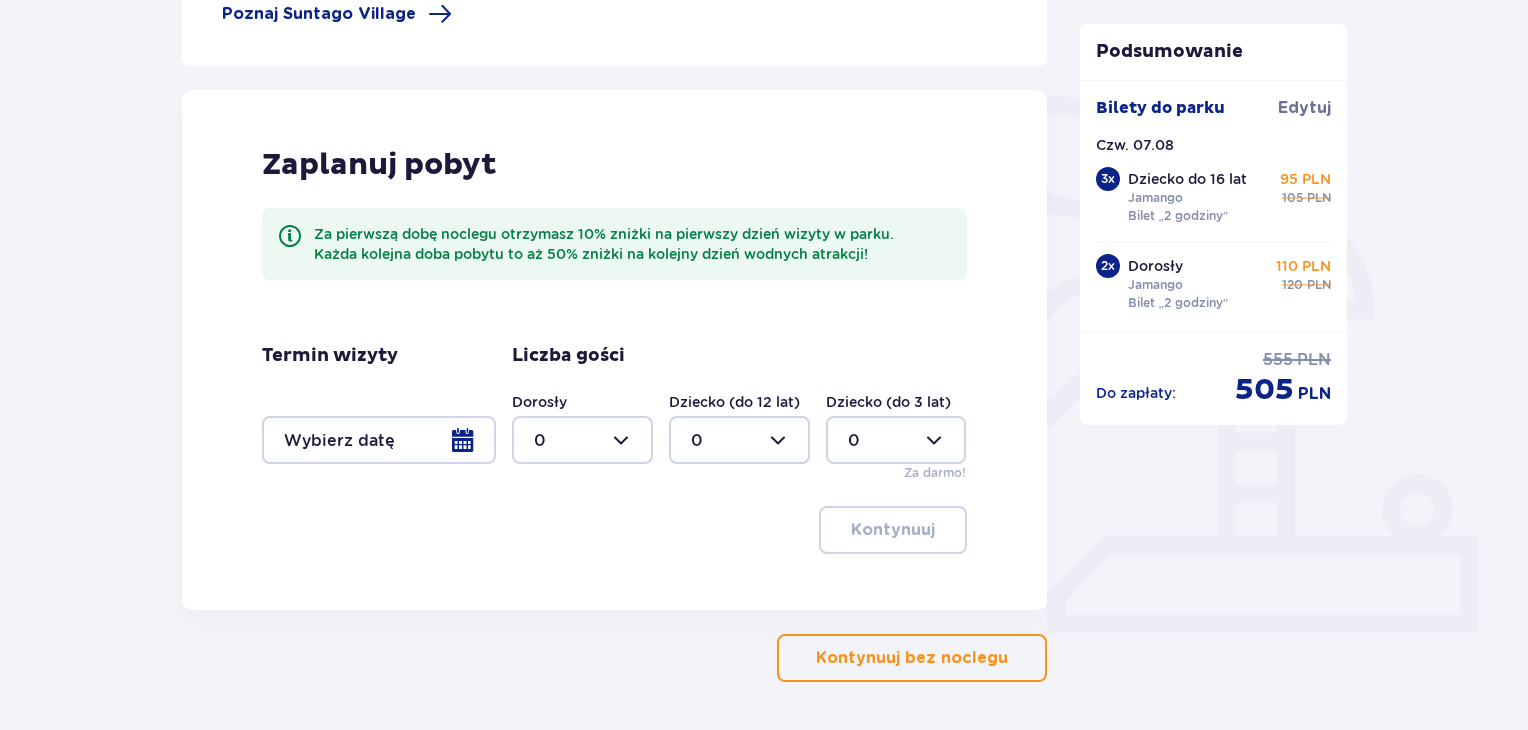 click on "Kontynuuj bez noclegu" at bounding box center [912, 658] 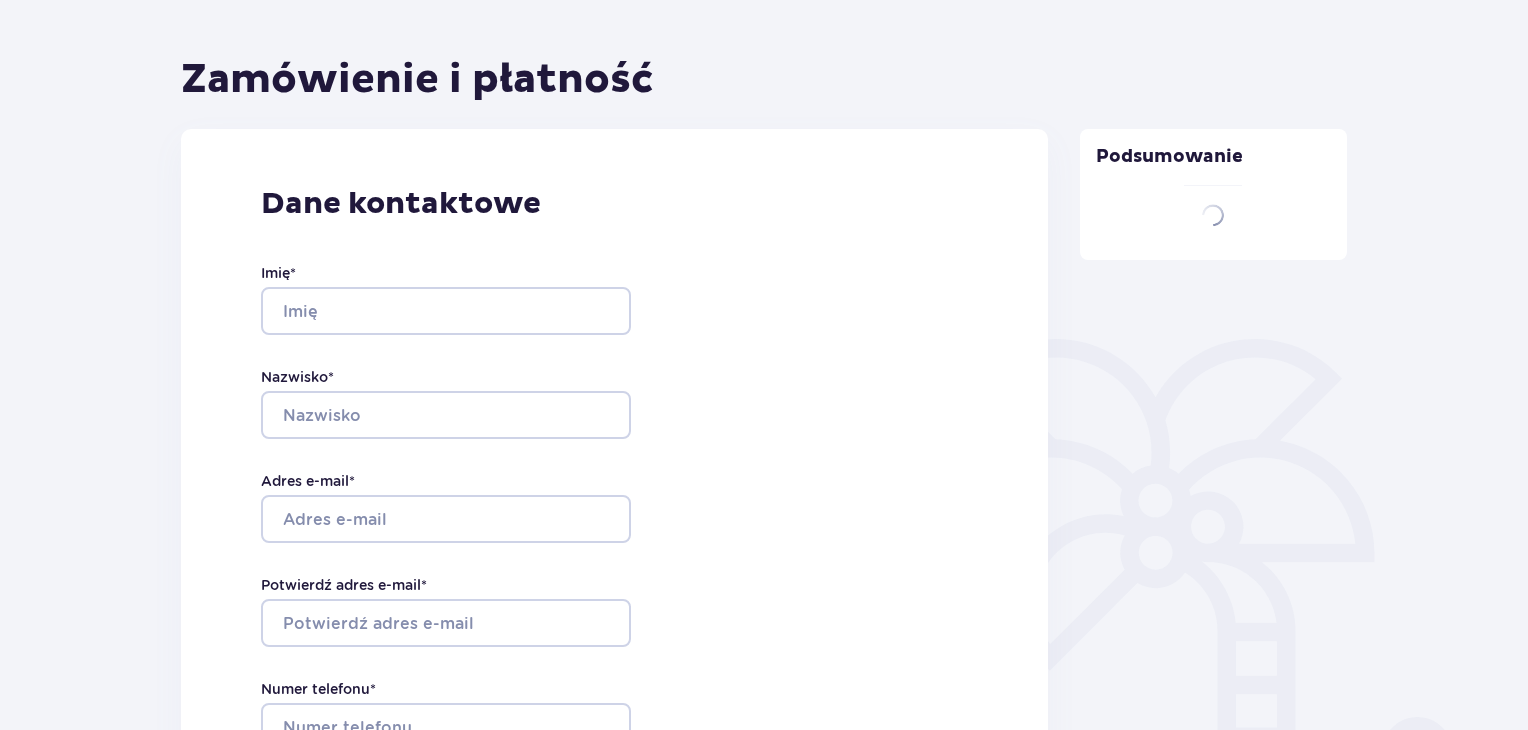 type on "Agnieszka" 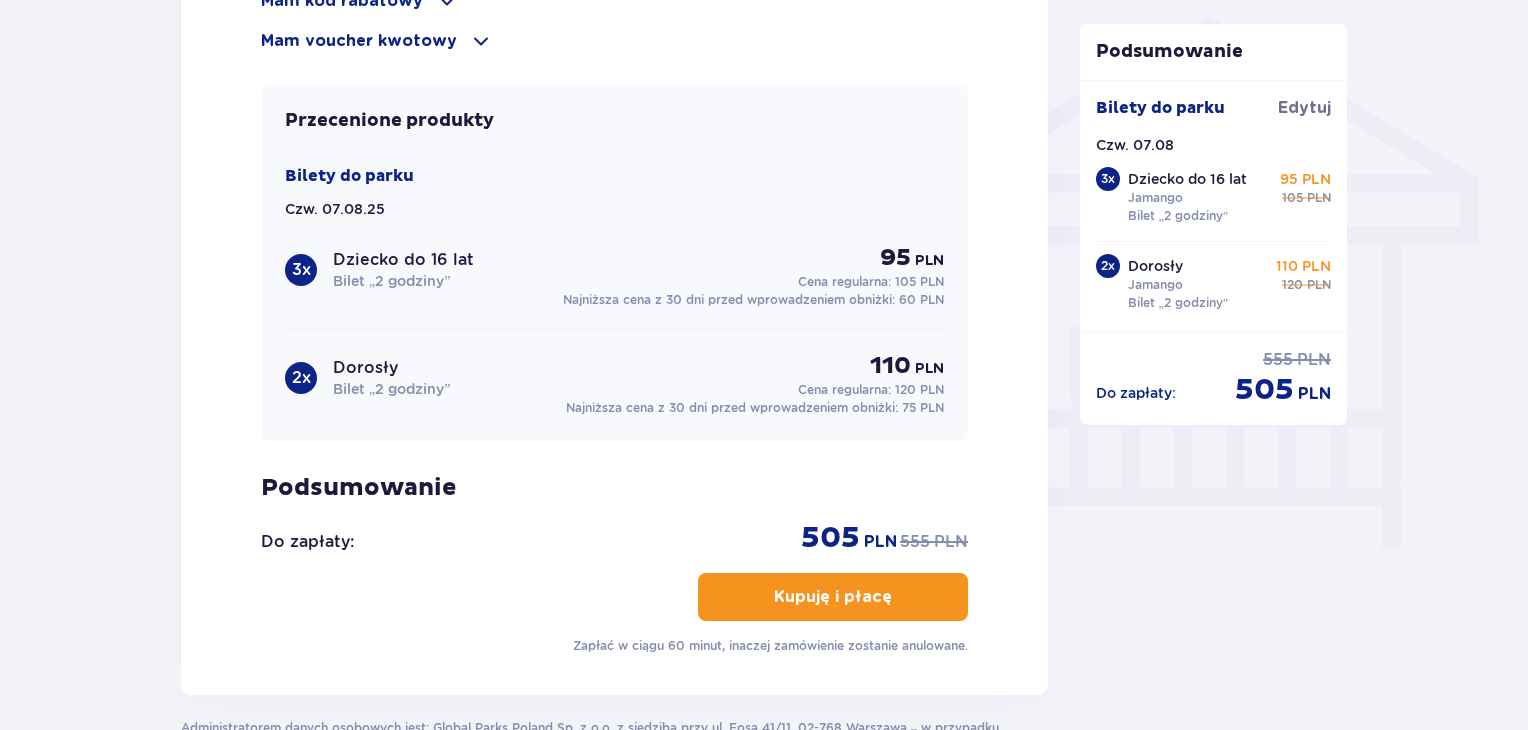 scroll, scrollTop: 1788, scrollLeft: 0, axis: vertical 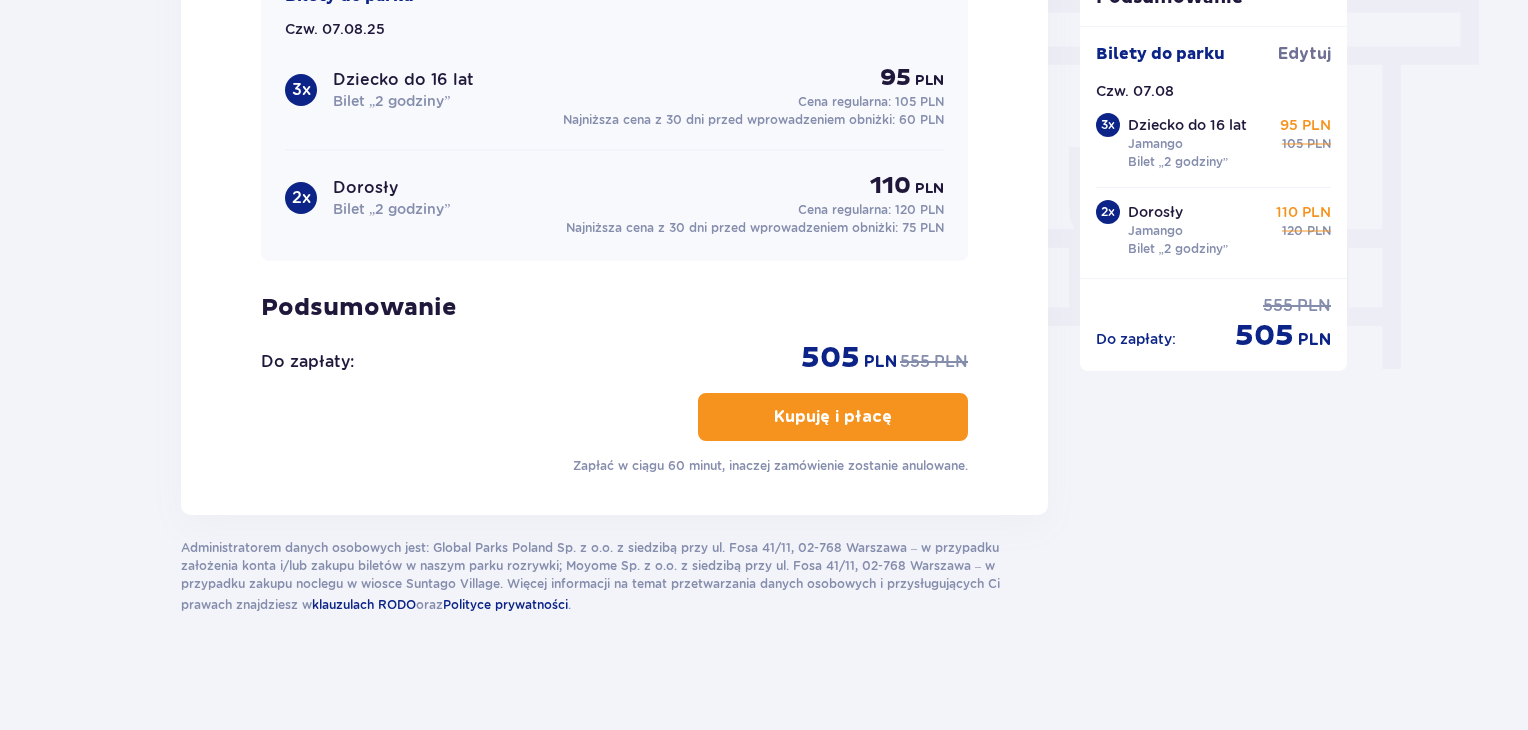 click on "Kupuję i płacę" at bounding box center (833, 417) 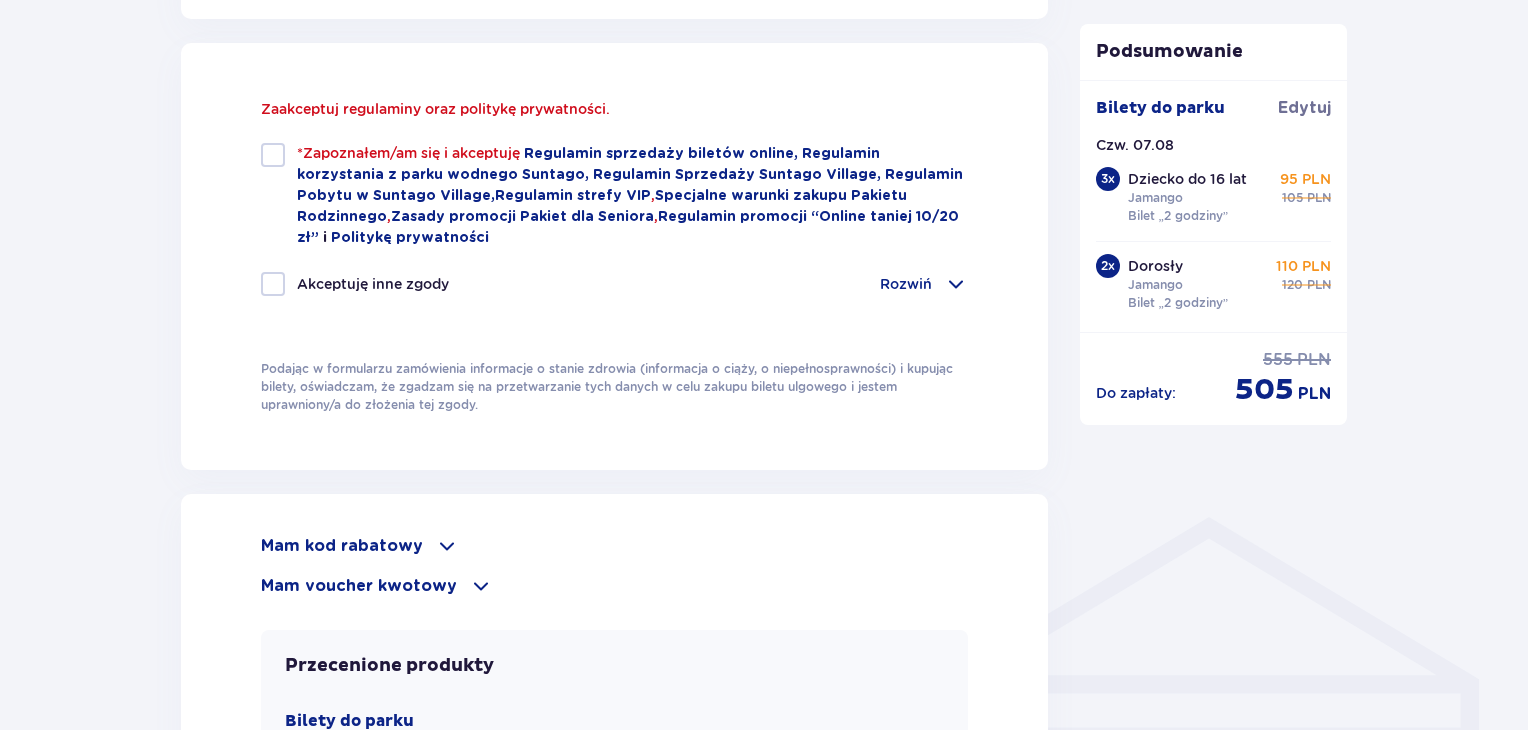 scroll, scrollTop: 1106, scrollLeft: 0, axis: vertical 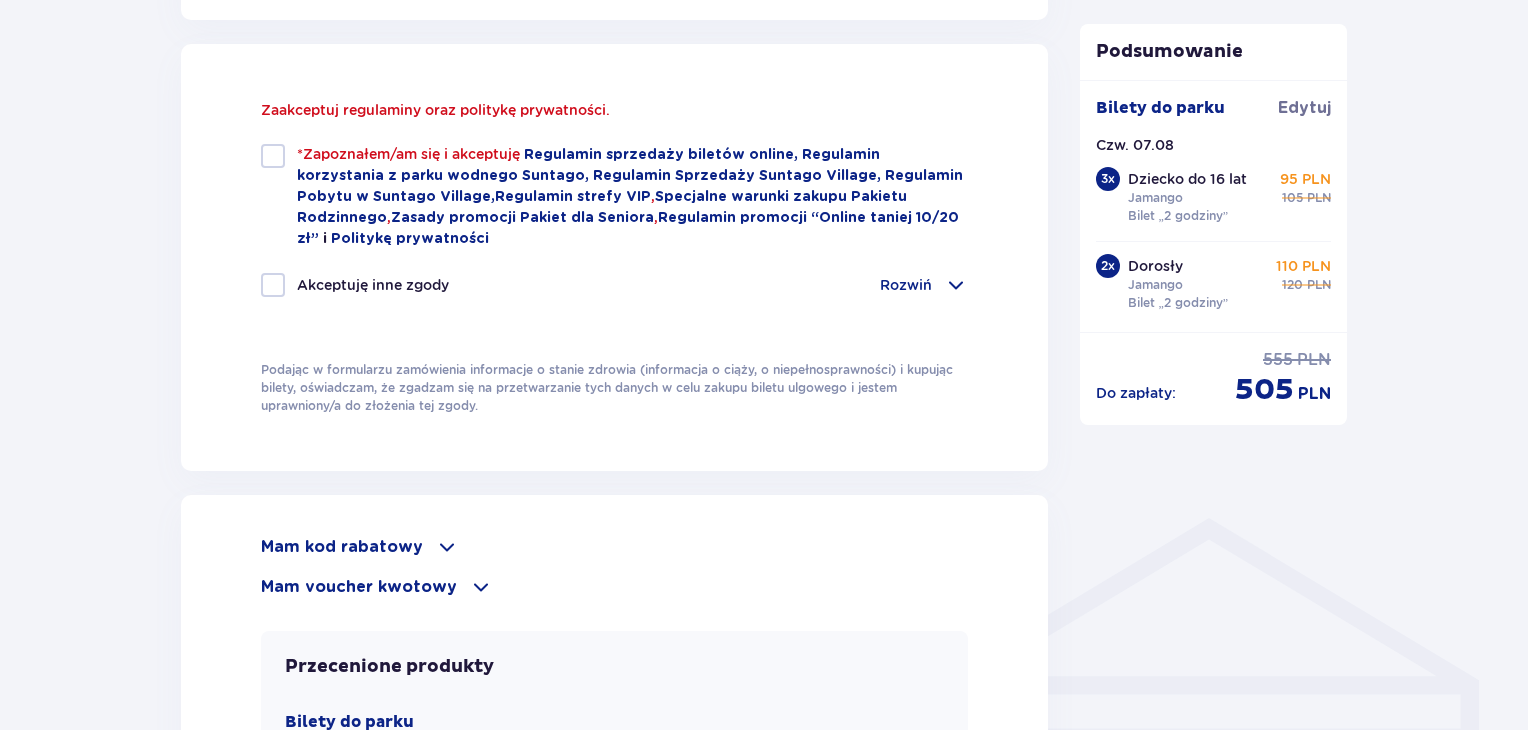 click at bounding box center (273, 156) 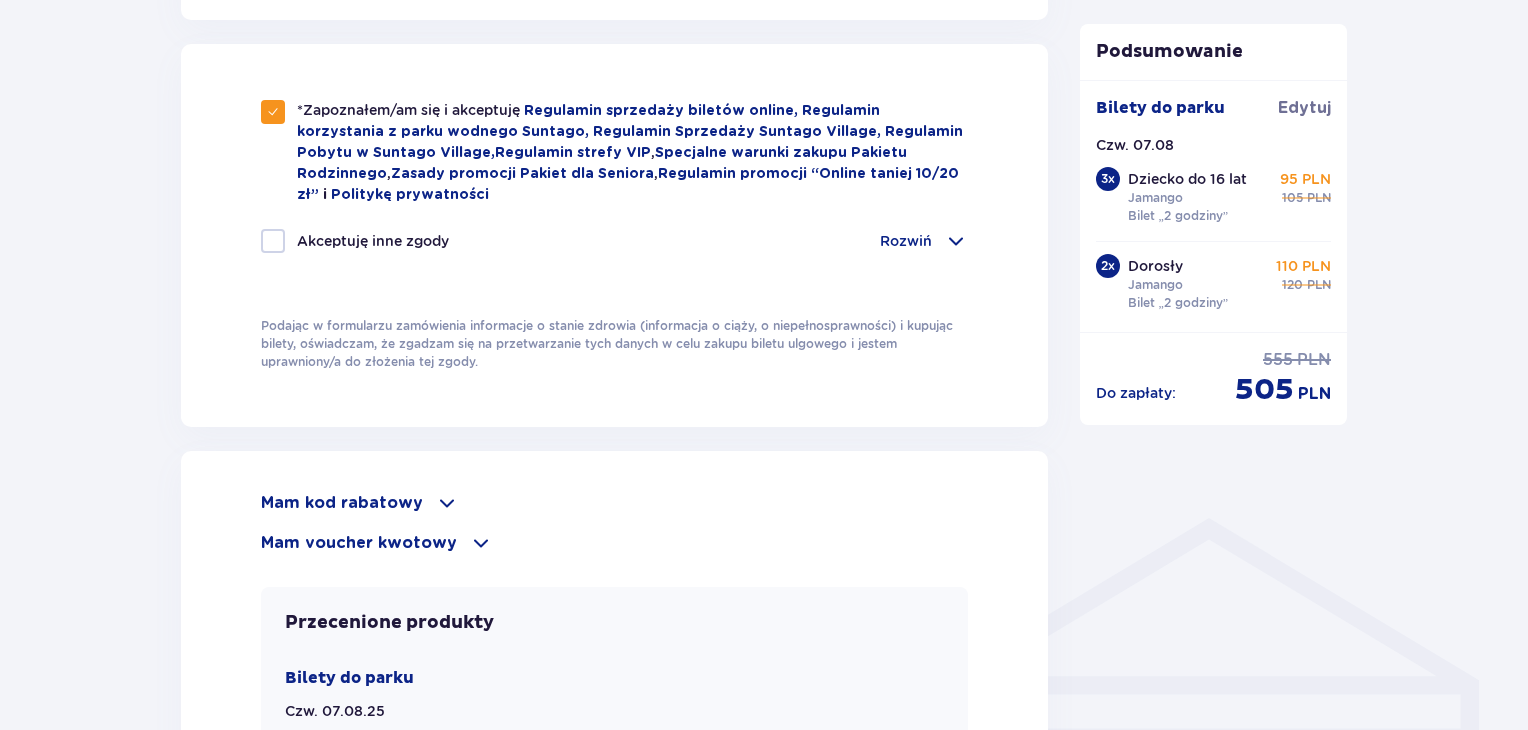 click at bounding box center [273, 241] 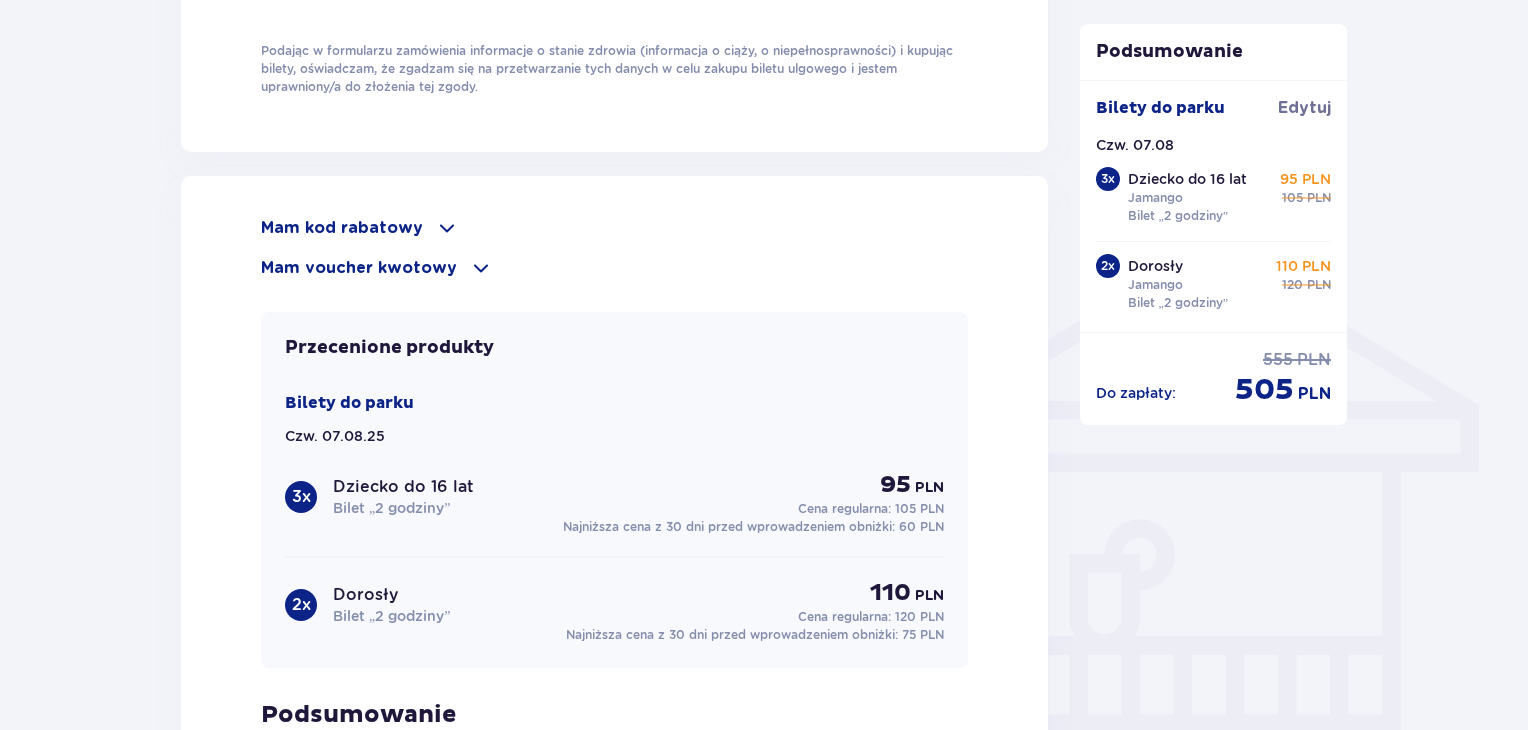 scroll, scrollTop: 1706, scrollLeft: 0, axis: vertical 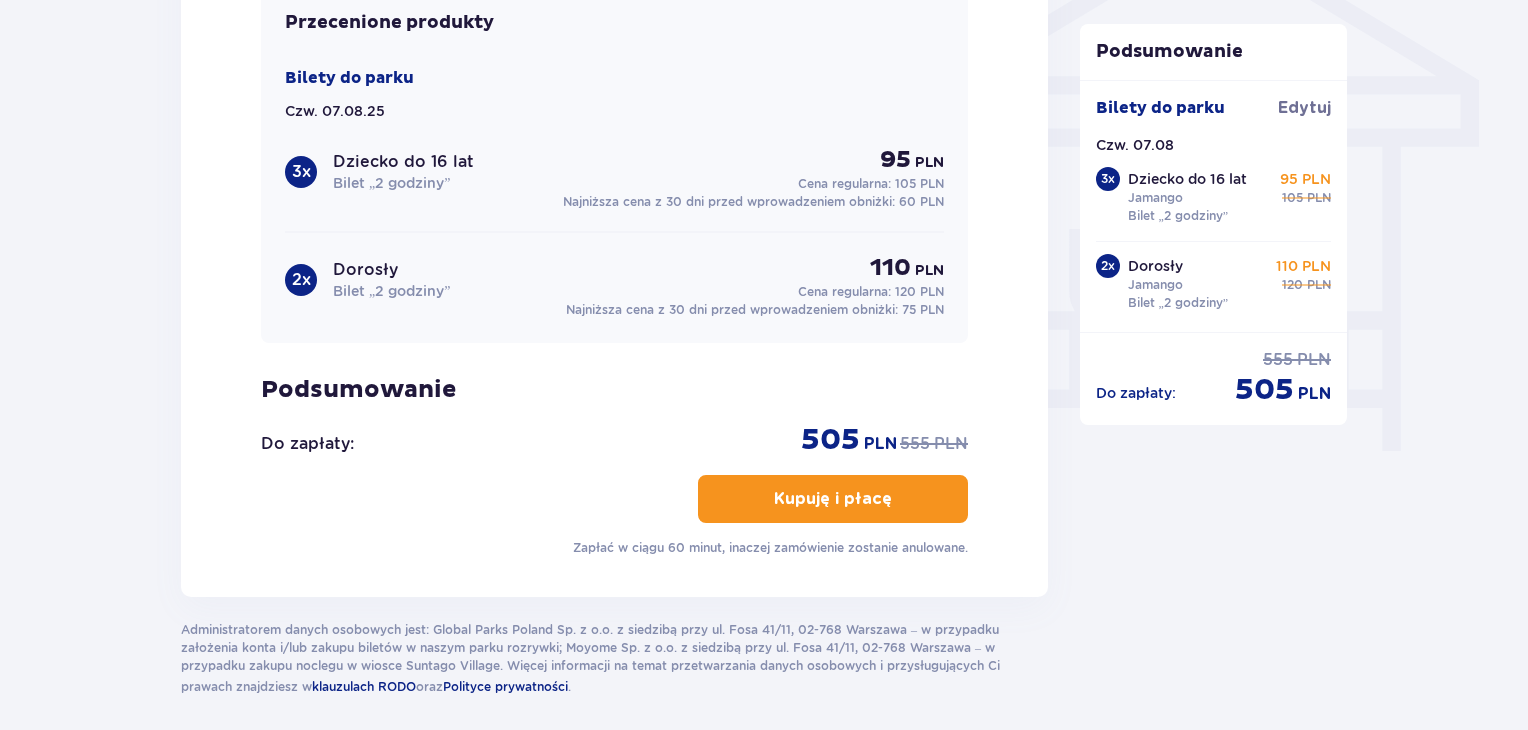 click at bounding box center (896, 499) 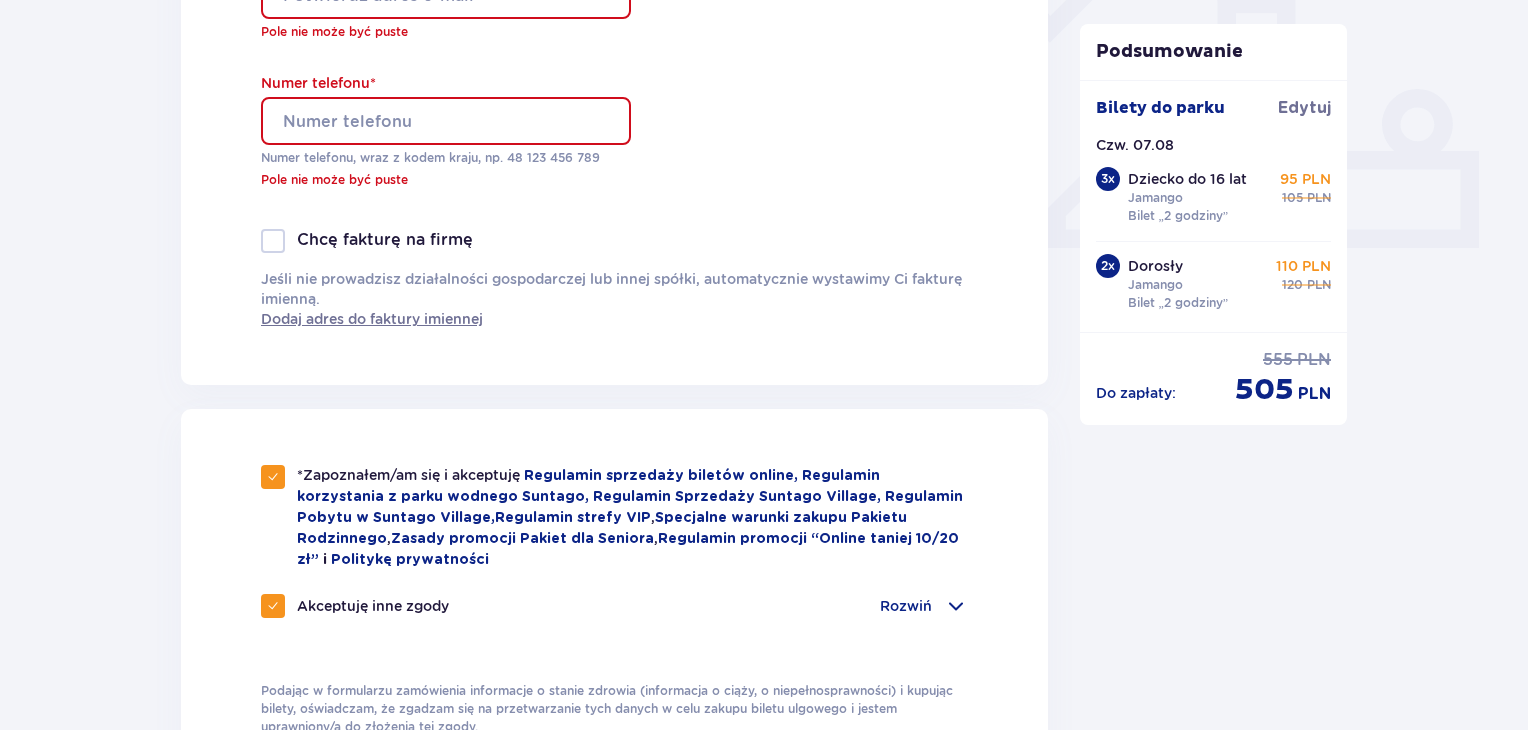 scroll, scrollTop: 782, scrollLeft: 0, axis: vertical 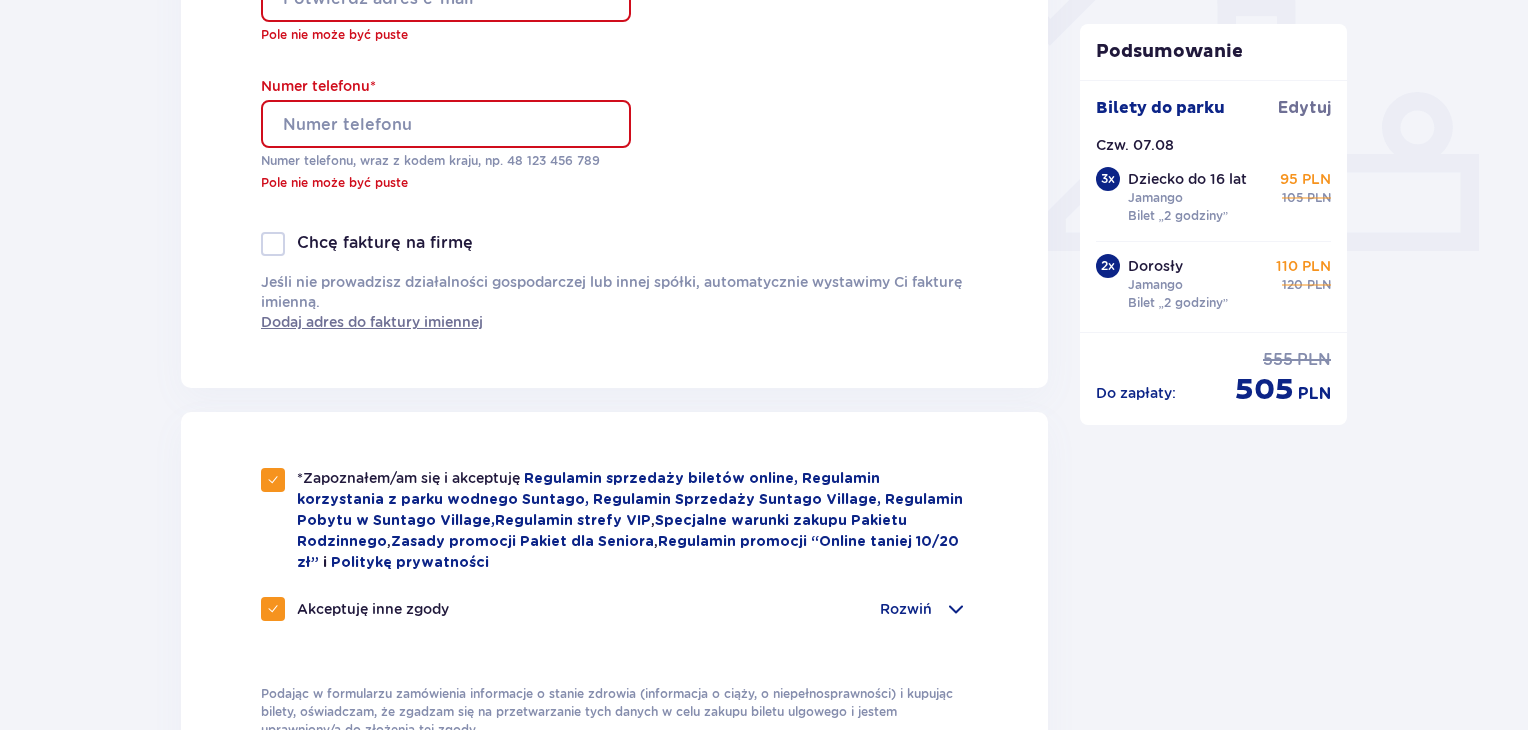 click on "Numer telefonu *" at bounding box center [446, 124] 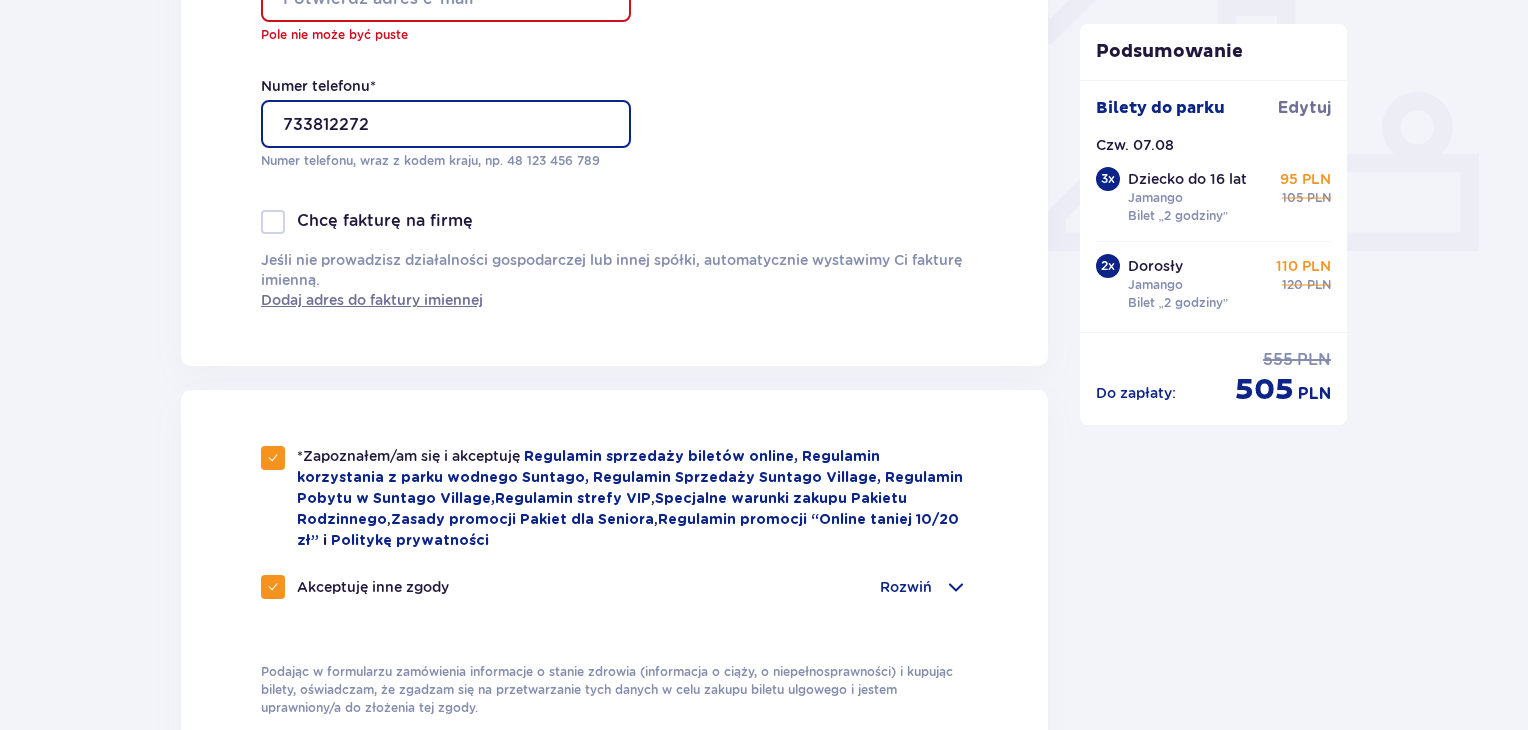 type on "733812272" 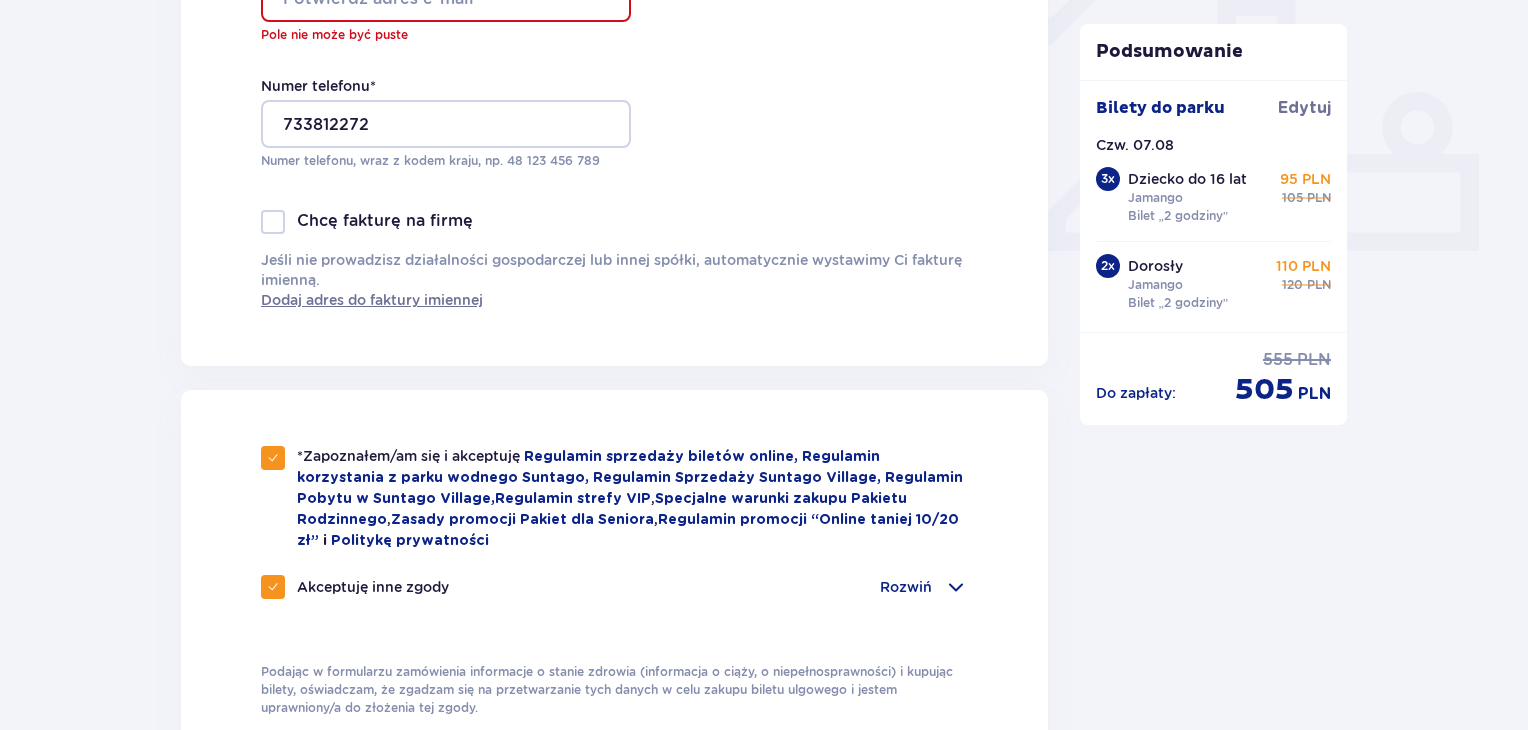 click on "Dane kontaktowe Imię * Agnieszka Nazwisko * Popiacka Adres e-mail * agaaga1991@wp.pl Potwierdź adres e-mail * Pole nie może być puste Numer telefonu * 733812272 Numer telefonu, wraz z kodem kraju, np. 48 ​123 ​456 ​789 Chcę fakturę na firmę Jeśli nie prowadzisz działalności gospodarczej lub innej spółki, automatycznie wystawimy Ci fakturę imienną. Dodaj adres do faktury imiennej" at bounding box center [614, -65] 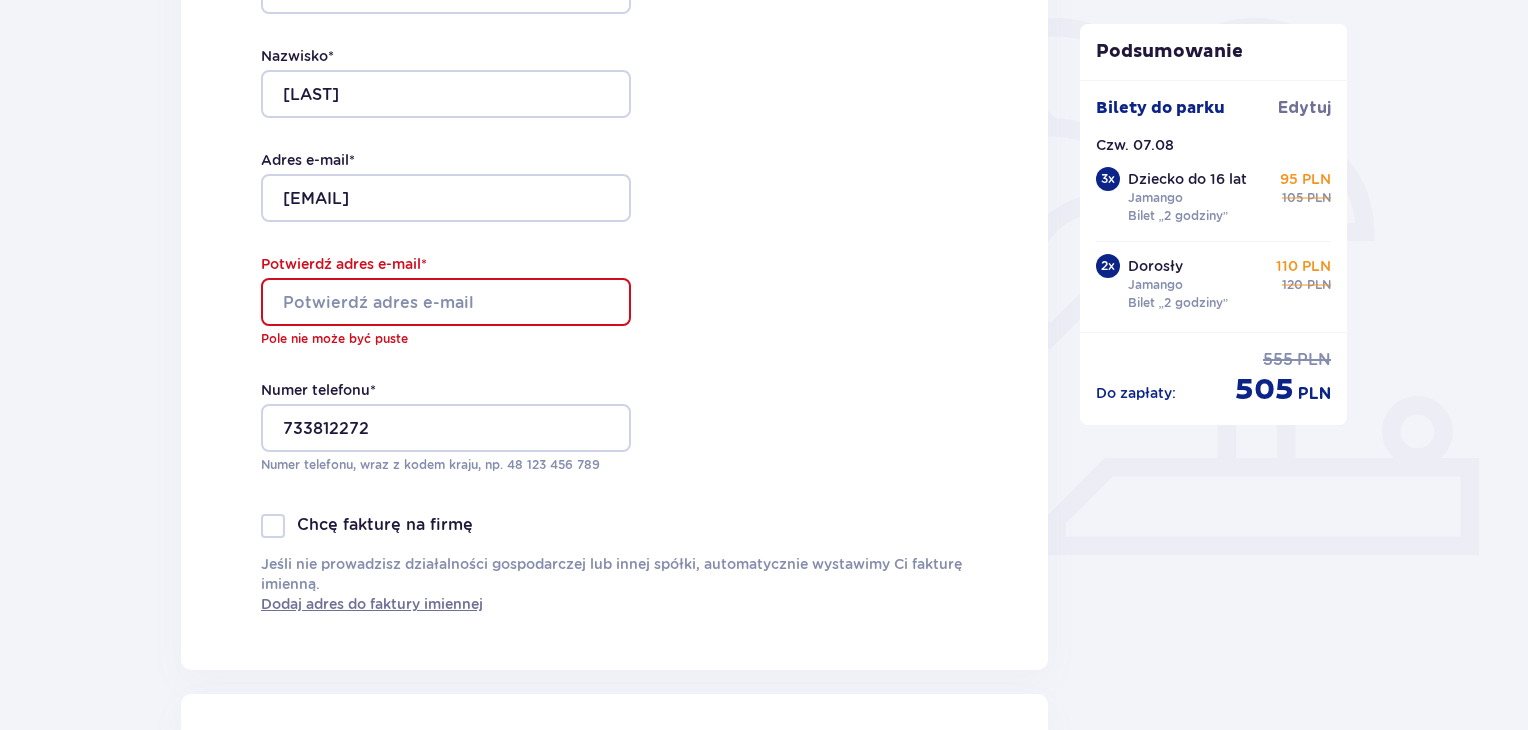 scroll, scrollTop: 482, scrollLeft: 0, axis: vertical 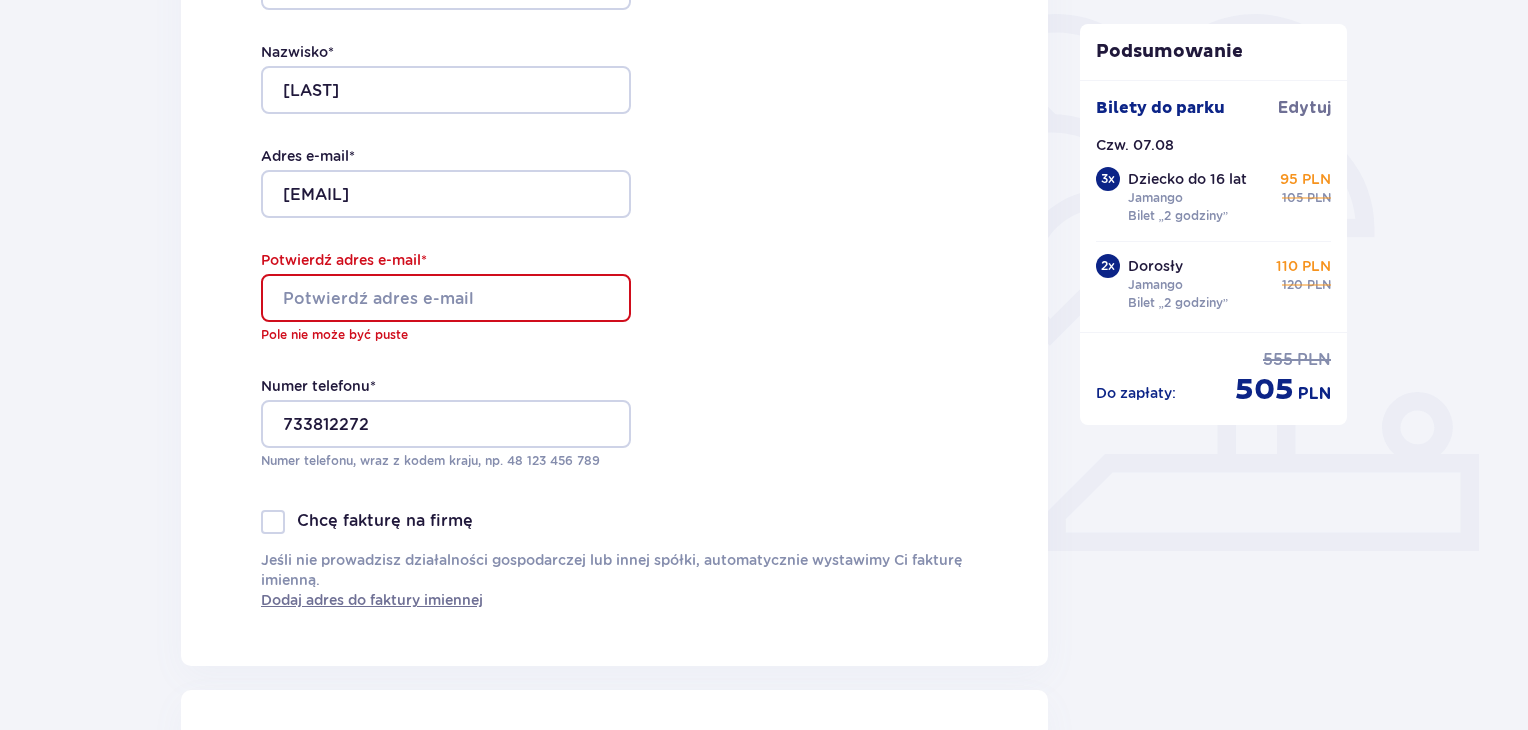 click on "Potwierdź adres e-mail *" at bounding box center (446, 298) 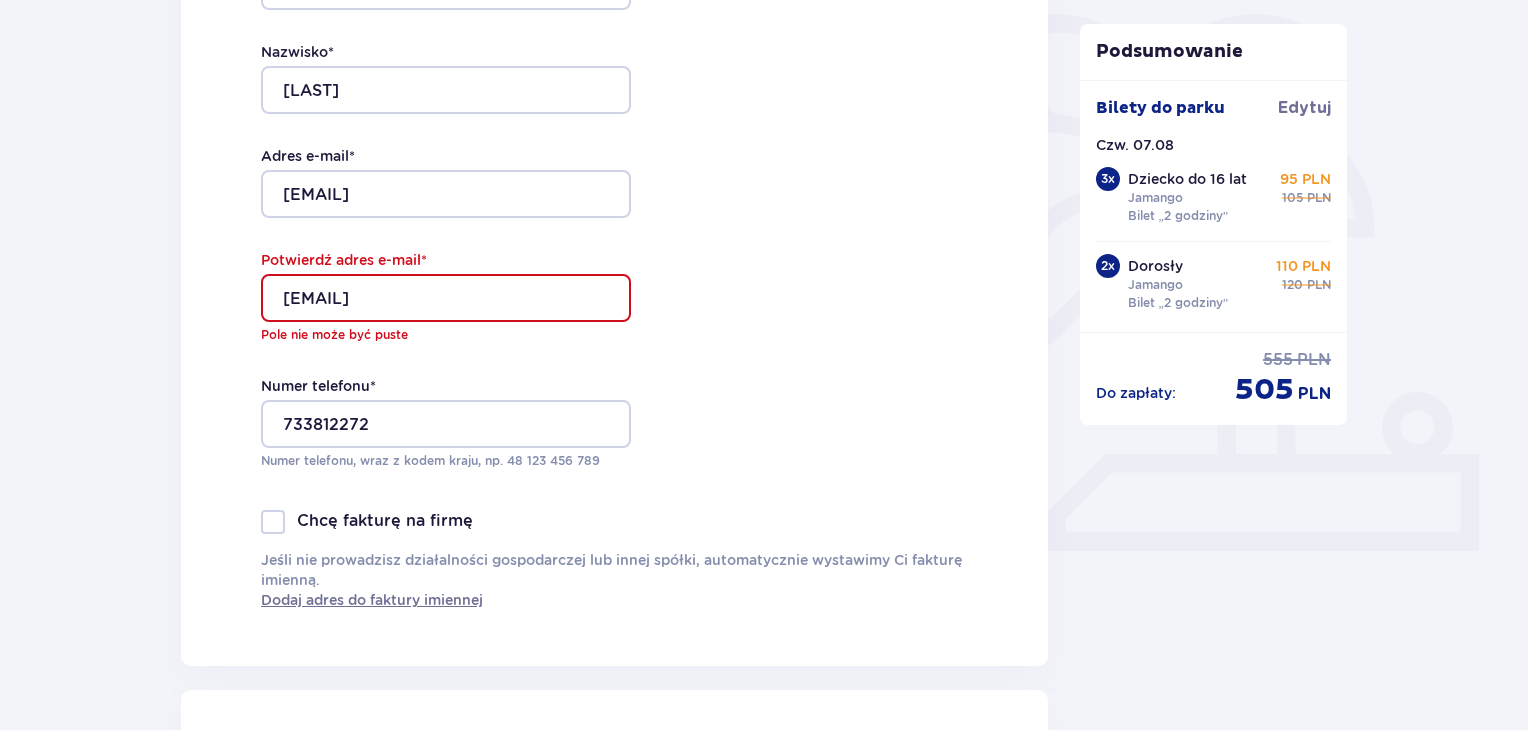 click on "Dane kontaktowe Imię * Agnieszka Nazwisko * Popiacka Adres e-mail * agaaga1991@wp.pl Potwierdź adres e-mail * agaaga1991@wp.pl Pole nie może być puste Numer telefonu * 733812272 Numer telefonu, wraz z kodem kraju, np. 48 ​123 ​456 ​789 Chcę fakturę na firmę Jeśli nie prowadzisz działalności gospodarczej lub innej spółki, automatycznie wystawimy Ci fakturę imienną. Dodaj adres do faktury imiennej" at bounding box center [614, 235] 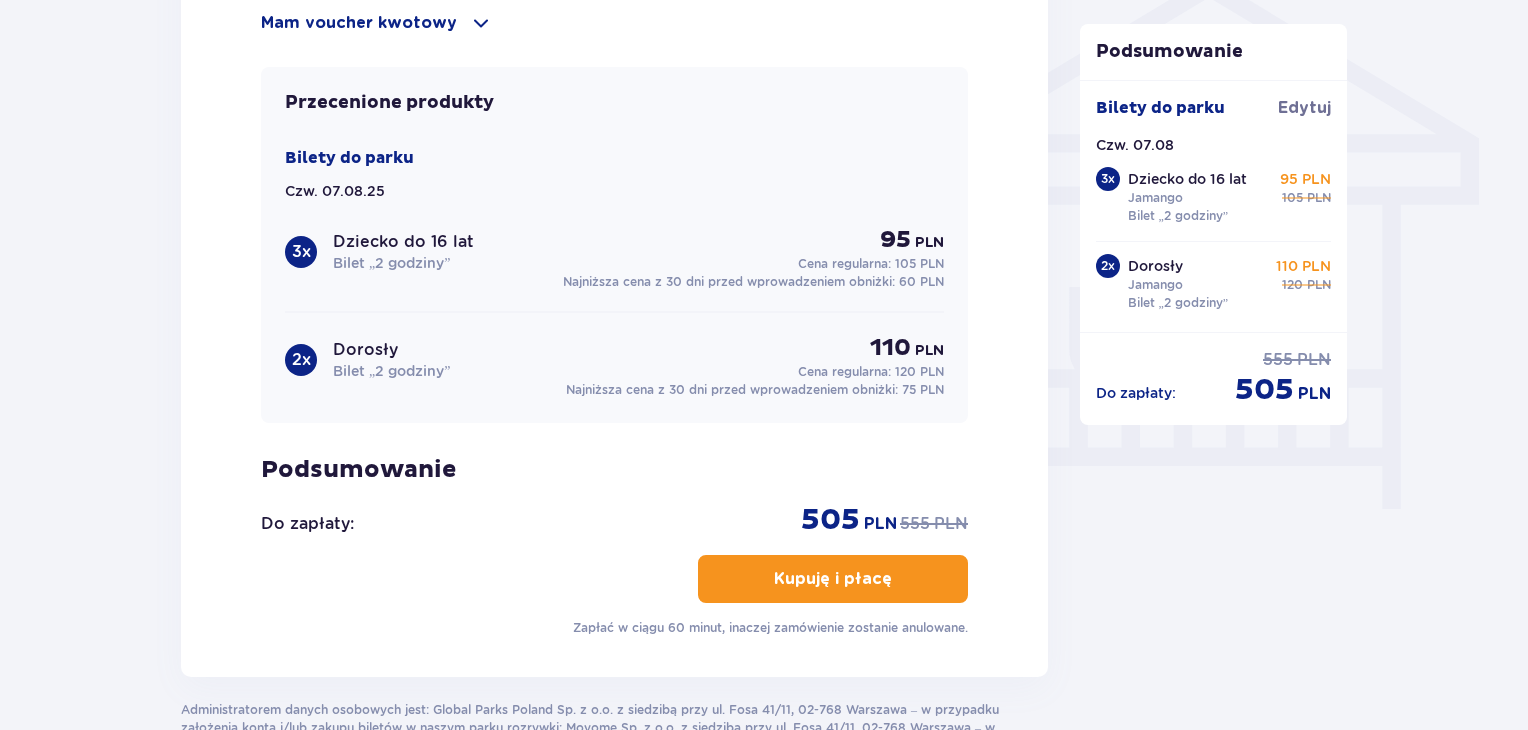 scroll, scrollTop: 1810, scrollLeft: 0, axis: vertical 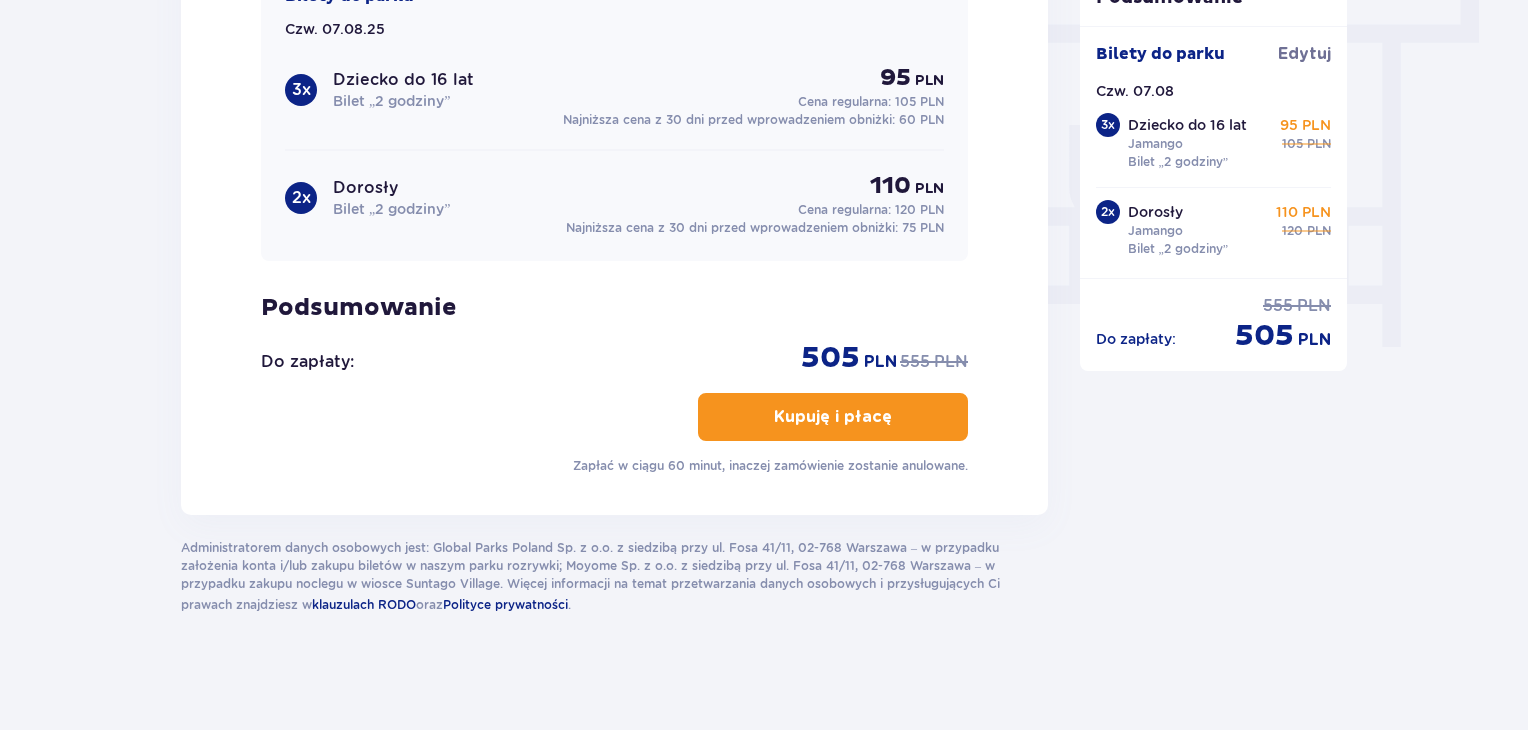 click on "Kupuję i płacę" at bounding box center (833, 417) 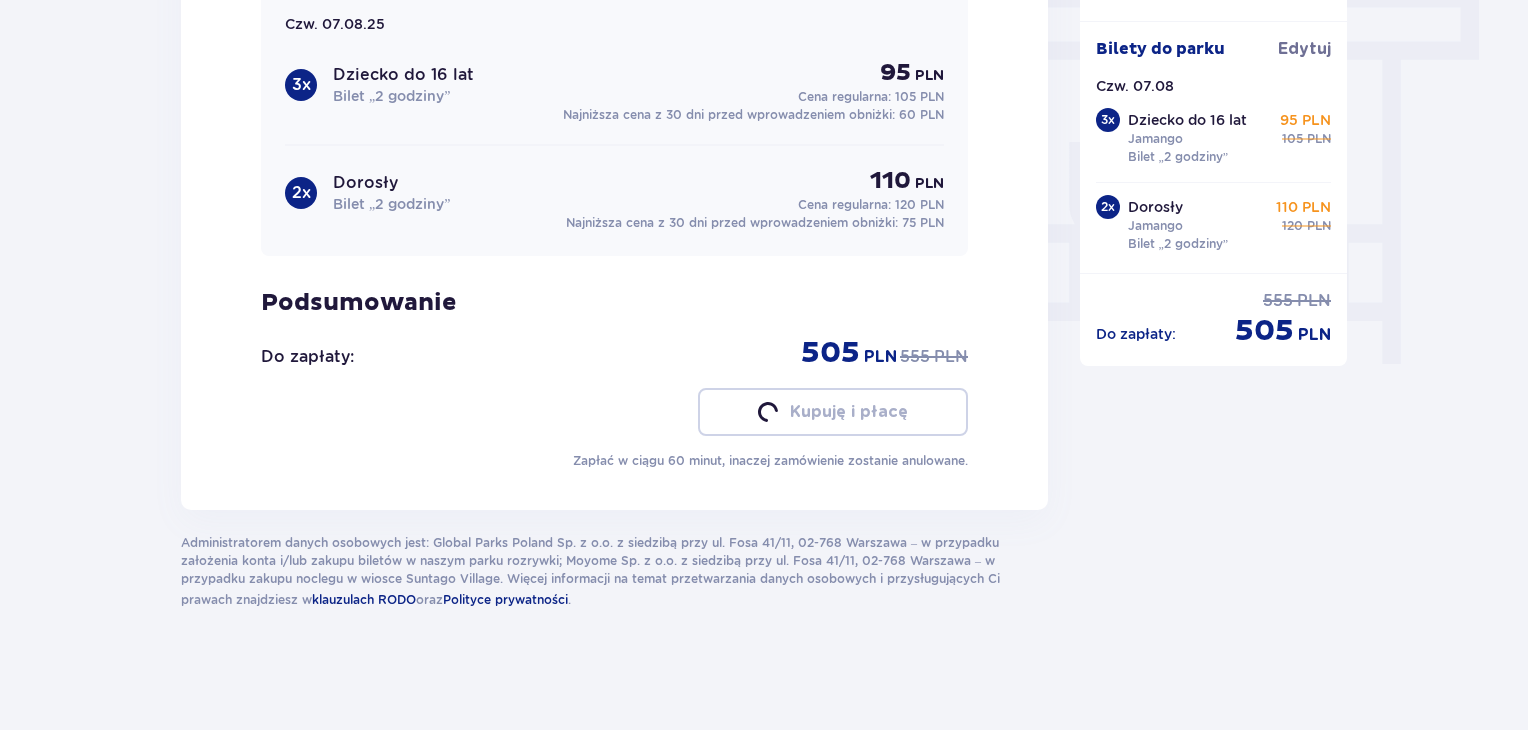 scroll, scrollTop: 1788, scrollLeft: 0, axis: vertical 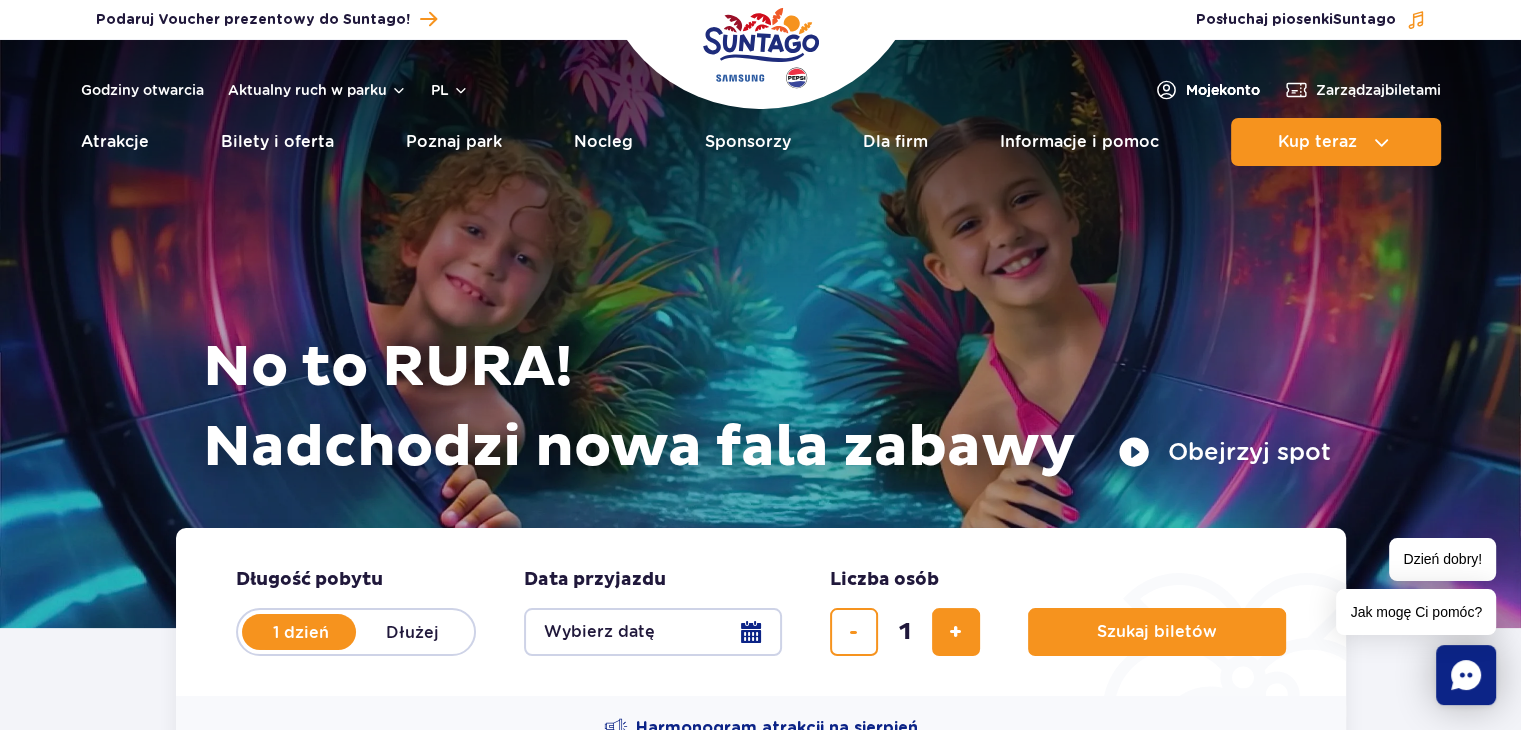 click on "Moje  konto" at bounding box center (1223, 90) 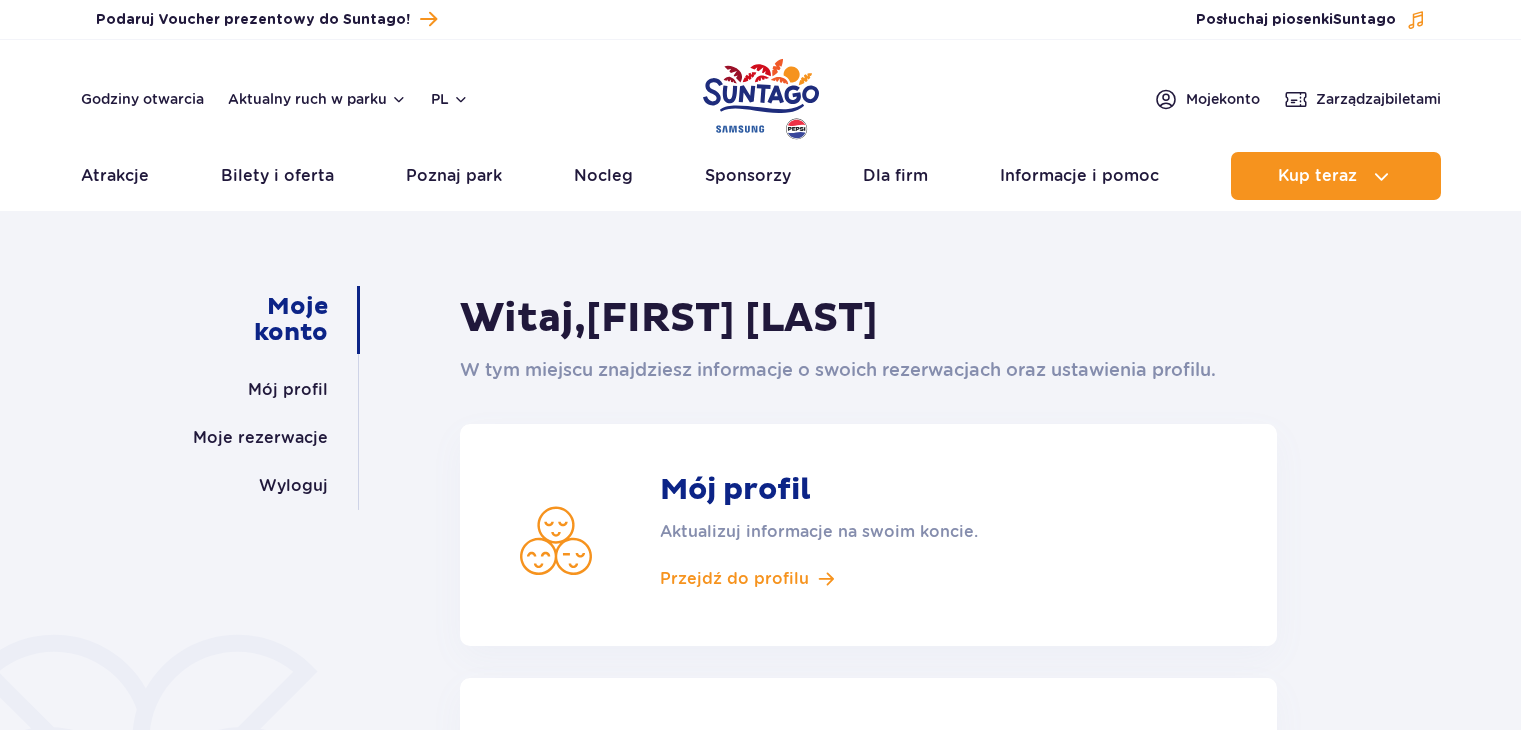 scroll, scrollTop: 0, scrollLeft: 0, axis: both 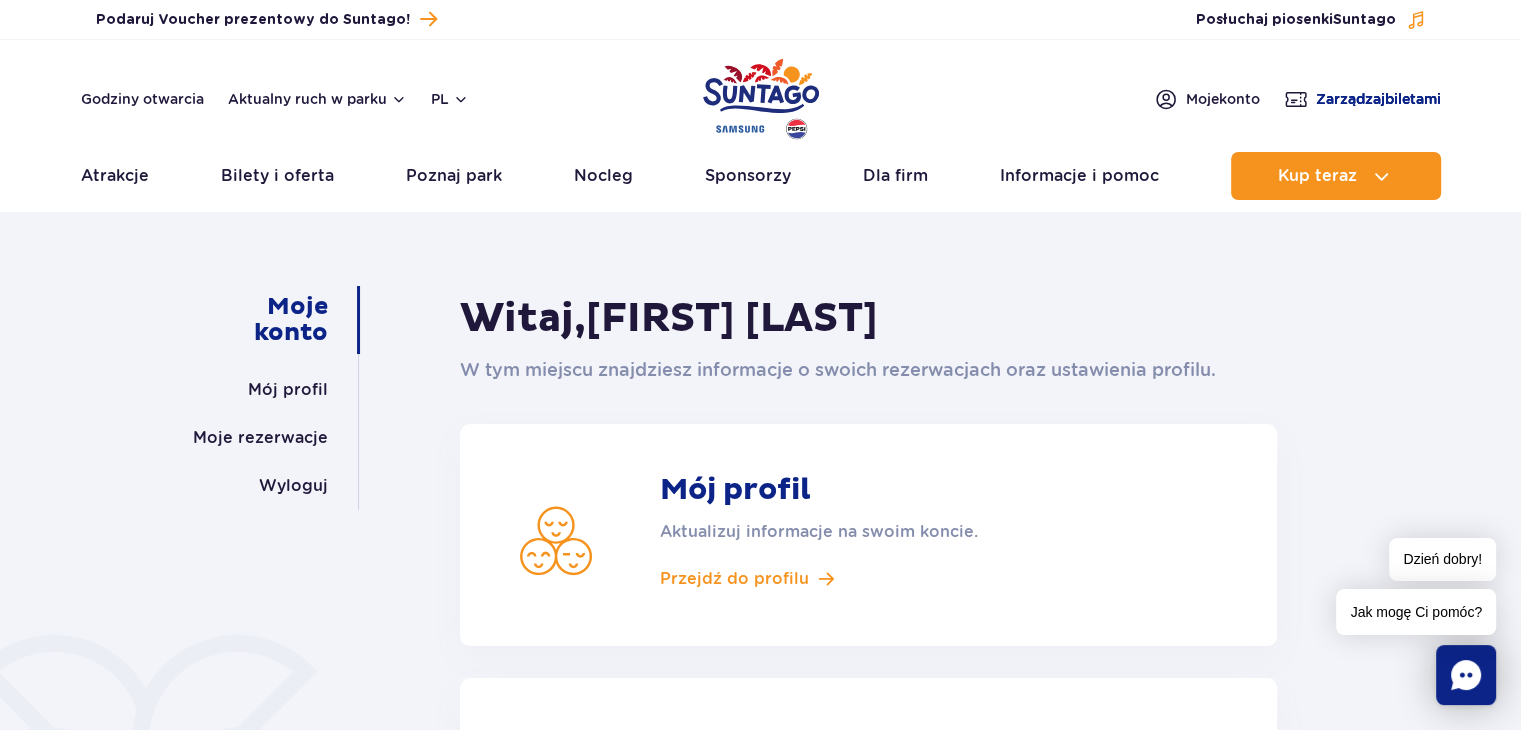 click on "Zarządzaj  biletami" at bounding box center (1378, 99) 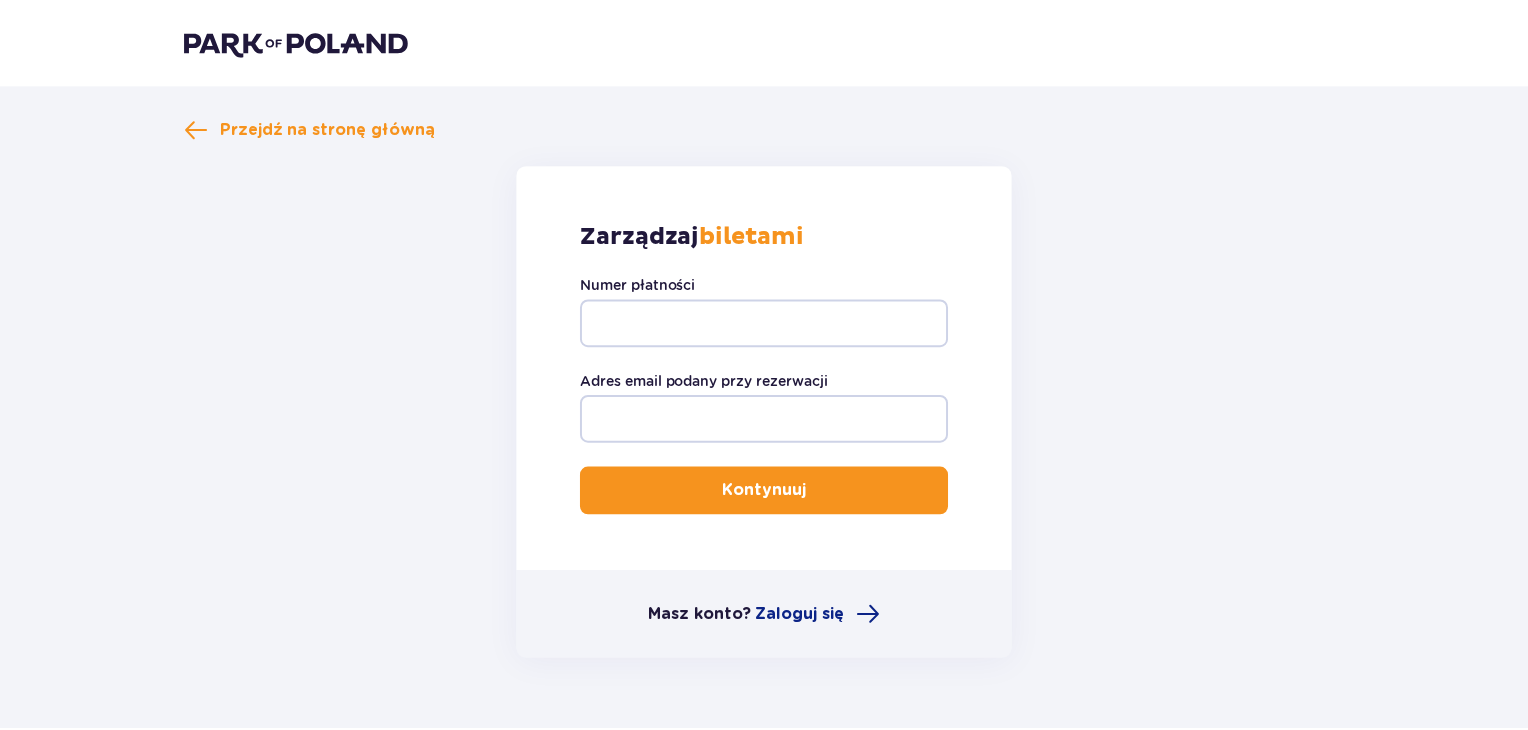 scroll, scrollTop: 0, scrollLeft: 0, axis: both 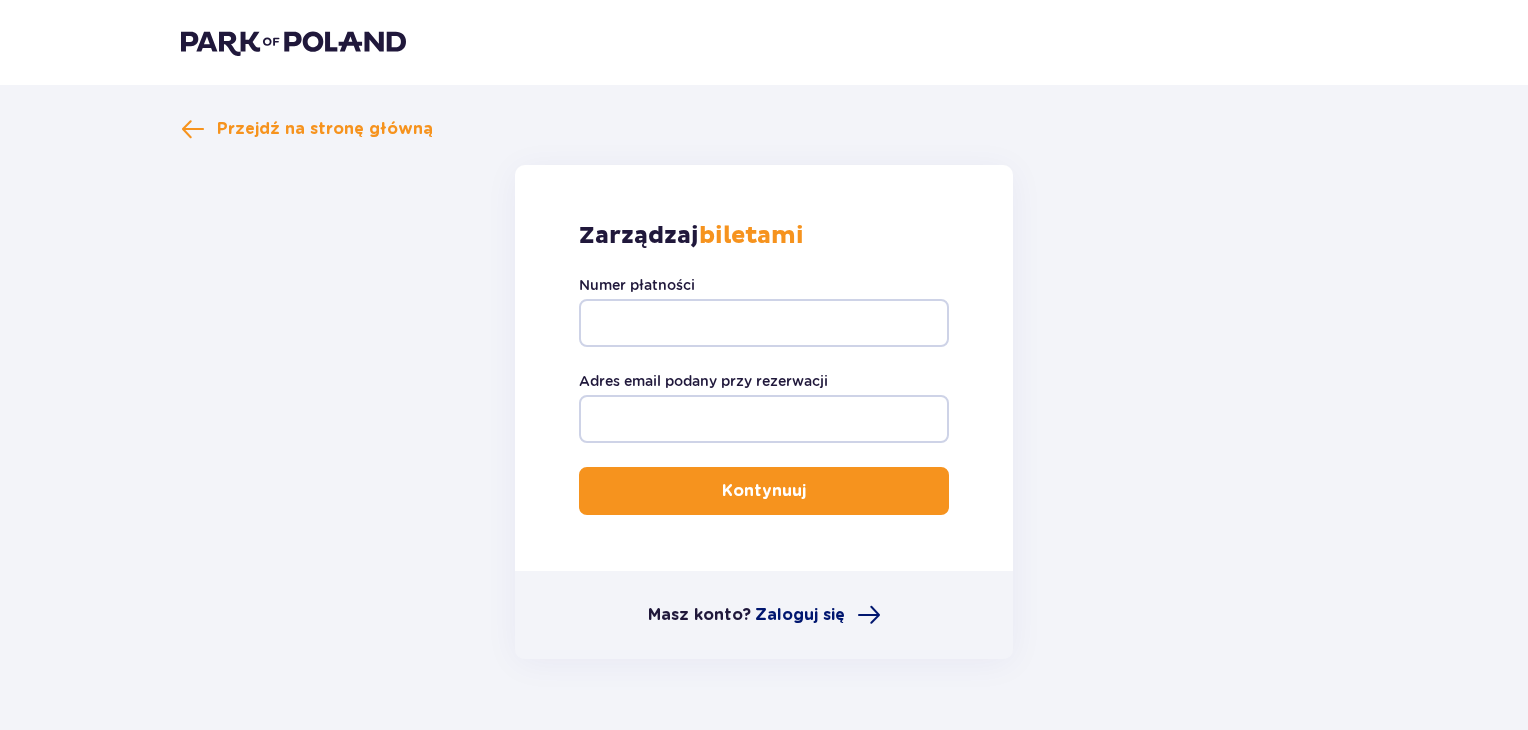 click on "Zaloguj się" at bounding box center (800, 615) 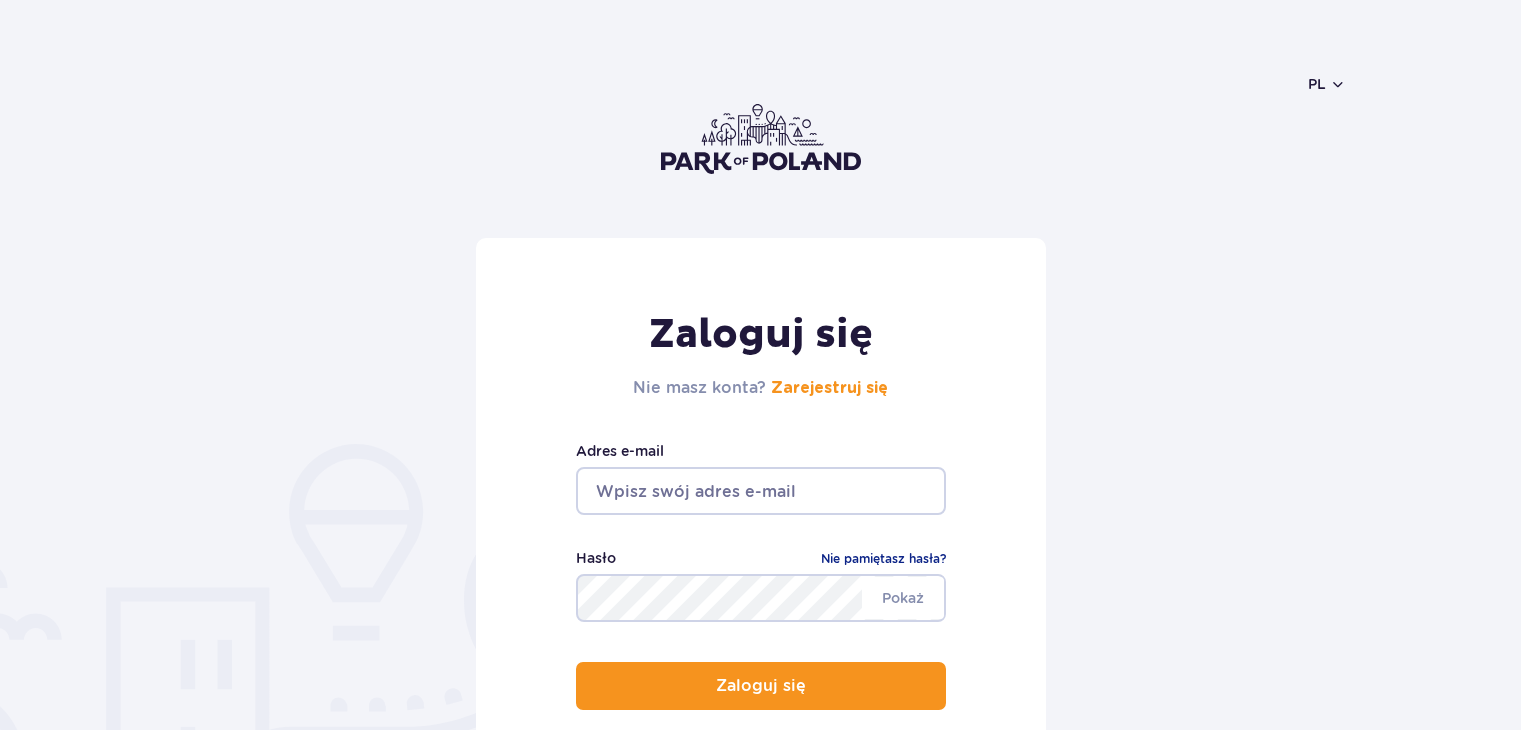 scroll, scrollTop: 0, scrollLeft: 0, axis: both 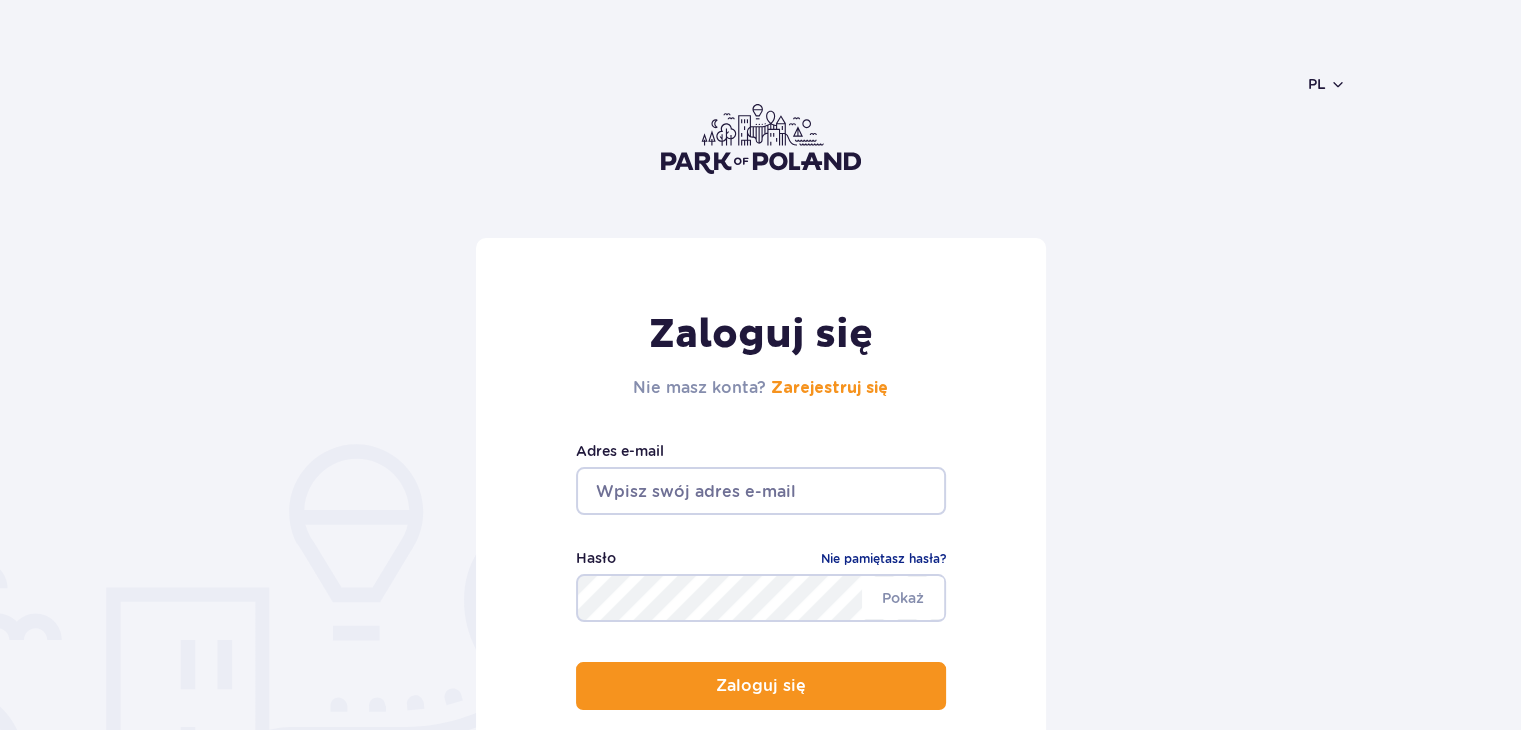 type on "[EMAIL]" 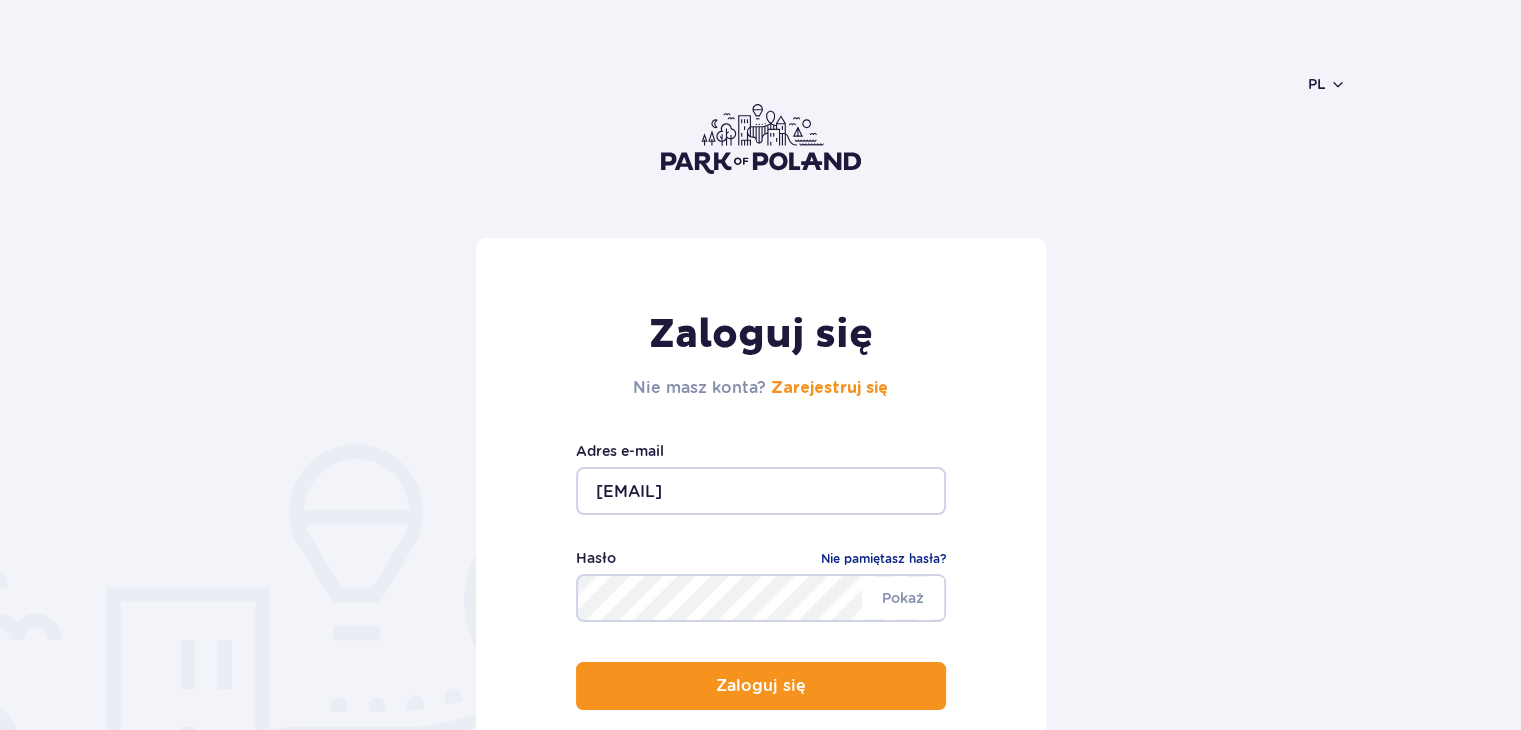 click on "[EMAIL]" at bounding box center (761, 491) 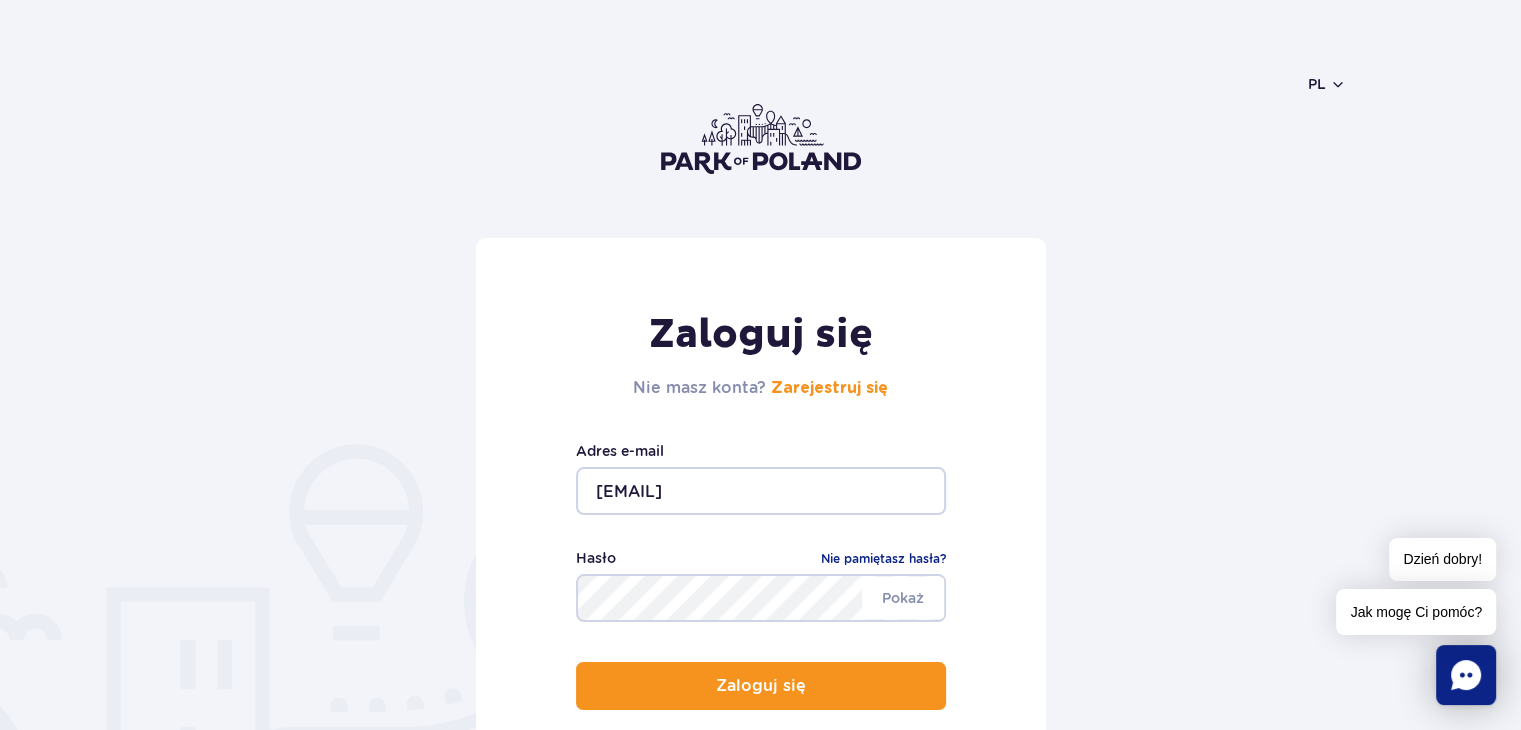 drag, startPoint x: 1092, startPoint y: 549, endPoint x: 1028, endPoint y: 565, distance: 65.96969 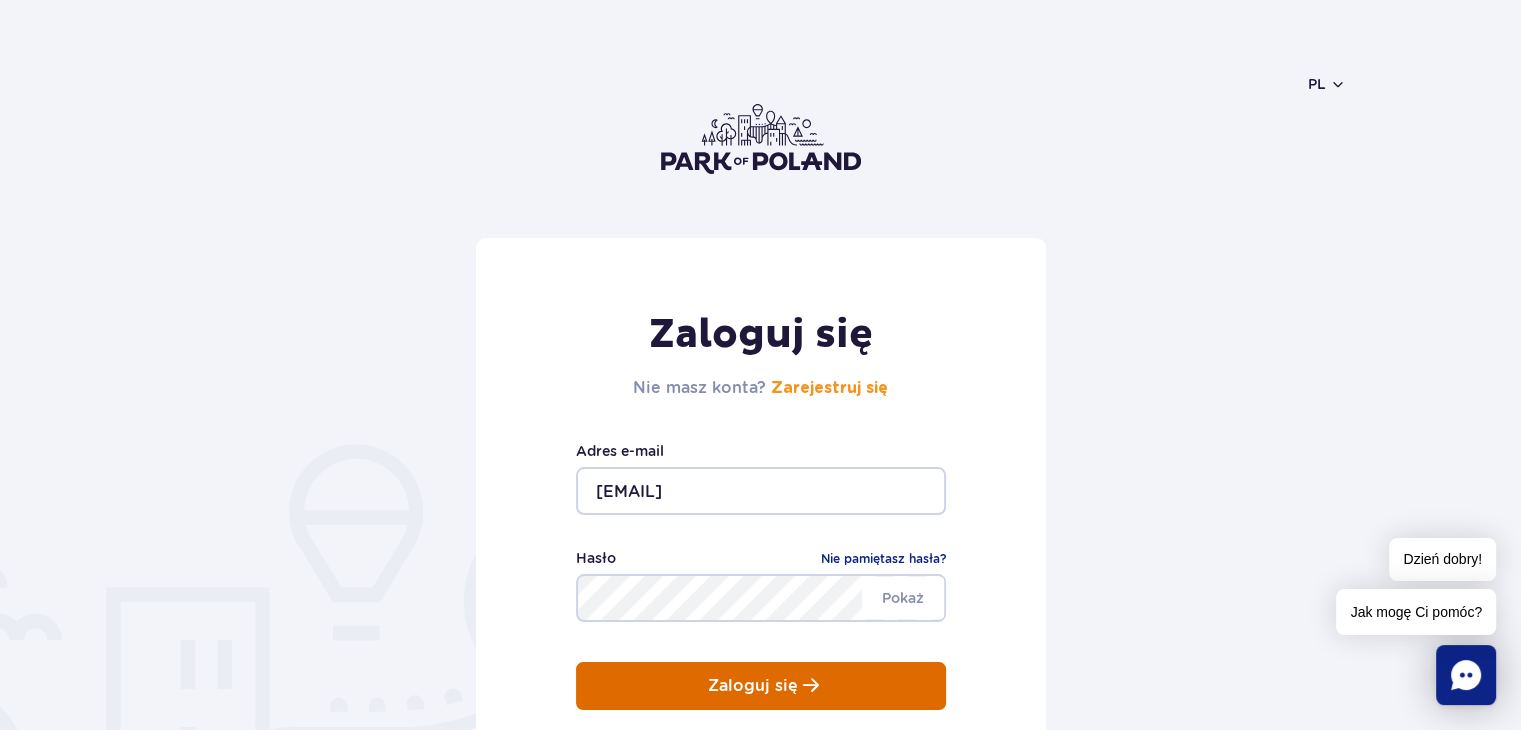 click on "Zaloguj się" at bounding box center [761, 686] 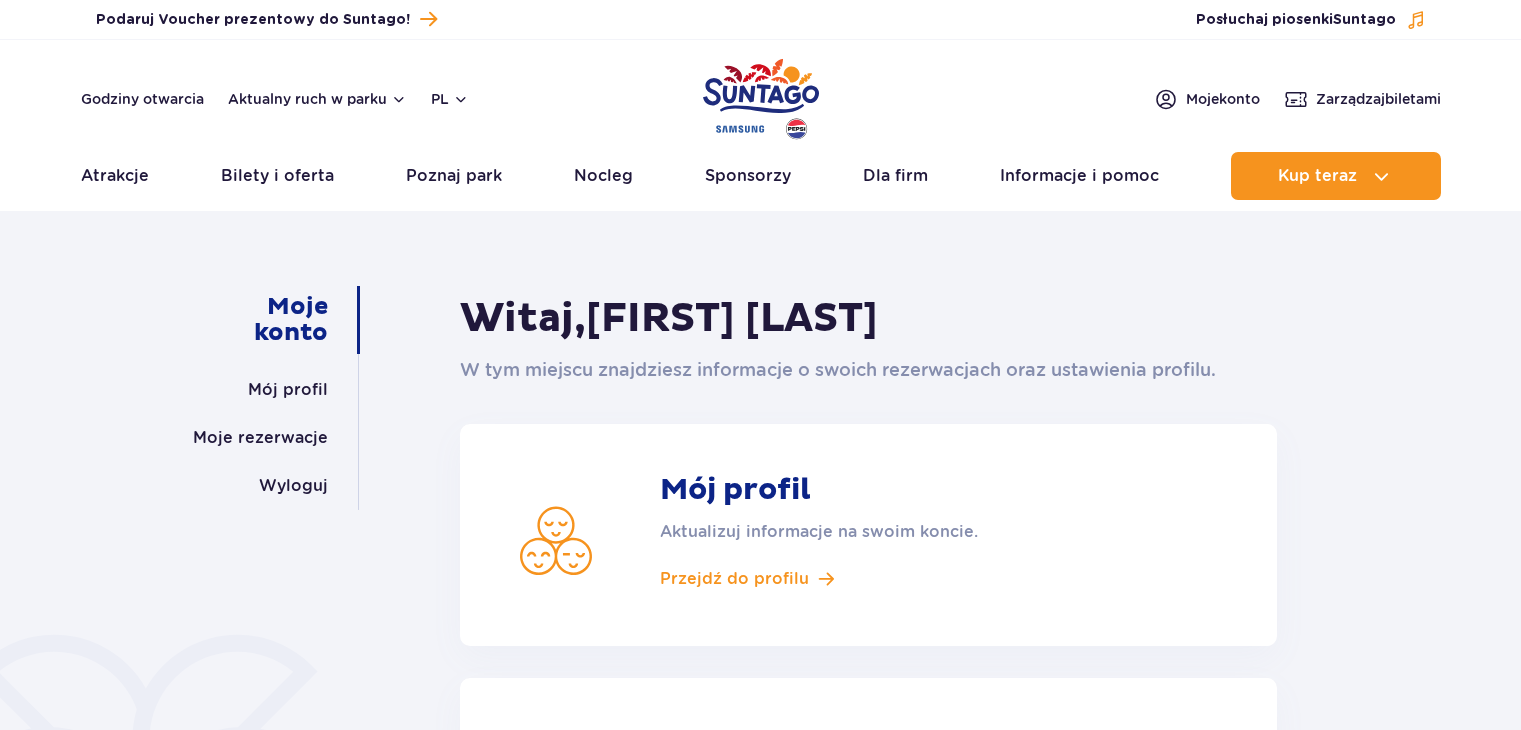 scroll, scrollTop: 0, scrollLeft: 0, axis: both 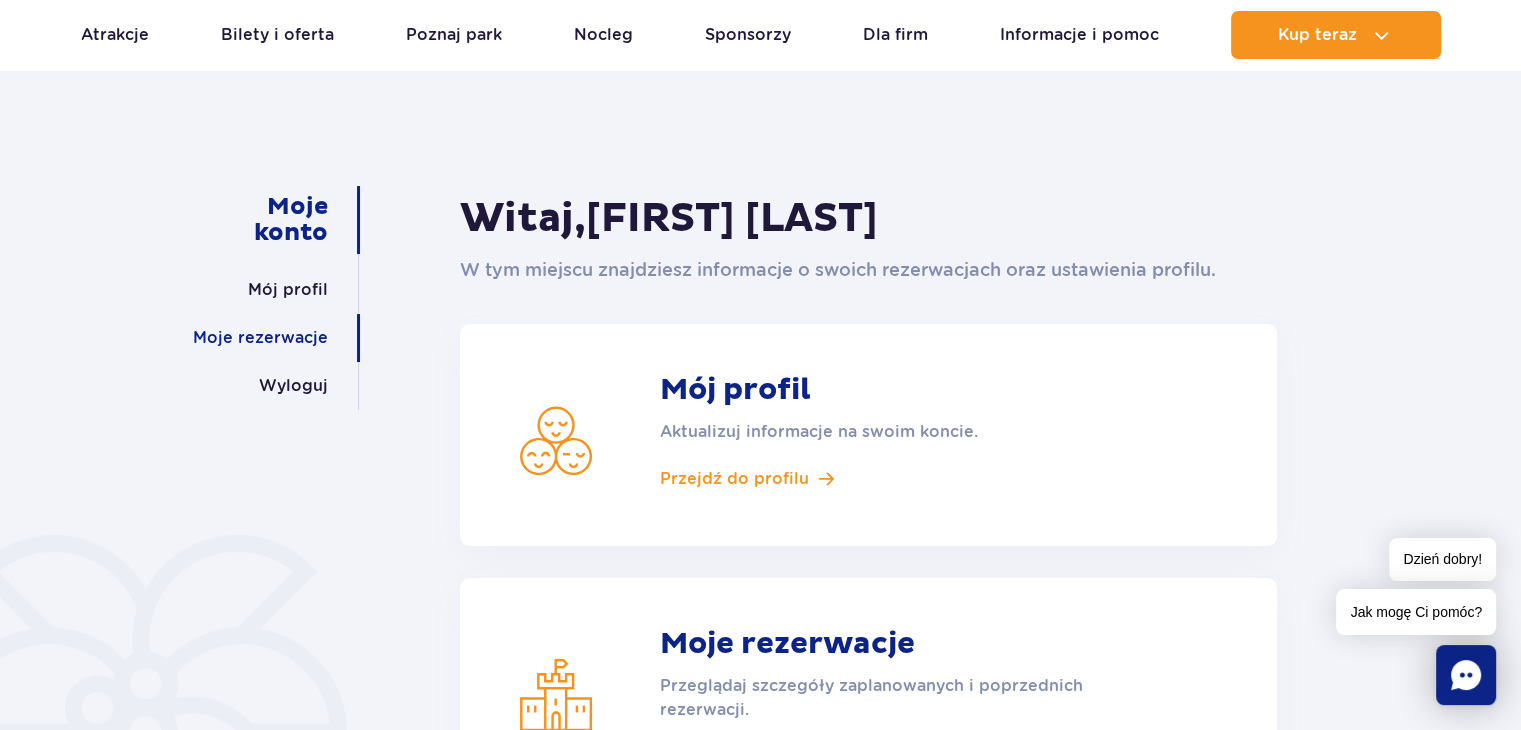 click on "Moje rezerwacje" at bounding box center [260, 338] 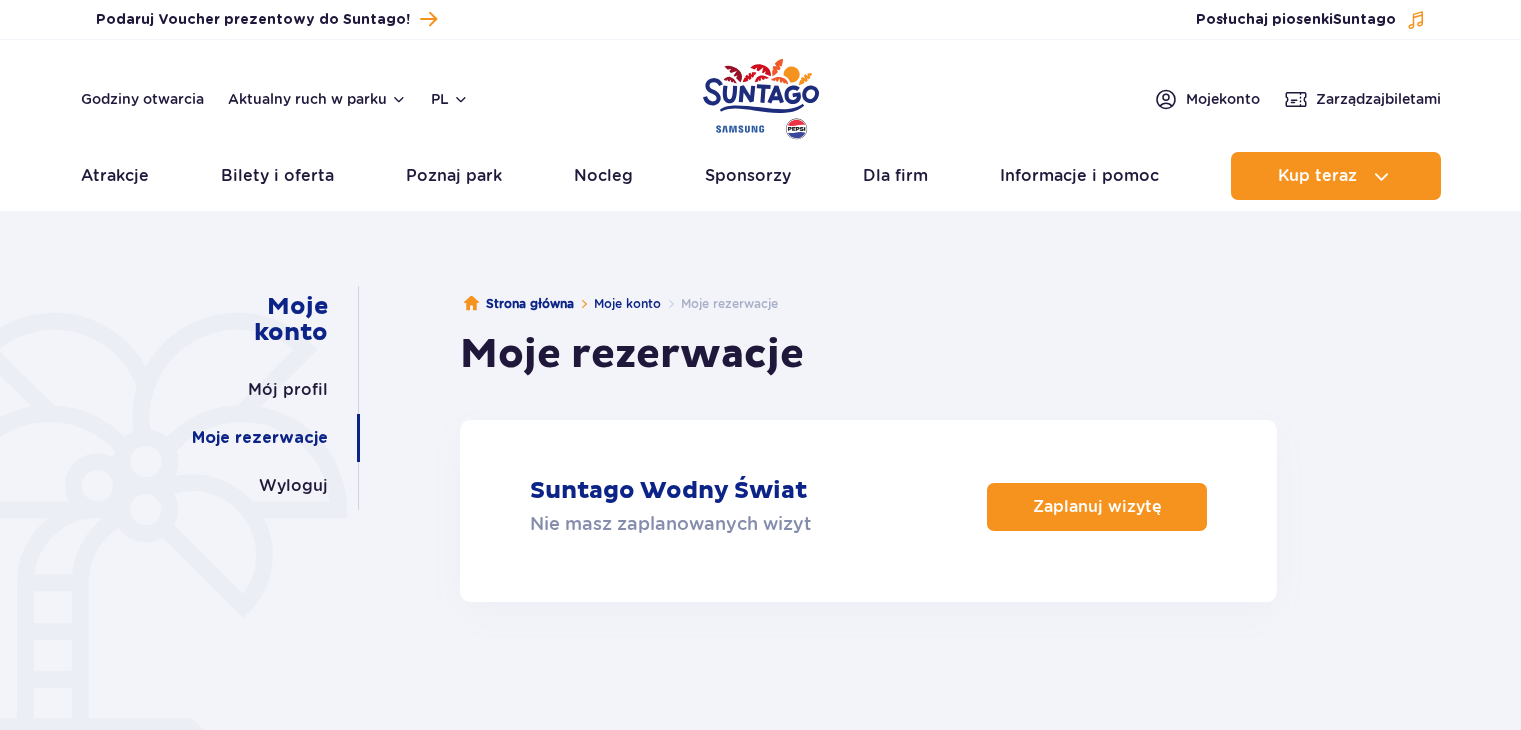 scroll, scrollTop: 0, scrollLeft: 0, axis: both 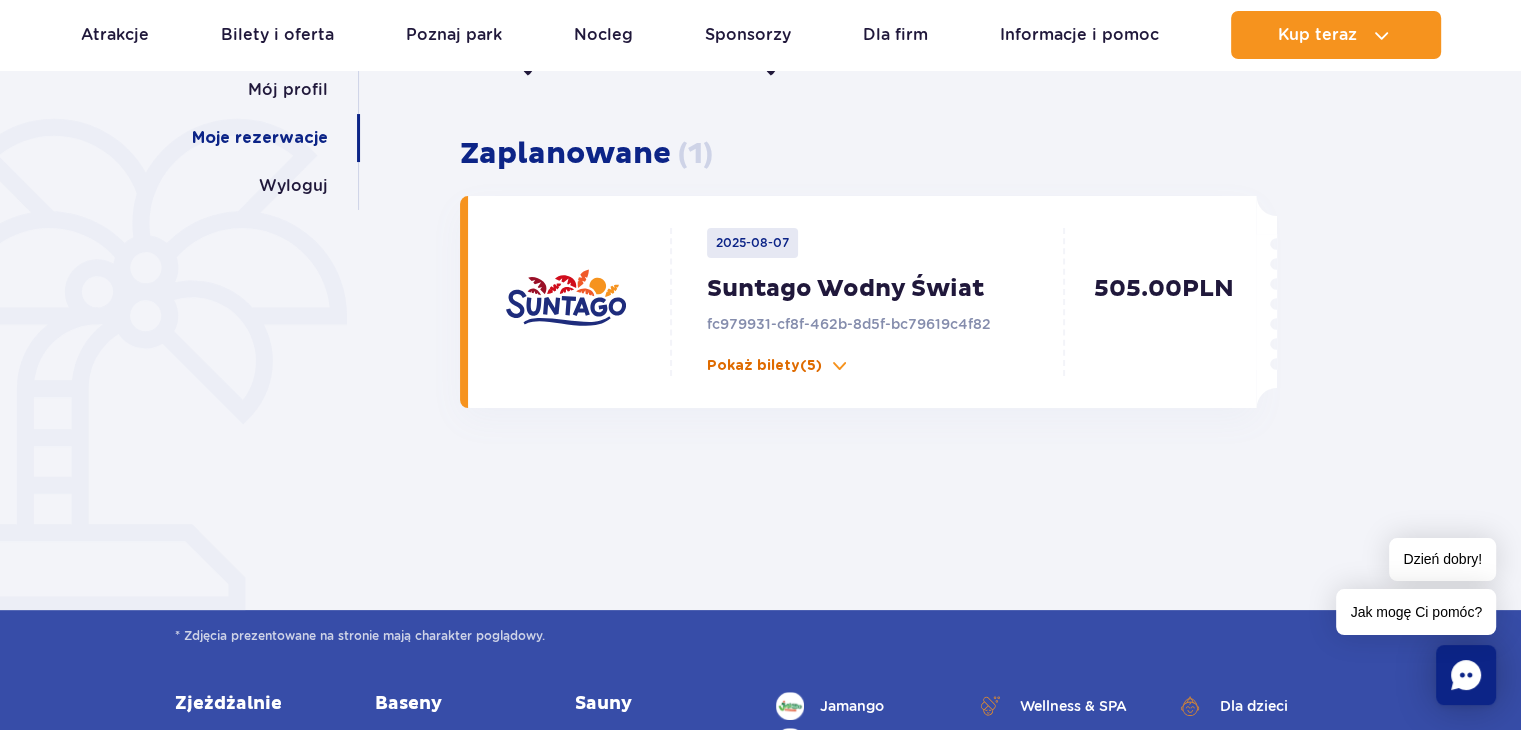 click on "Pokaż bilety  (5)" at bounding box center (764, 366) 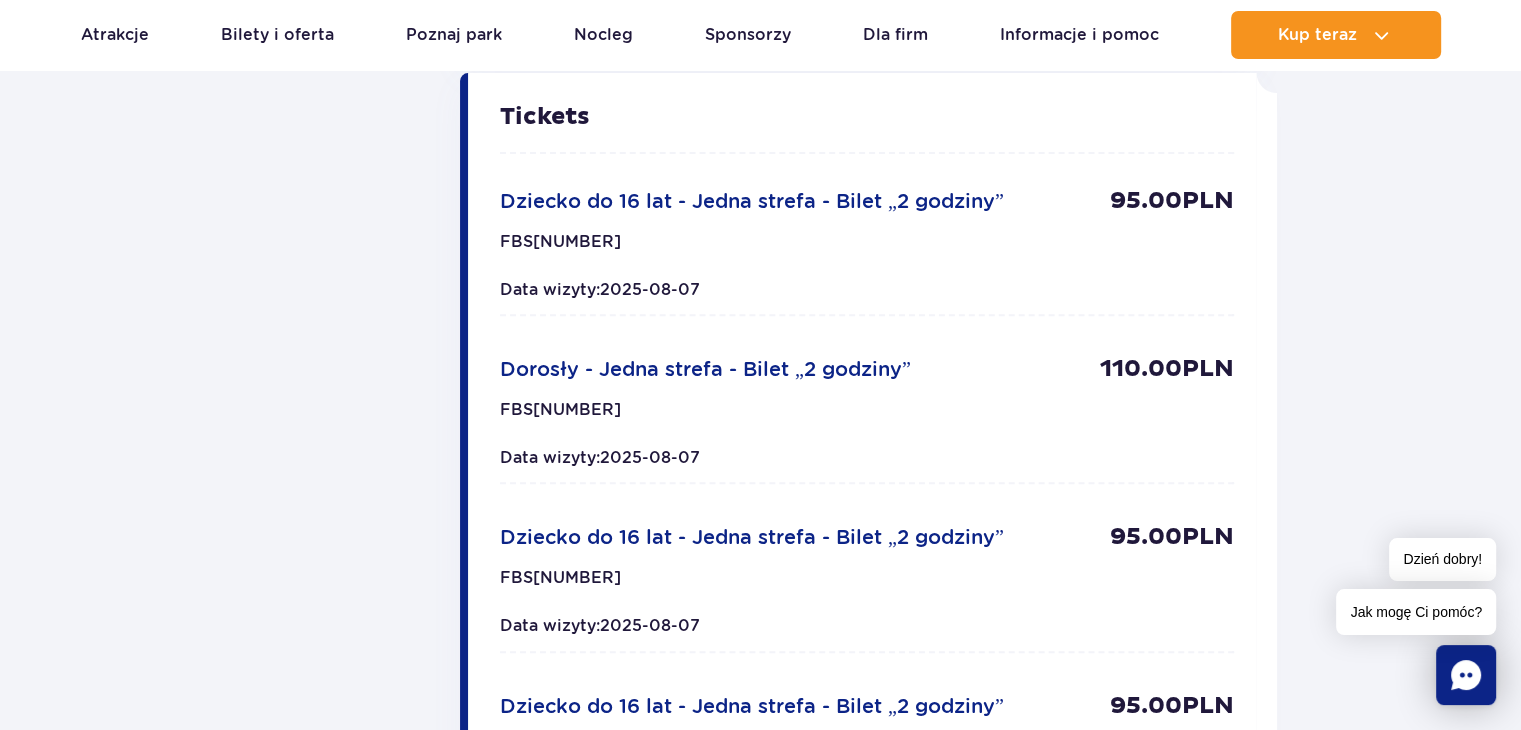scroll, scrollTop: 400, scrollLeft: 0, axis: vertical 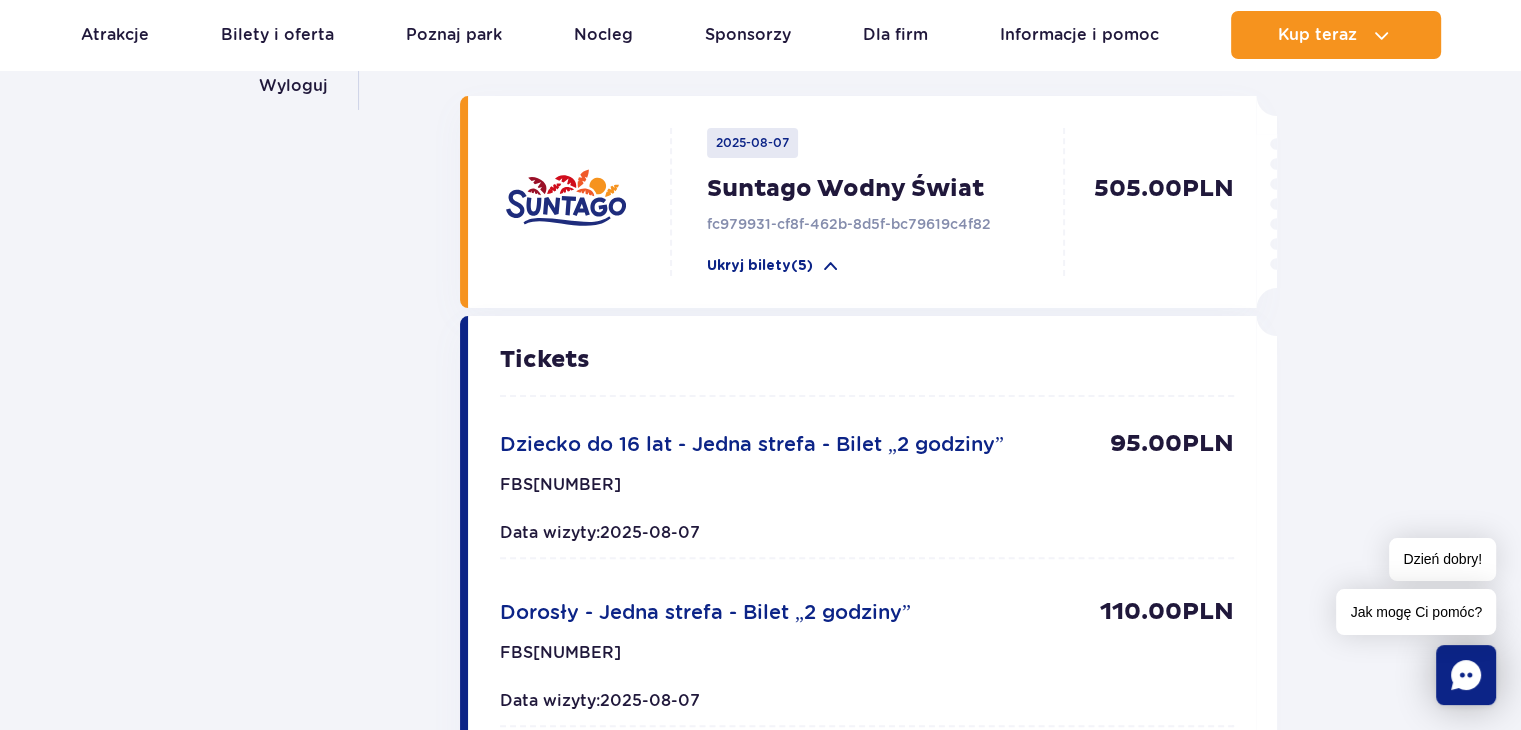click on "Dziecko do 16 lat - Jedna strefa - Bilet „2 godziny” 95.00  PLN FBS746912379637789155356034410 95.00  PLN Data wizyty:  2025-08-07" at bounding box center (867, 494) 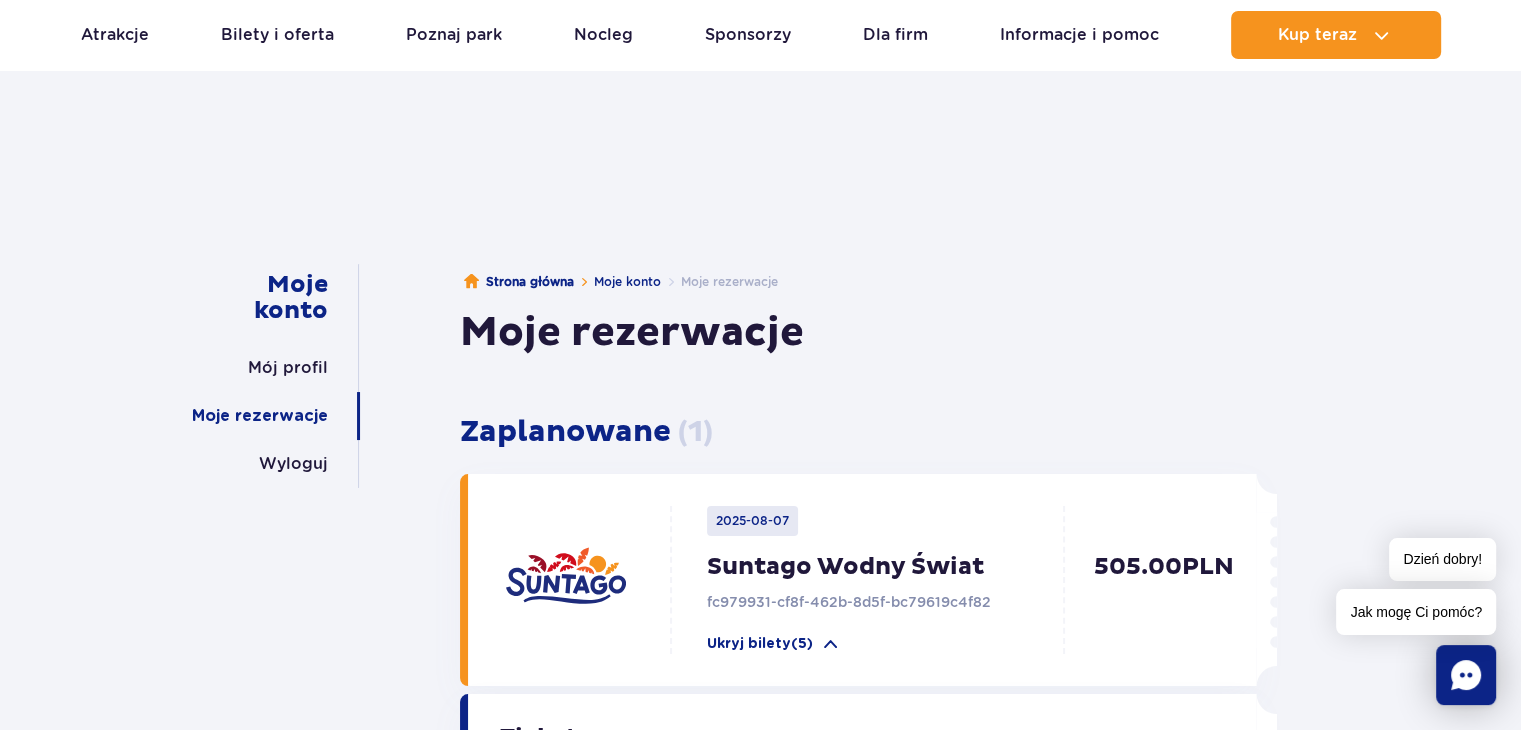 scroll, scrollTop: 0, scrollLeft: 0, axis: both 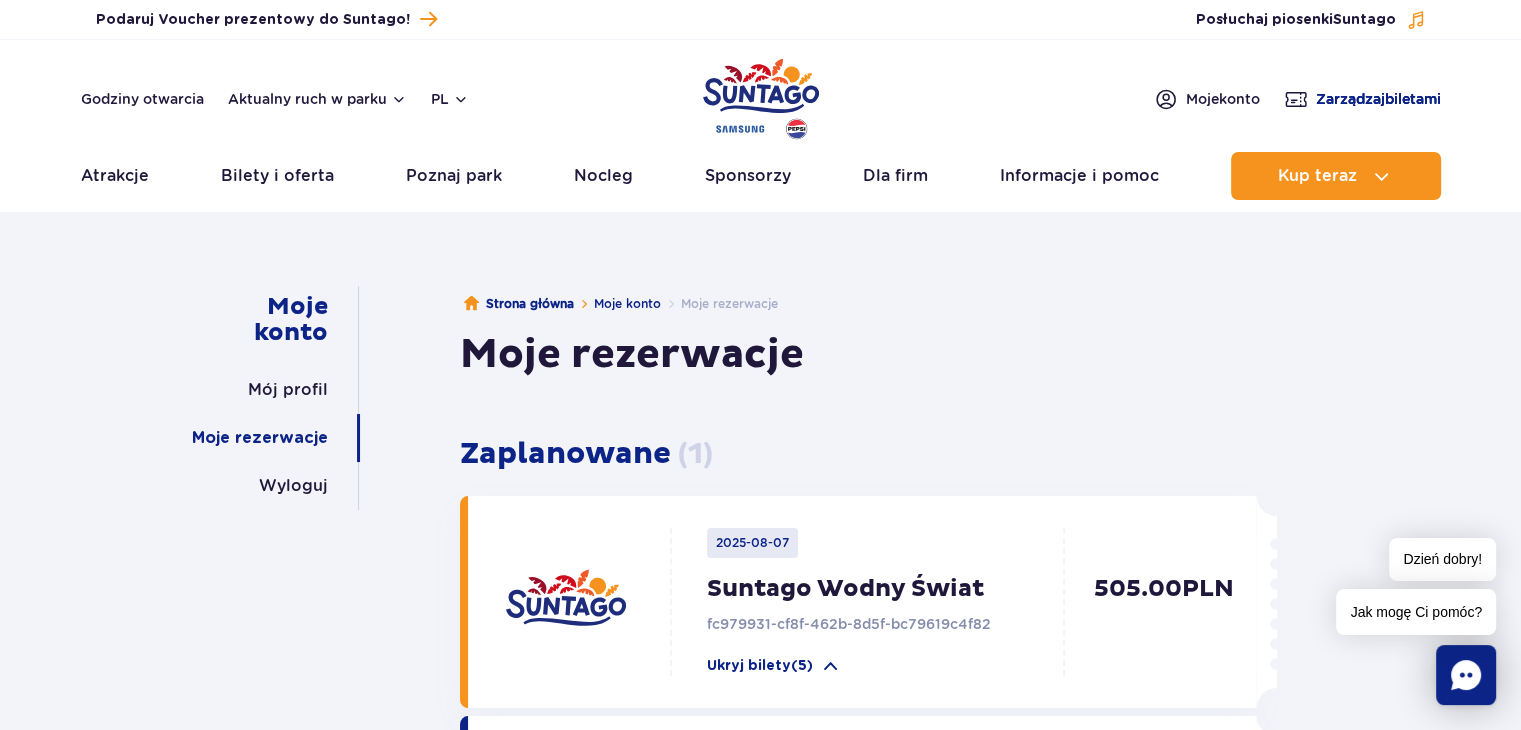 click on "Zarządzaj  biletami" at bounding box center (1378, 99) 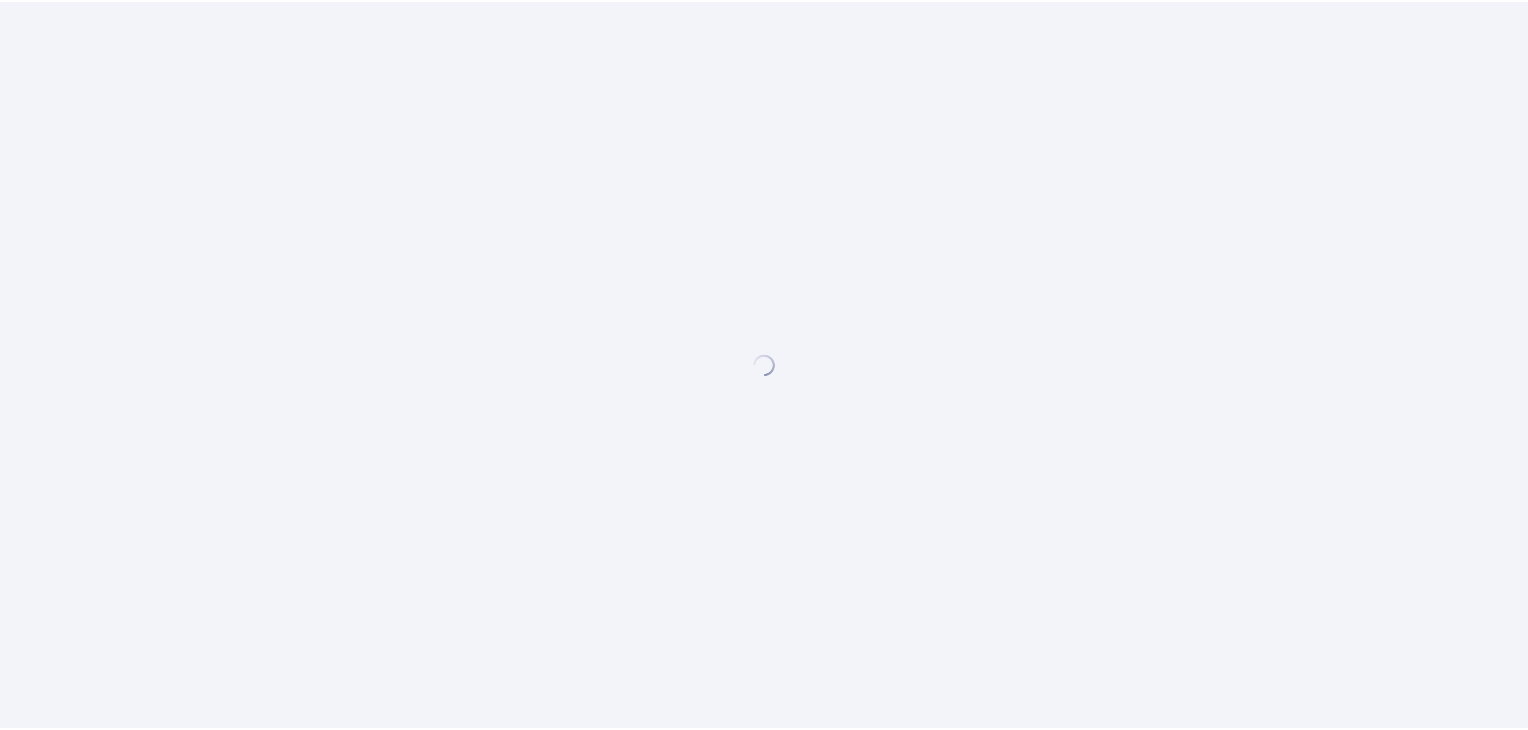 scroll, scrollTop: 0, scrollLeft: 0, axis: both 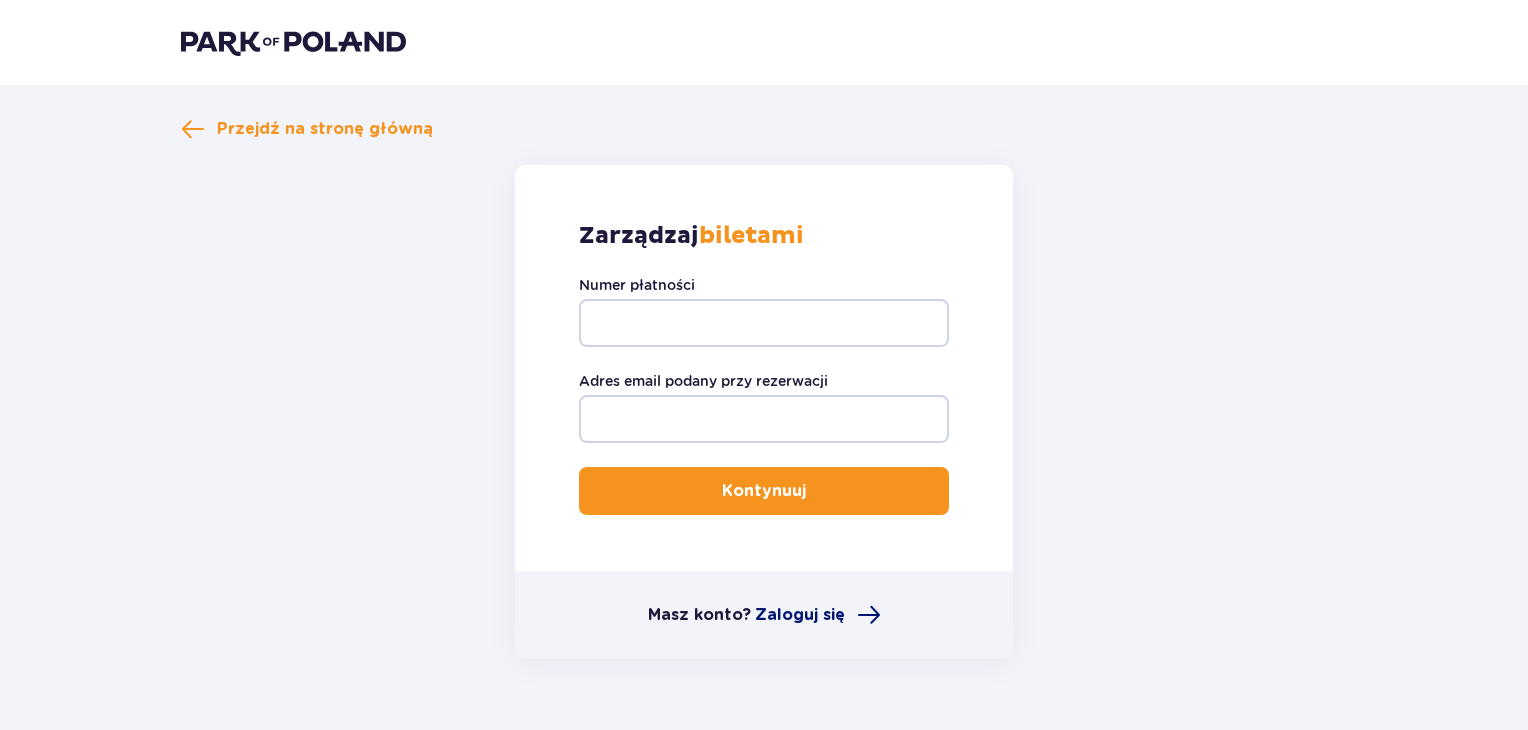 click on "Zaloguj się" at bounding box center [800, 615] 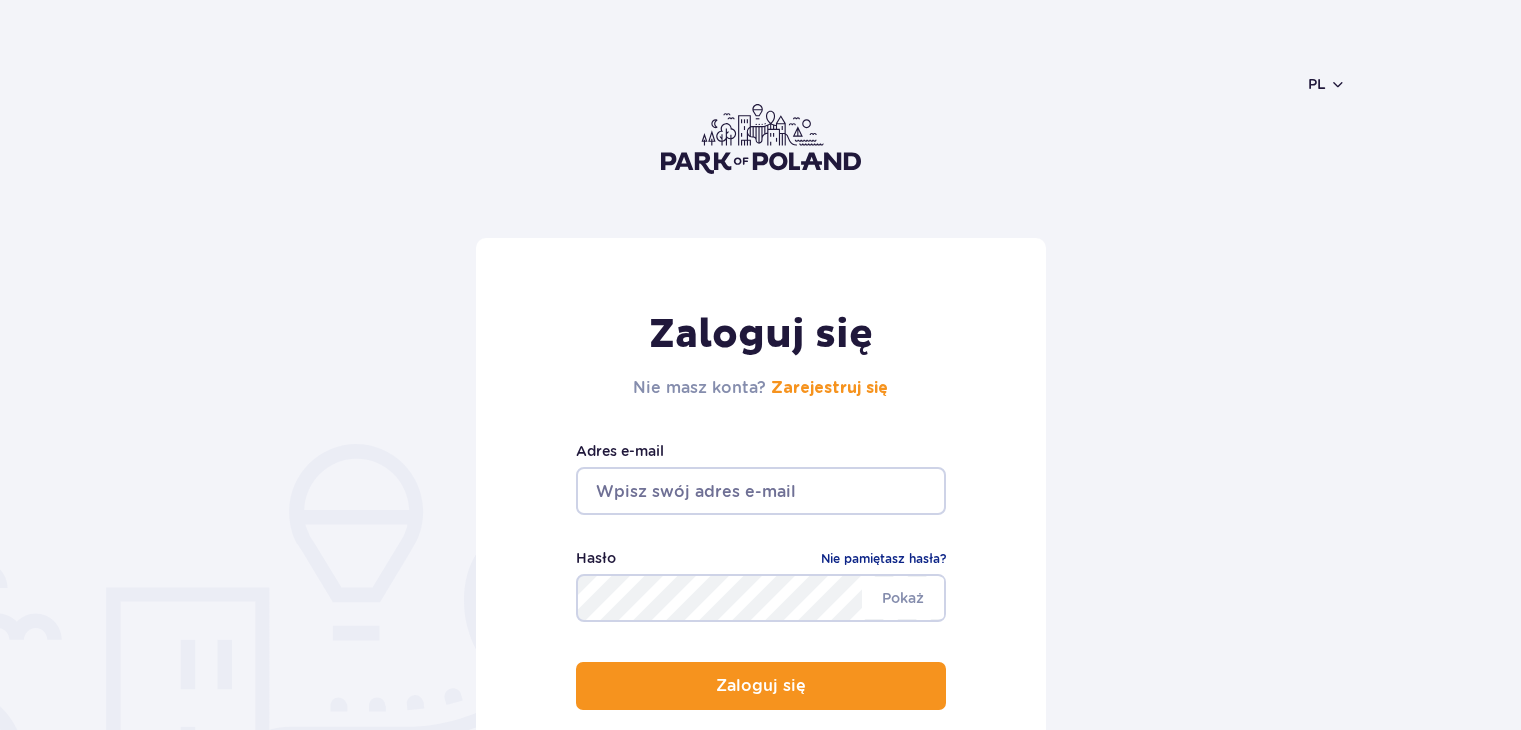scroll, scrollTop: 0, scrollLeft: 0, axis: both 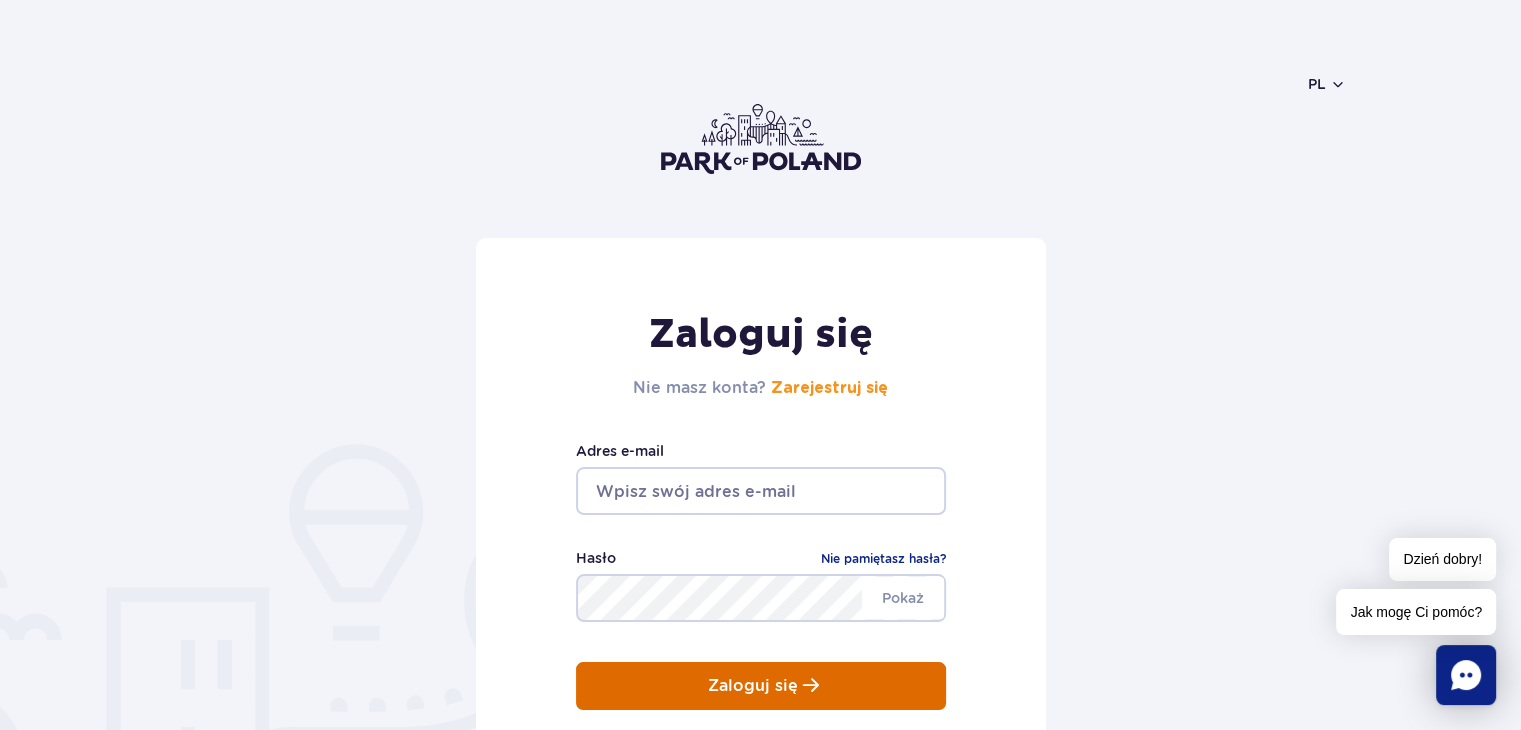 type on "[USERNAME]@[DOMAIN].pl" 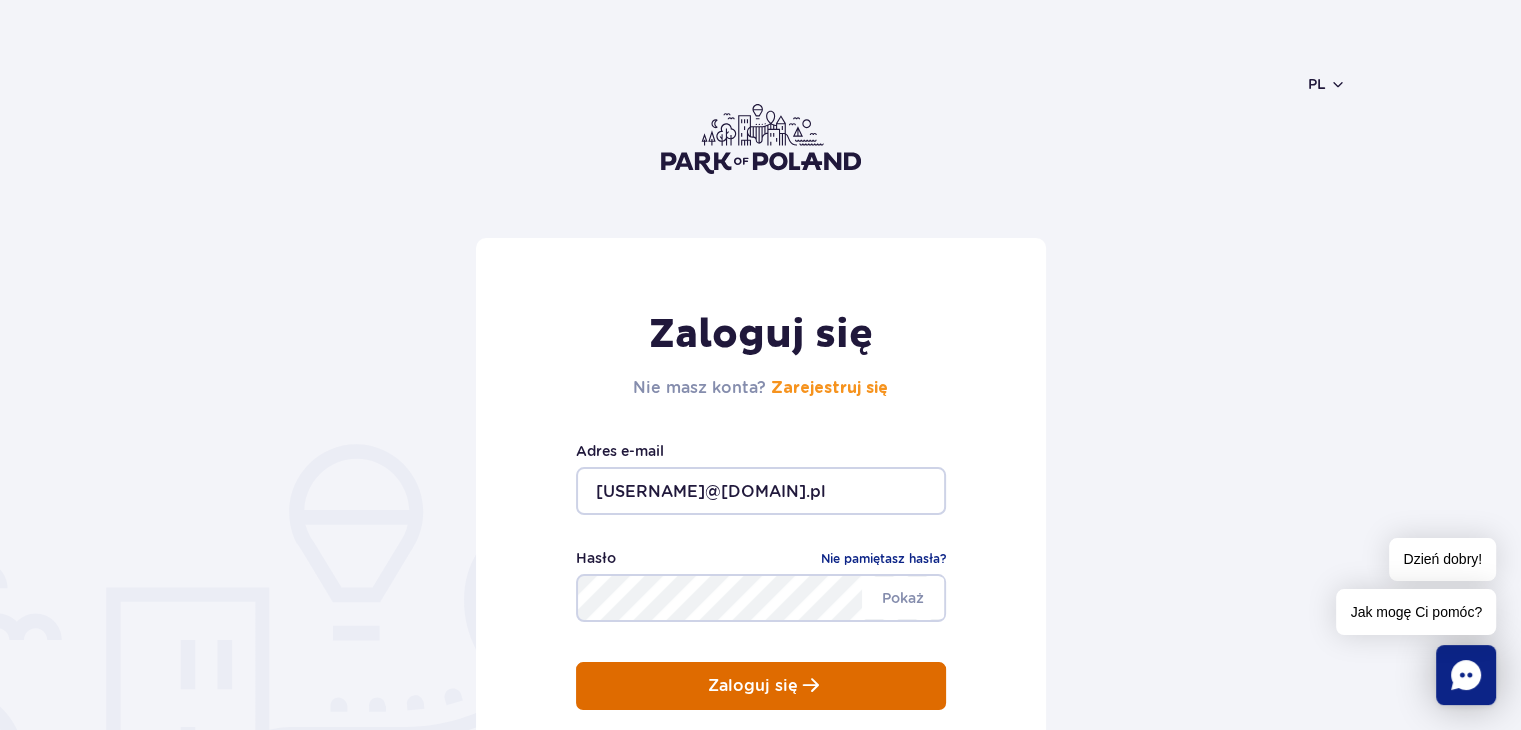 click on "Zaloguj się" at bounding box center [753, 686] 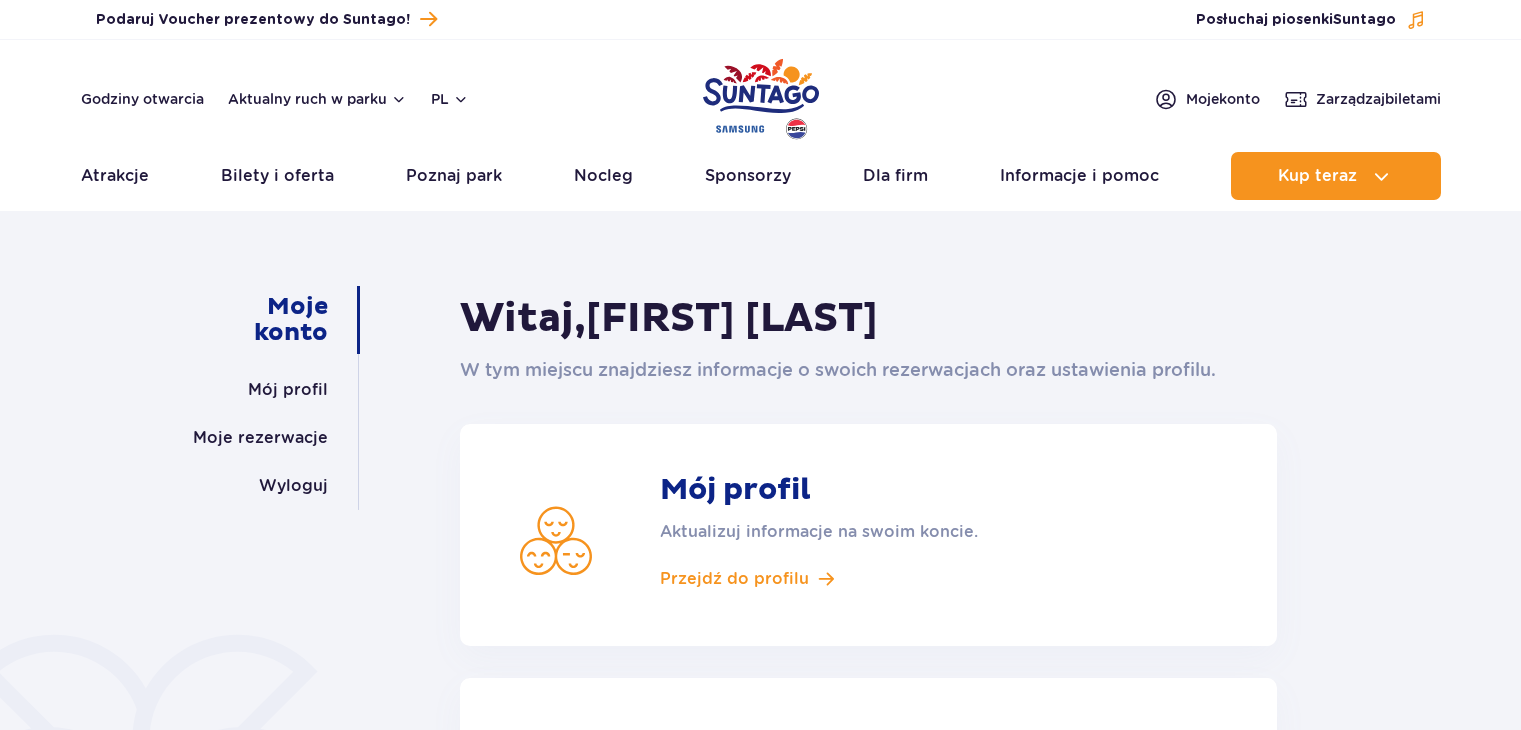 scroll, scrollTop: 0, scrollLeft: 0, axis: both 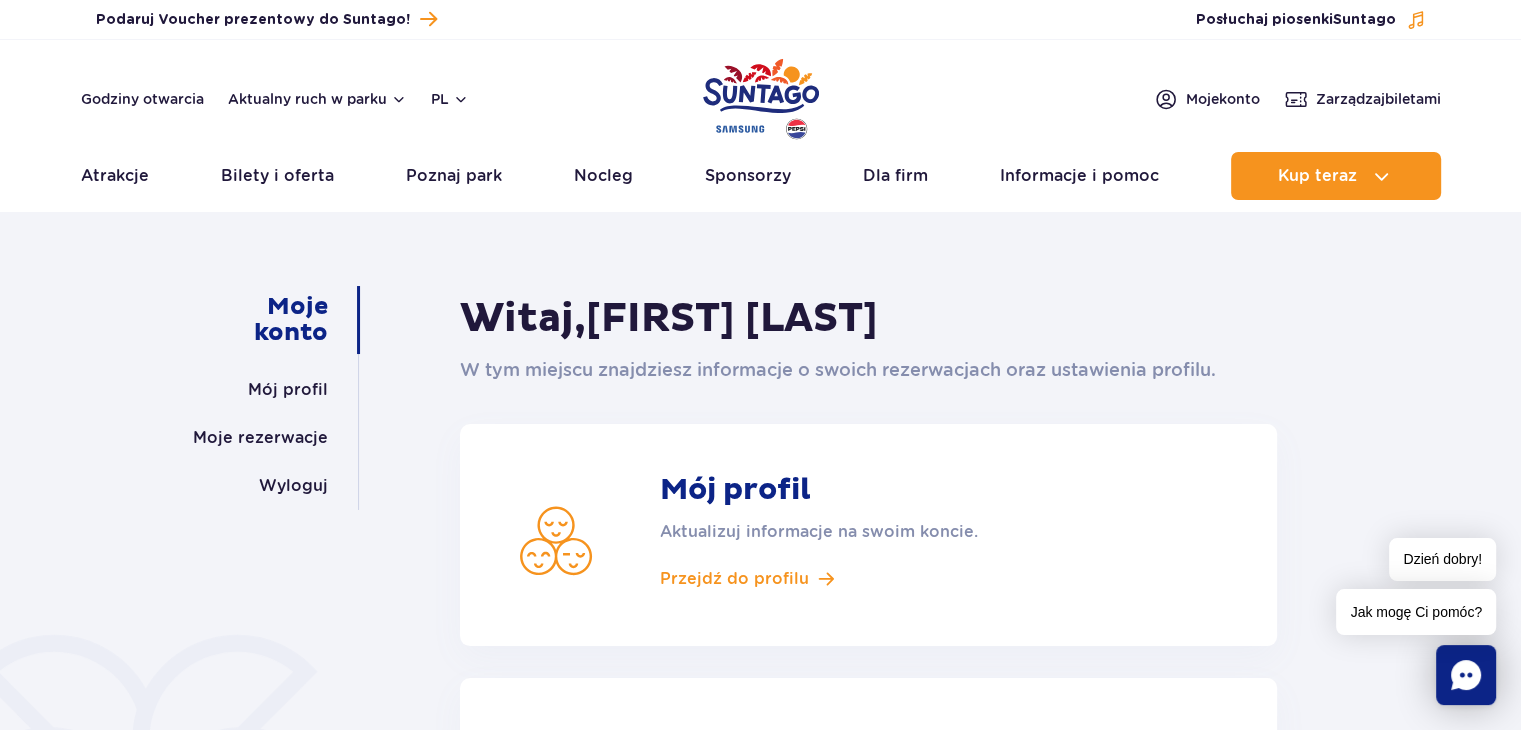 click on "Godziny otwarcia
Aktualny ruch w parku
pl
PL
EN
UA
Moje  konto
Zarządzaj  biletami
Aktualny ruch w parku
Atrakcje
Zjeżdżalnie
Aster
SPA" at bounding box center [760, 125] 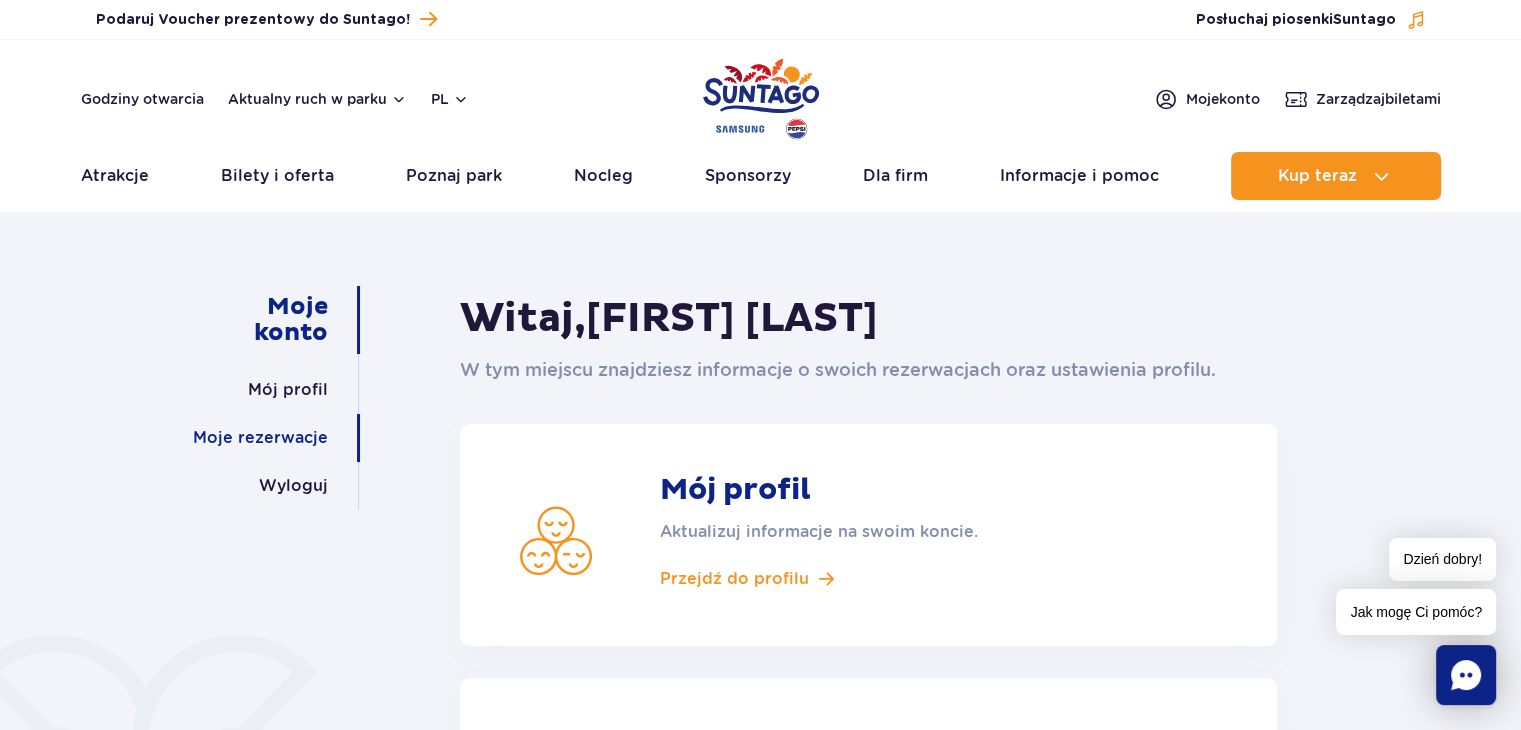click on "Moje rezerwacje" at bounding box center (260, 438) 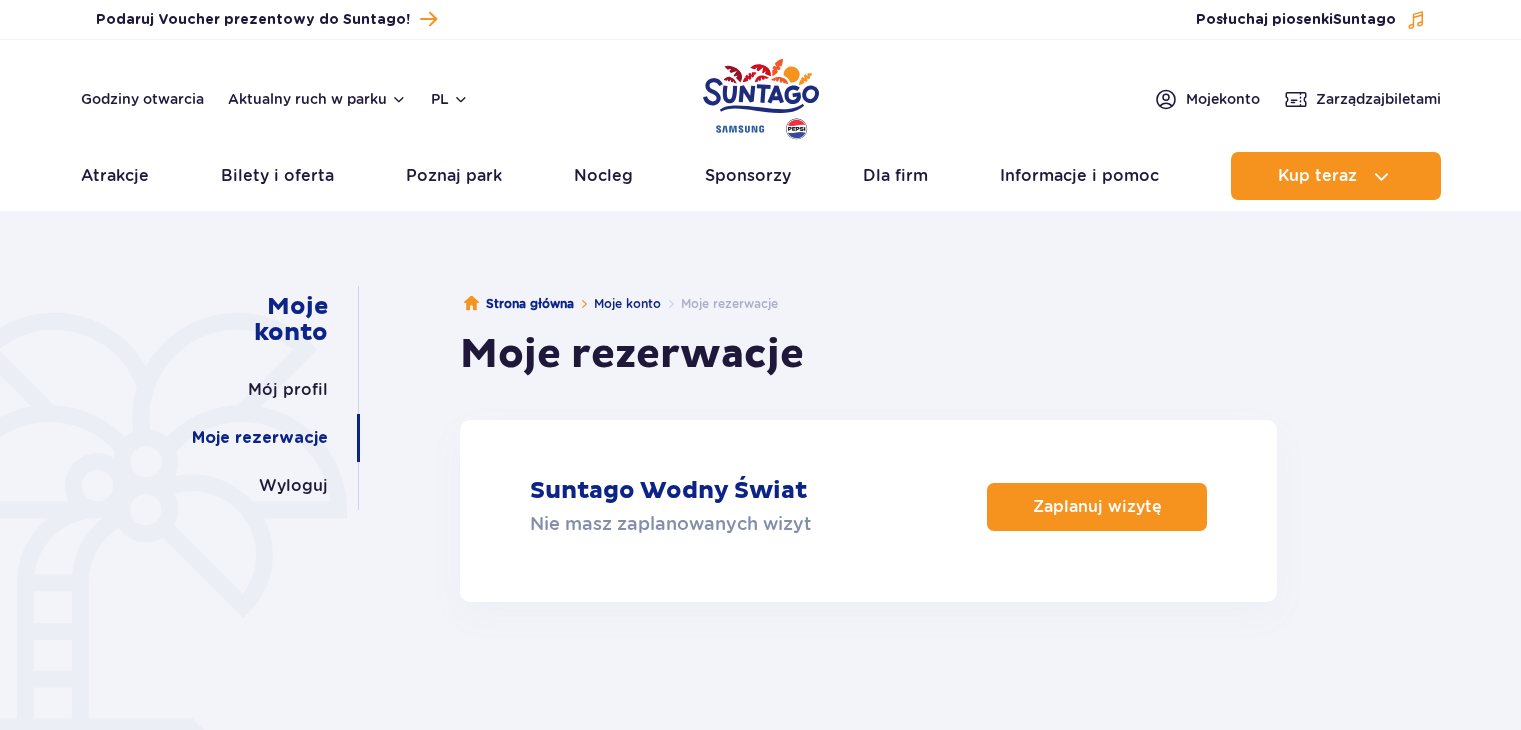 scroll, scrollTop: 0, scrollLeft: 0, axis: both 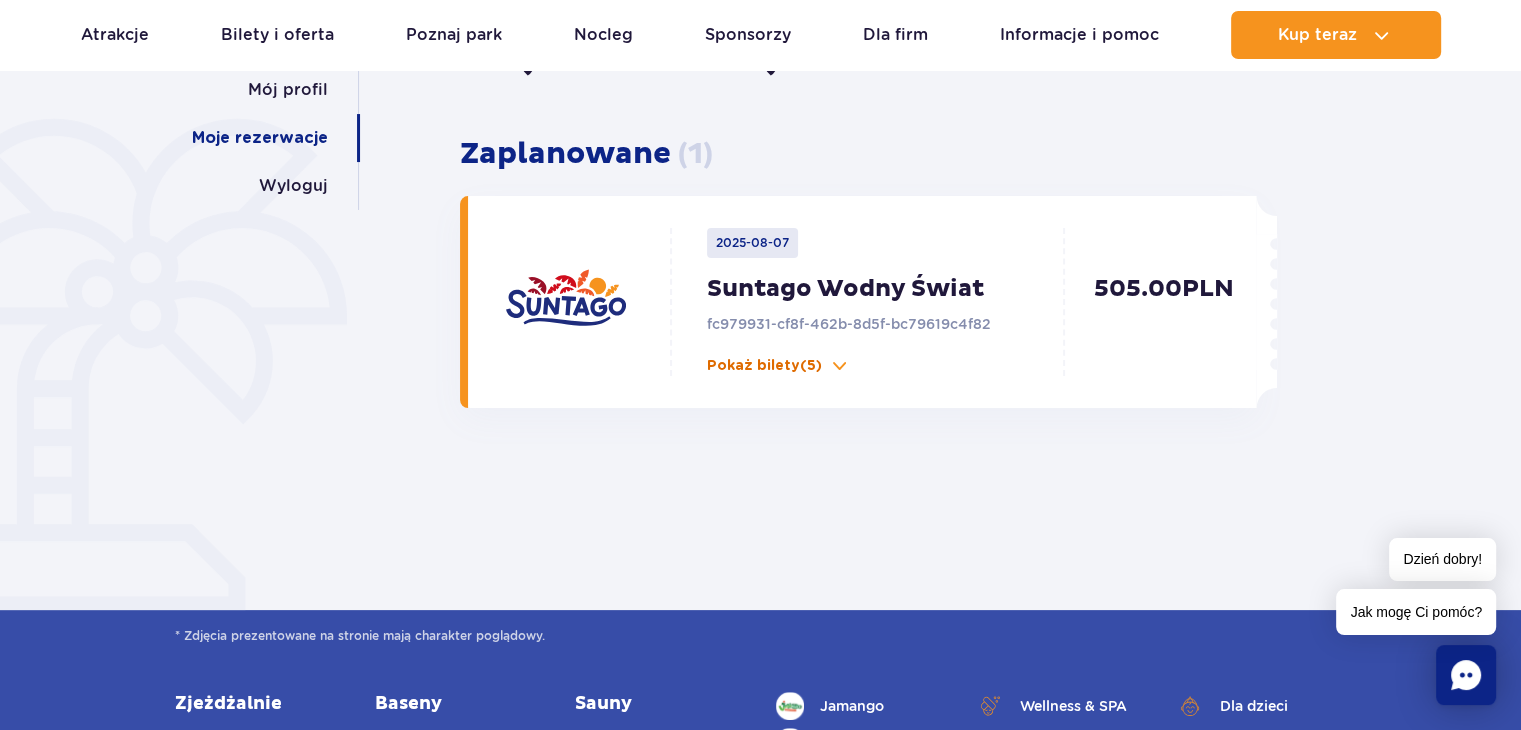 click on "Pokaż bilety  (5)" at bounding box center (764, 366) 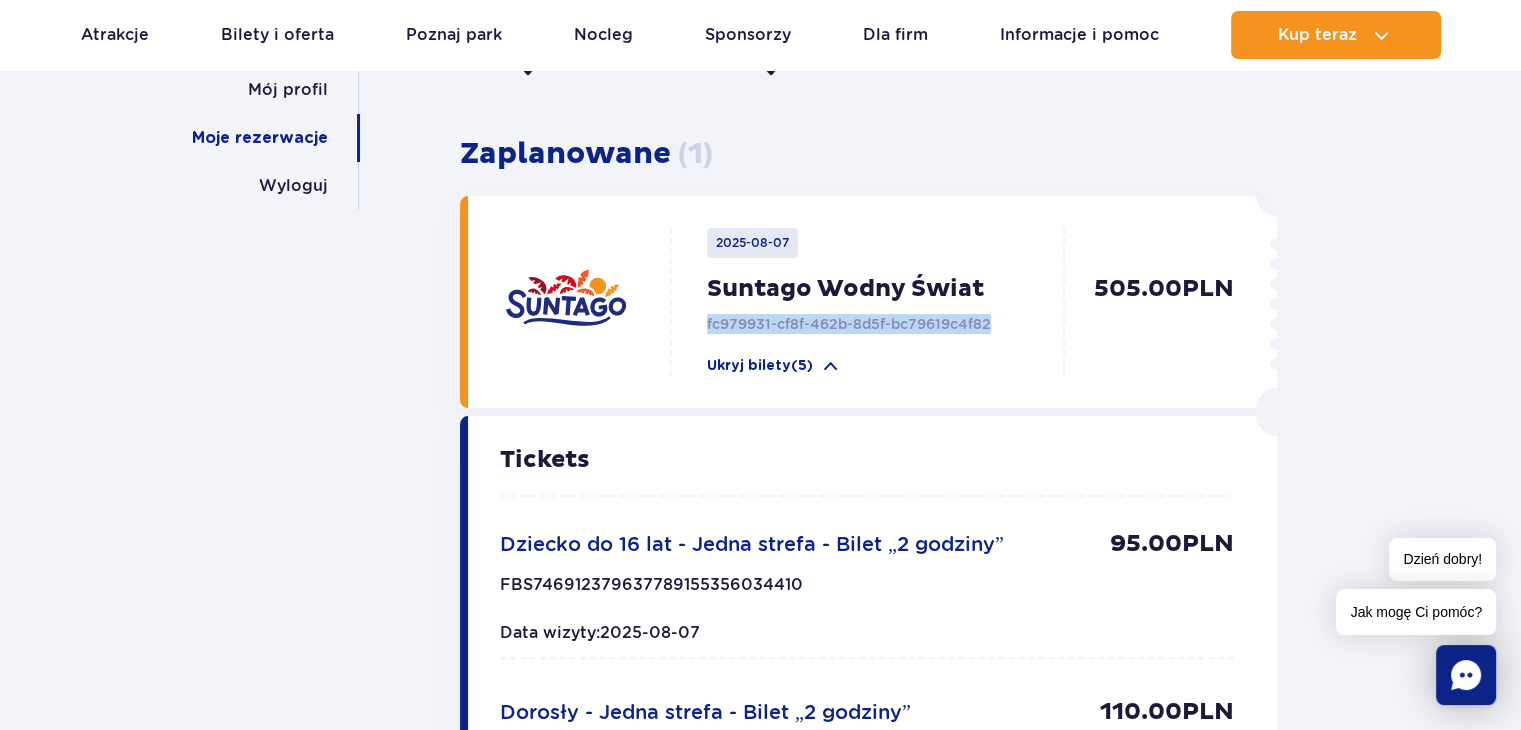 drag, startPoint x: 995, startPoint y: 325, endPoint x: 692, endPoint y: 318, distance: 303.08084 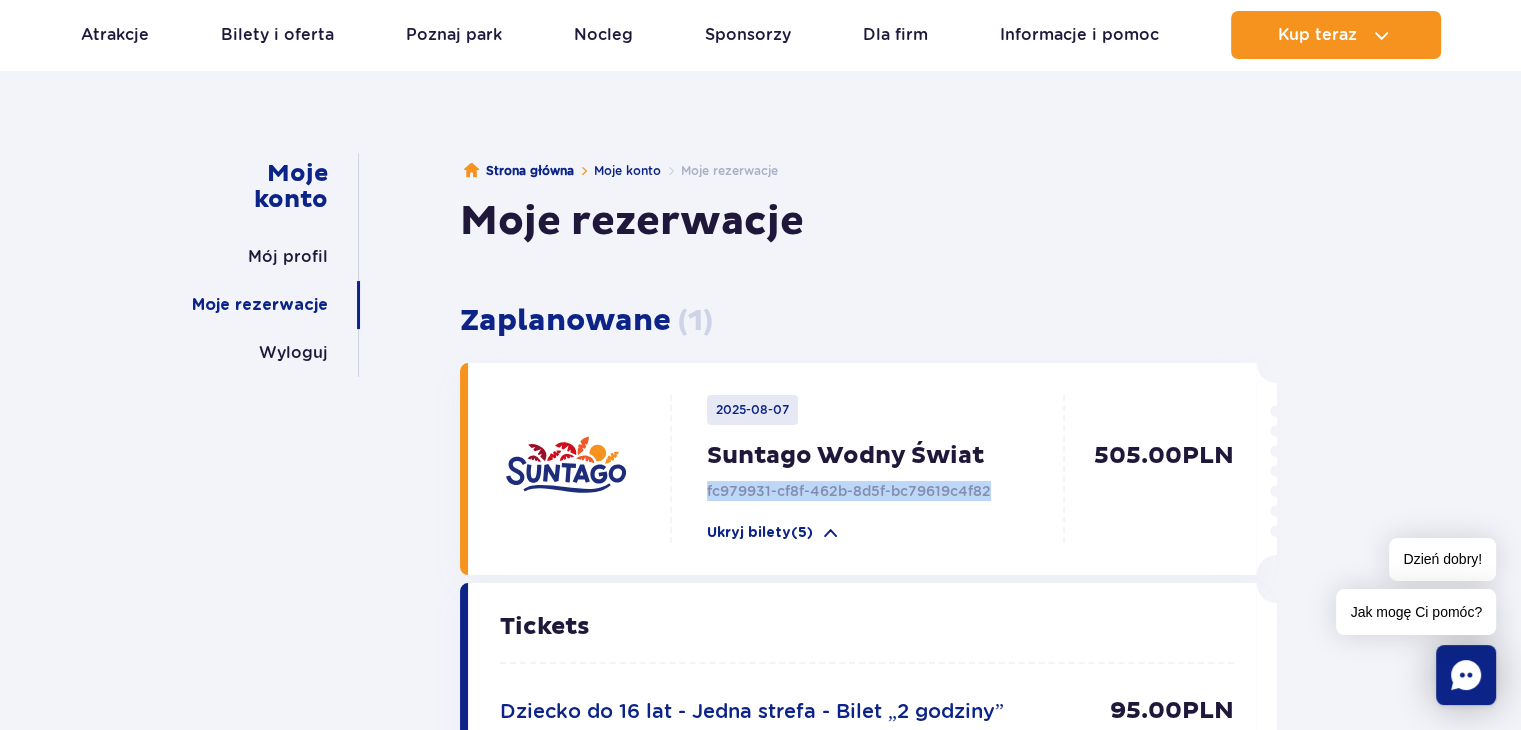 scroll, scrollTop: 0, scrollLeft: 0, axis: both 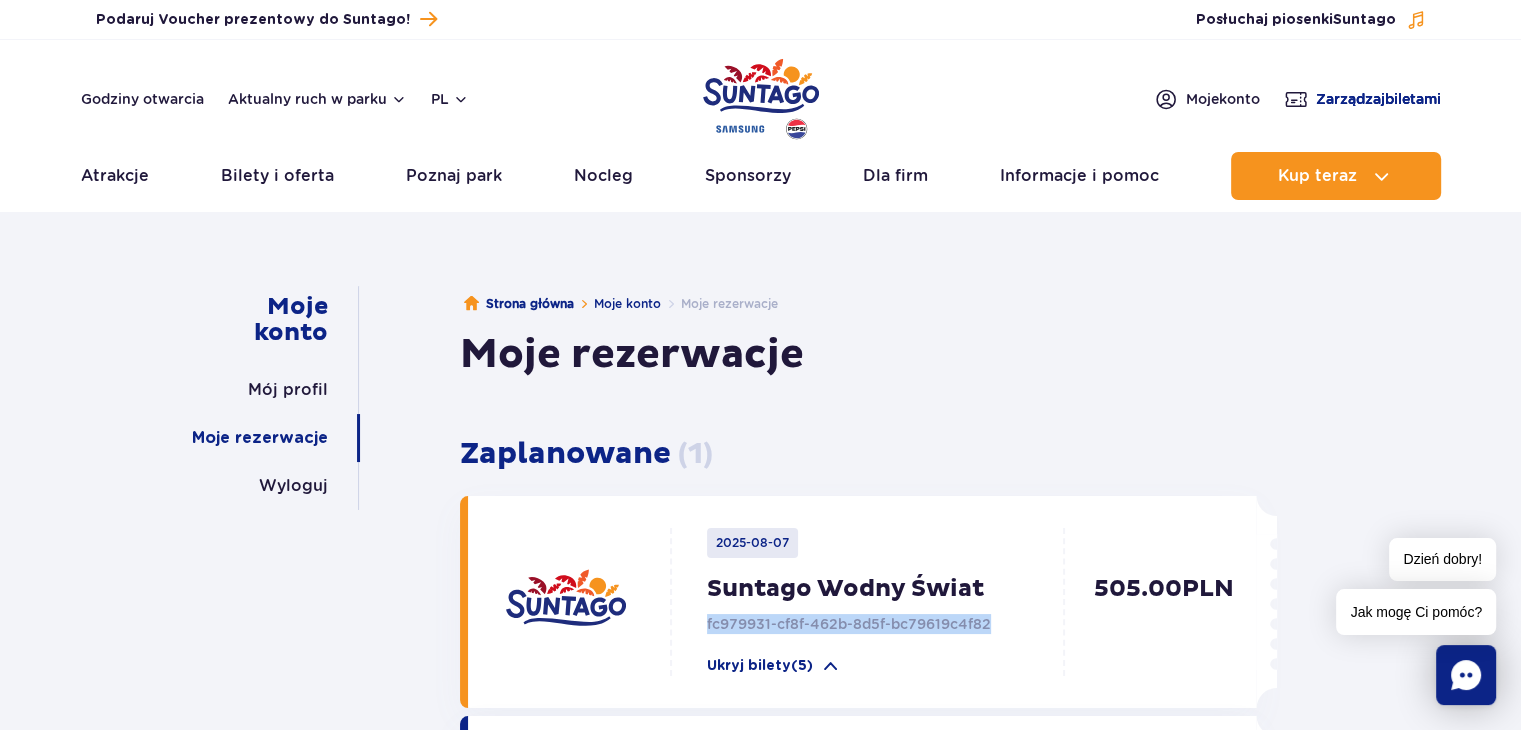 click on "Zarządzaj  biletami" at bounding box center (1378, 99) 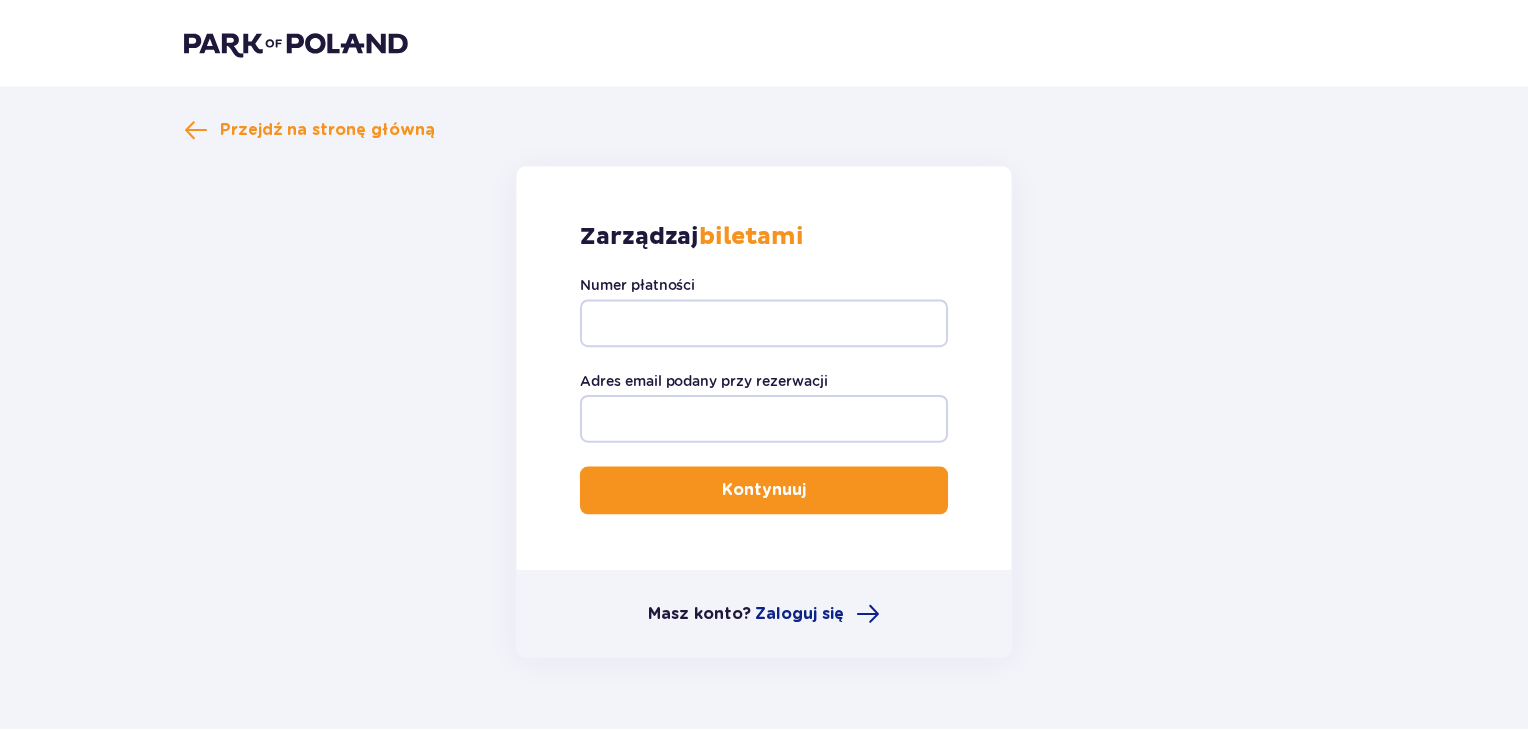 scroll, scrollTop: 0, scrollLeft: 0, axis: both 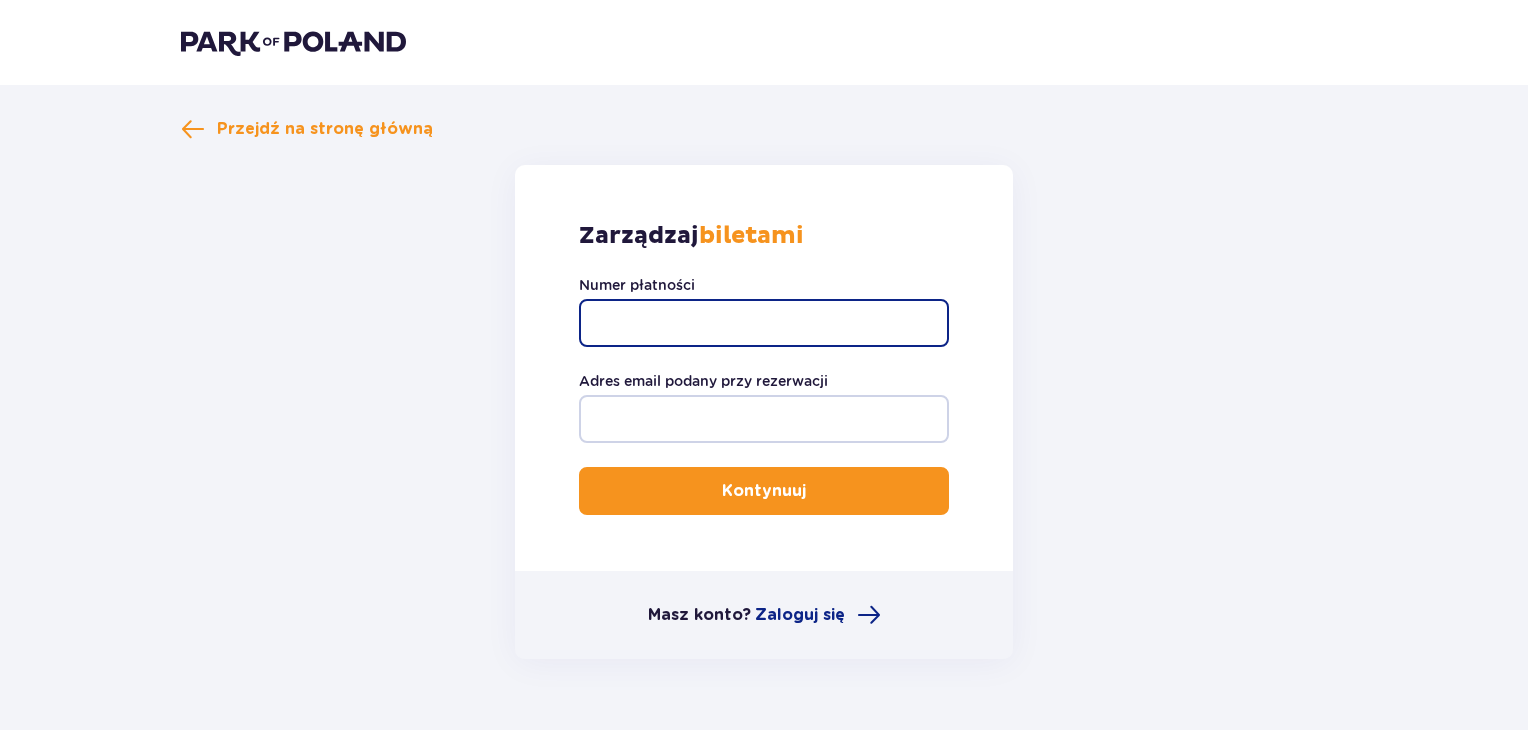 click on "Numer płatności" at bounding box center (764, 323) 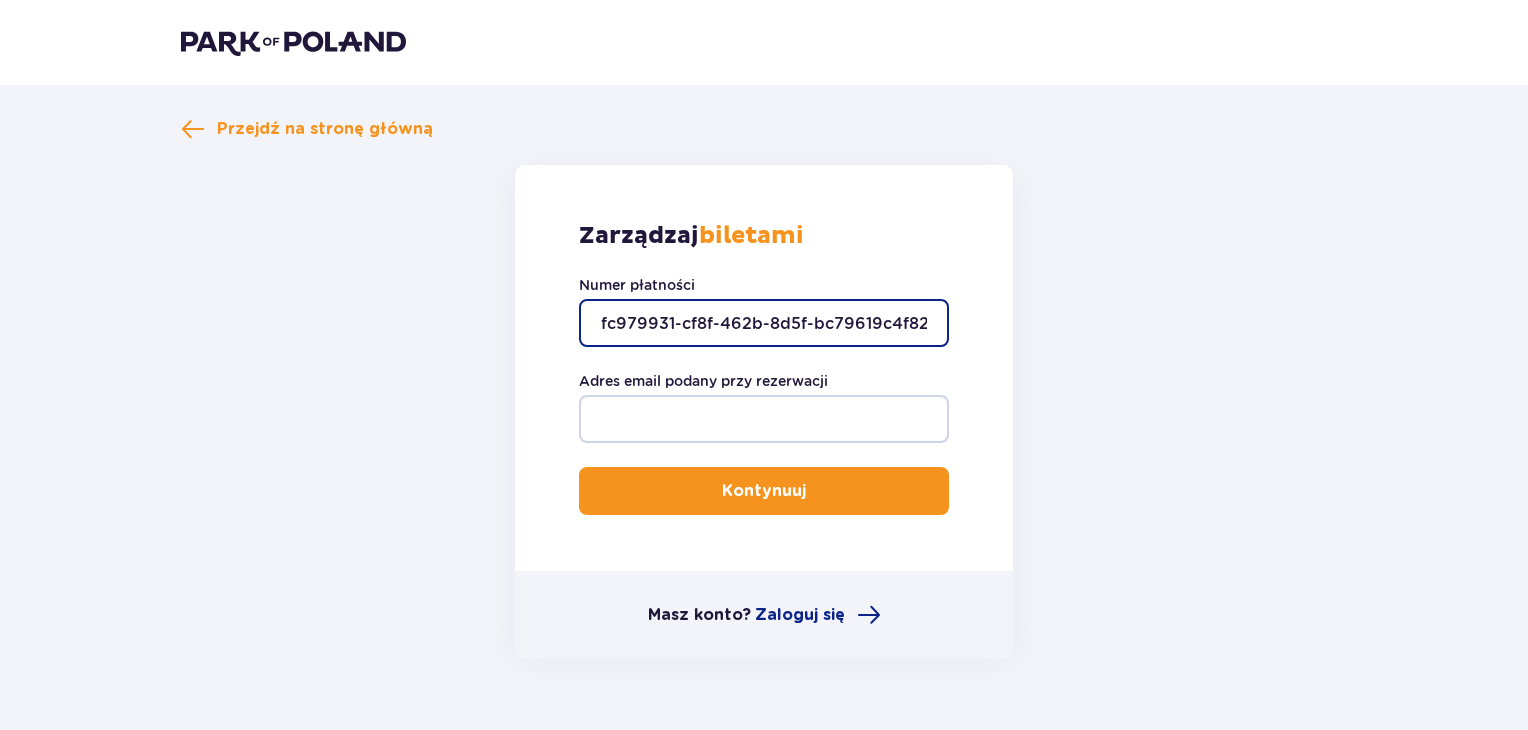 type on "fc979931-cf8f-462b-8d5f-bc79619c4f82" 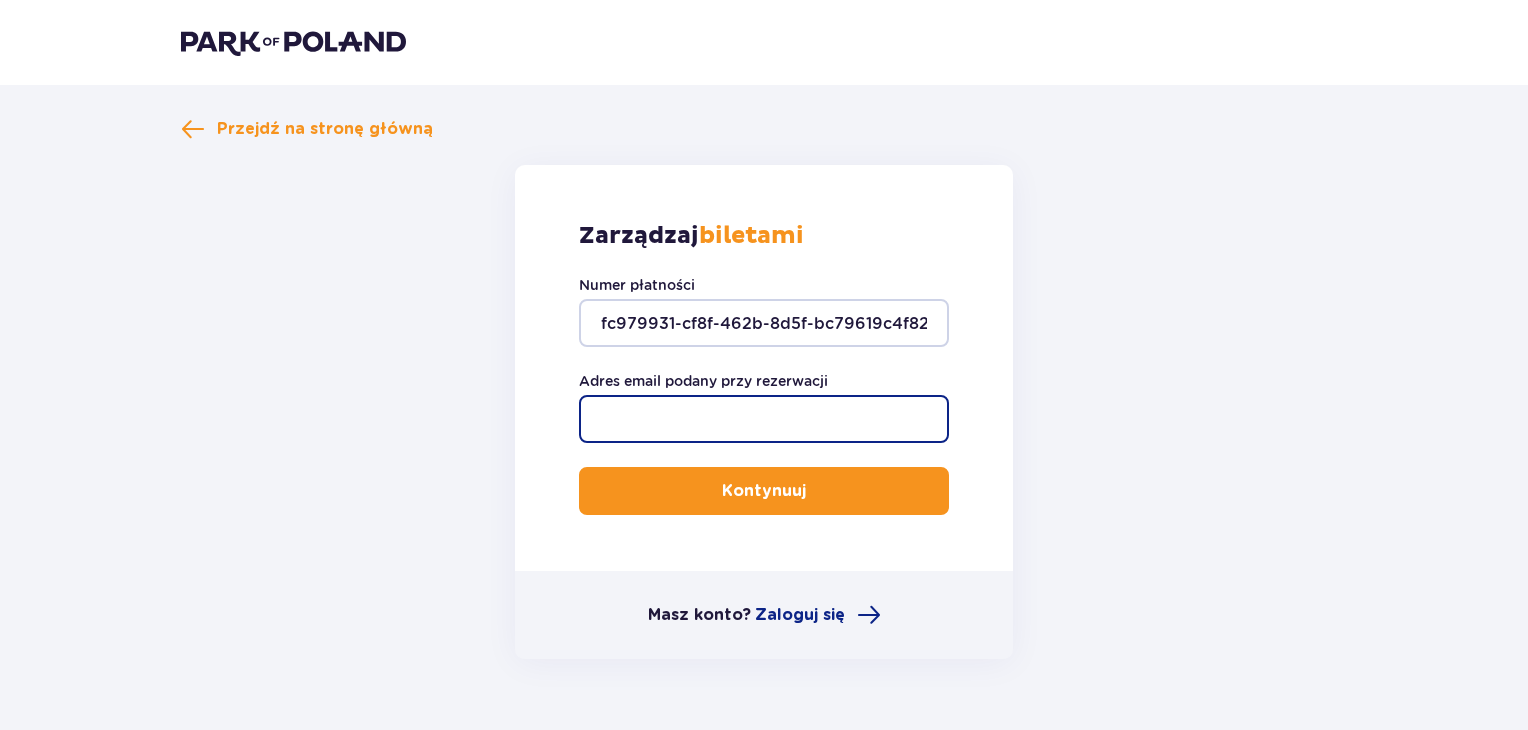click on "Adres email podany przy rezerwacji" at bounding box center (764, 419) 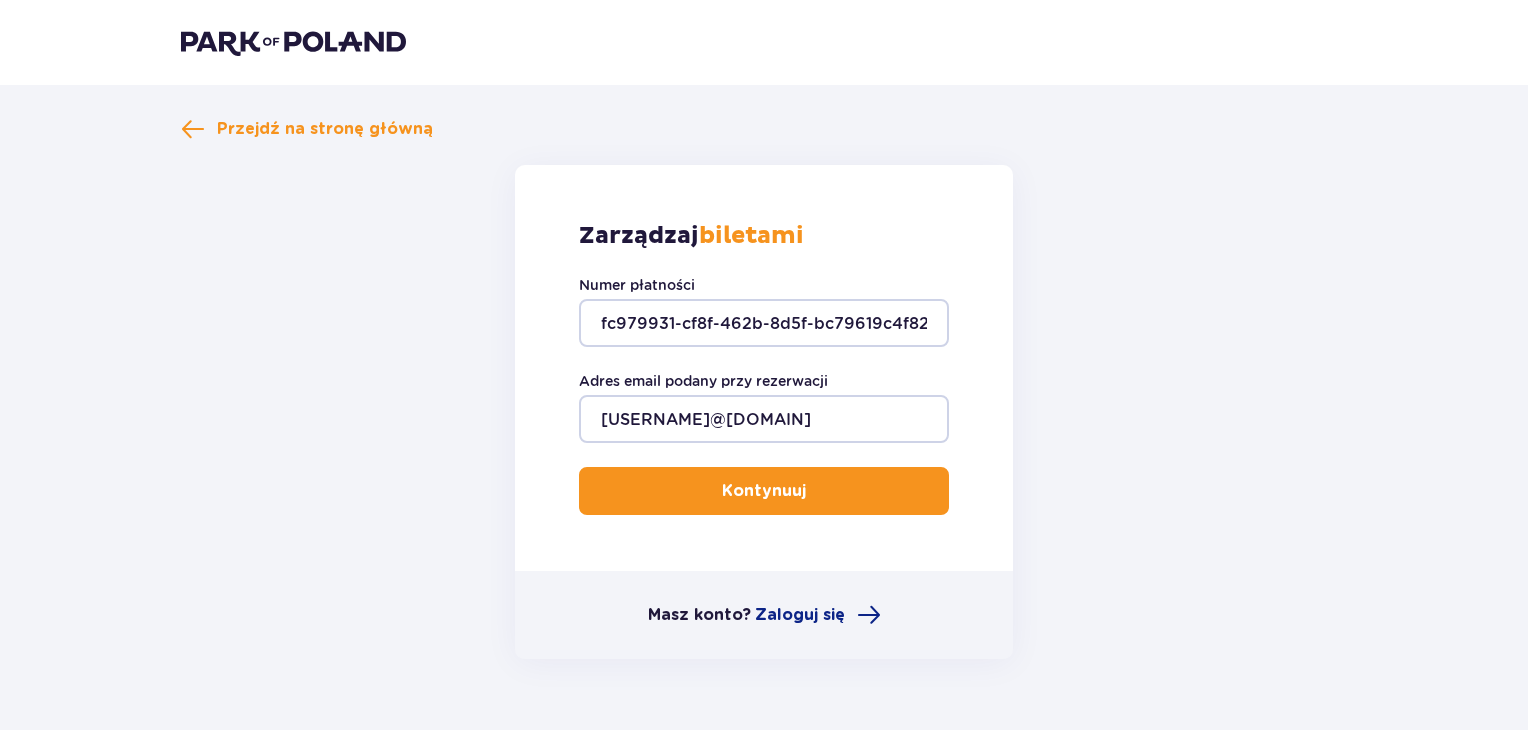 click at bounding box center (810, 491) 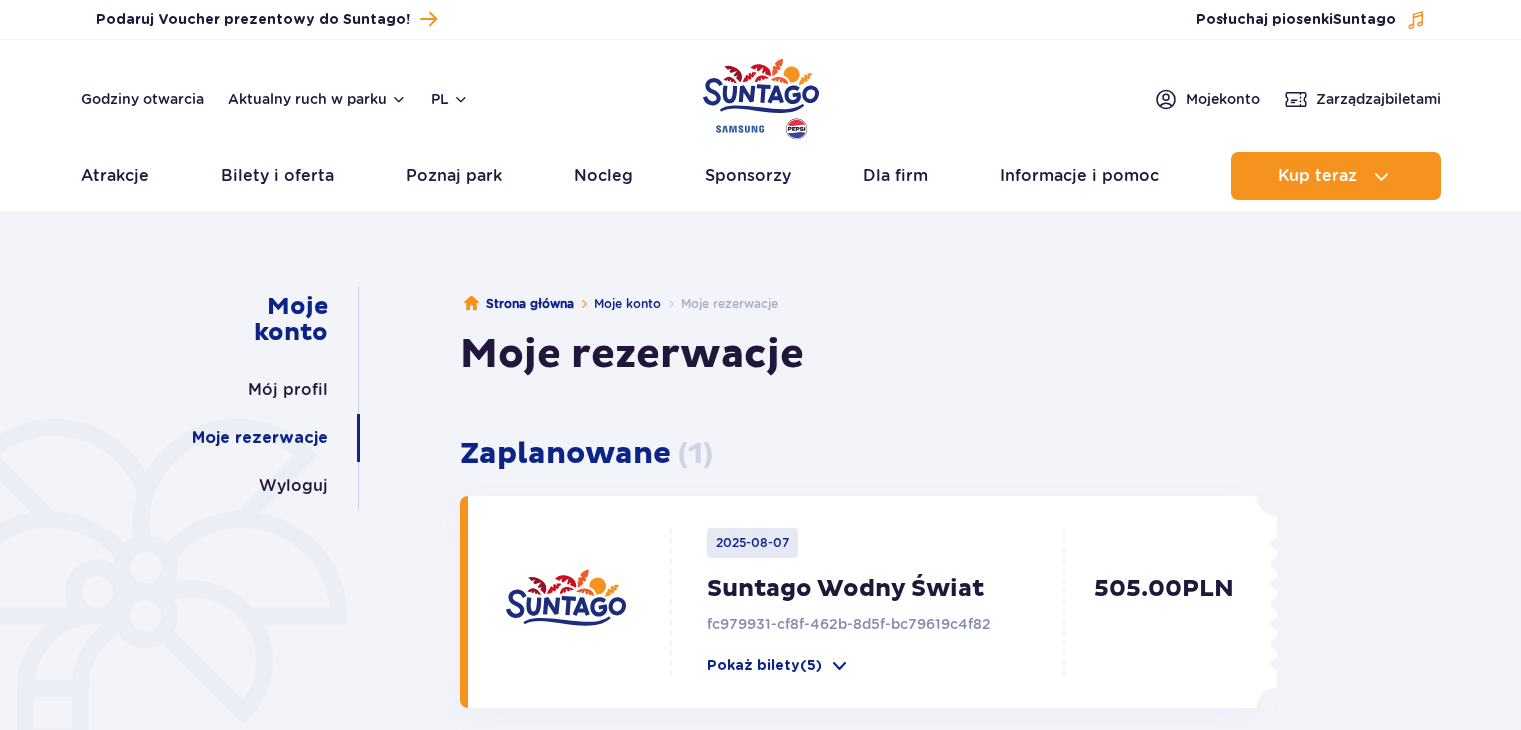 scroll, scrollTop: 0, scrollLeft: 0, axis: both 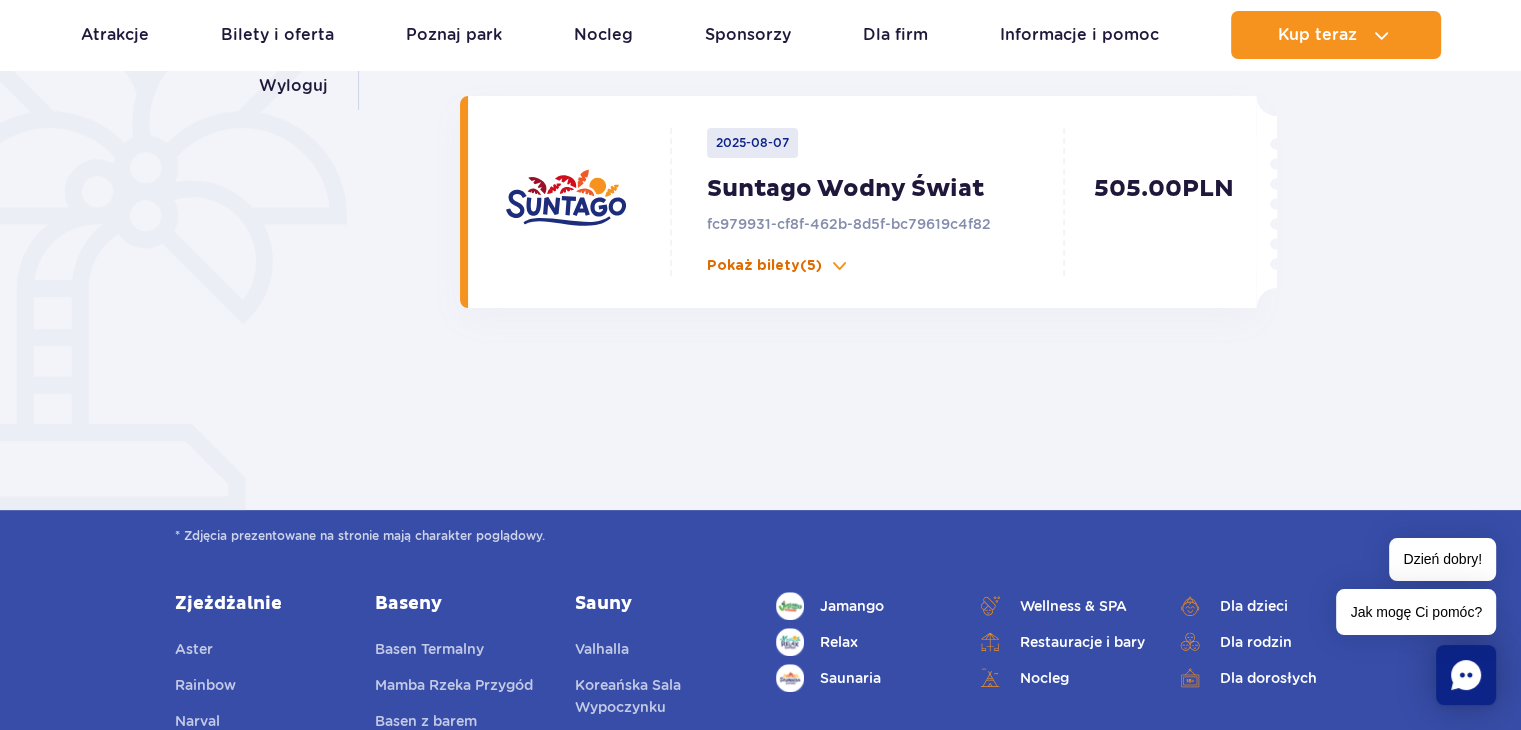 click on "Pokaż bilety  (5)" at bounding box center (764, 266) 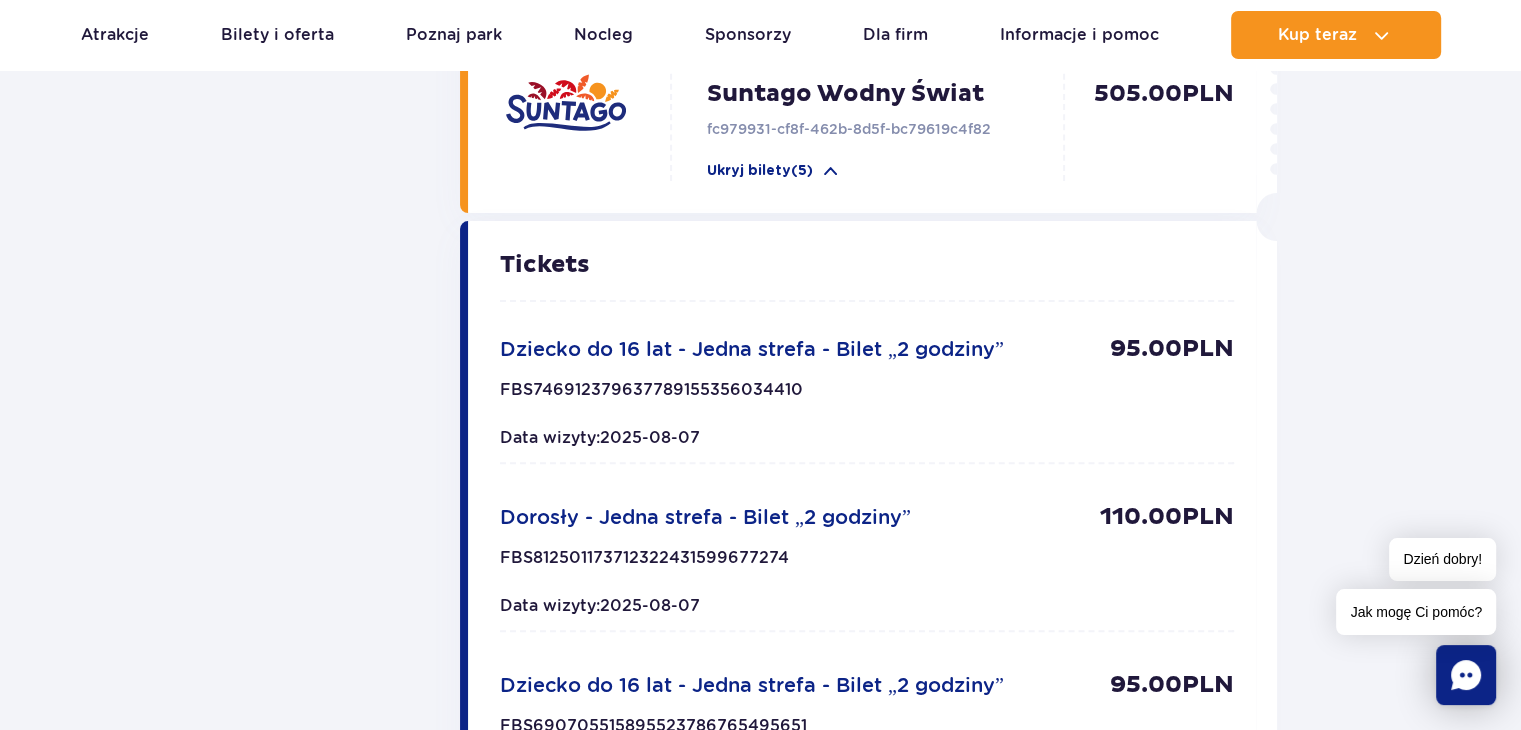 scroll, scrollTop: 500, scrollLeft: 0, axis: vertical 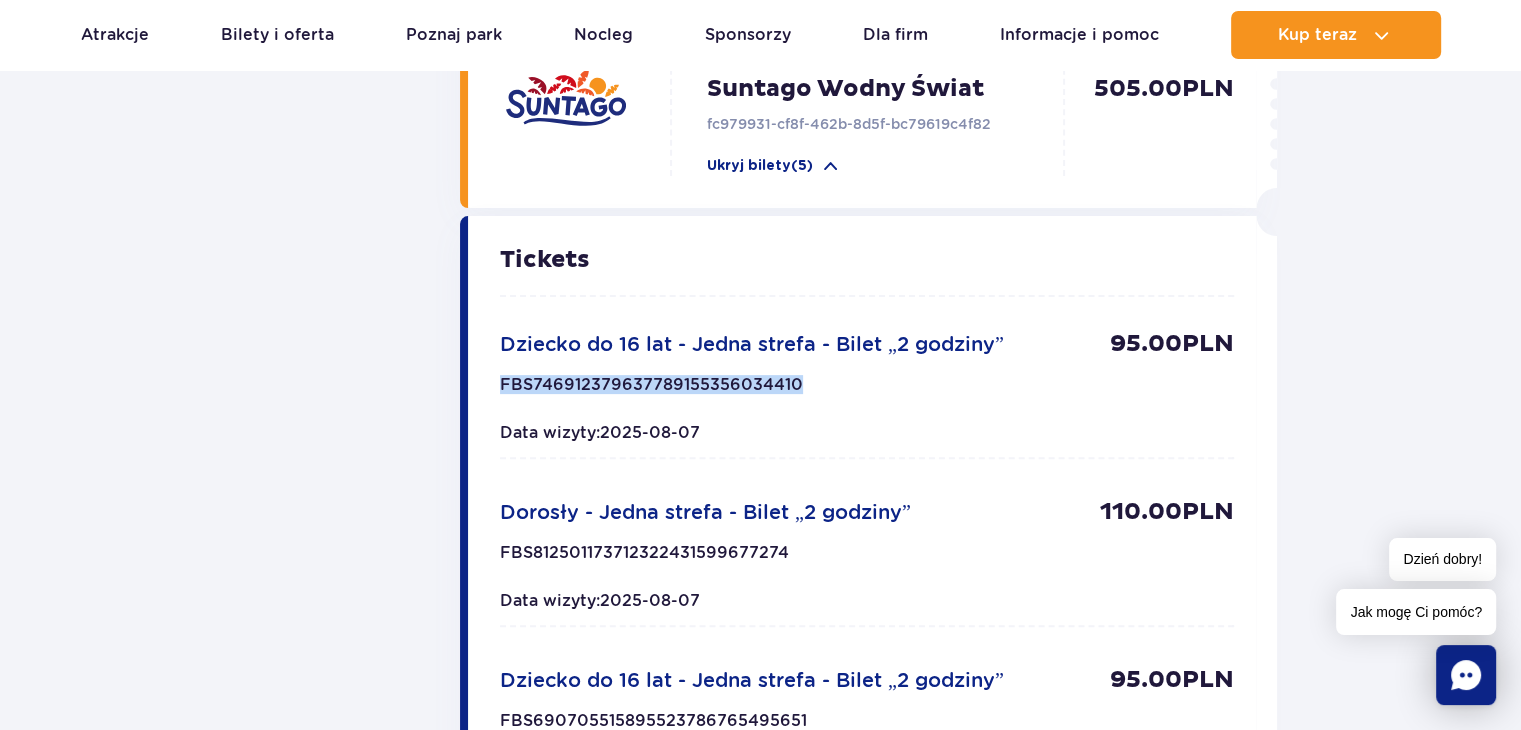 drag, startPoint x: 810, startPoint y: 392, endPoint x: 491, endPoint y: 393, distance: 319.00156 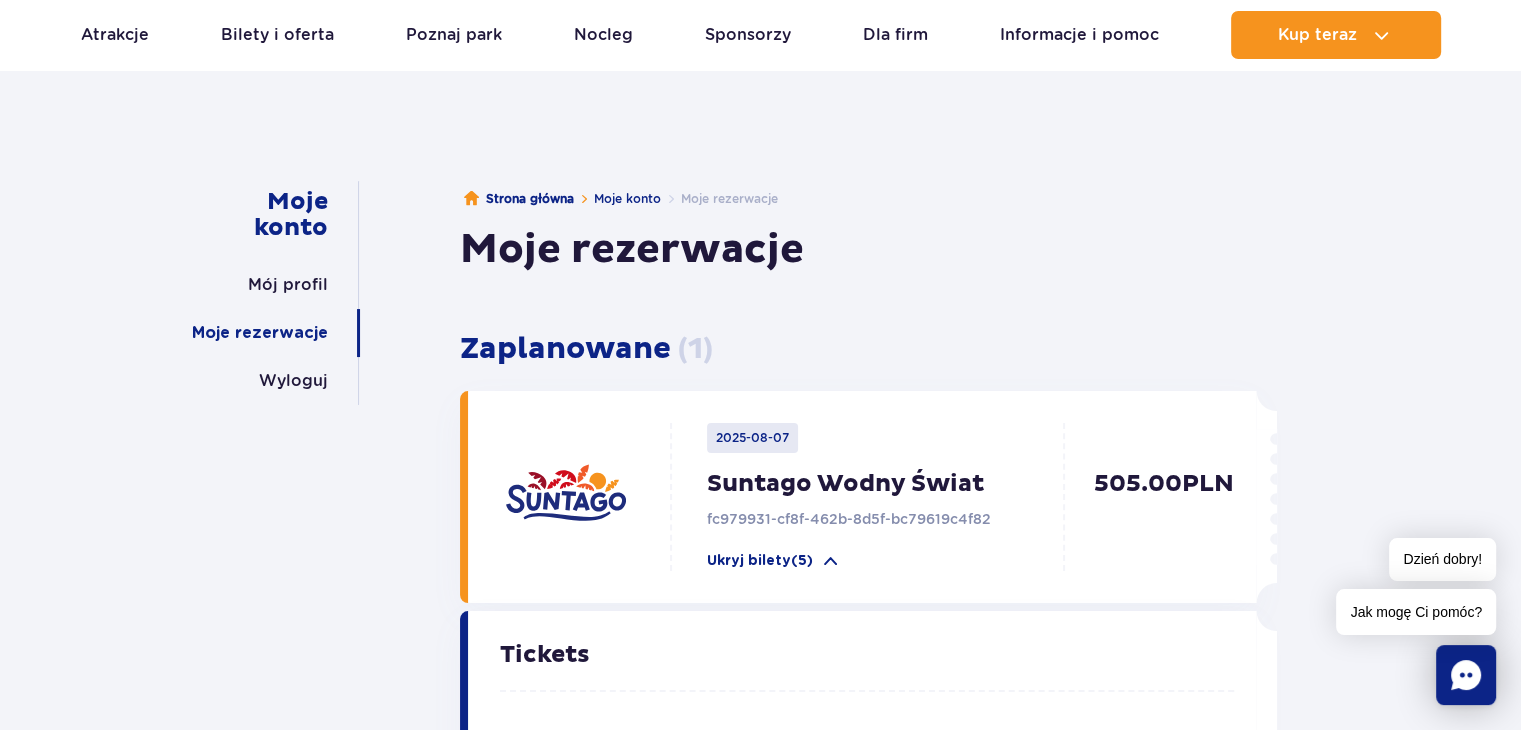 scroll, scrollTop: 0, scrollLeft: 0, axis: both 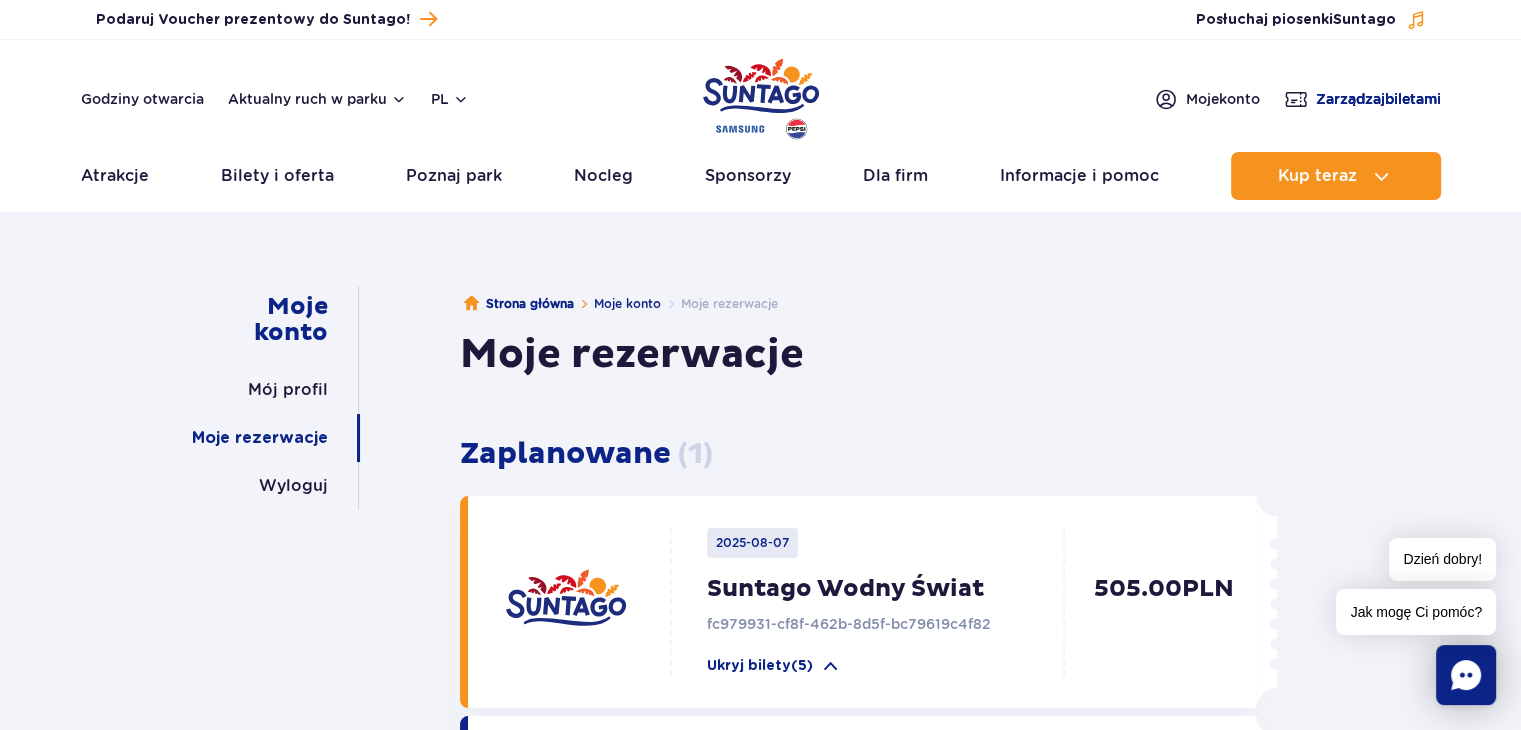 click on "Zarządzaj  biletami" at bounding box center (1378, 99) 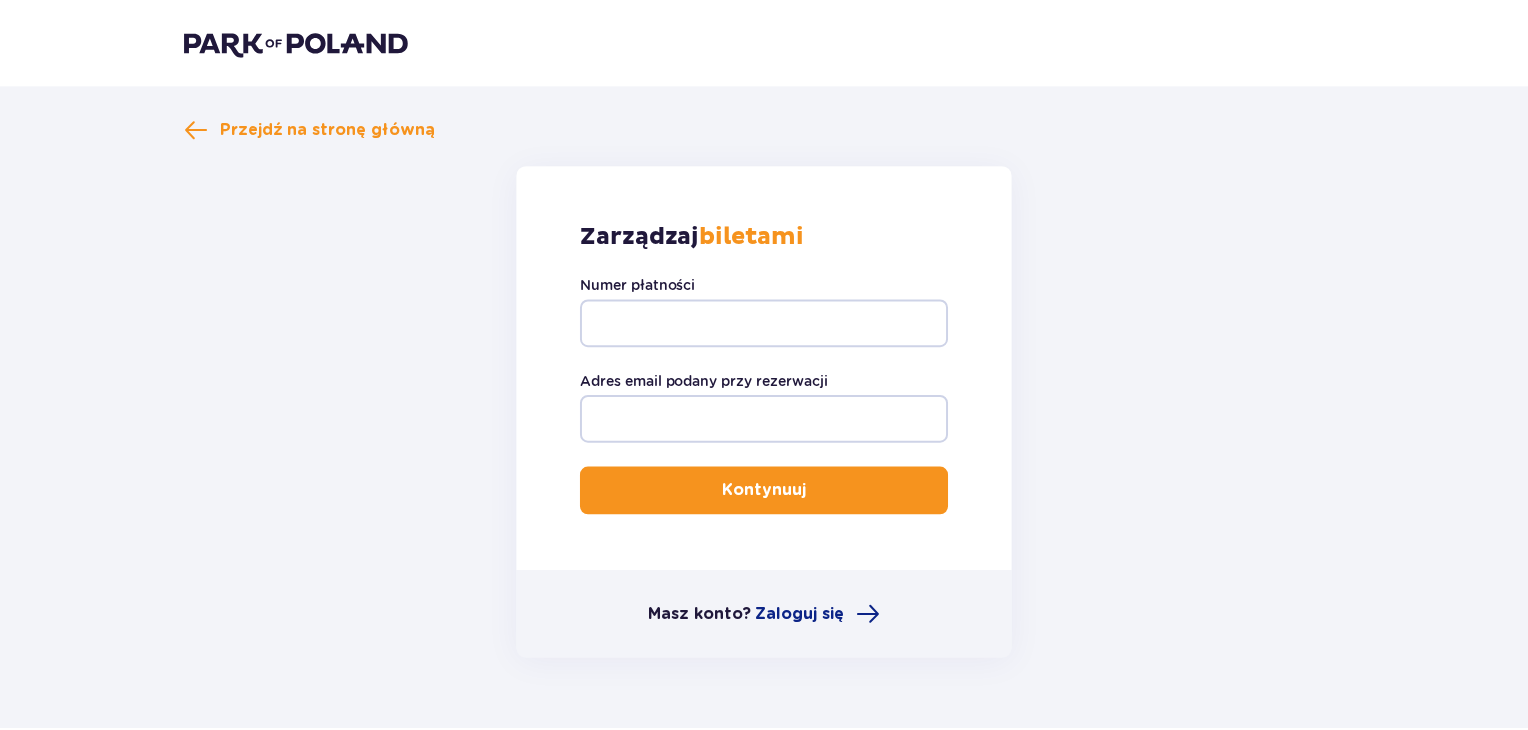 scroll, scrollTop: 0, scrollLeft: 0, axis: both 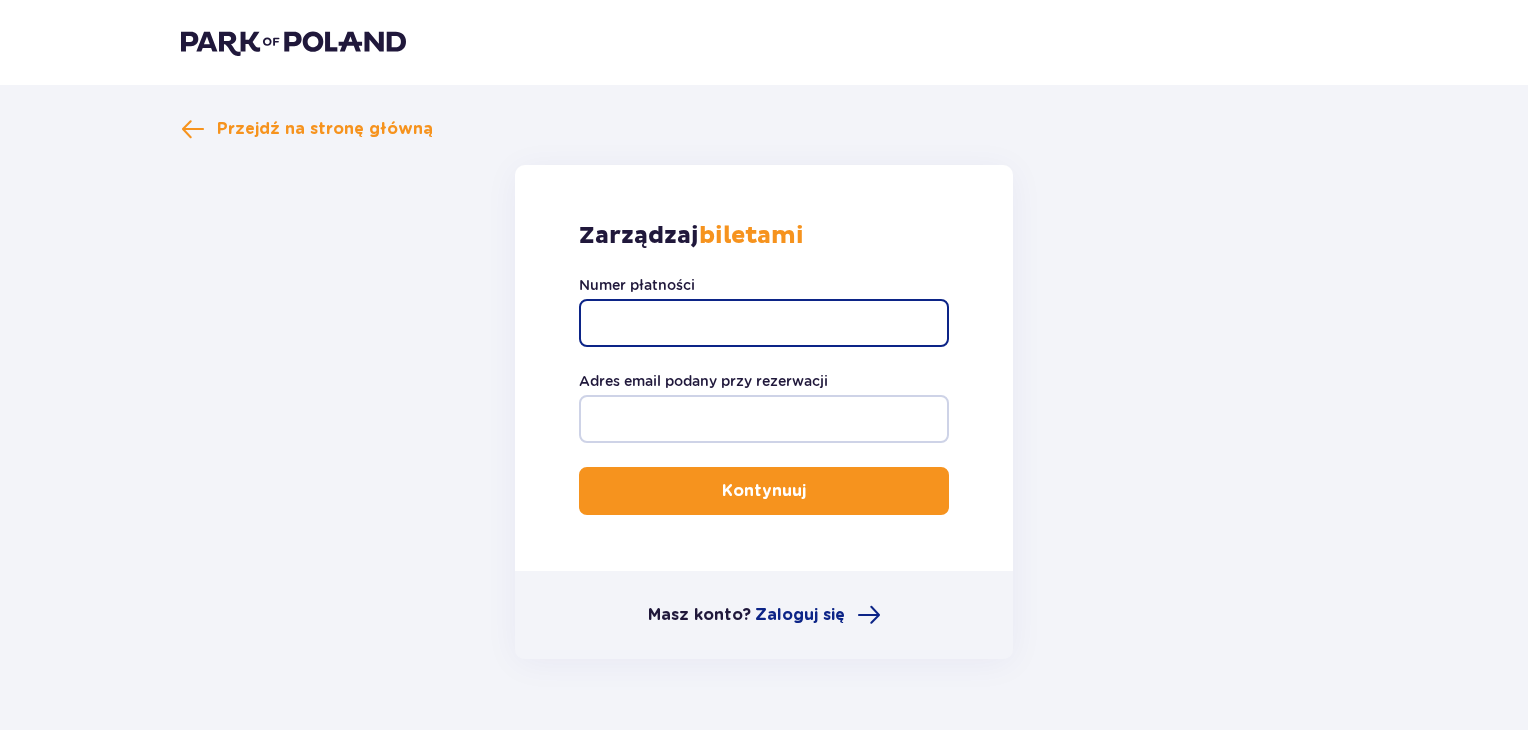 click on "Numer płatności" at bounding box center (764, 323) 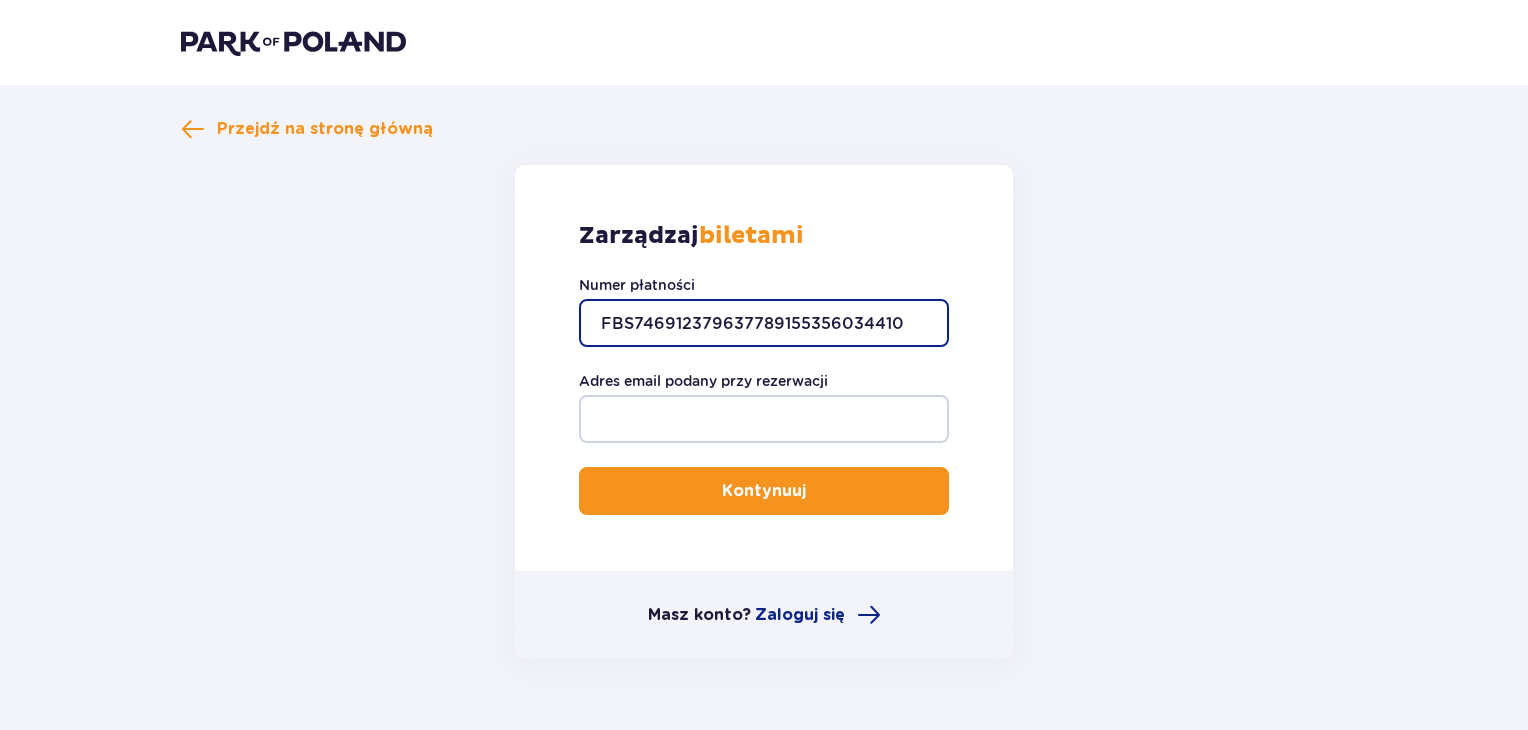 type on "FBS746912379637789155356034410" 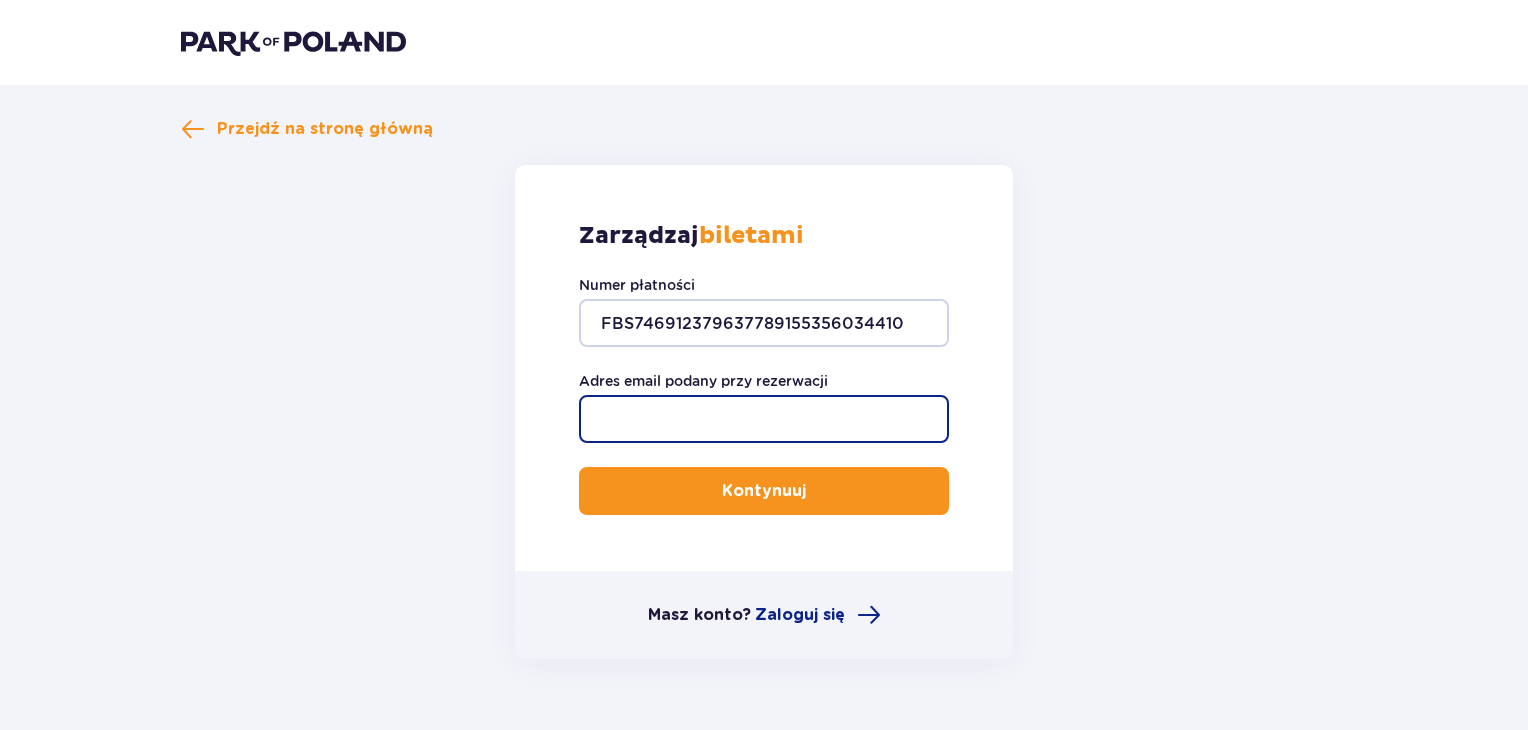 click on "Adres email podany przy rezerwacji" at bounding box center (764, 419) 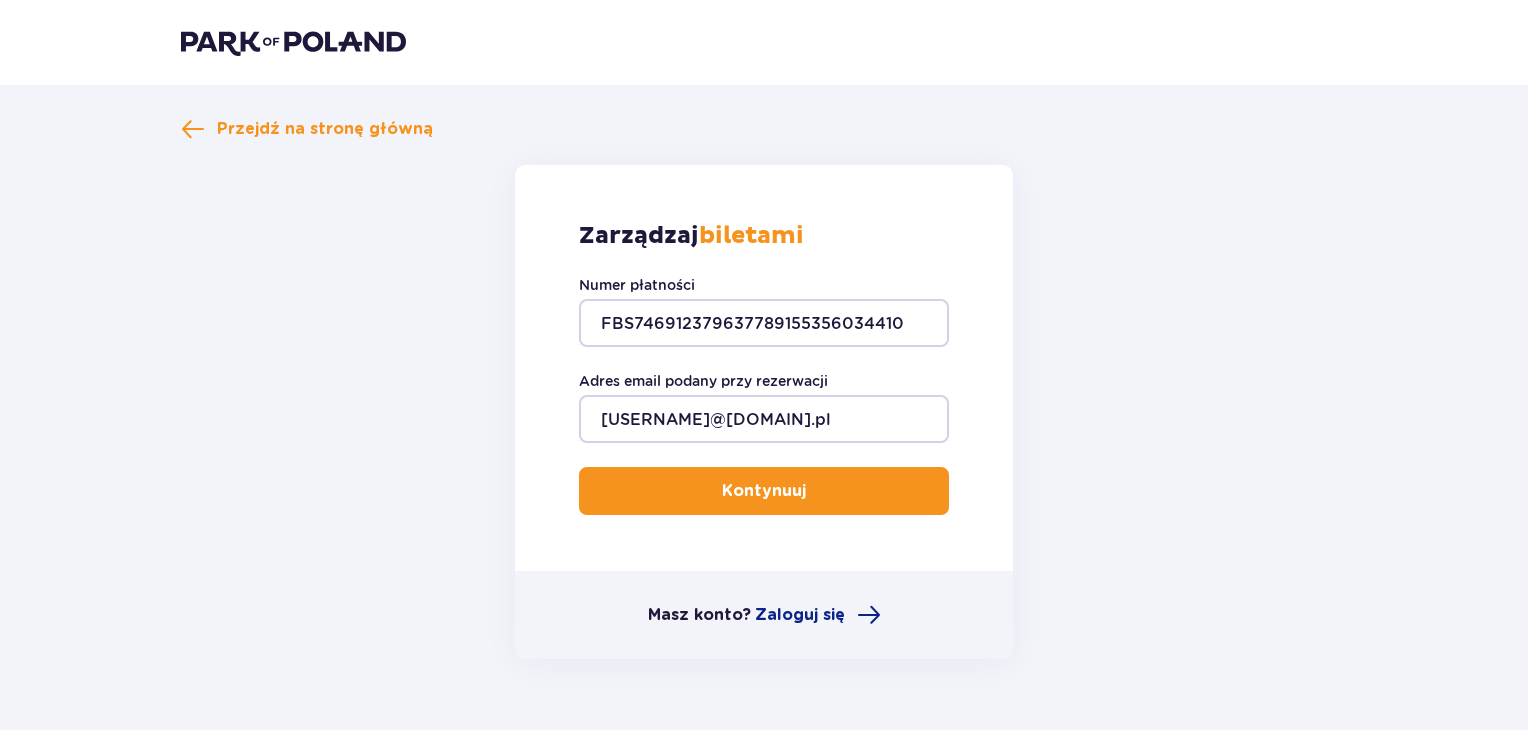 click on "Kontynuuj" at bounding box center (764, 491) 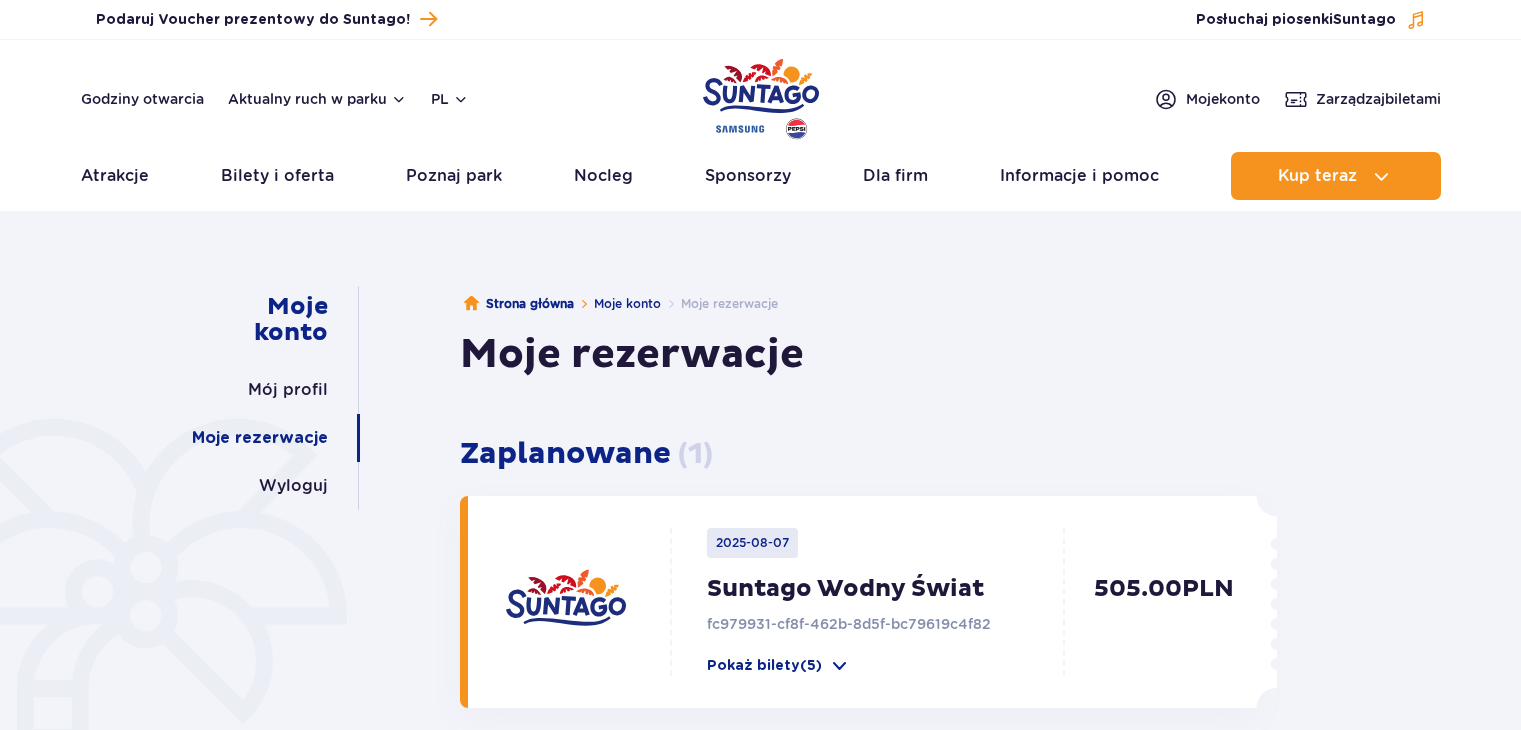 scroll, scrollTop: 0, scrollLeft: 0, axis: both 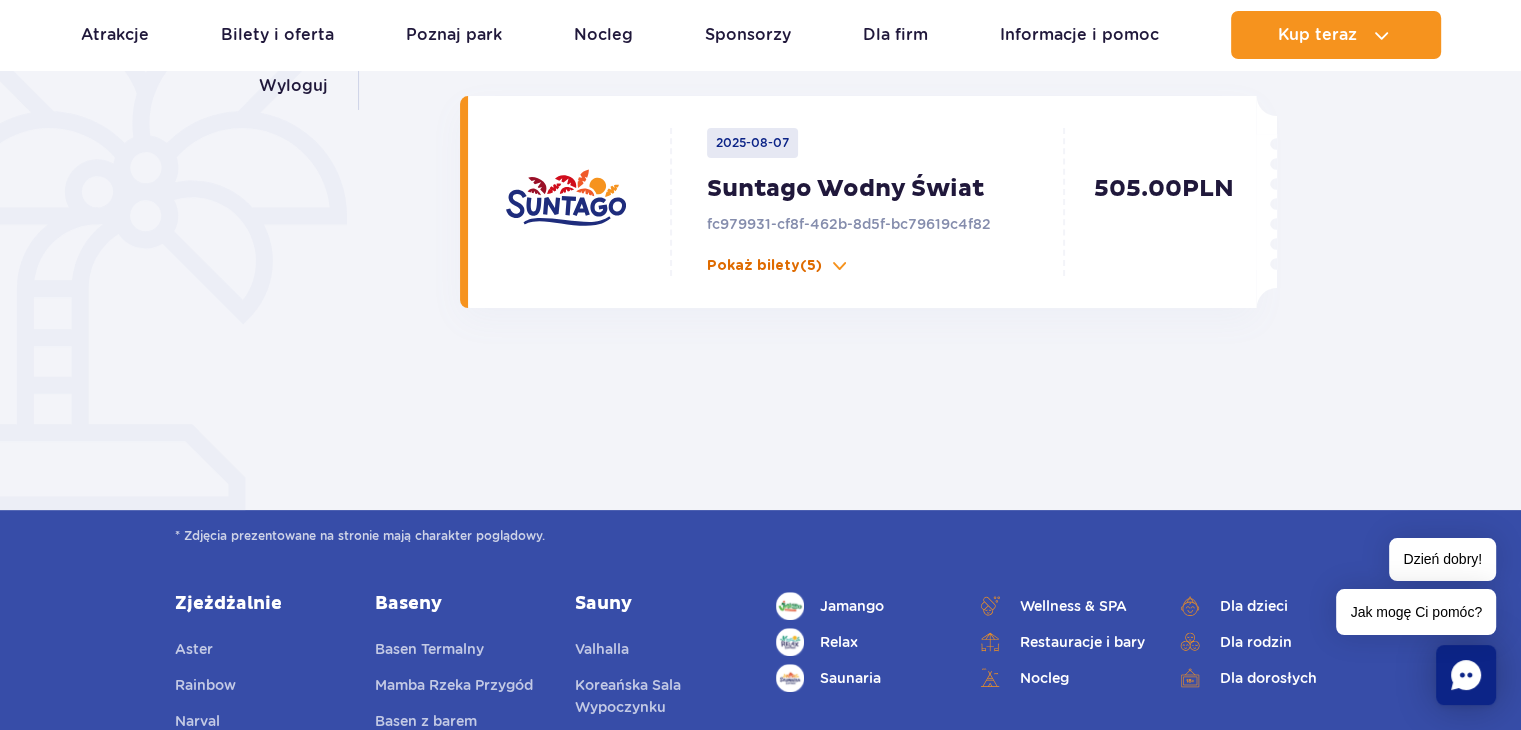click at bounding box center (840, 266) 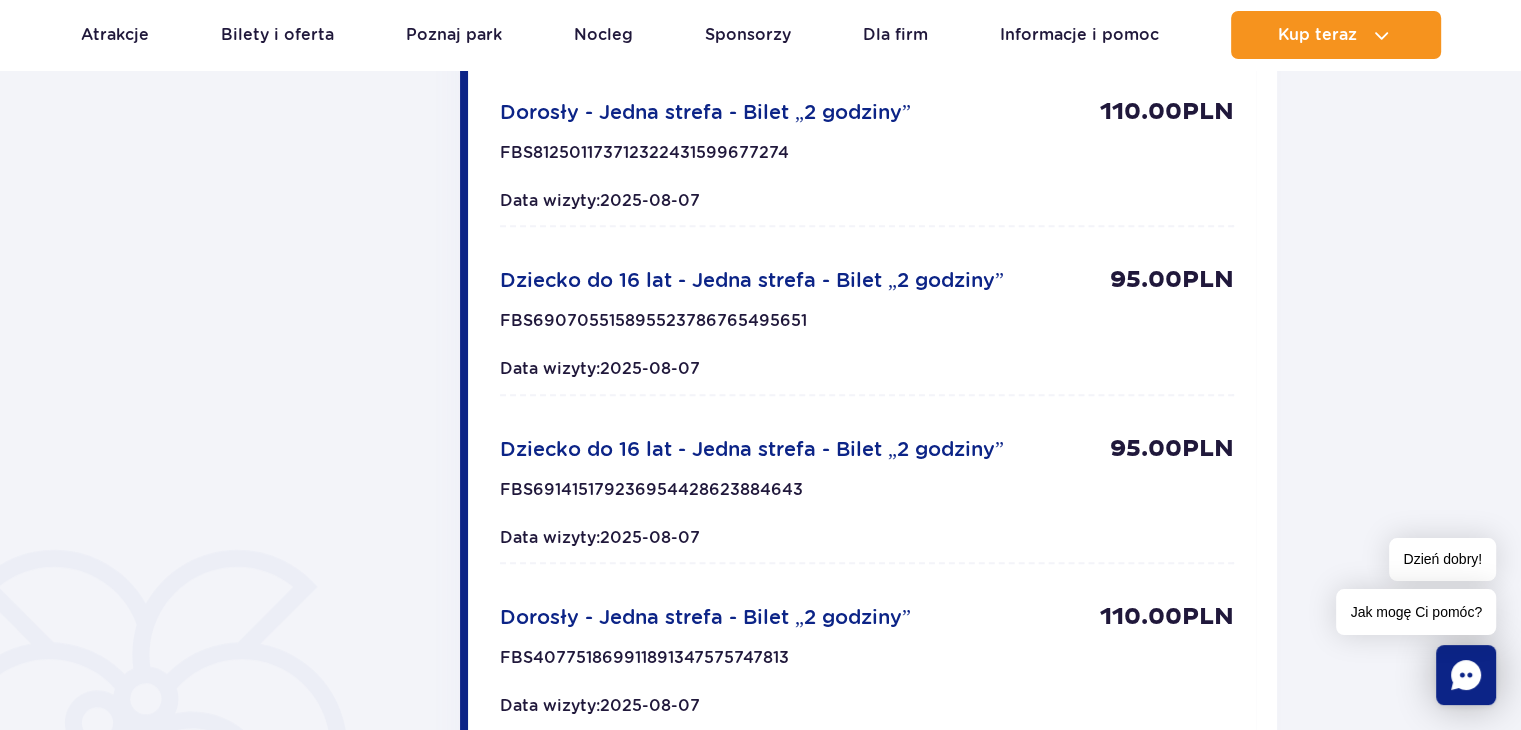 scroll, scrollTop: 900, scrollLeft: 0, axis: vertical 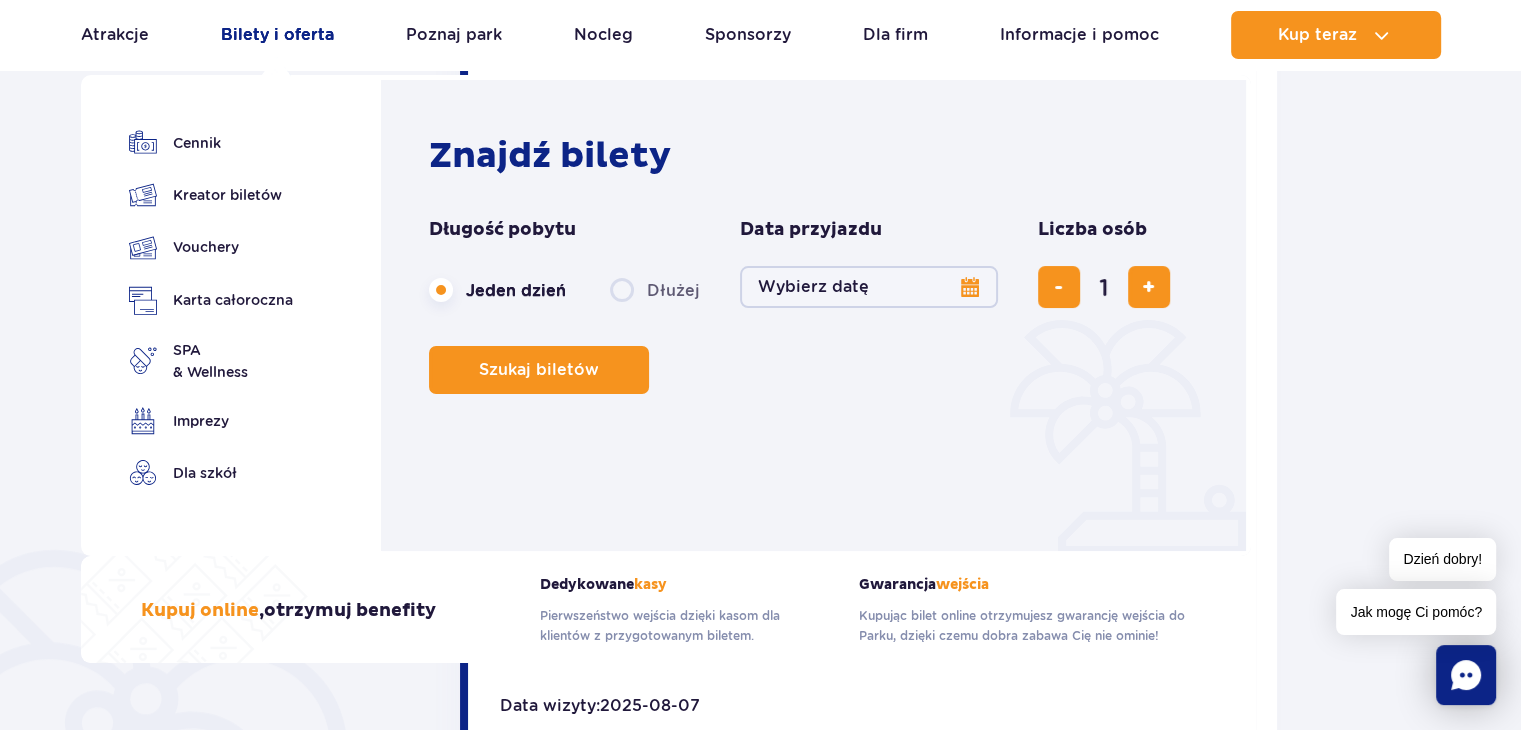 click on "Bilety i oferta" at bounding box center [277, 35] 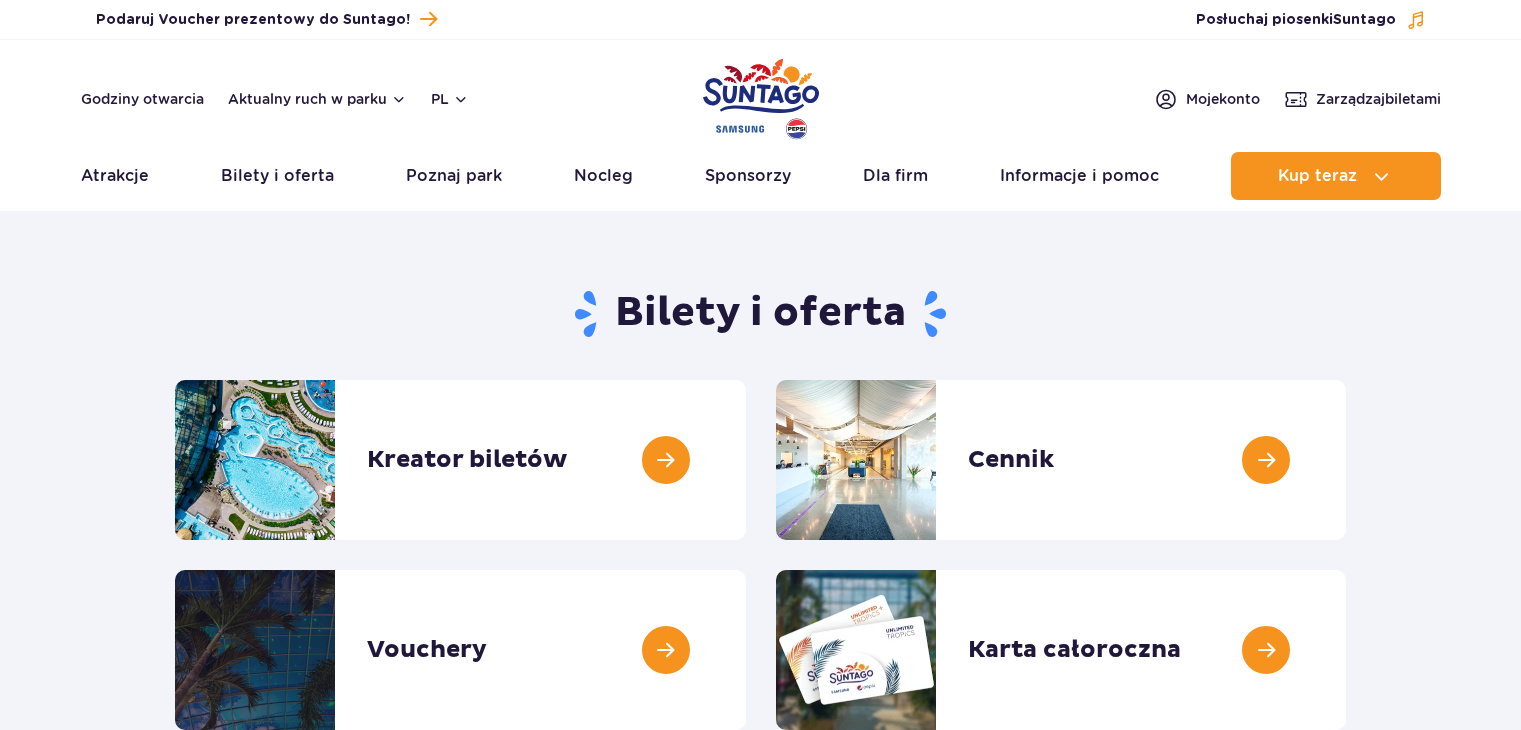 scroll, scrollTop: 0, scrollLeft: 0, axis: both 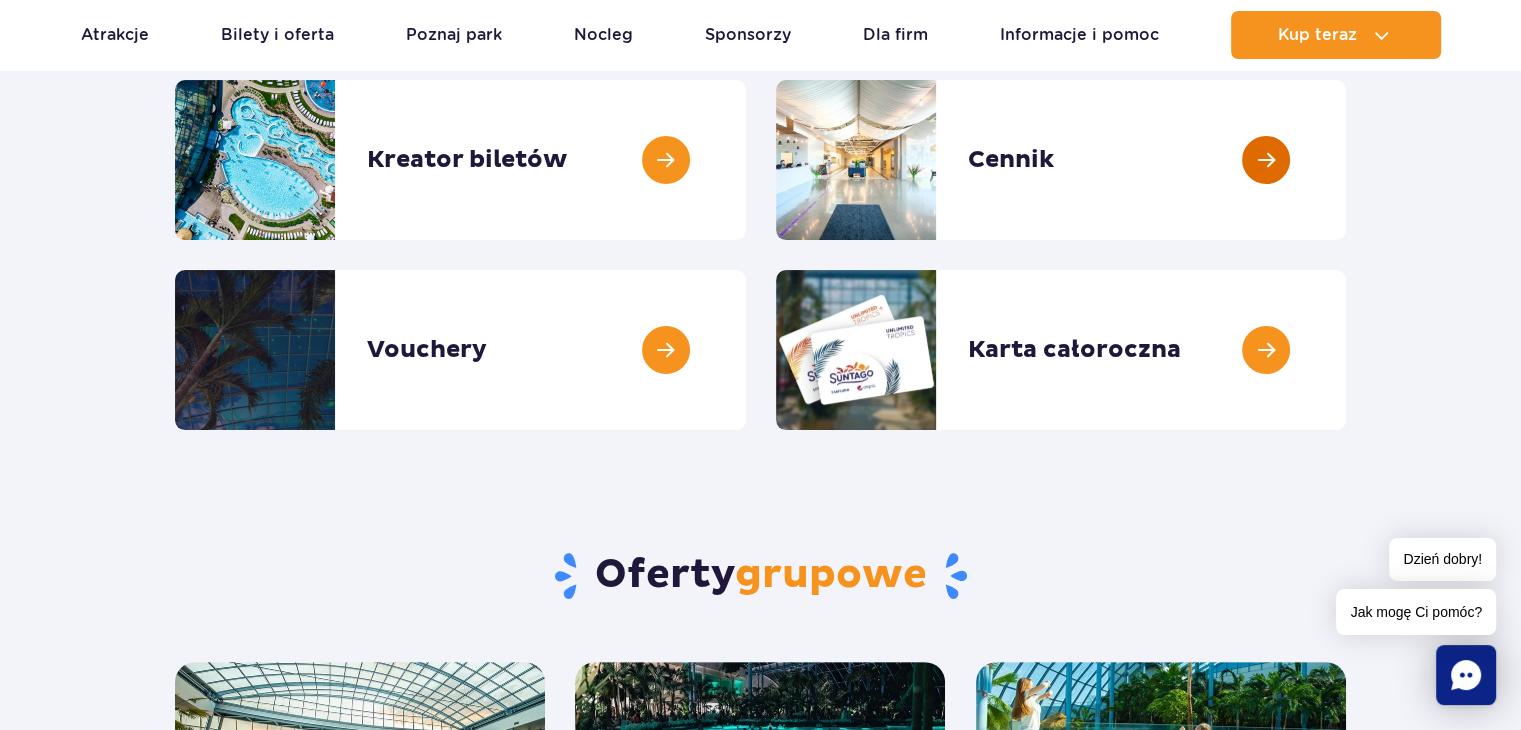 click at bounding box center [1346, 160] 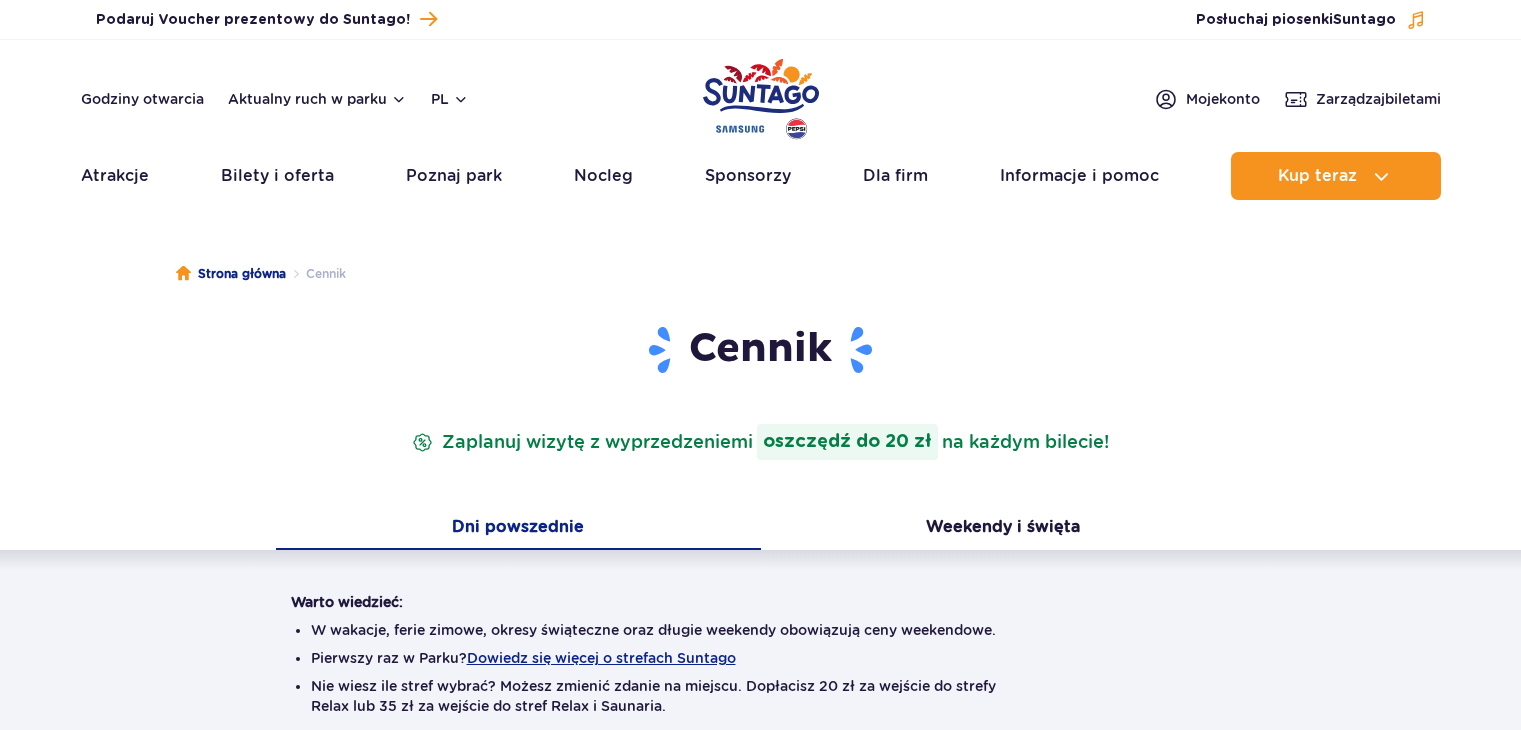 scroll, scrollTop: 0, scrollLeft: 0, axis: both 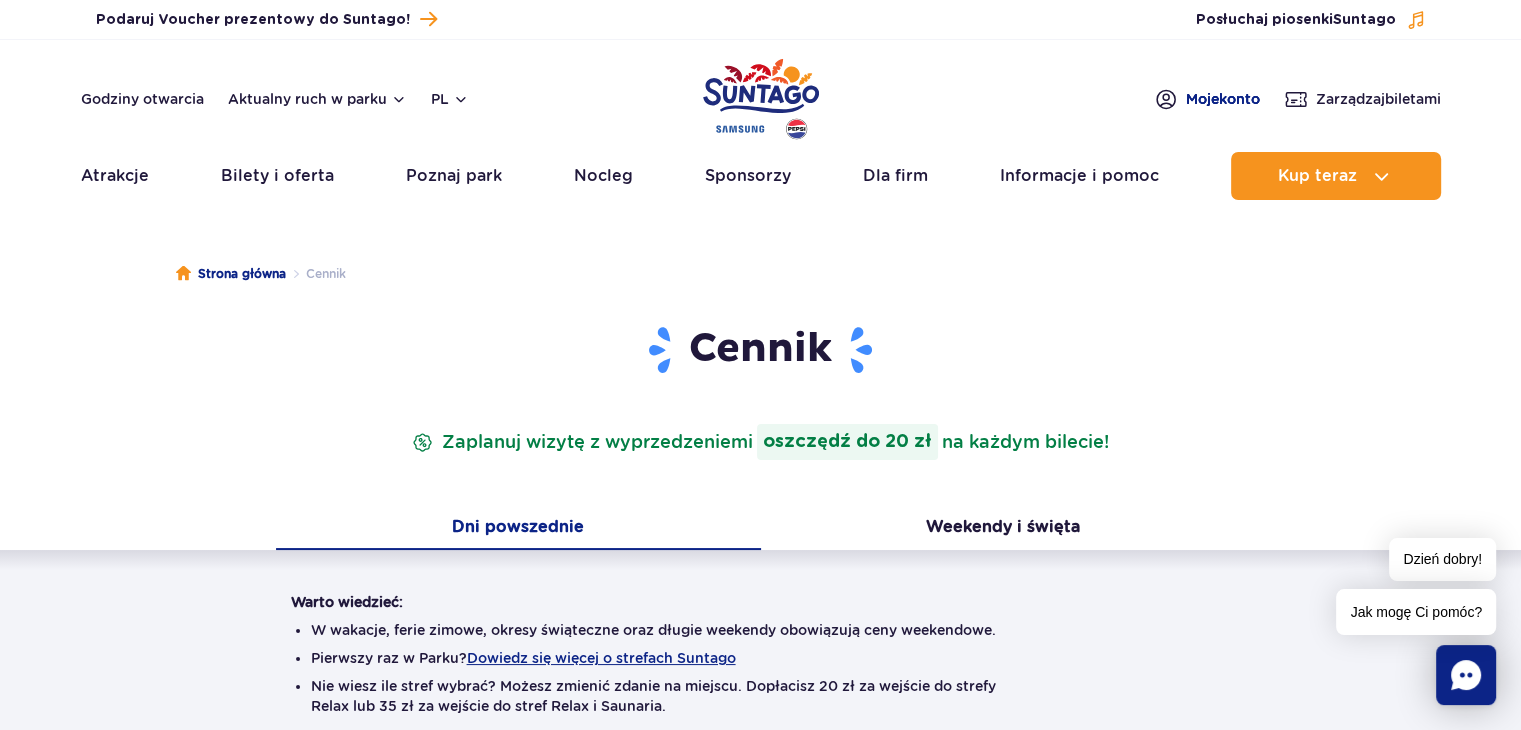 click on "Moje  konto" at bounding box center (1223, 99) 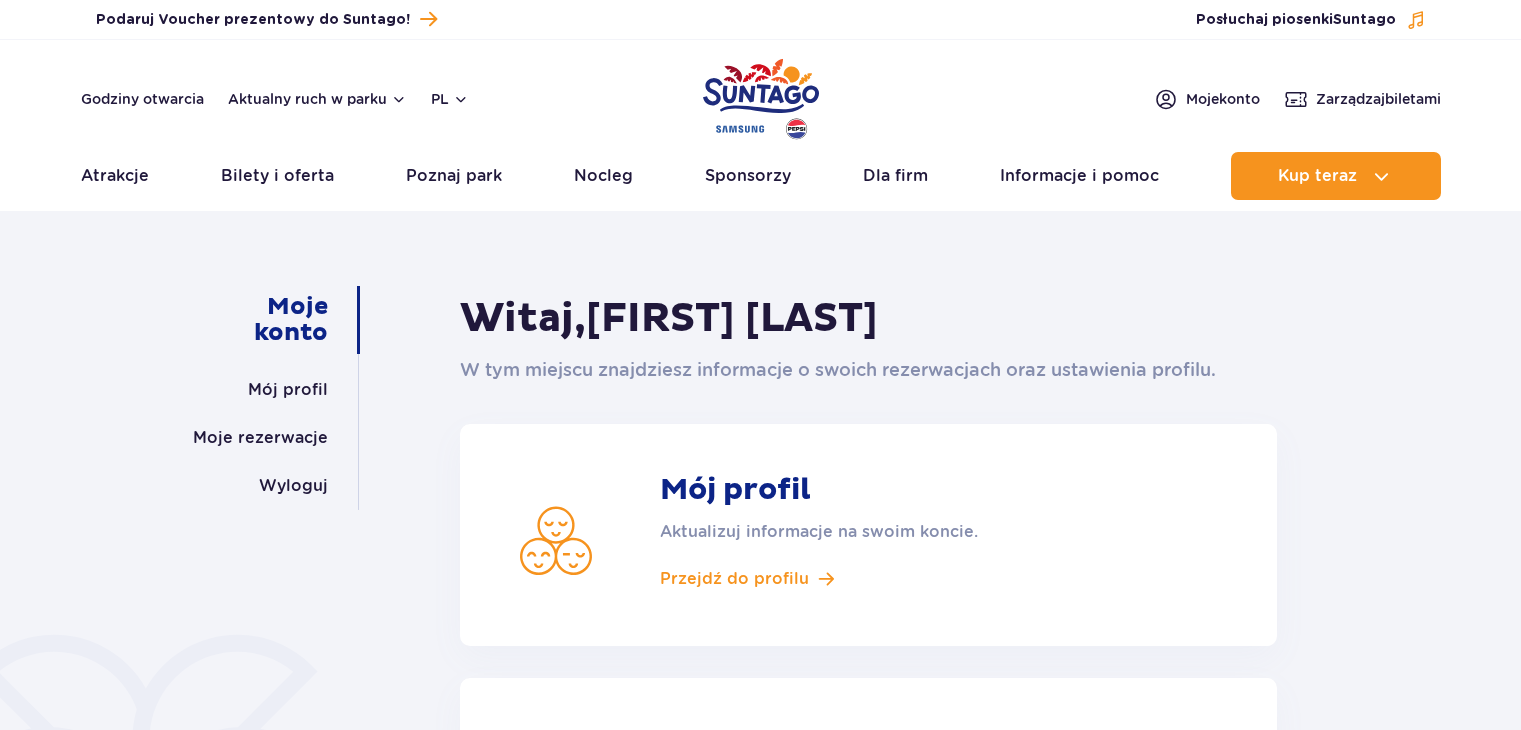 scroll, scrollTop: 0, scrollLeft: 0, axis: both 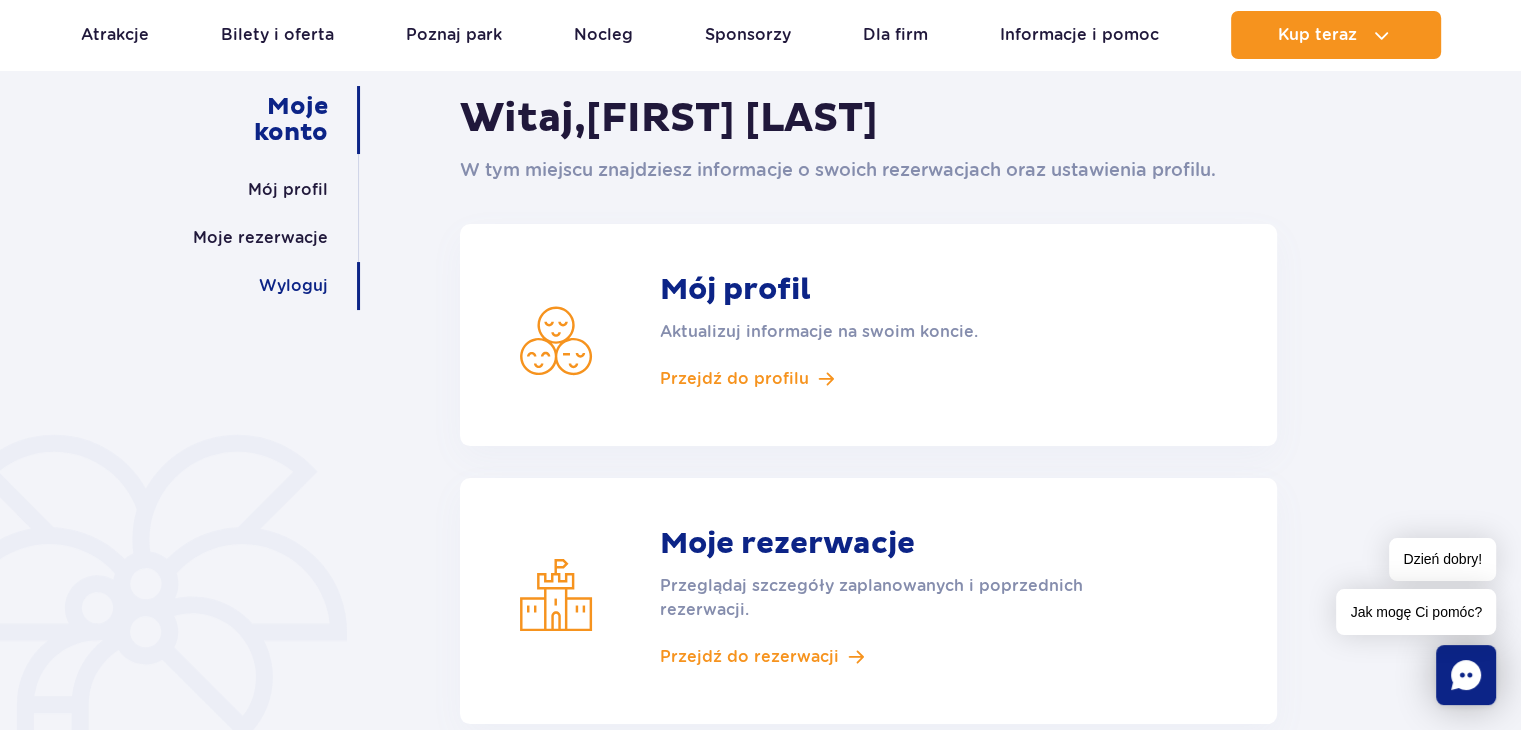 click on "Wyloguj" at bounding box center [293, 286] 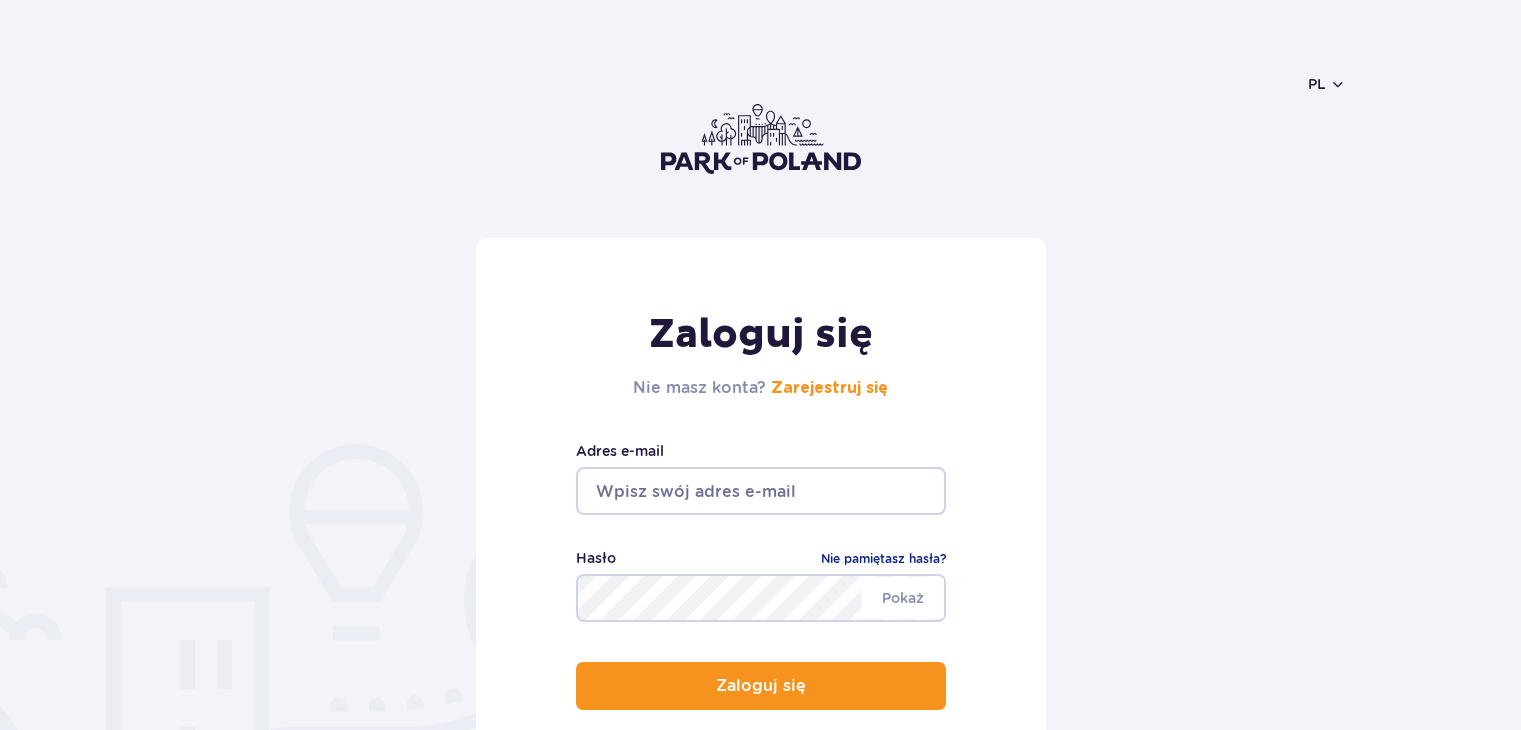 scroll, scrollTop: 0, scrollLeft: 0, axis: both 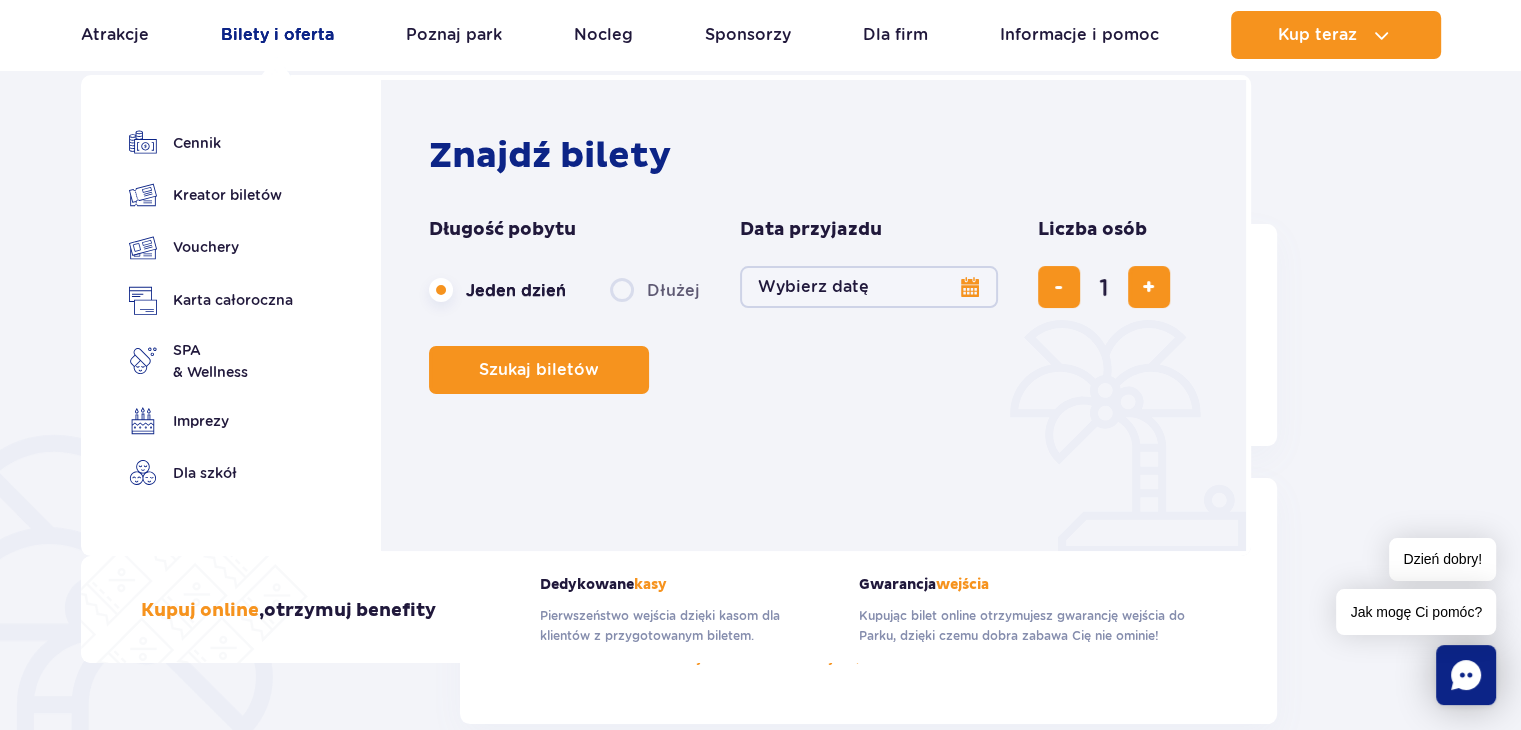 click on "Bilety i oferta" at bounding box center [277, 35] 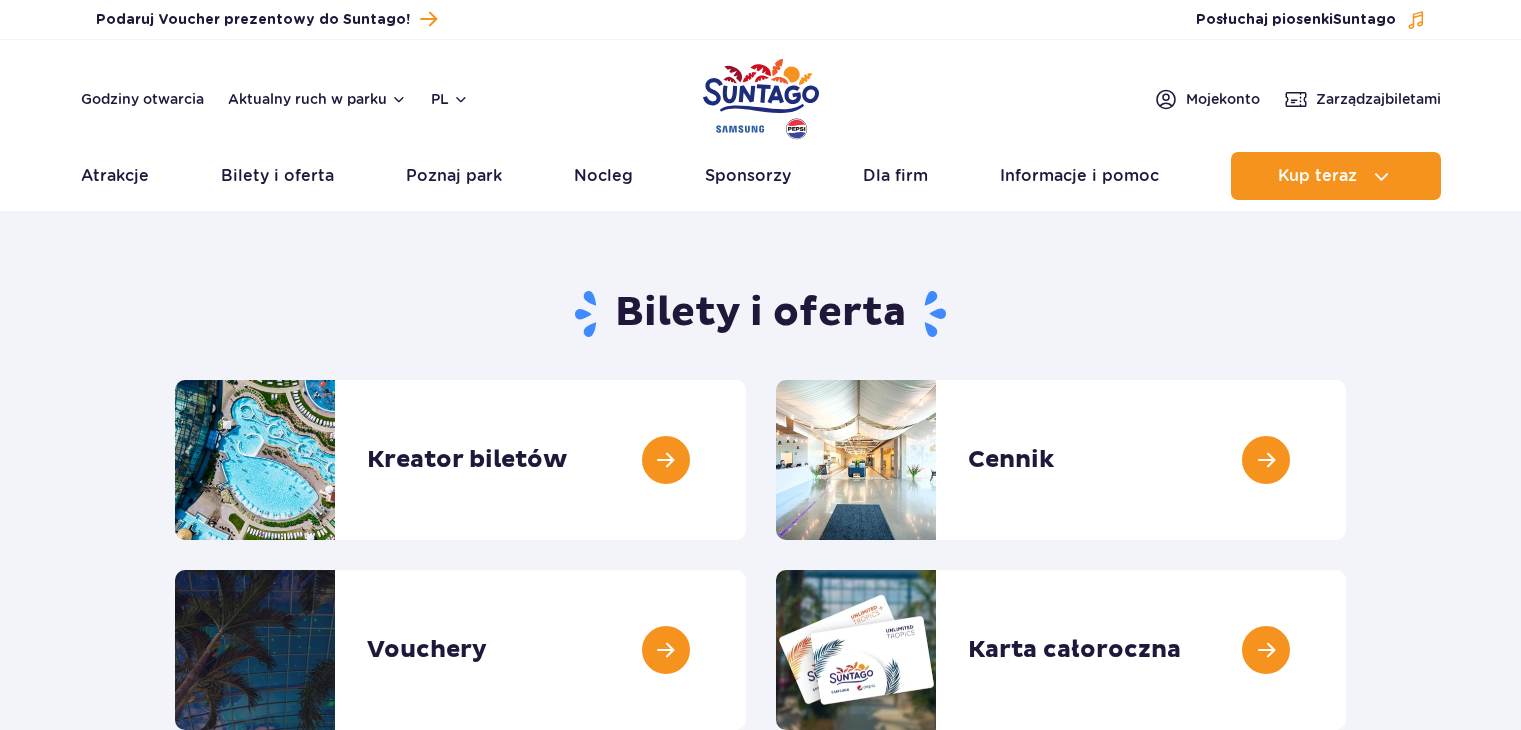 scroll, scrollTop: 0, scrollLeft: 0, axis: both 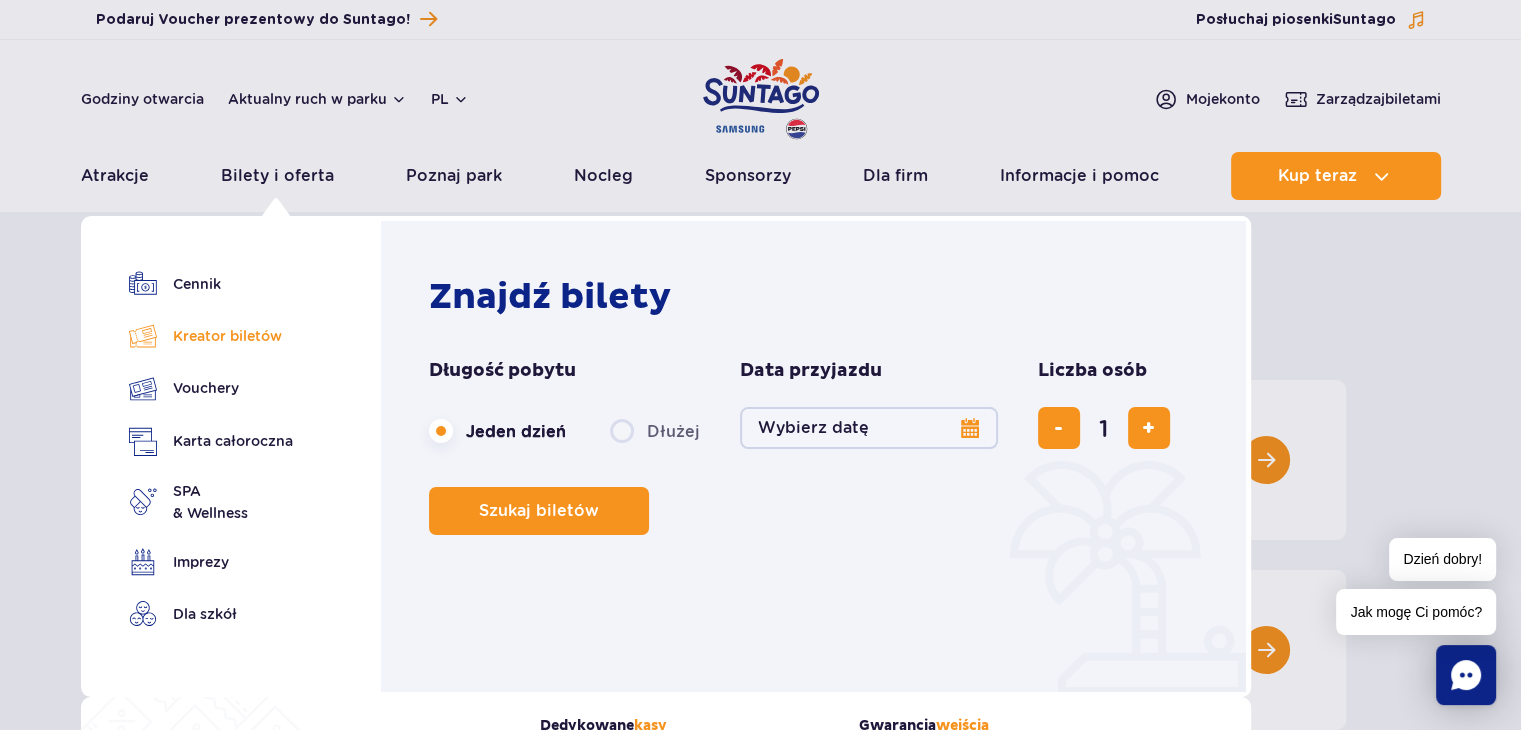 click on "Kreator biletów" at bounding box center [211, 336] 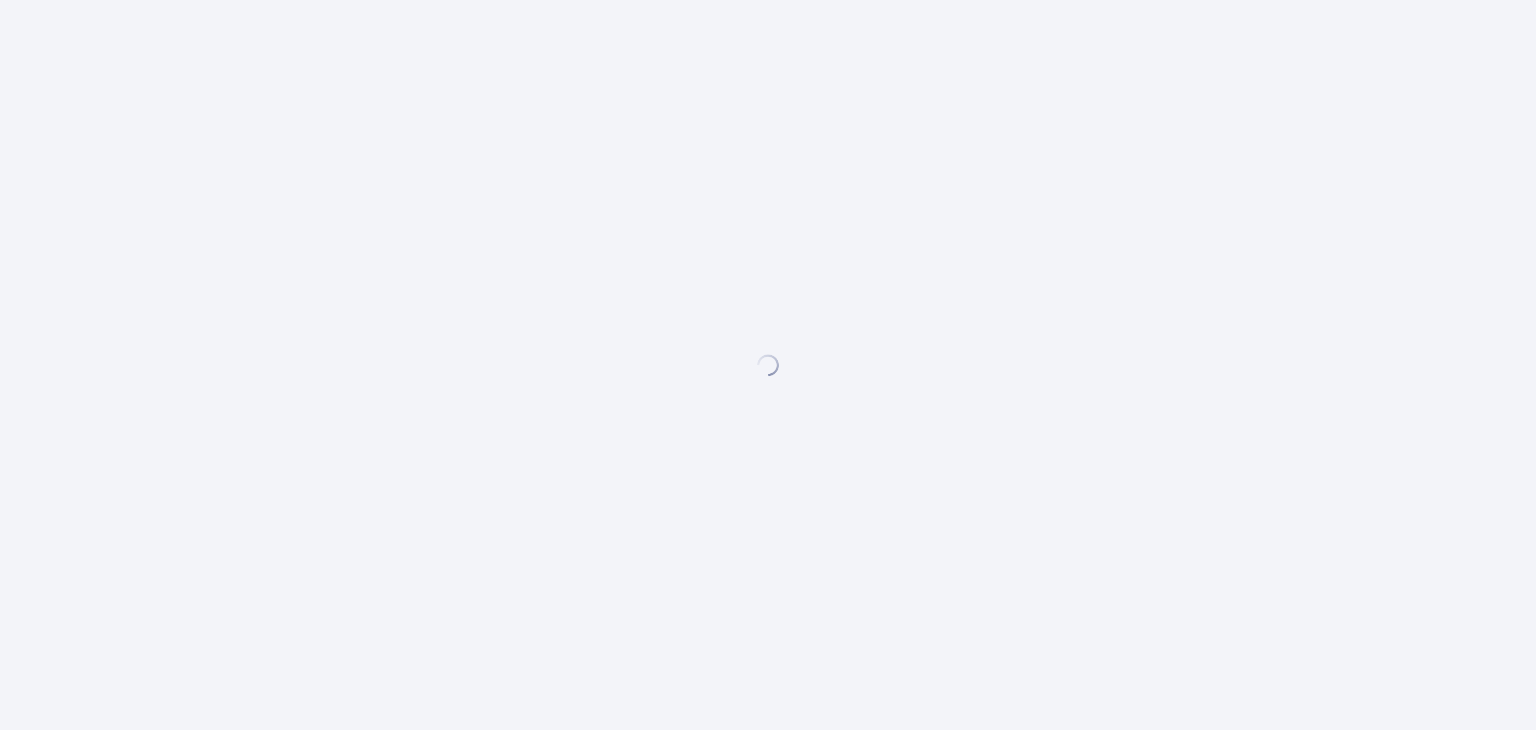 scroll, scrollTop: 0, scrollLeft: 0, axis: both 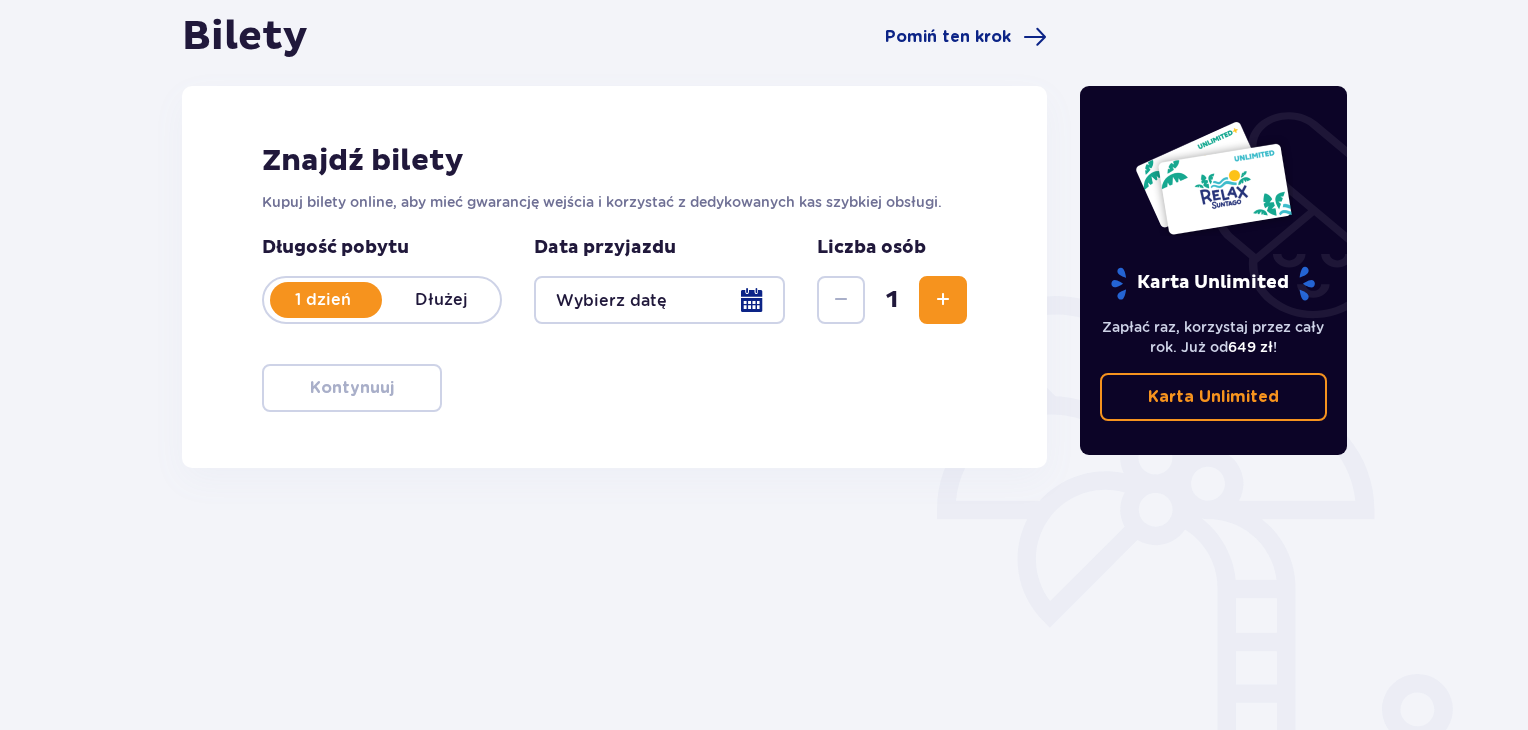 click at bounding box center (659, 300) 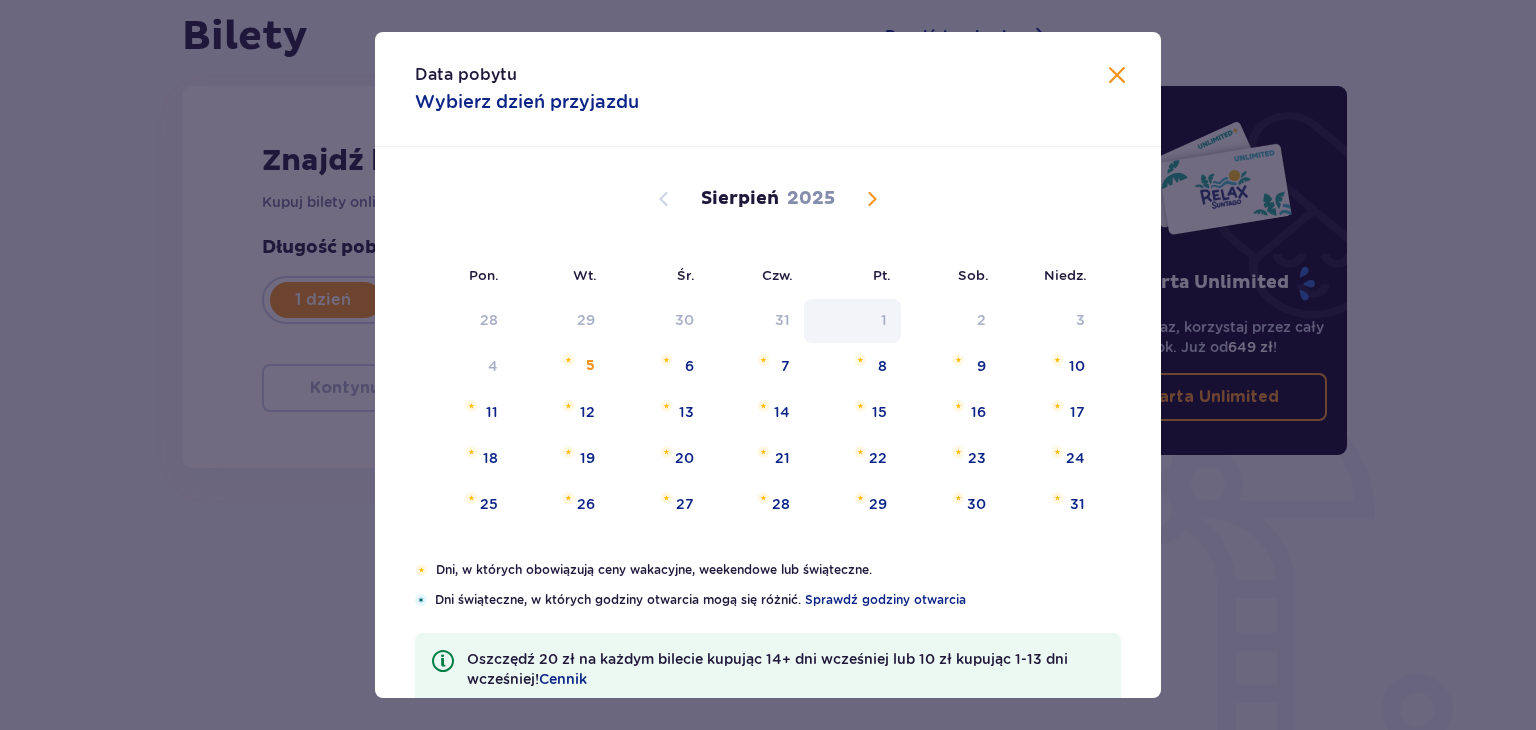 drag, startPoint x: 771, startPoint y: 369, endPoint x: 836, endPoint y: 337, distance: 72.44998 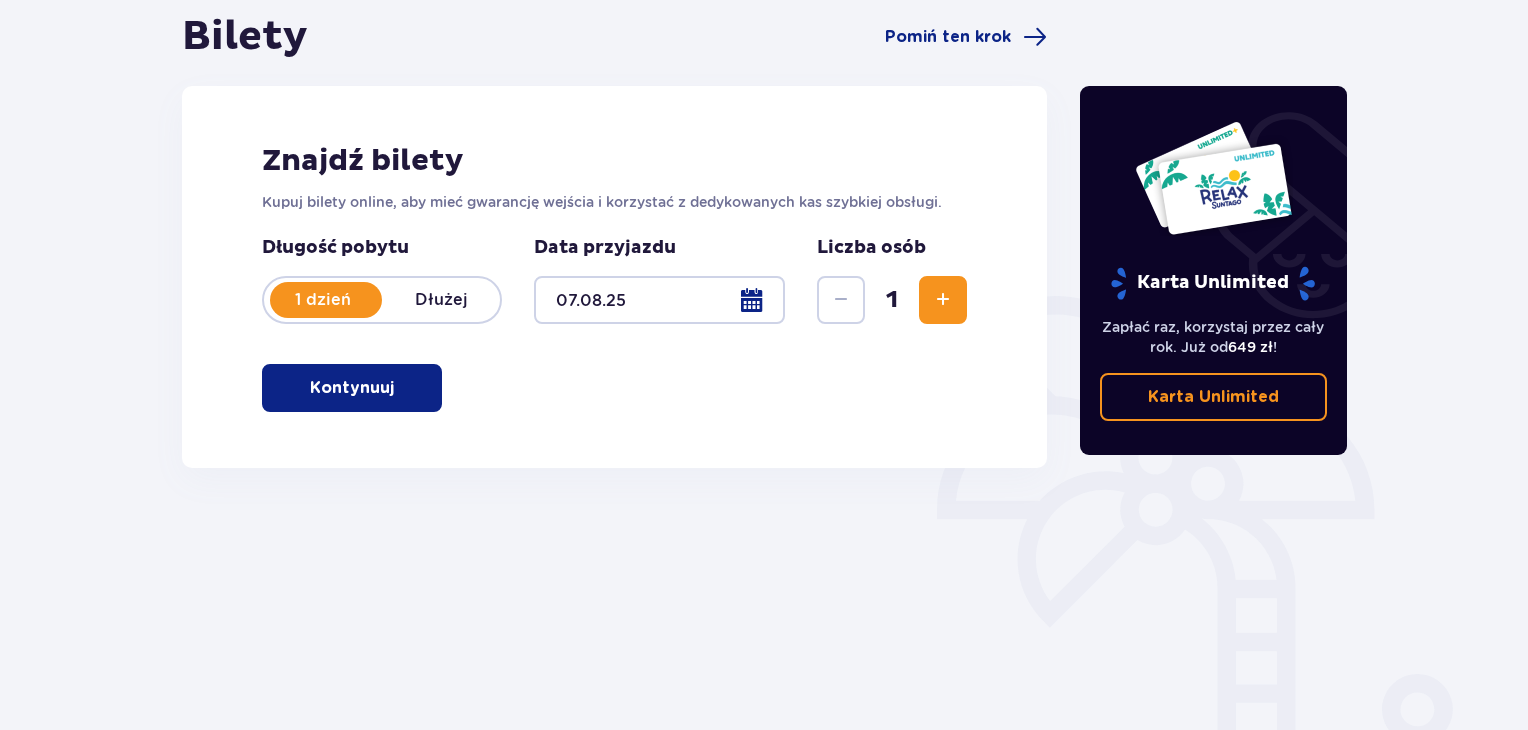 click at bounding box center (943, 300) 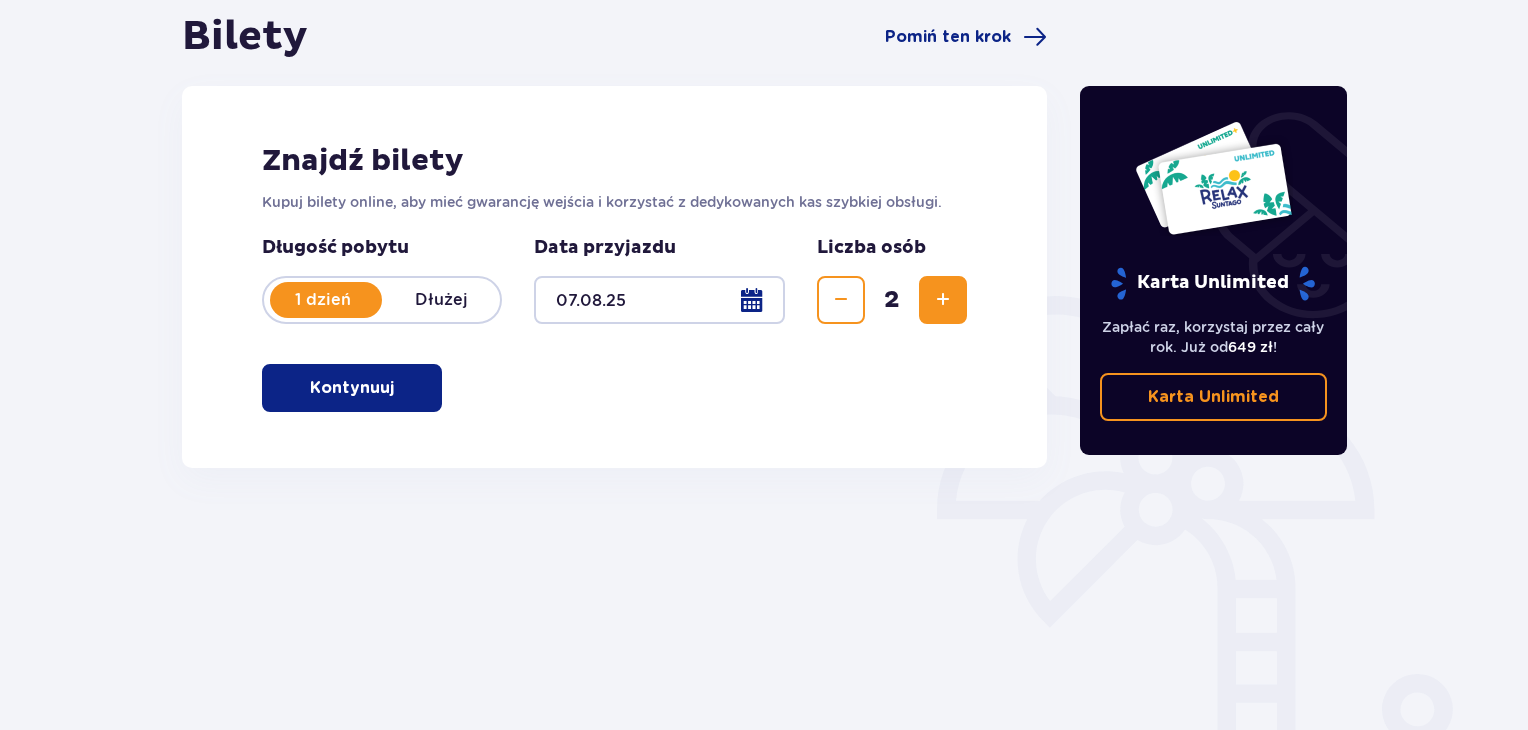 click at bounding box center (943, 300) 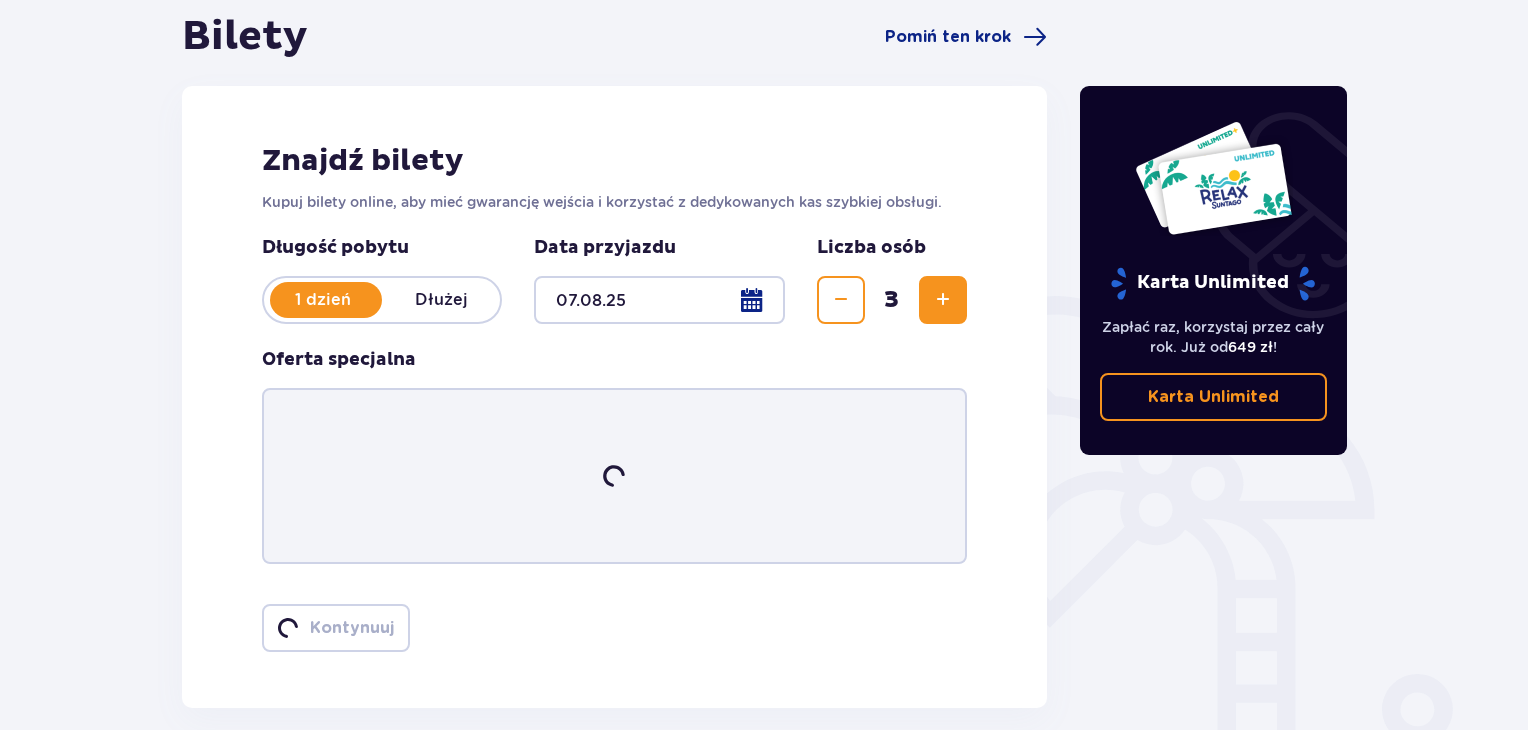 click at bounding box center (943, 300) 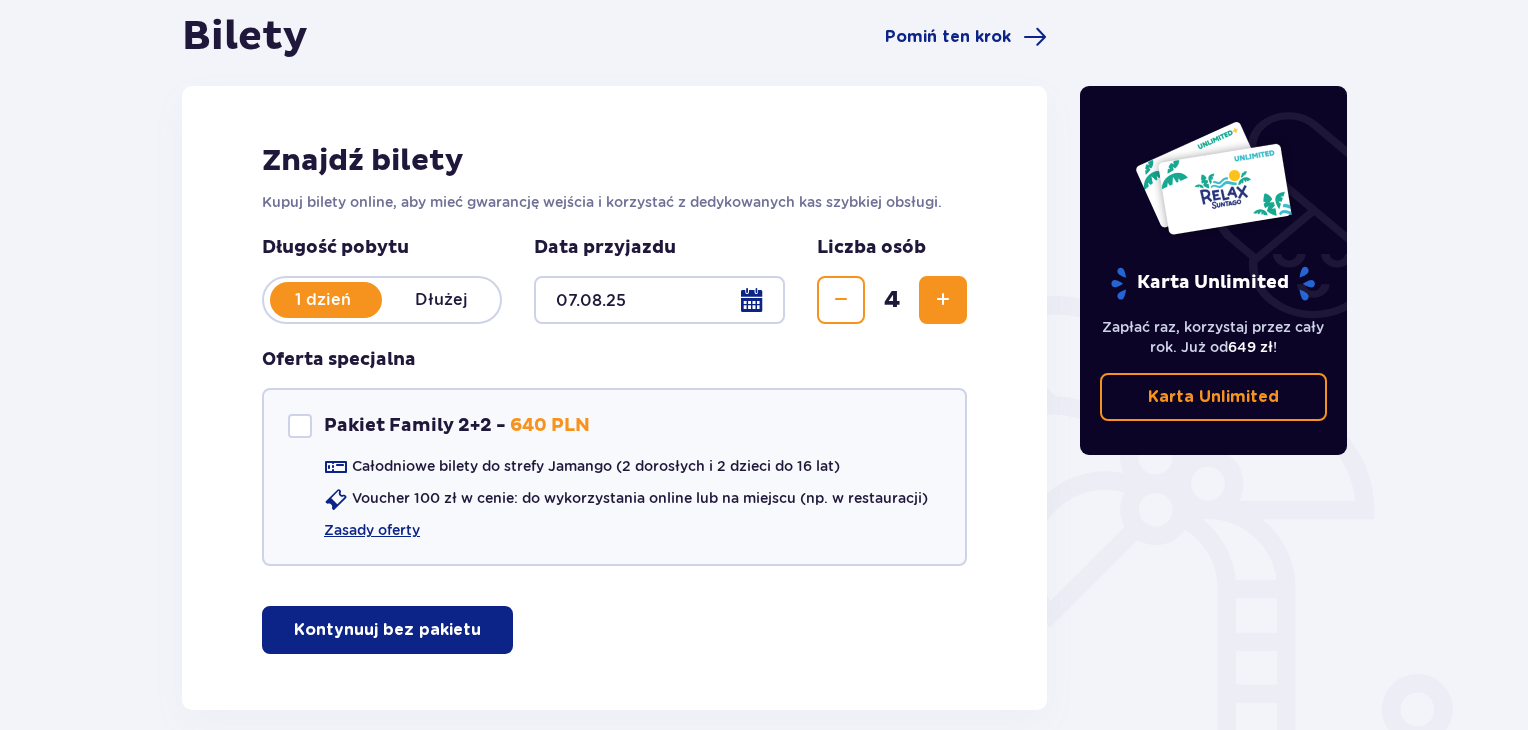 click at bounding box center [943, 300] 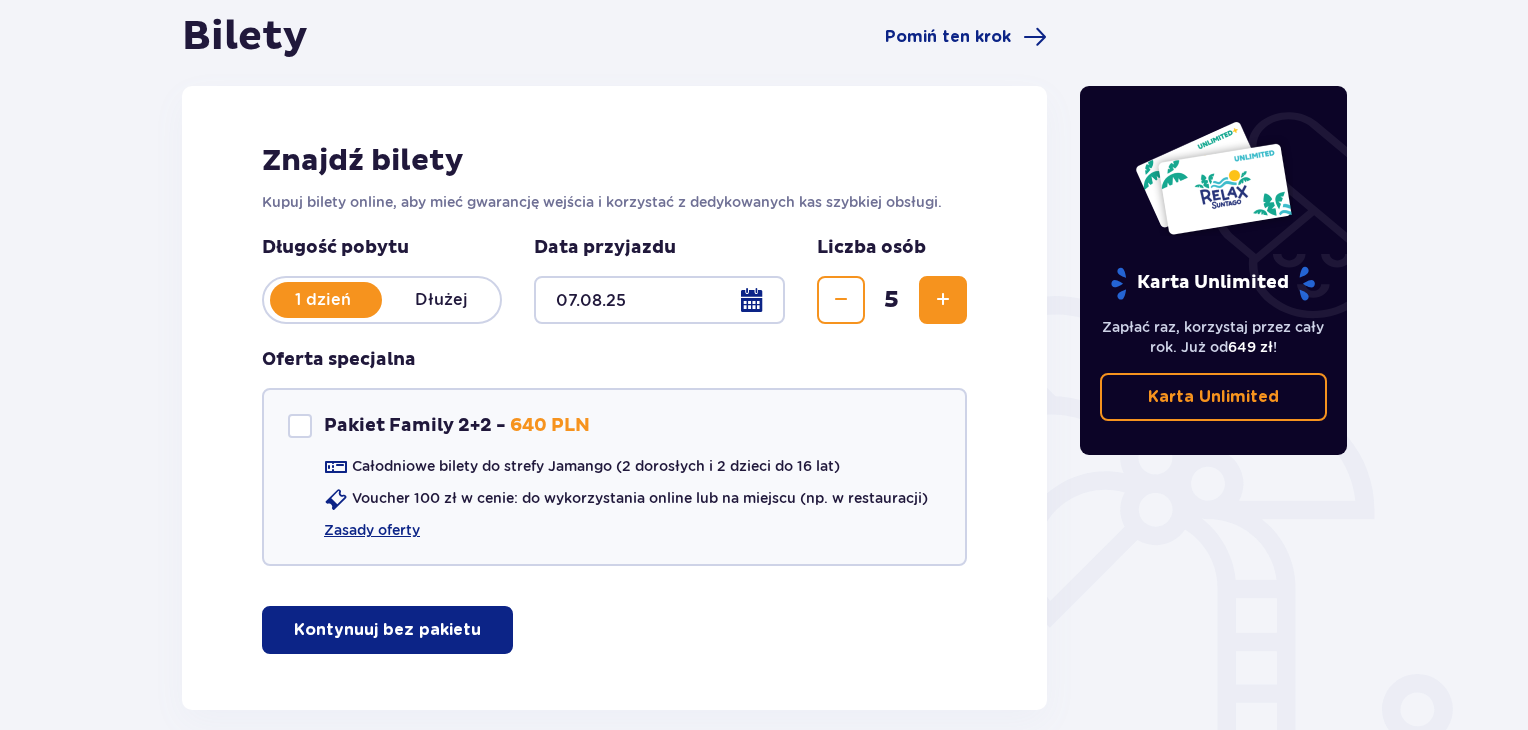 click at bounding box center [943, 300] 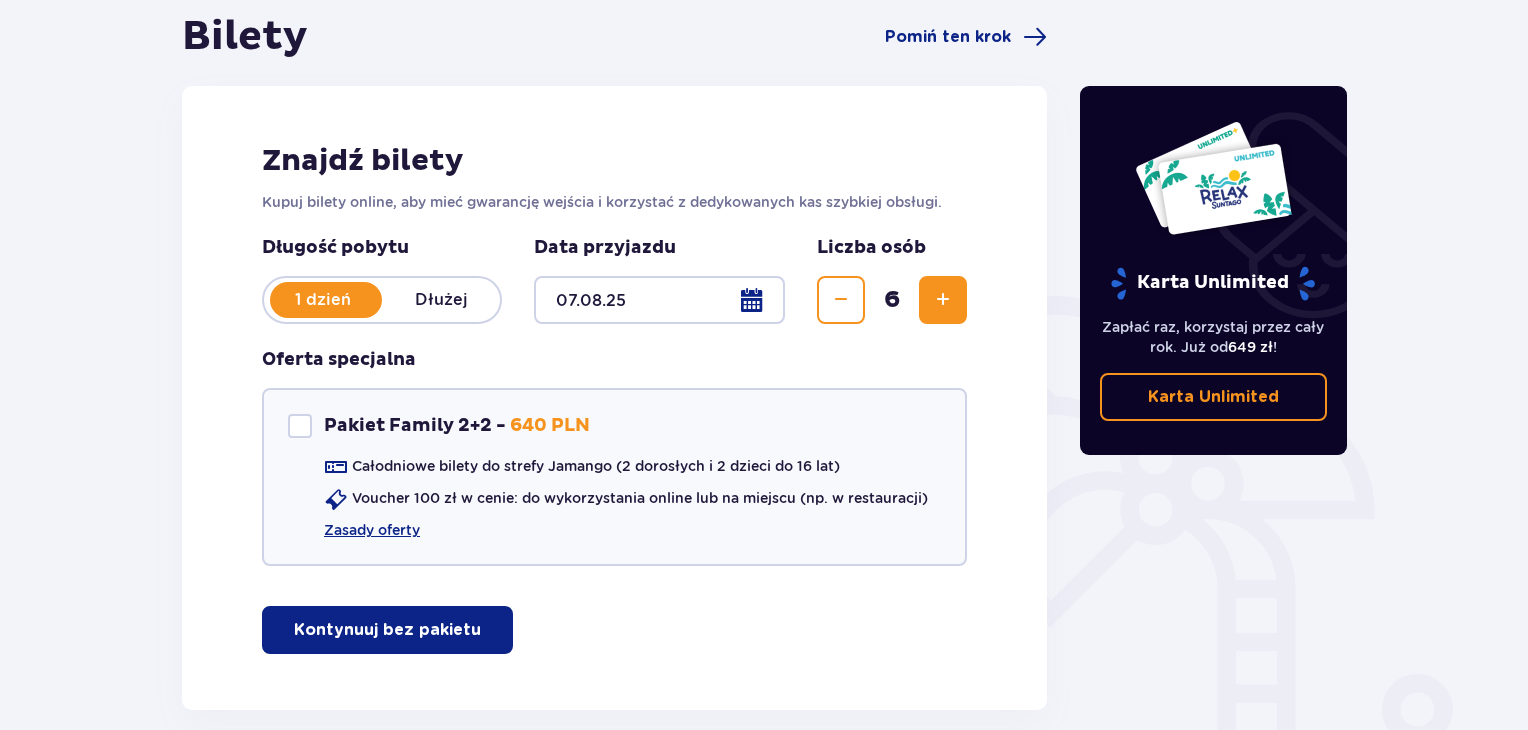click at bounding box center [841, 300] 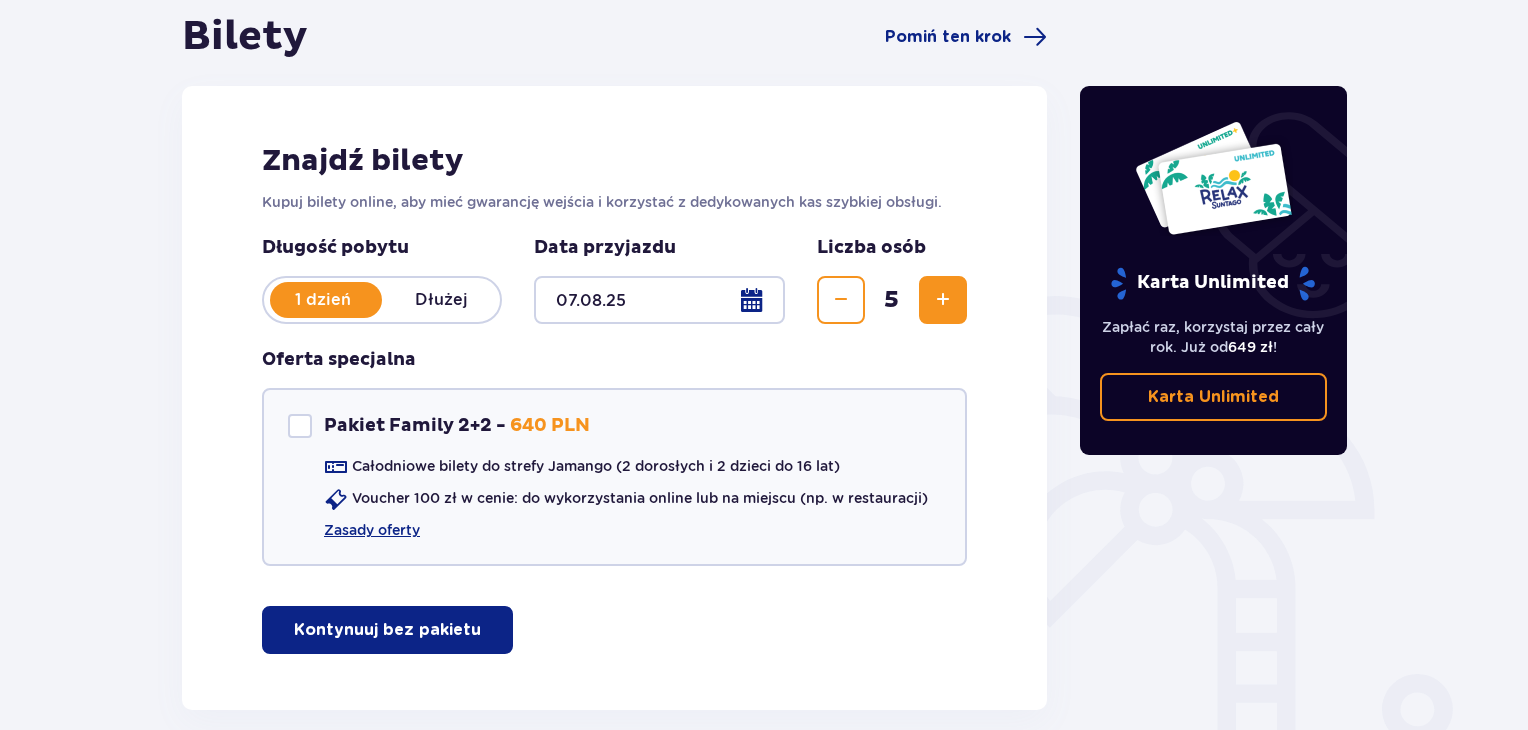 click on "Kontynuuj bez pakietu" at bounding box center [387, 630] 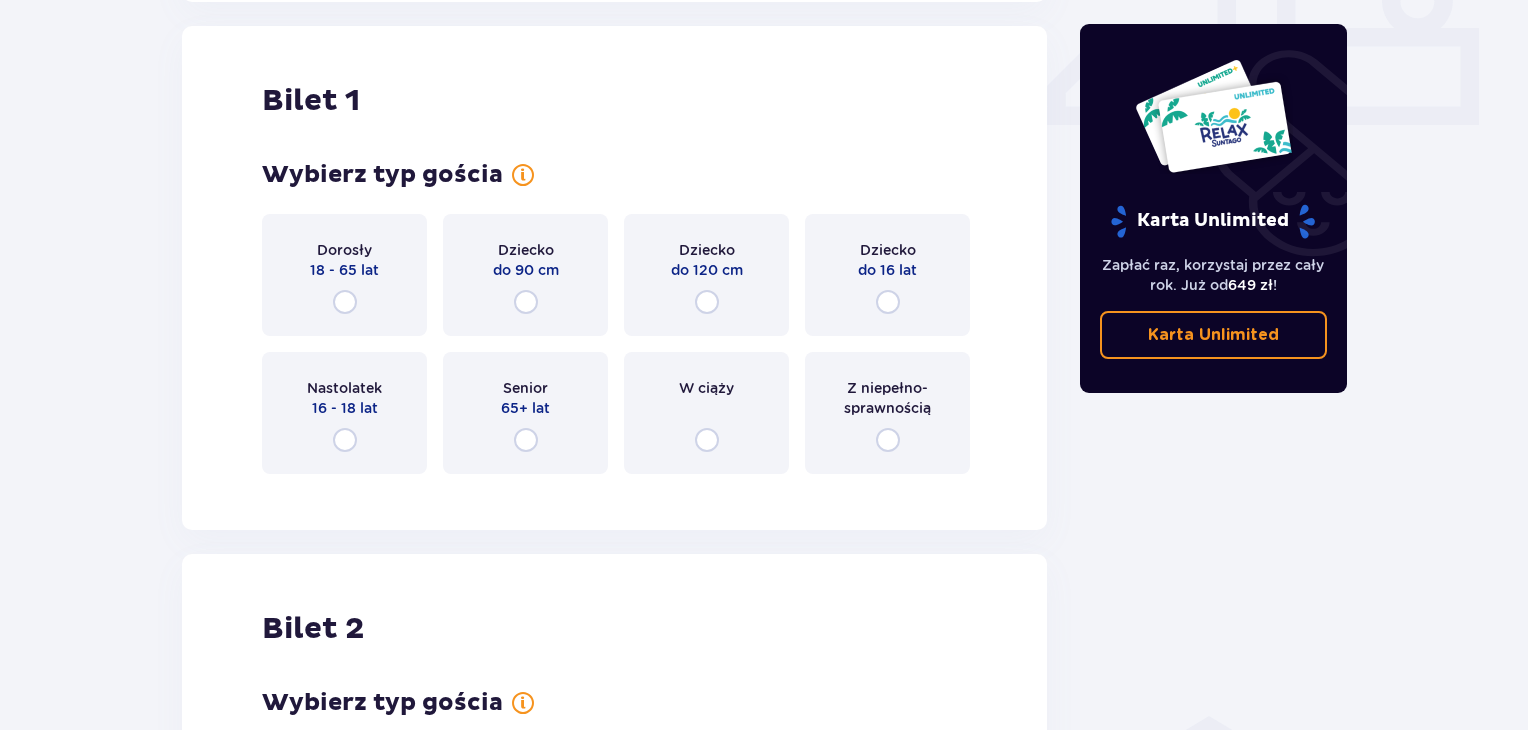 scroll, scrollTop: 909, scrollLeft: 0, axis: vertical 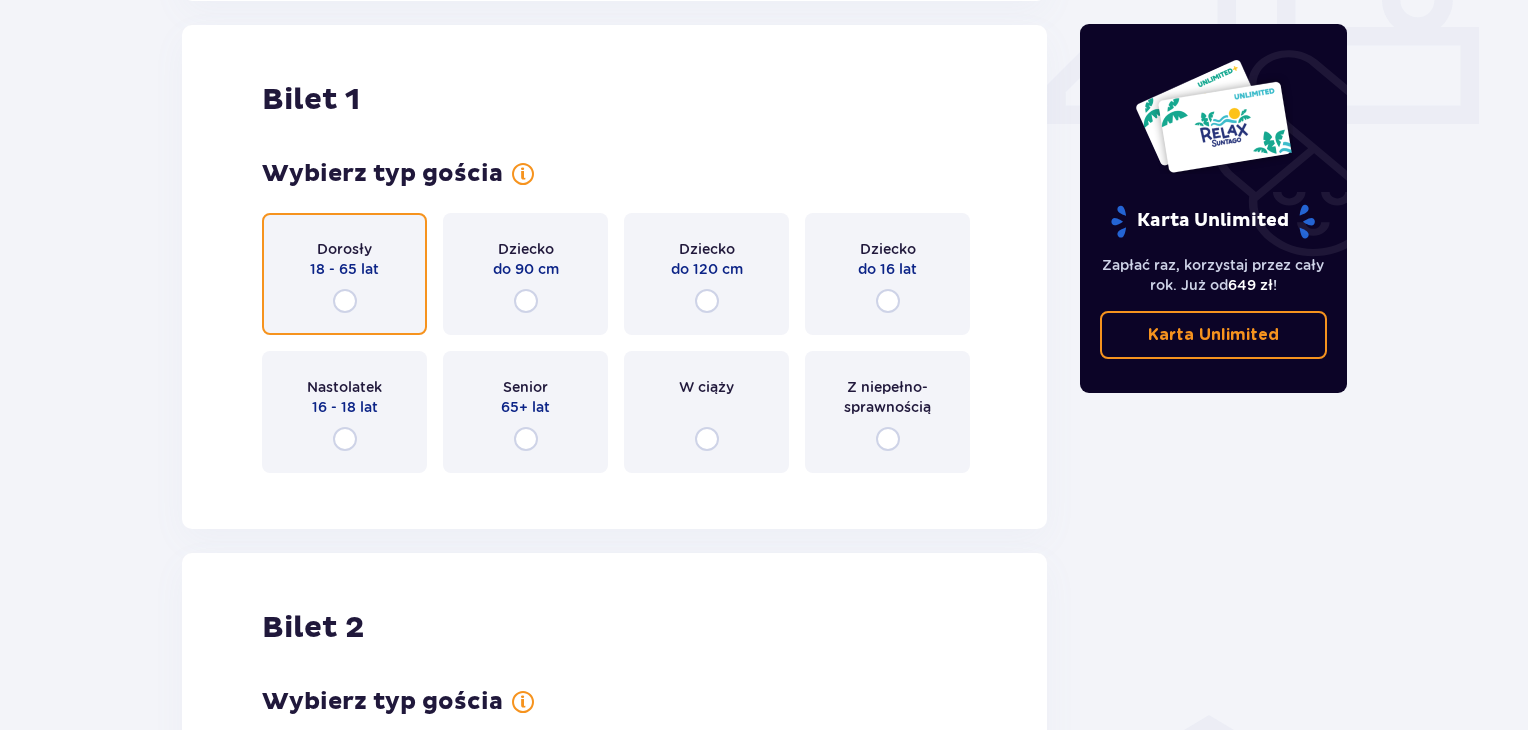 click at bounding box center (345, 301) 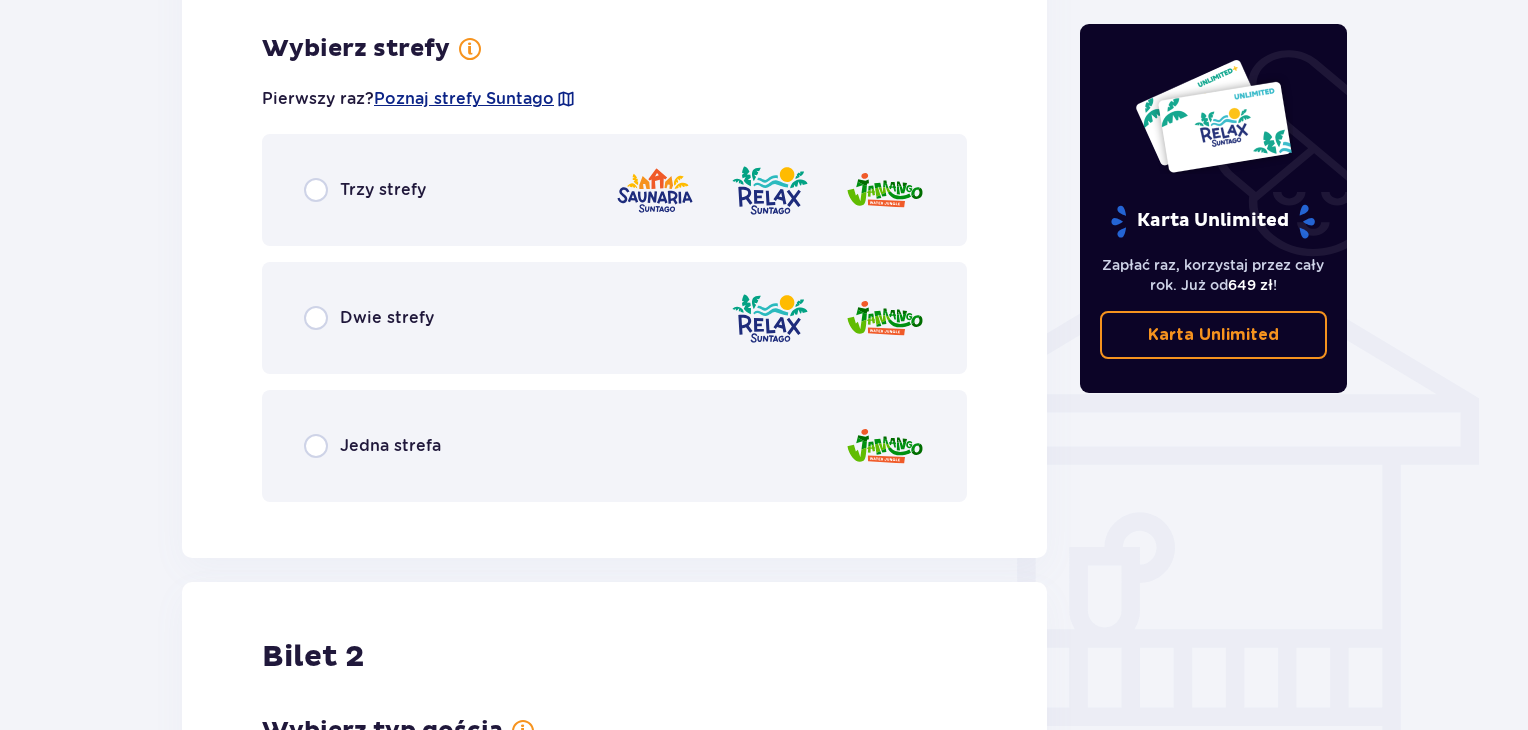 scroll, scrollTop: 1397, scrollLeft: 0, axis: vertical 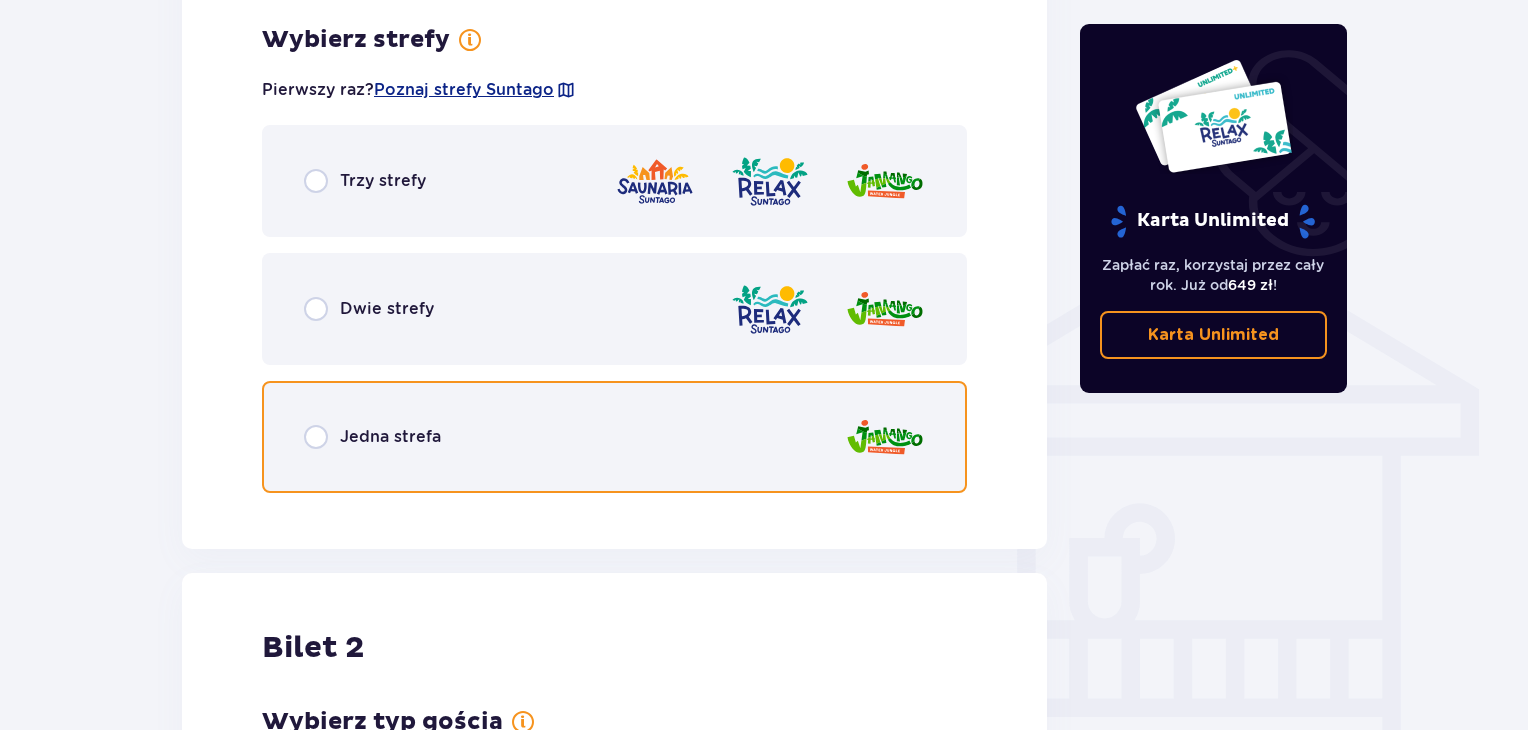 click at bounding box center [316, 437] 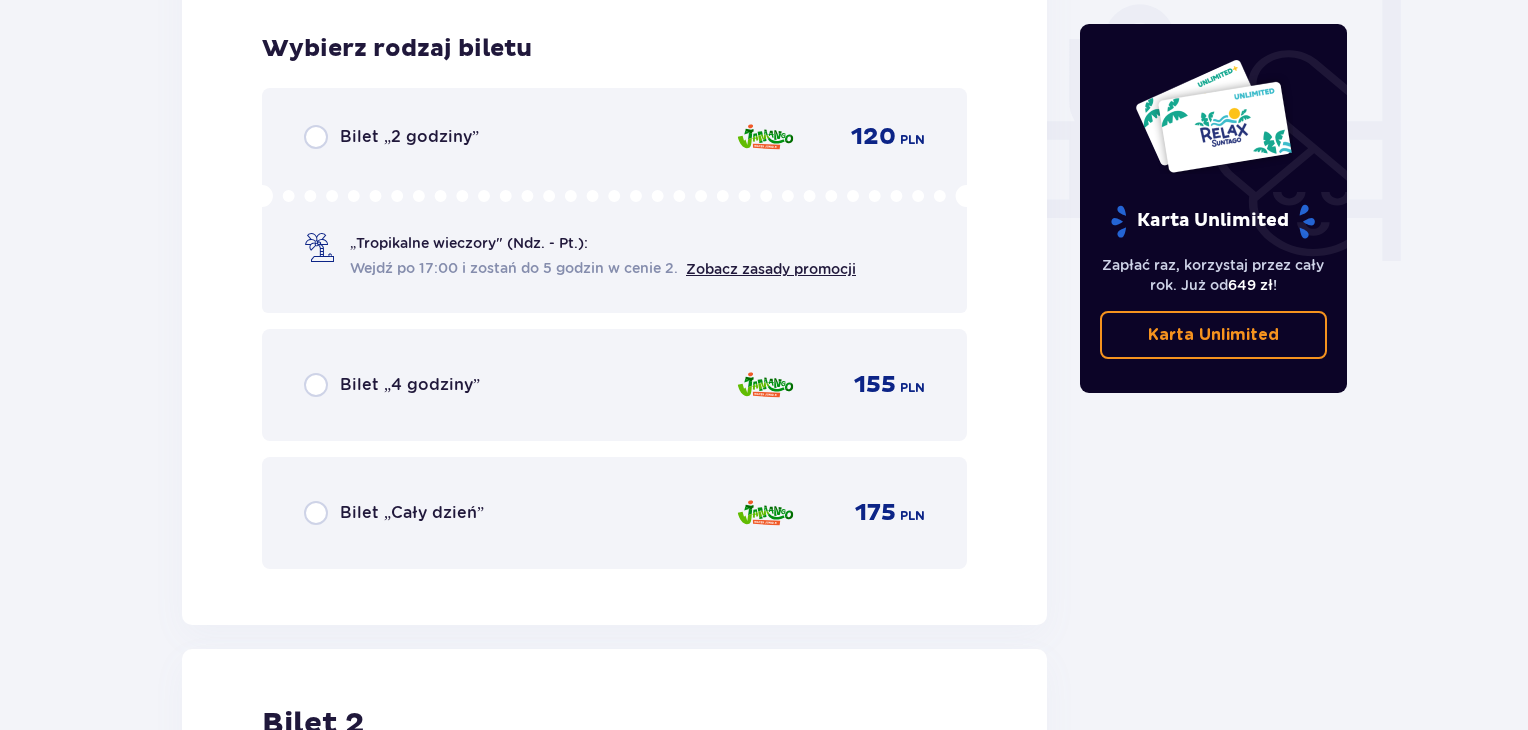 scroll, scrollTop: 1905, scrollLeft: 0, axis: vertical 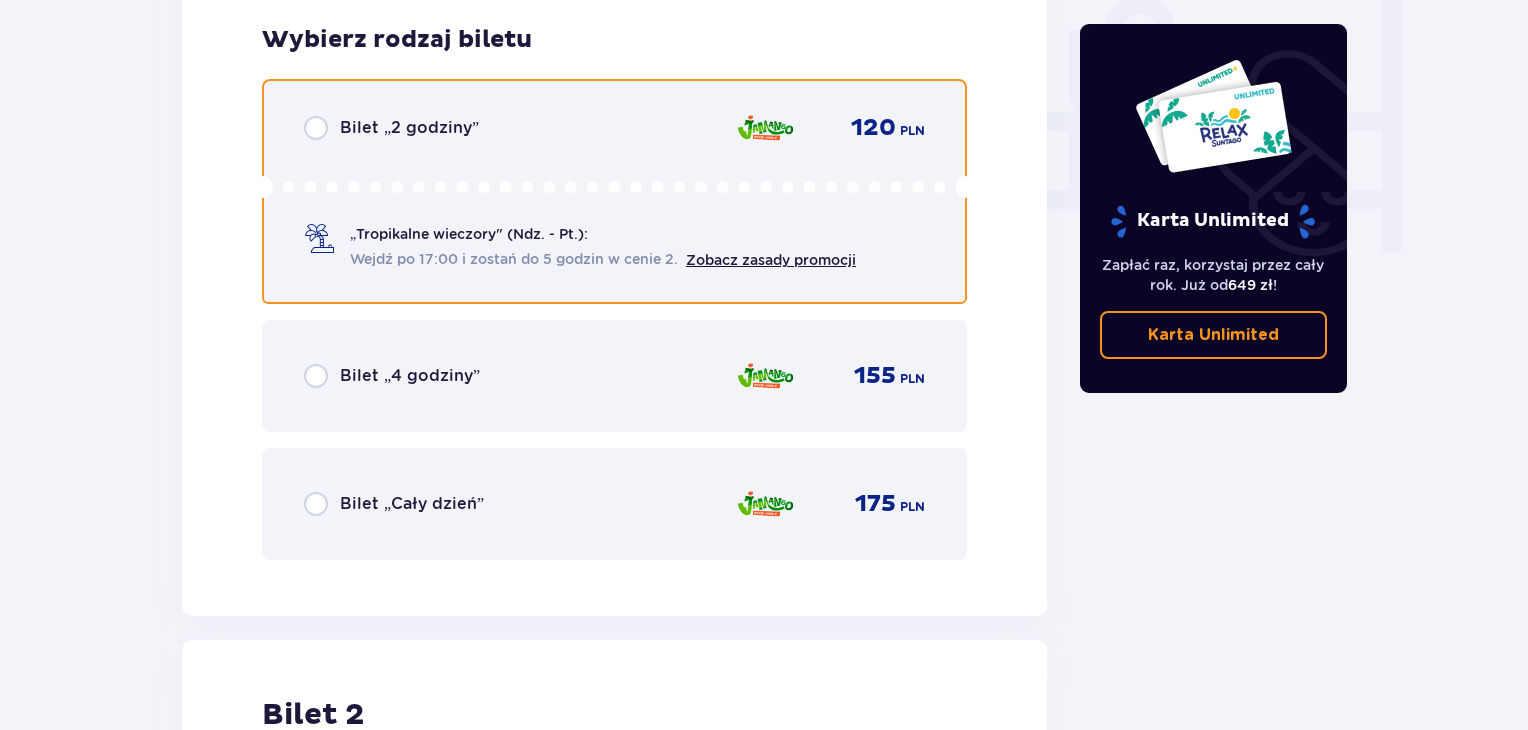 click at bounding box center (316, 128) 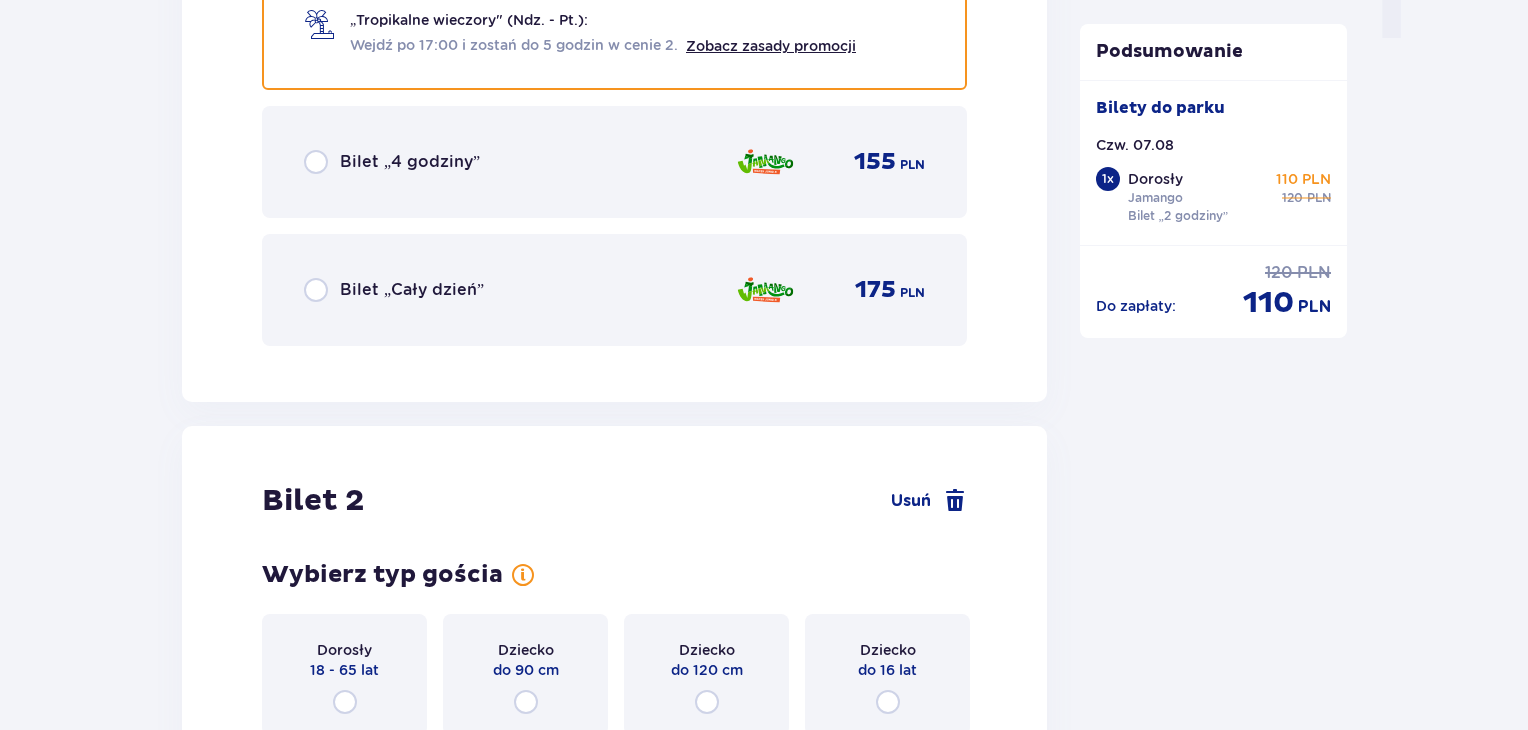 scroll, scrollTop: 1919, scrollLeft: 0, axis: vertical 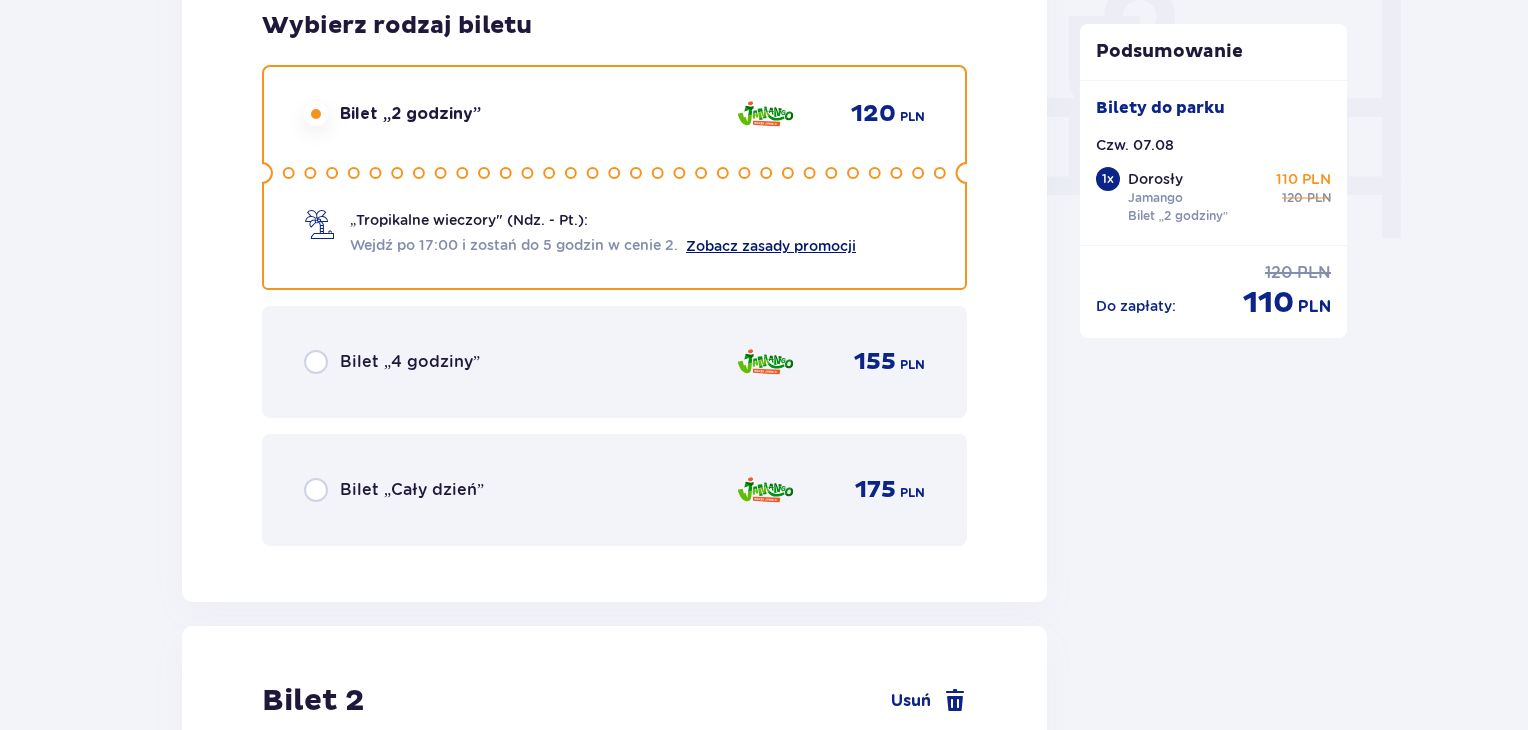 click on "Zobacz zasady promocji" at bounding box center [771, 246] 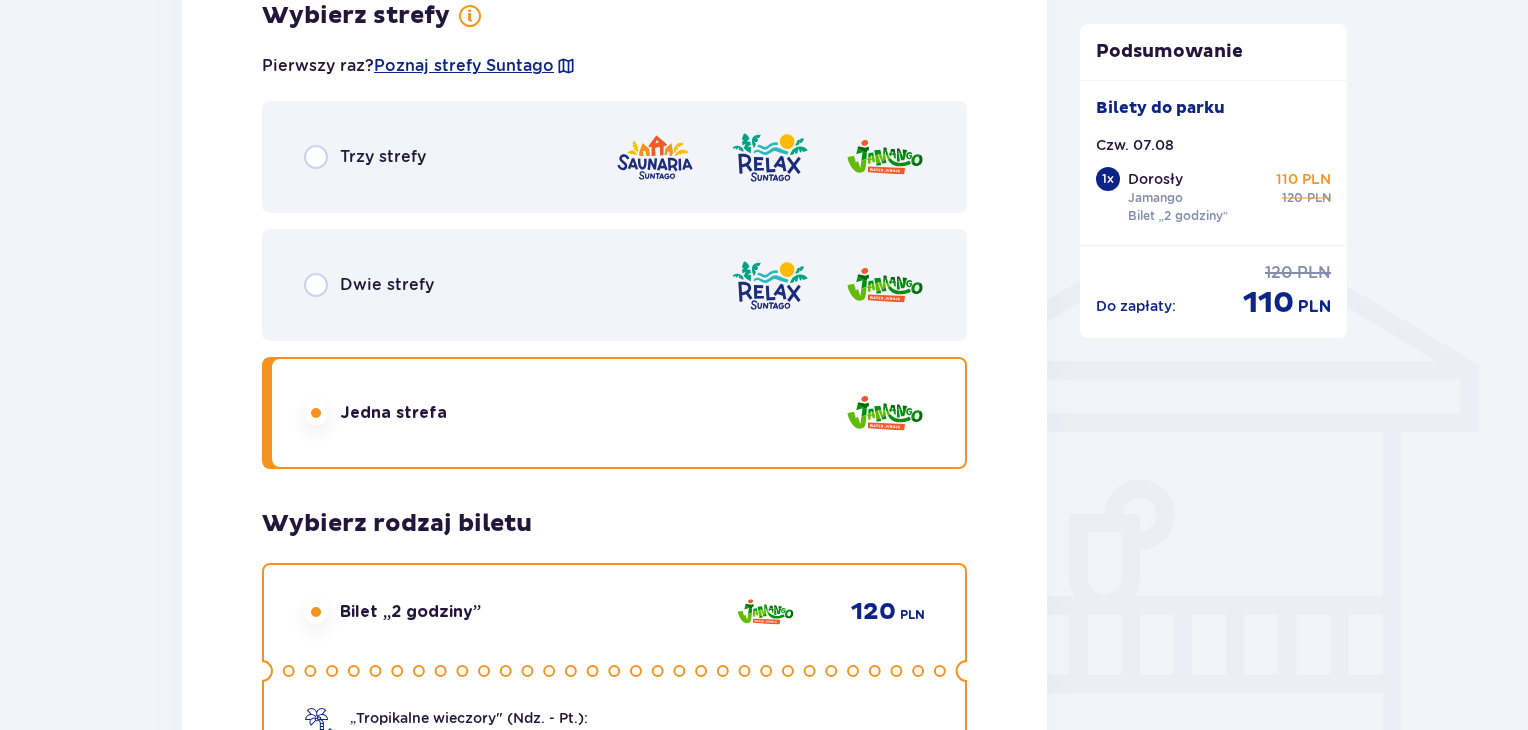 scroll, scrollTop: 1519, scrollLeft: 0, axis: vertical 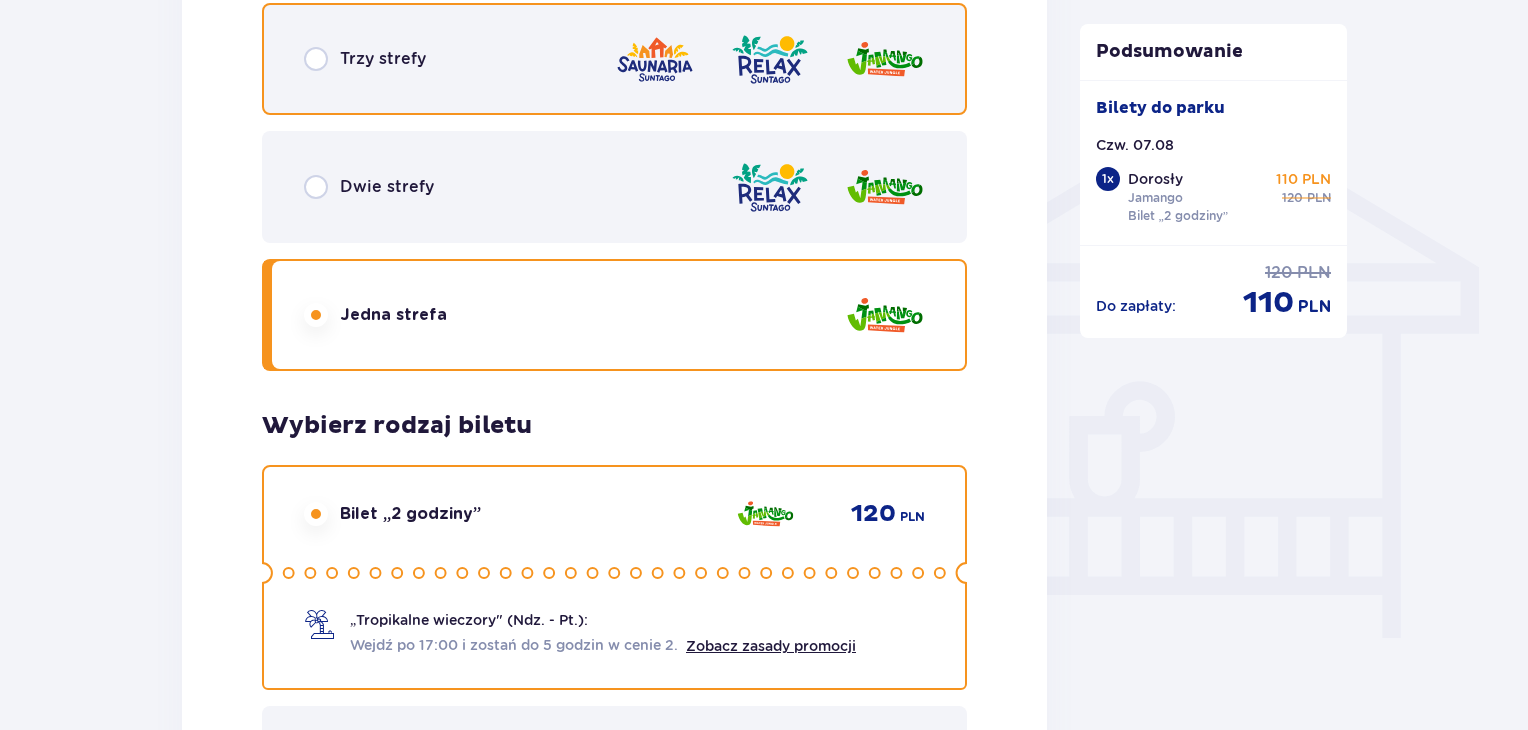 click at bounding box center [316, 59] 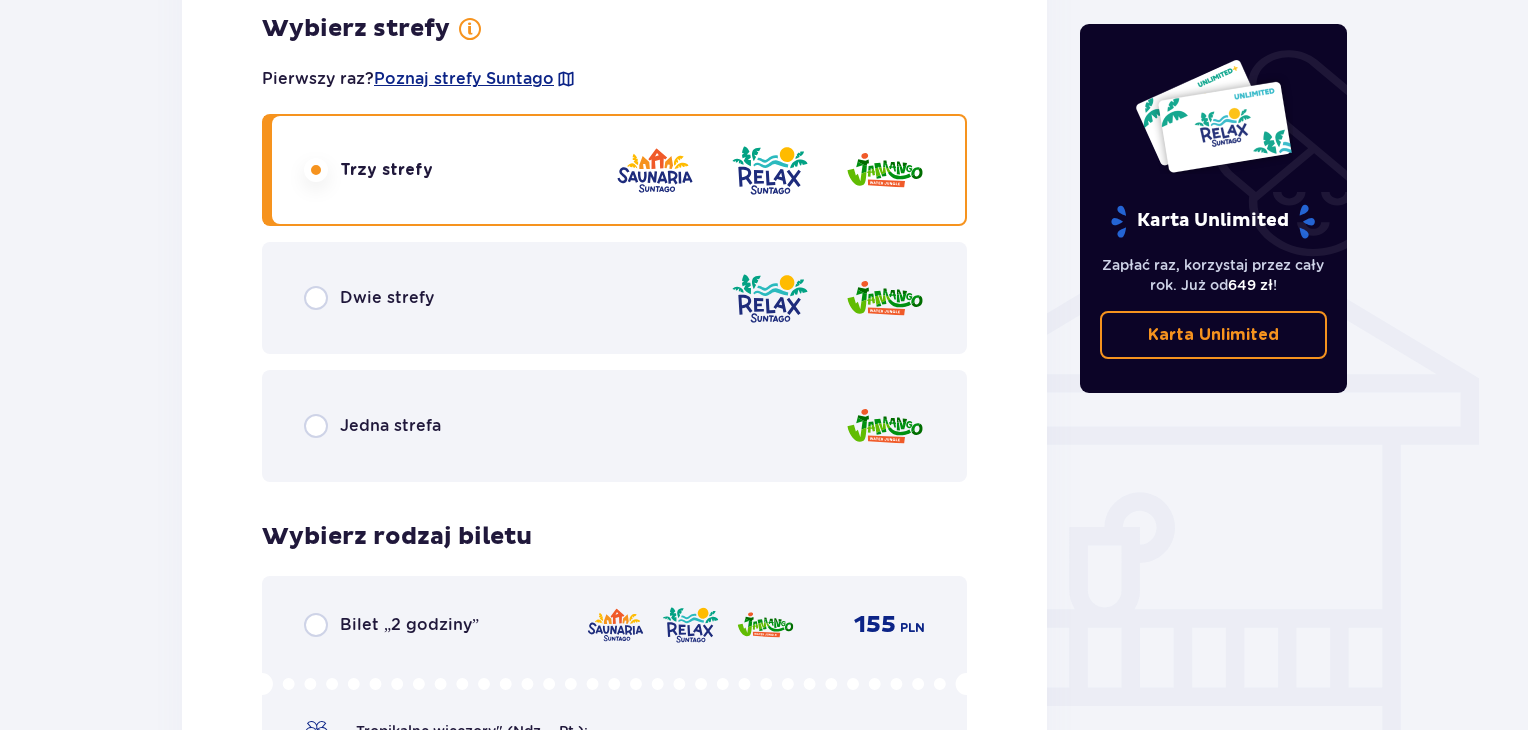 scroll, scrollTop: 1405, scrollLeft: 0, axis: vertical 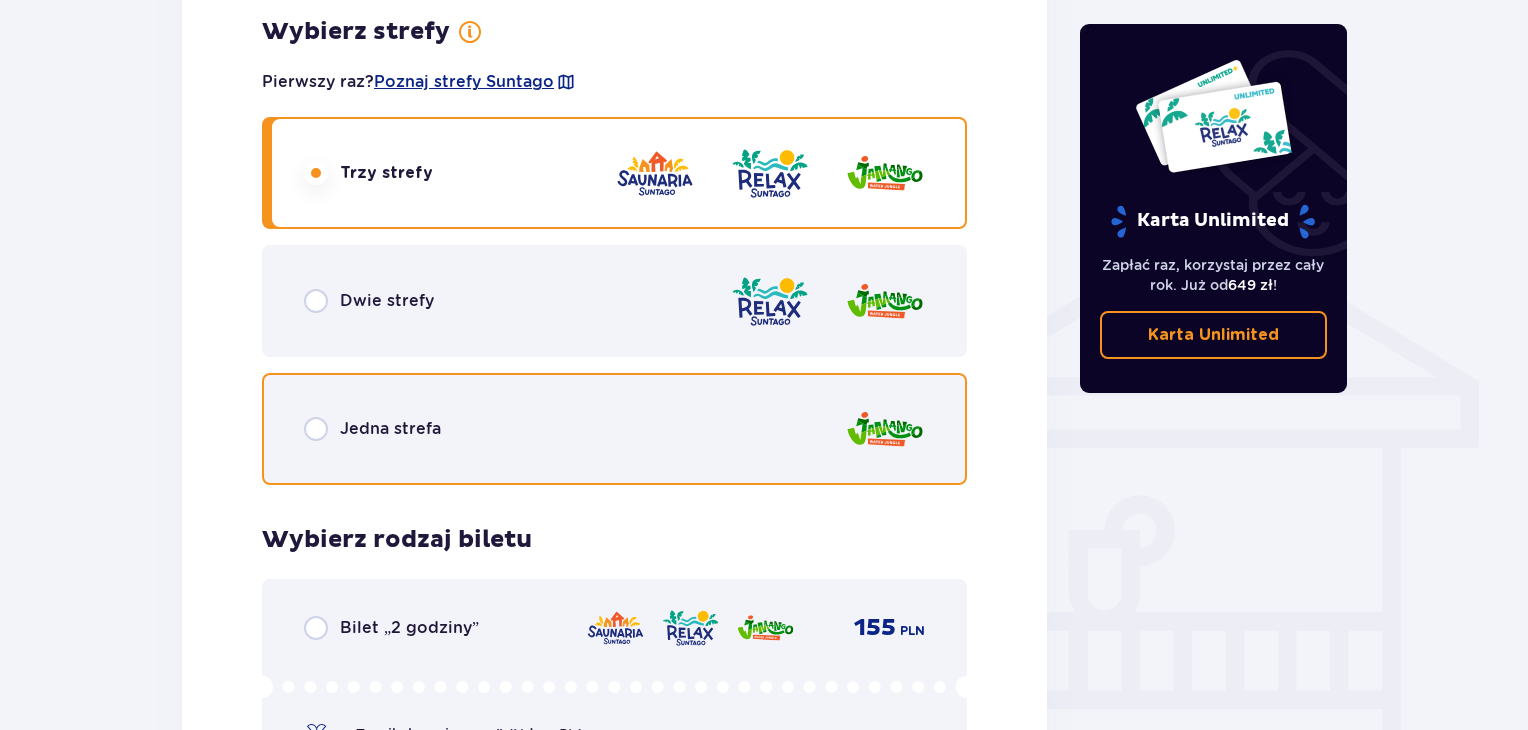 click at bounding box center (316, 429) 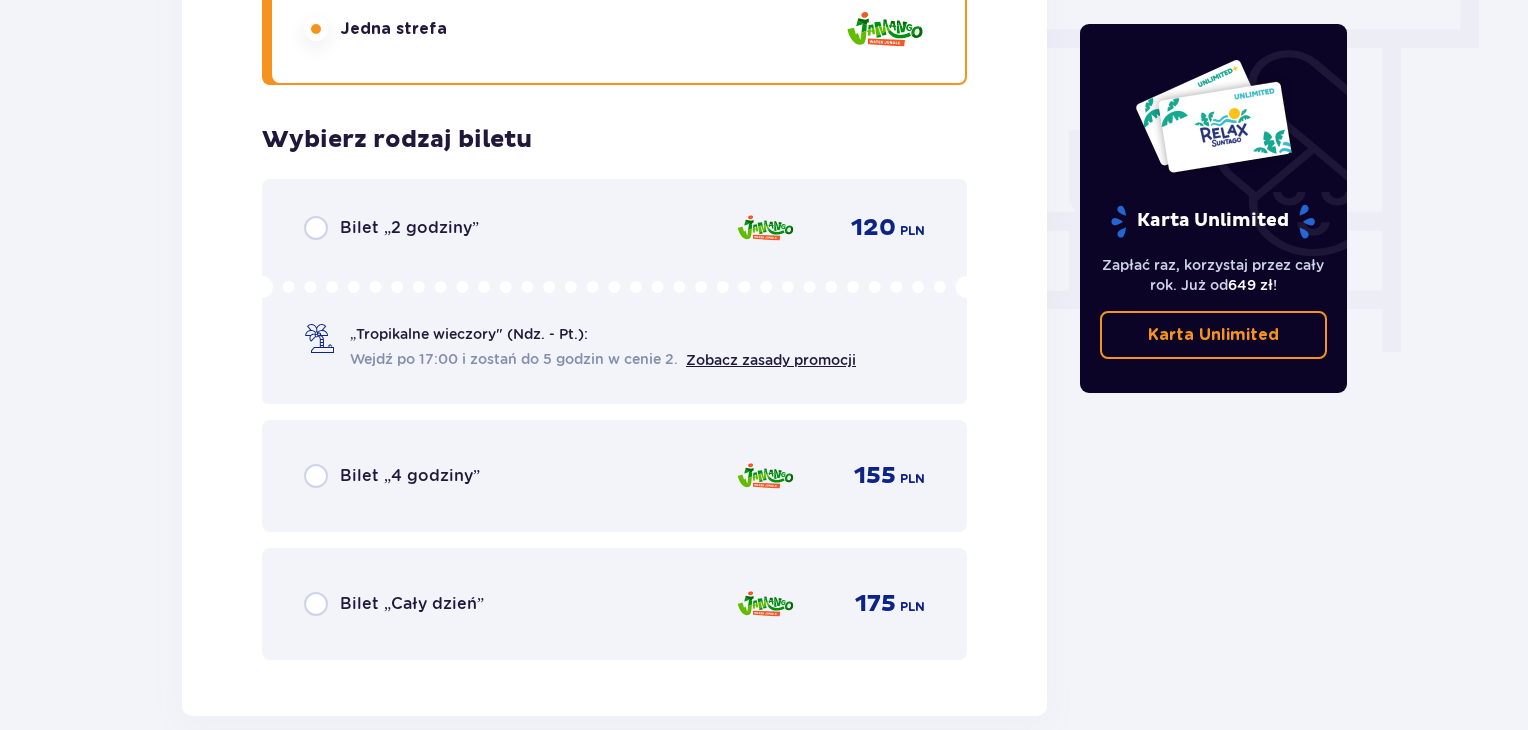 scroll, scrollTop: 2005, scrollLeft: 0, axis: vertical 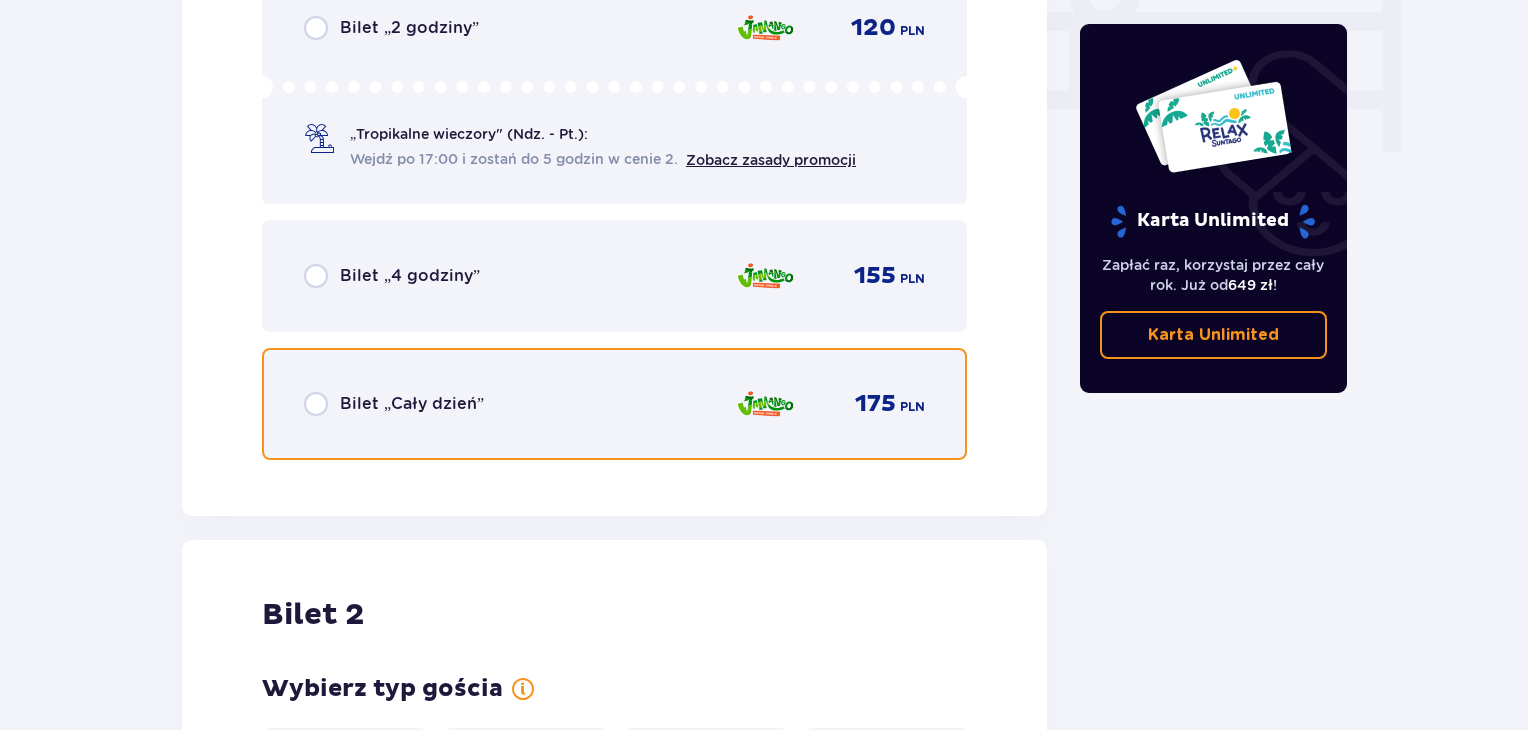 click at bounding box center (316, 404) 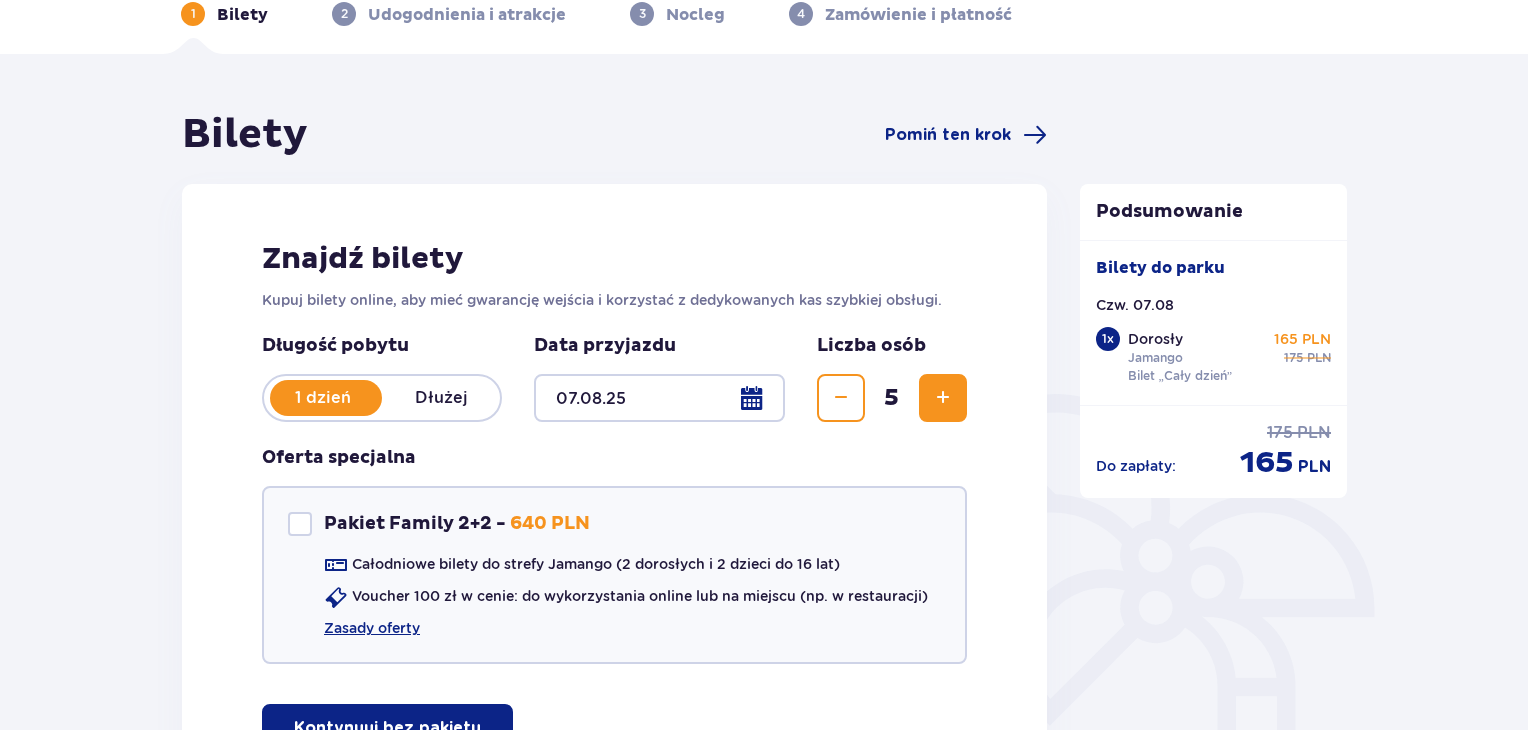 scroll, scrollTop: 0, scrollLeft: 0, axis: both 